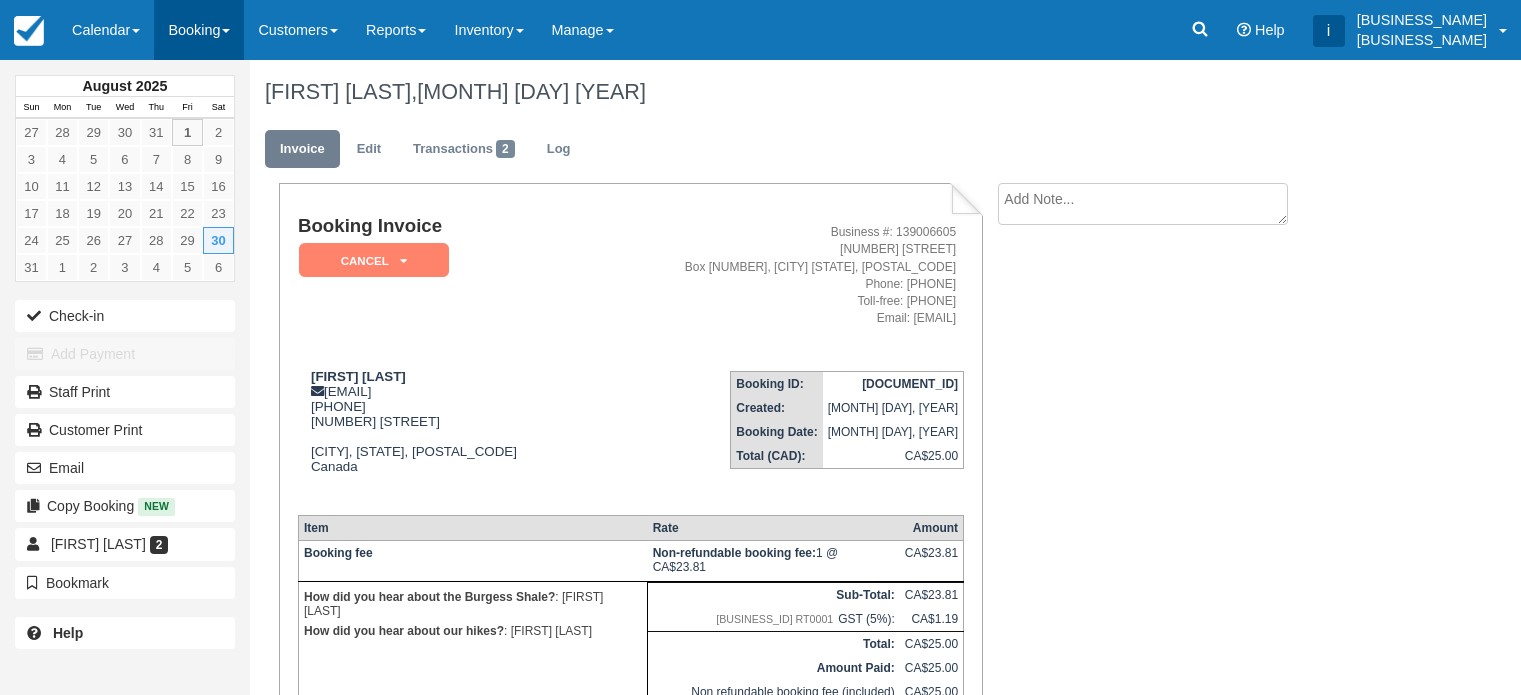 scroll, scrollTop: 0, scrollLeft: 0, axis: both 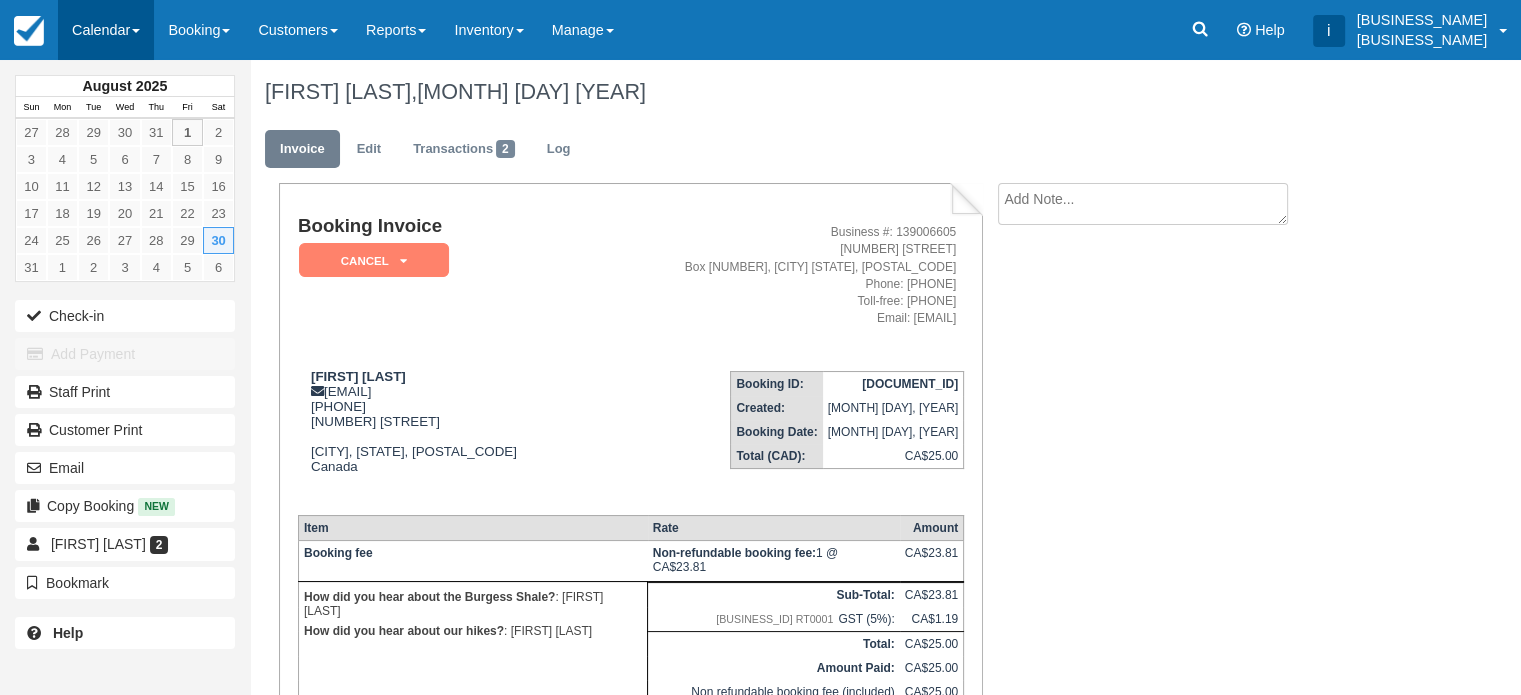 click on "Calendar" at bounding box center (106, 30) 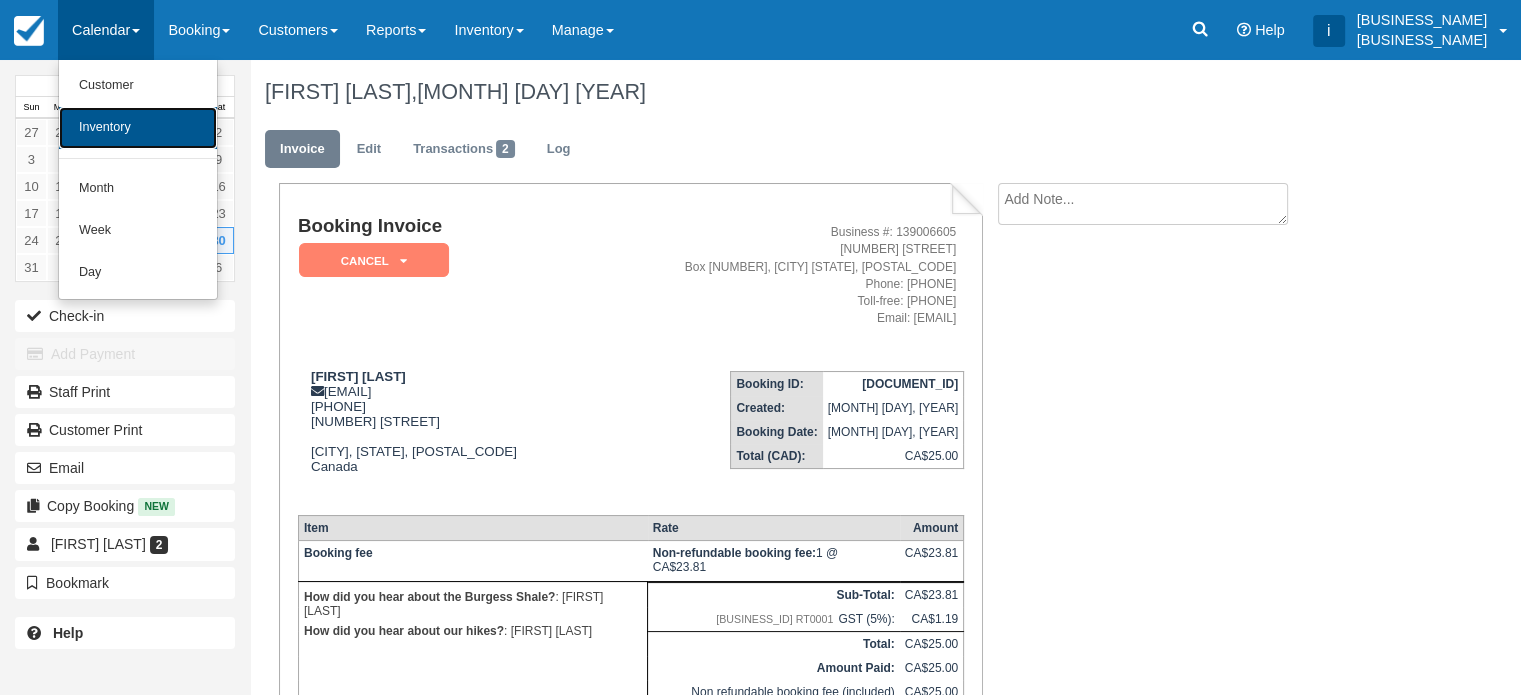 click on "Inventory" at bounding box center (138, 128) 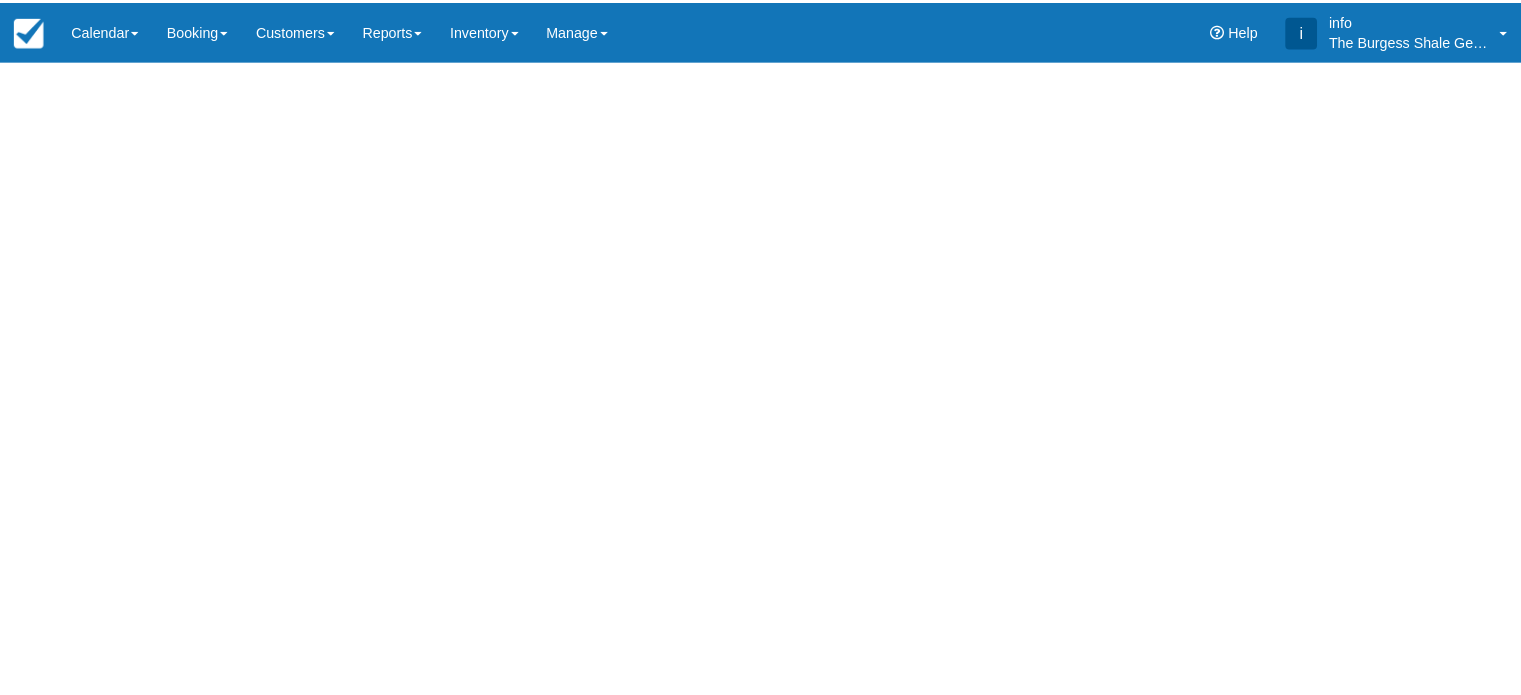 scroll, scrollTop: 0, scrollLeft: 0, axis: both 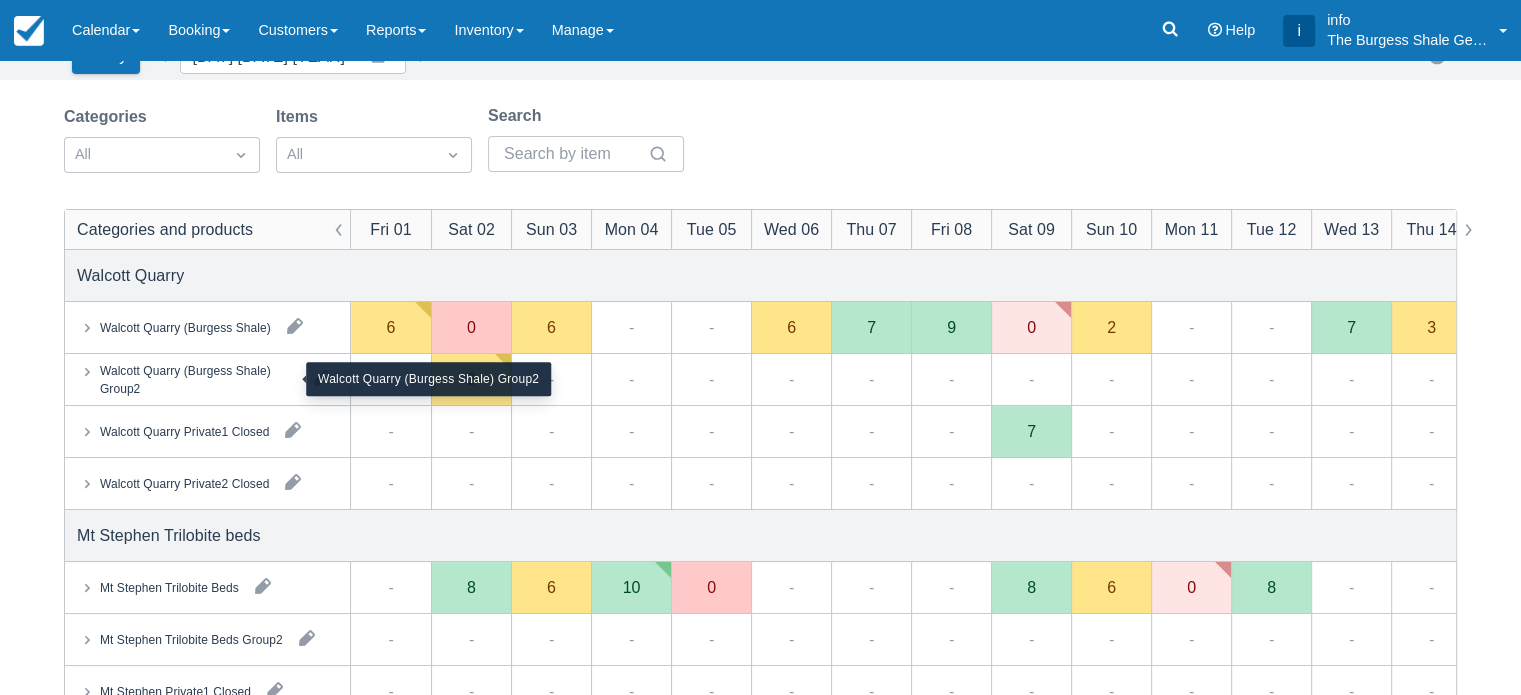 click on "Walcott Quarry (Burgess Shale) Group2" at bounding box center (199, 379) 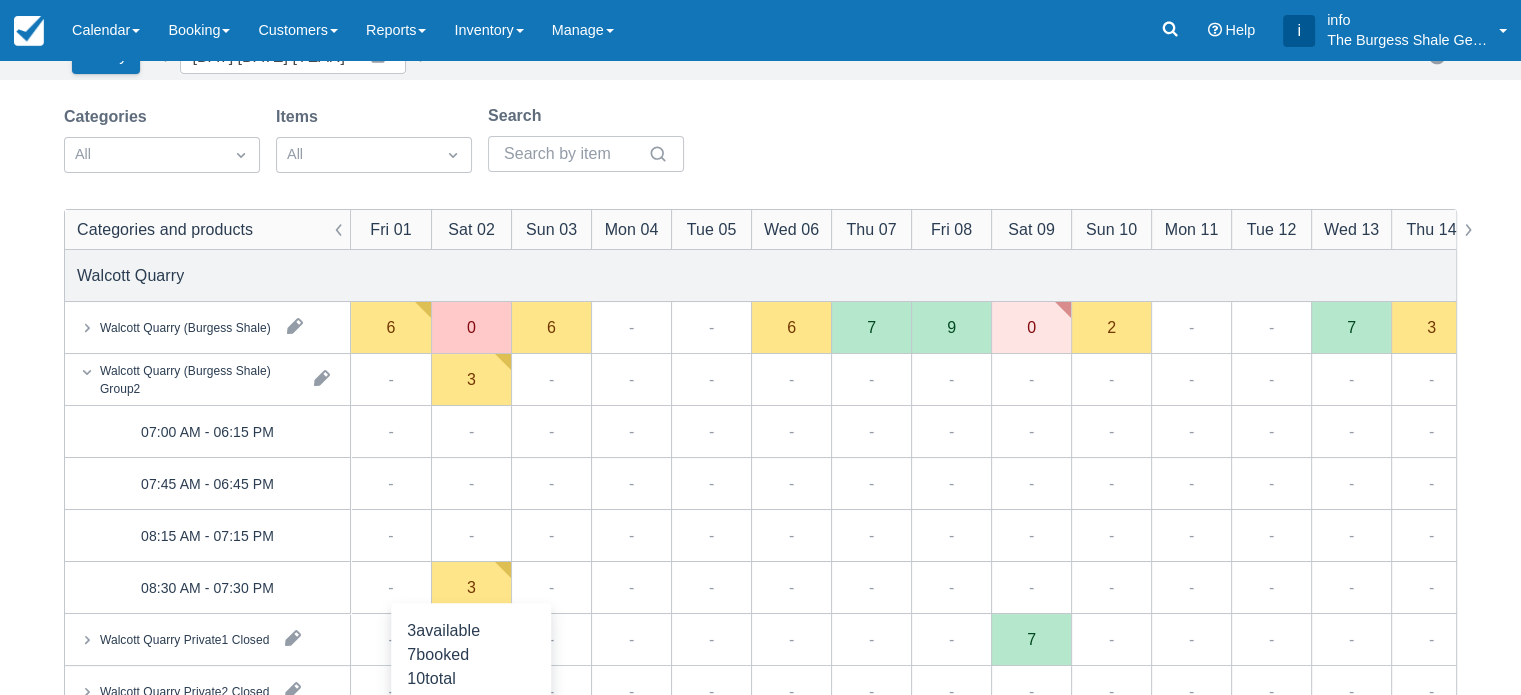 click on "3" at bounding box center [471, 588] 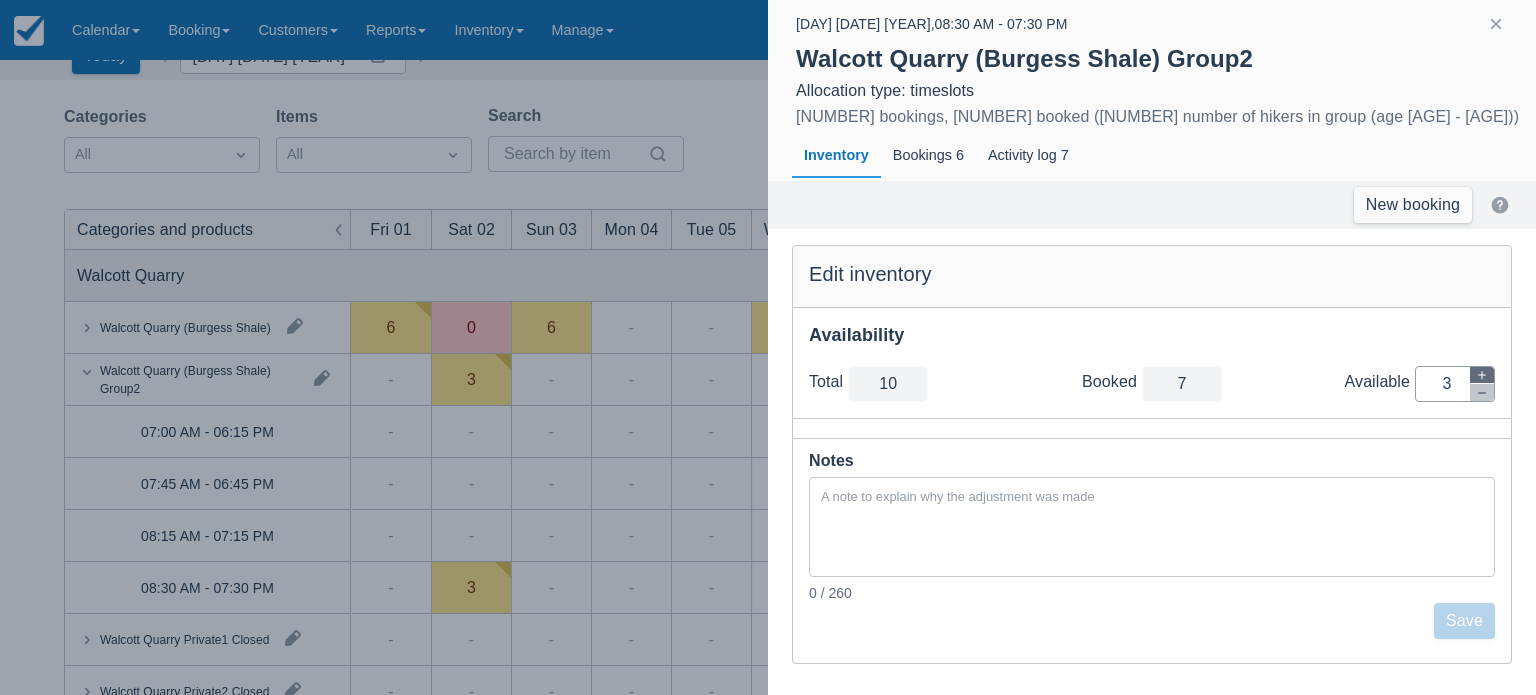 click 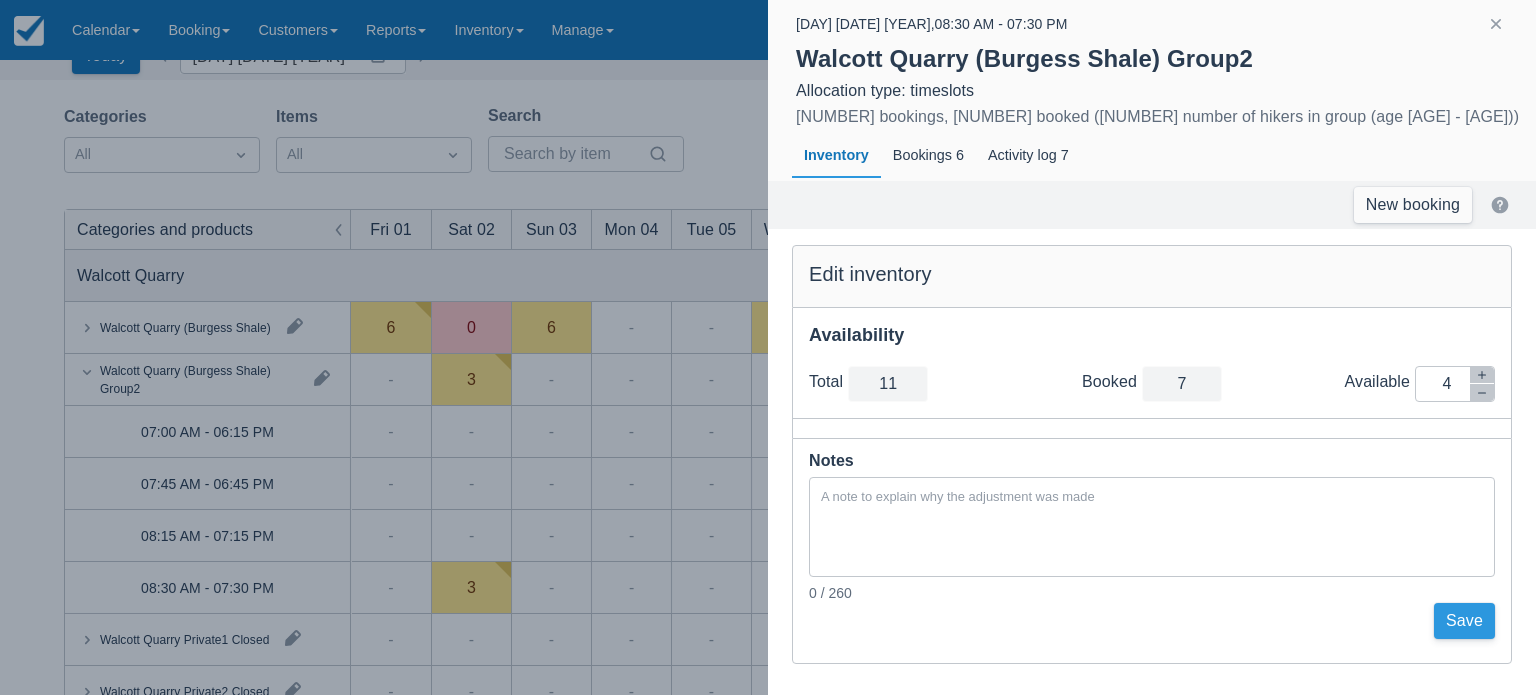 click on "Save" at bounding box center (1464, 621) 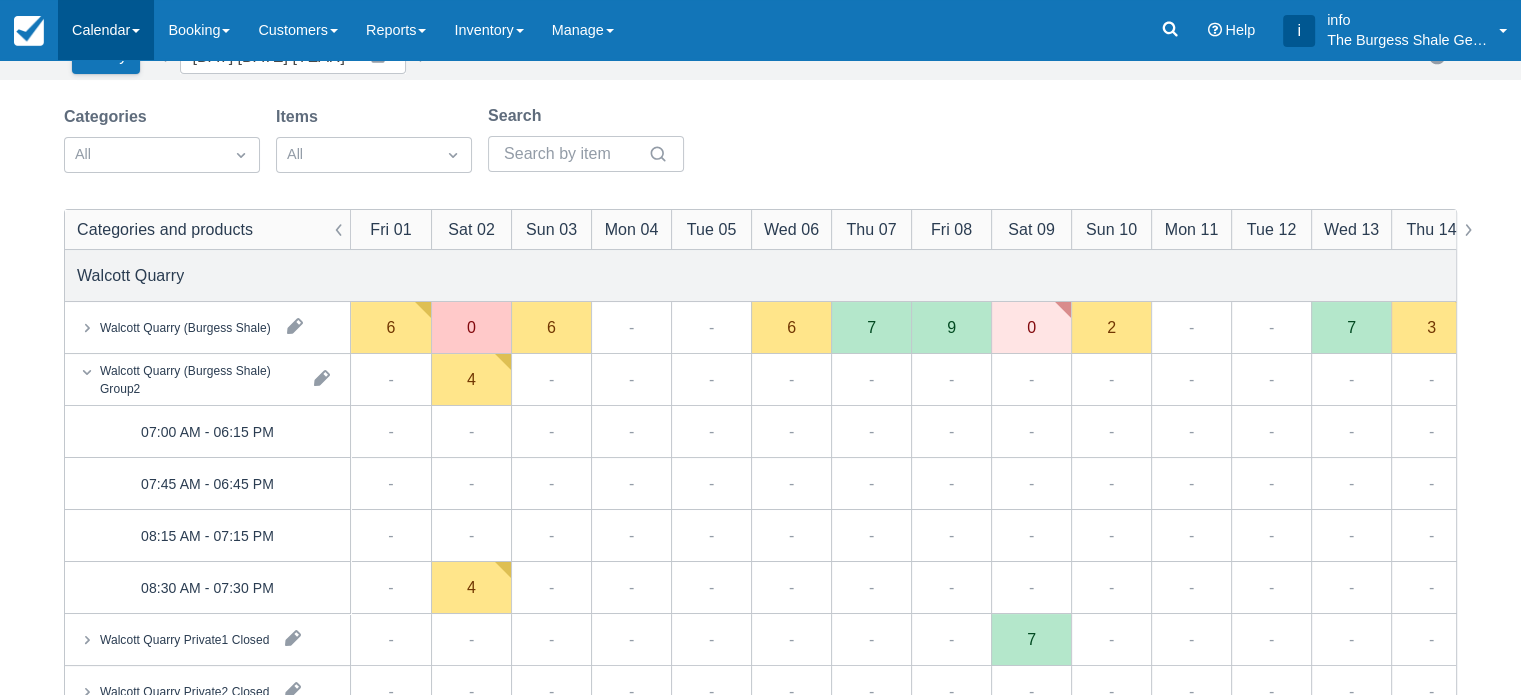 click on "Calendar" at bounding box center (106, 30) 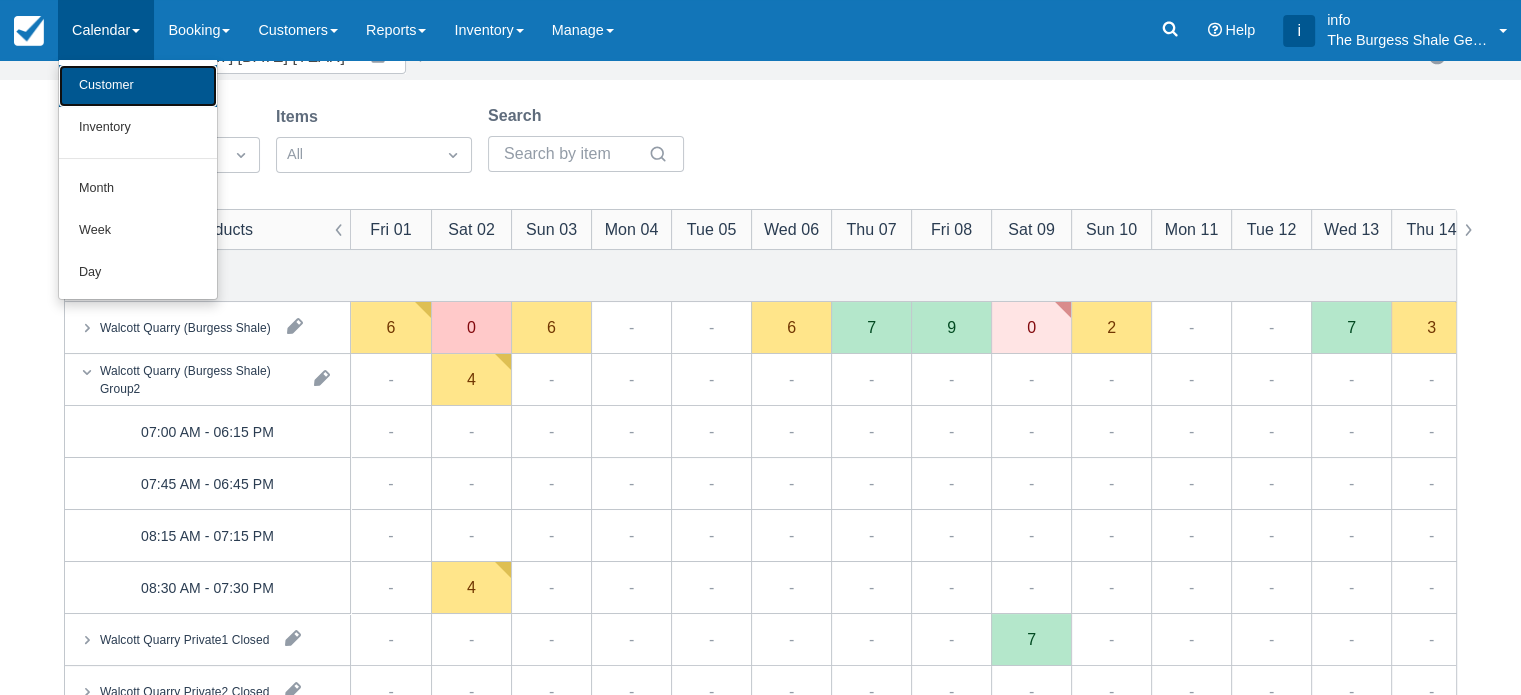 click on "Customer" at bounding box center [138, 86] 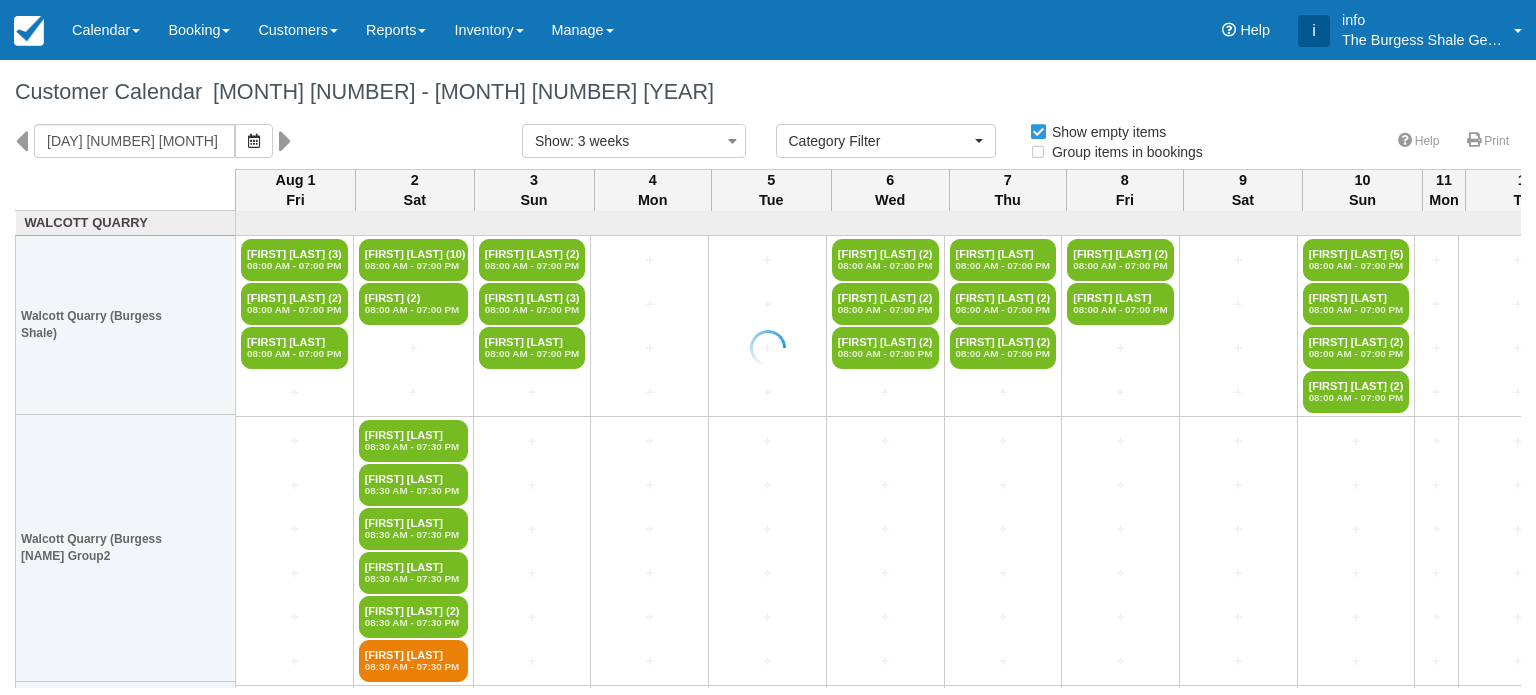 select 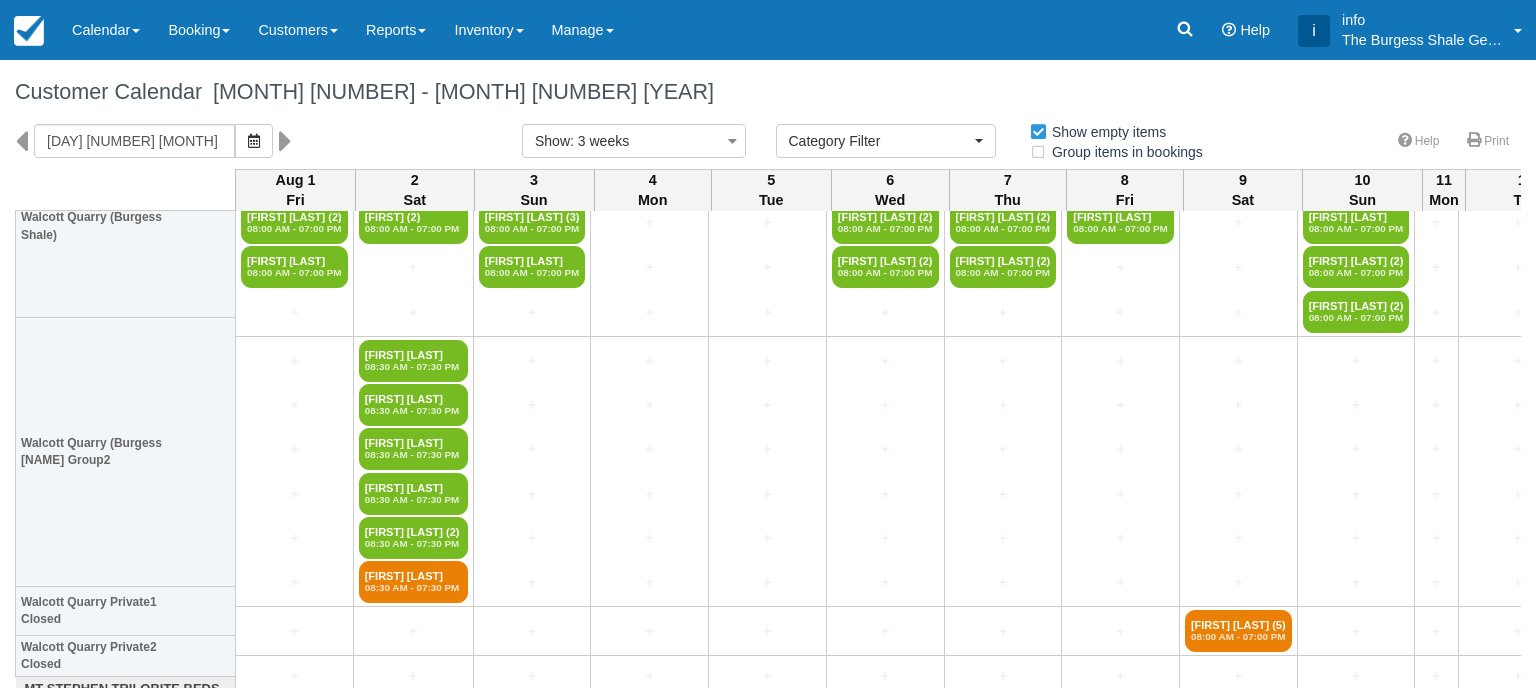 scroll, scrollTop: 100, scrollLeft: 0, axis: vertical 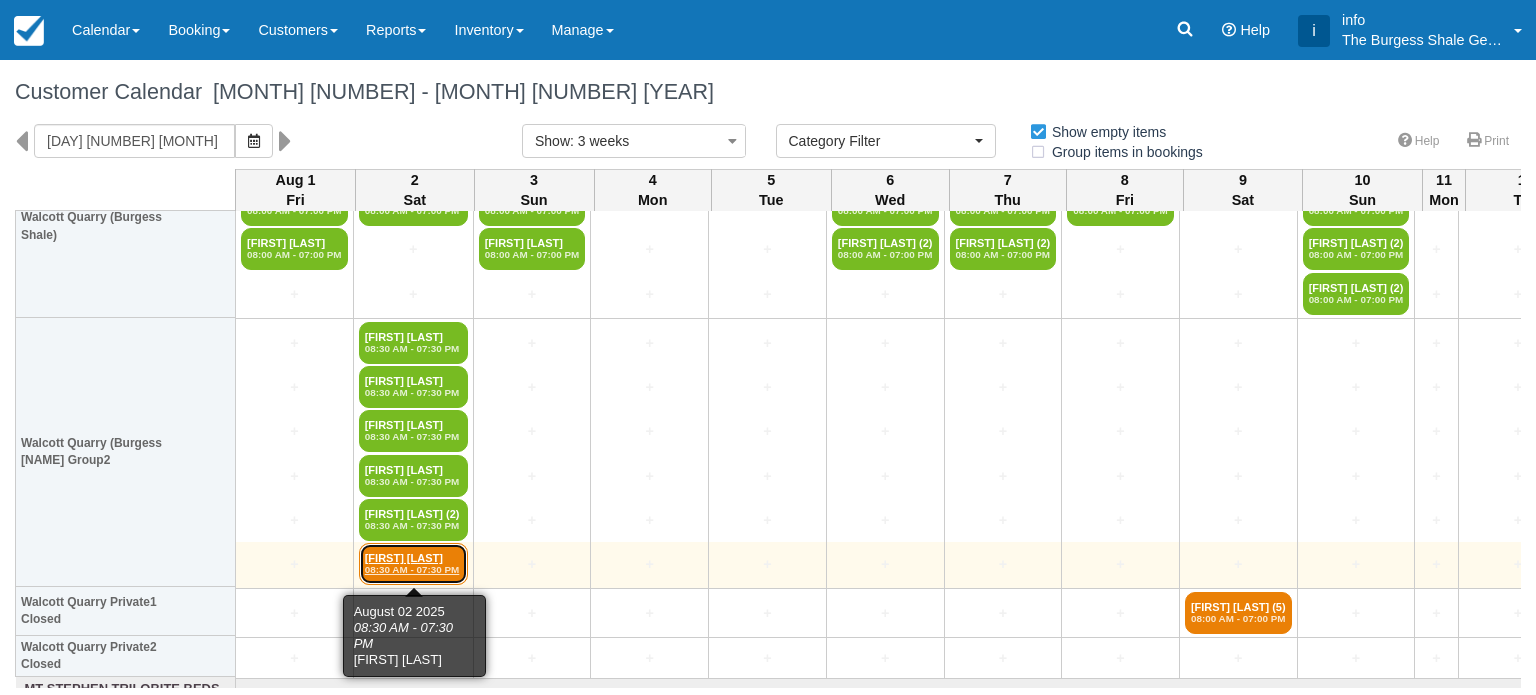 click on "08:30 AM - 07:30 PM" at bounding box center [413, 570] 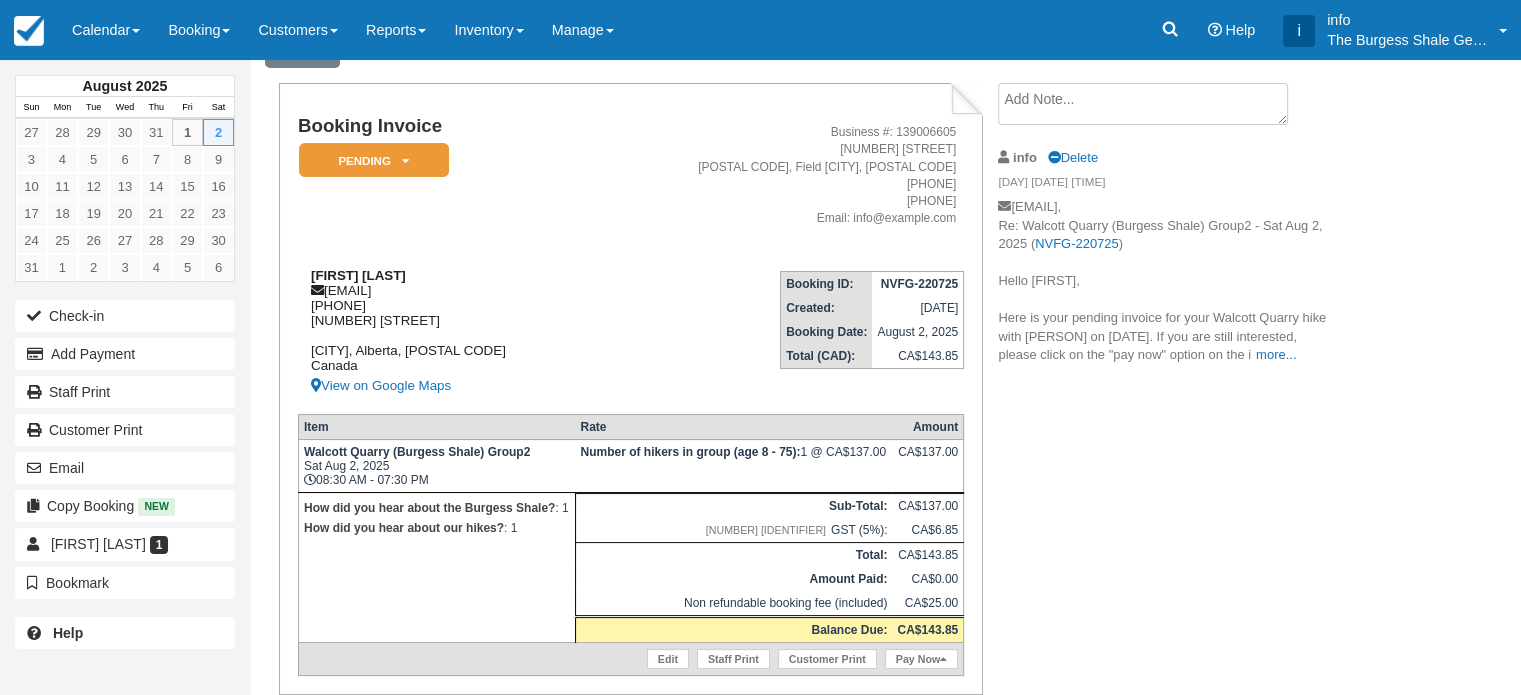 scroll, scrollTop: 0, scrollLeft: 0, axis: both 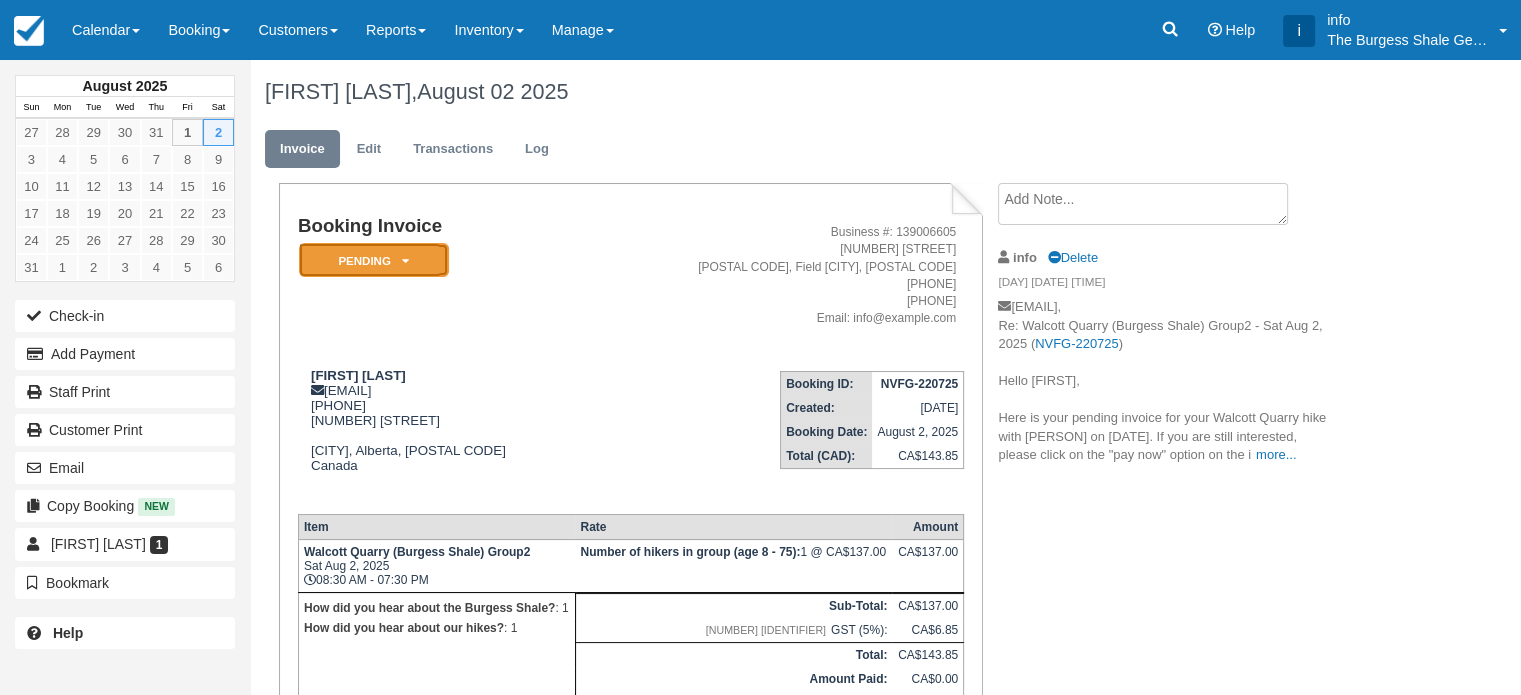 click on "Pending" at bounding box center [374, 260] 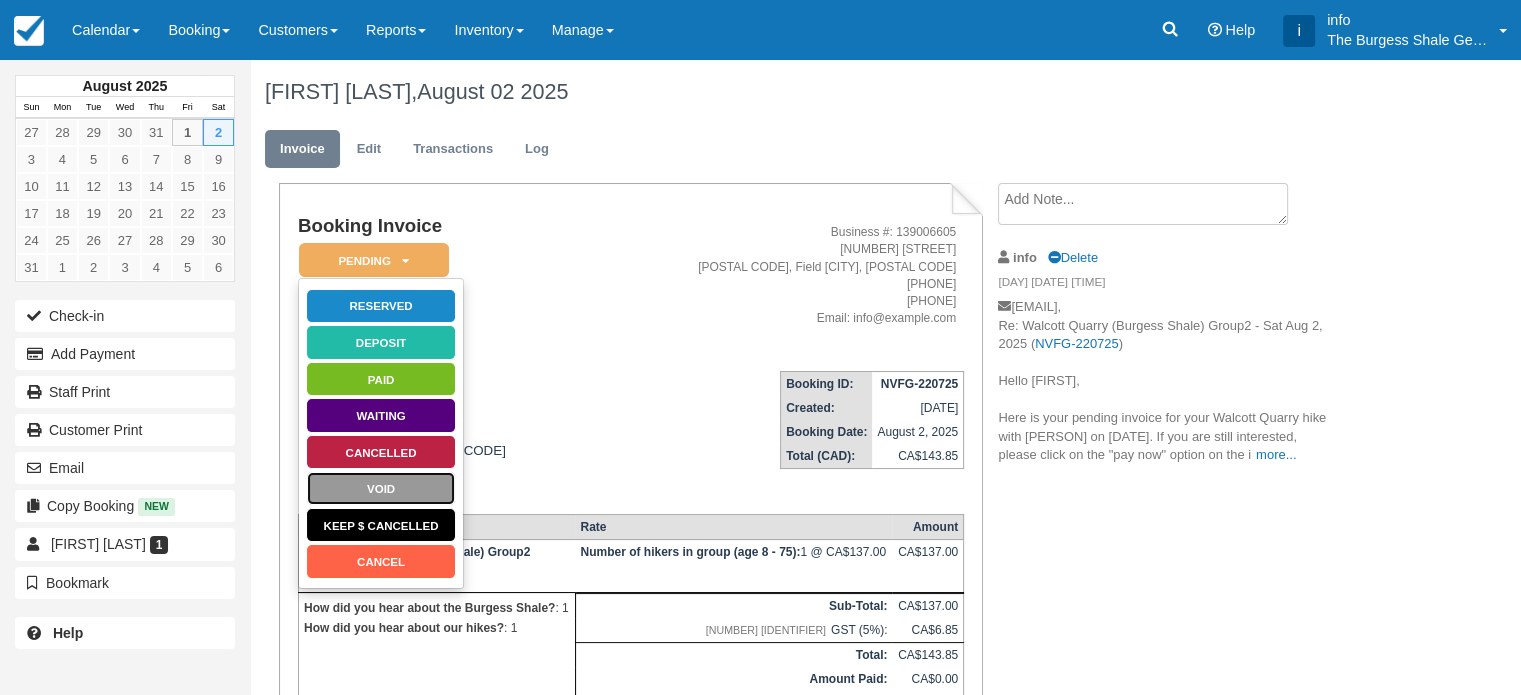 click on "Void" at bounding box center [381, 488] 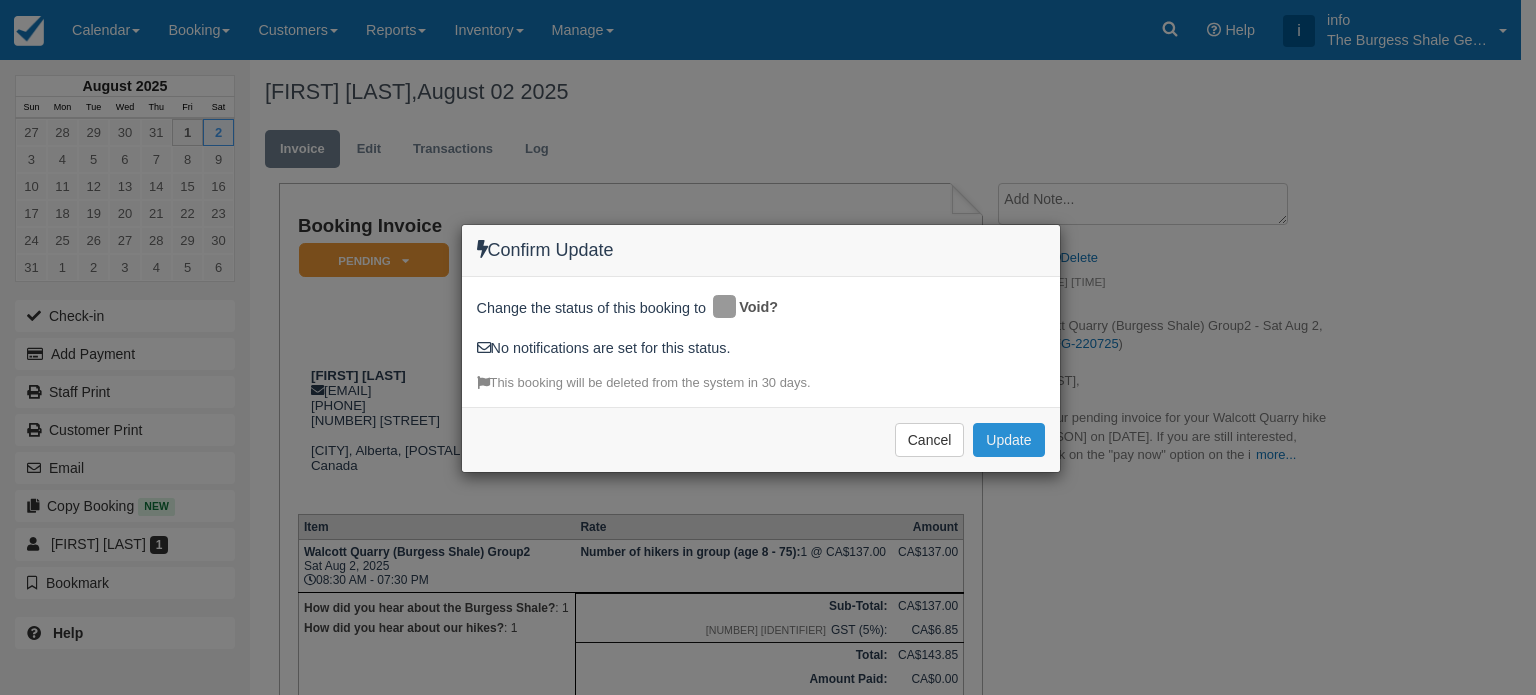 click on "Update" at bounding box center (1008, 440) 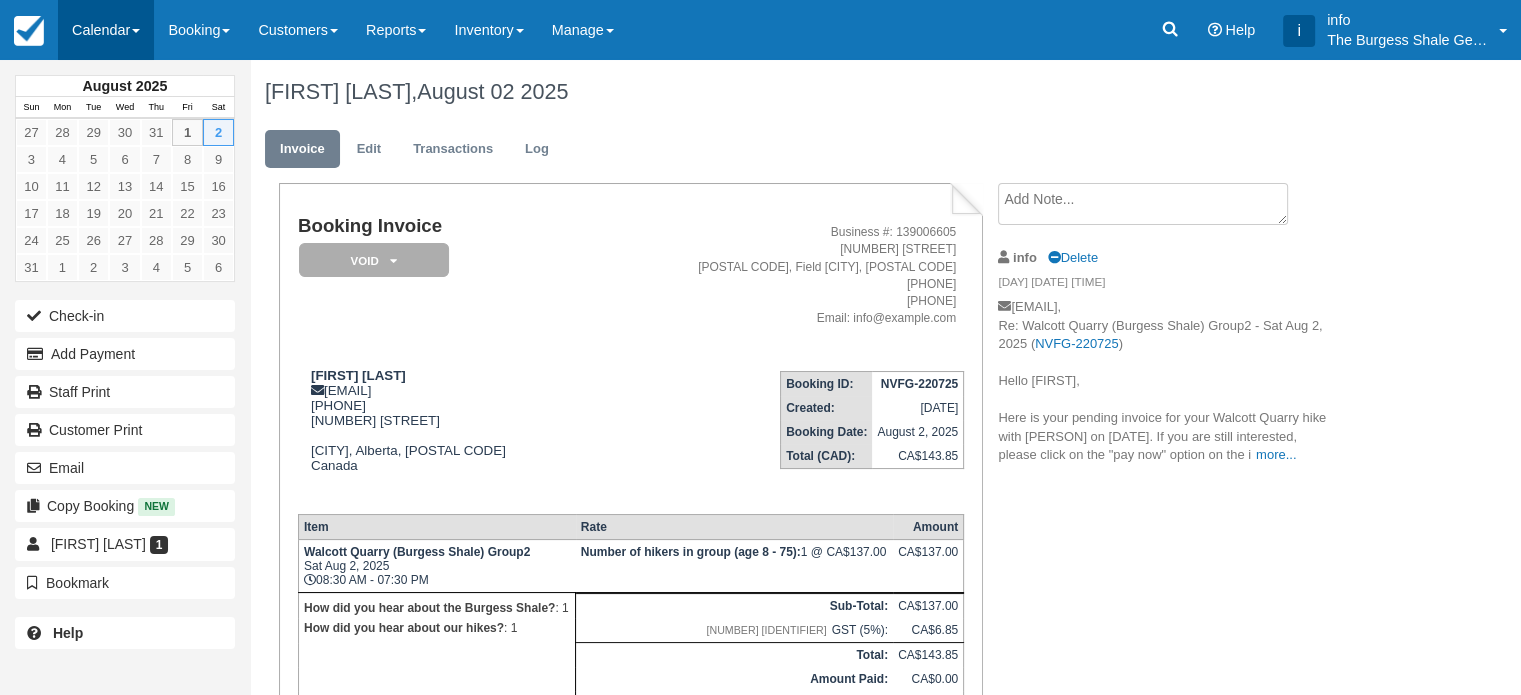 click on "Calendar" at bounding box center [106, 30] 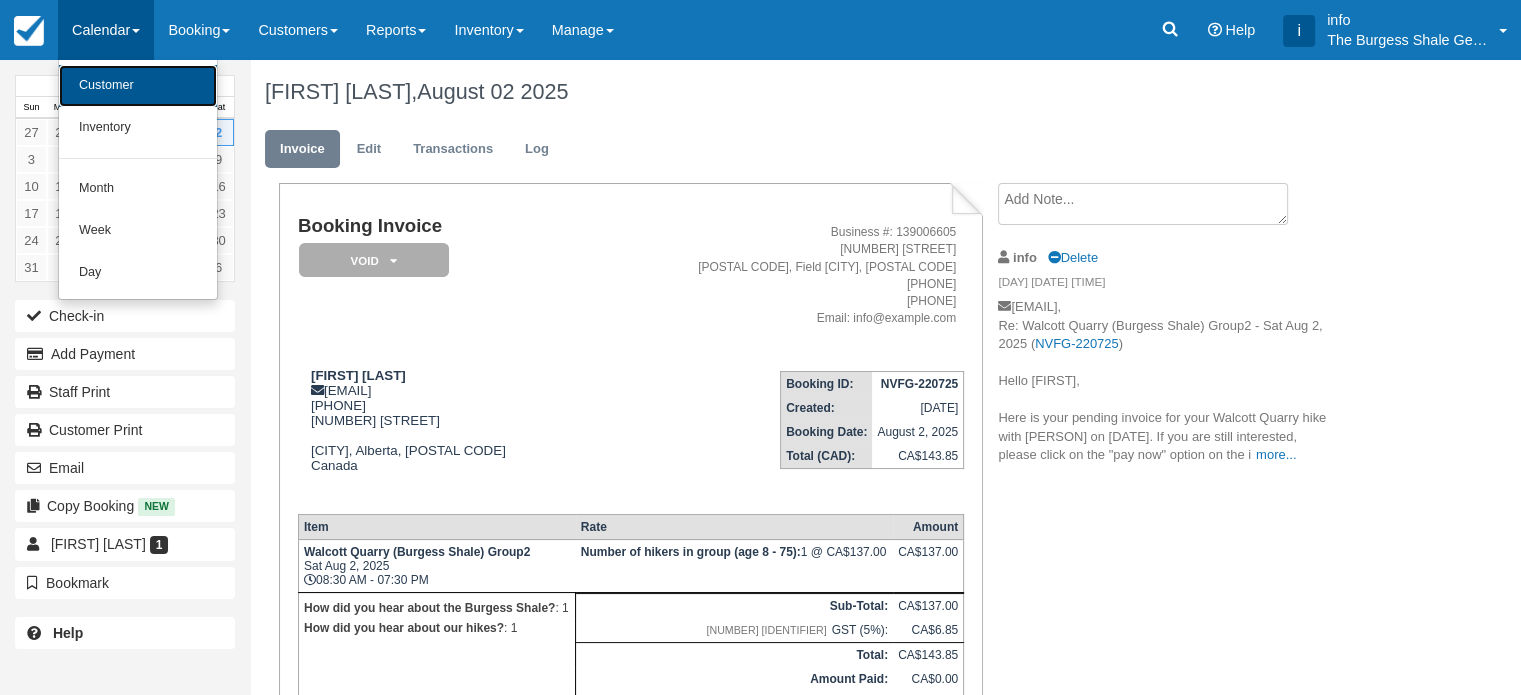 click on "Customer" at bounding box center (138, 86) 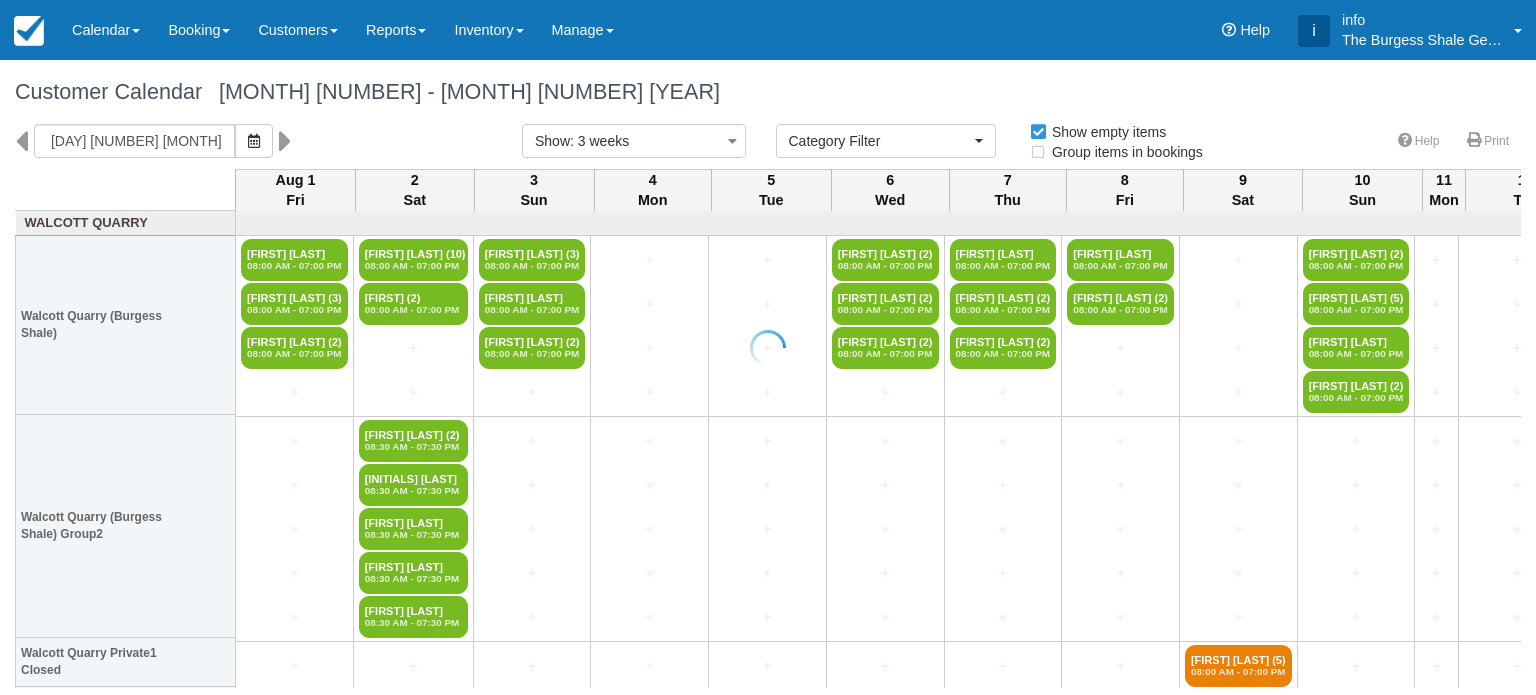 select 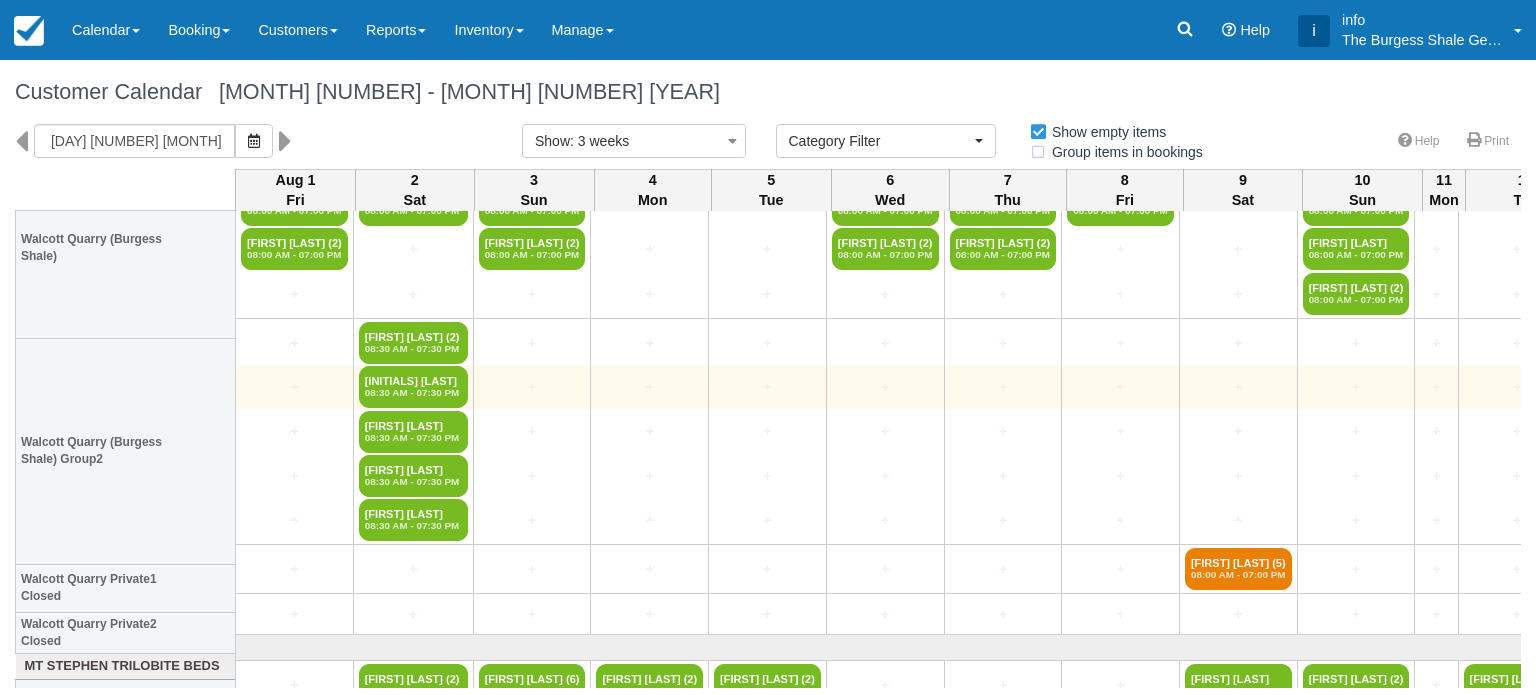 scroll, scrollTop: 0, scrollLeft: 0, axis: both 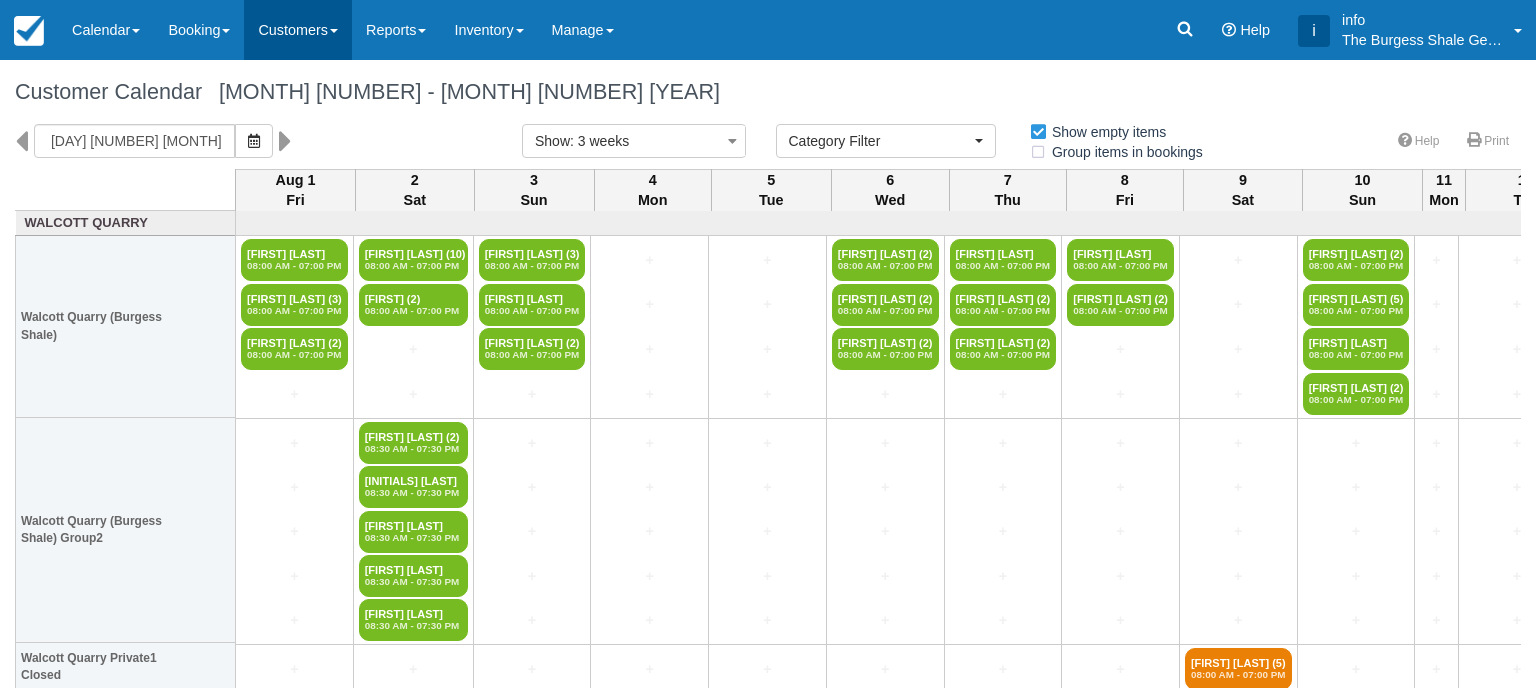 click on "Customers" at bounding box center [298, 30] 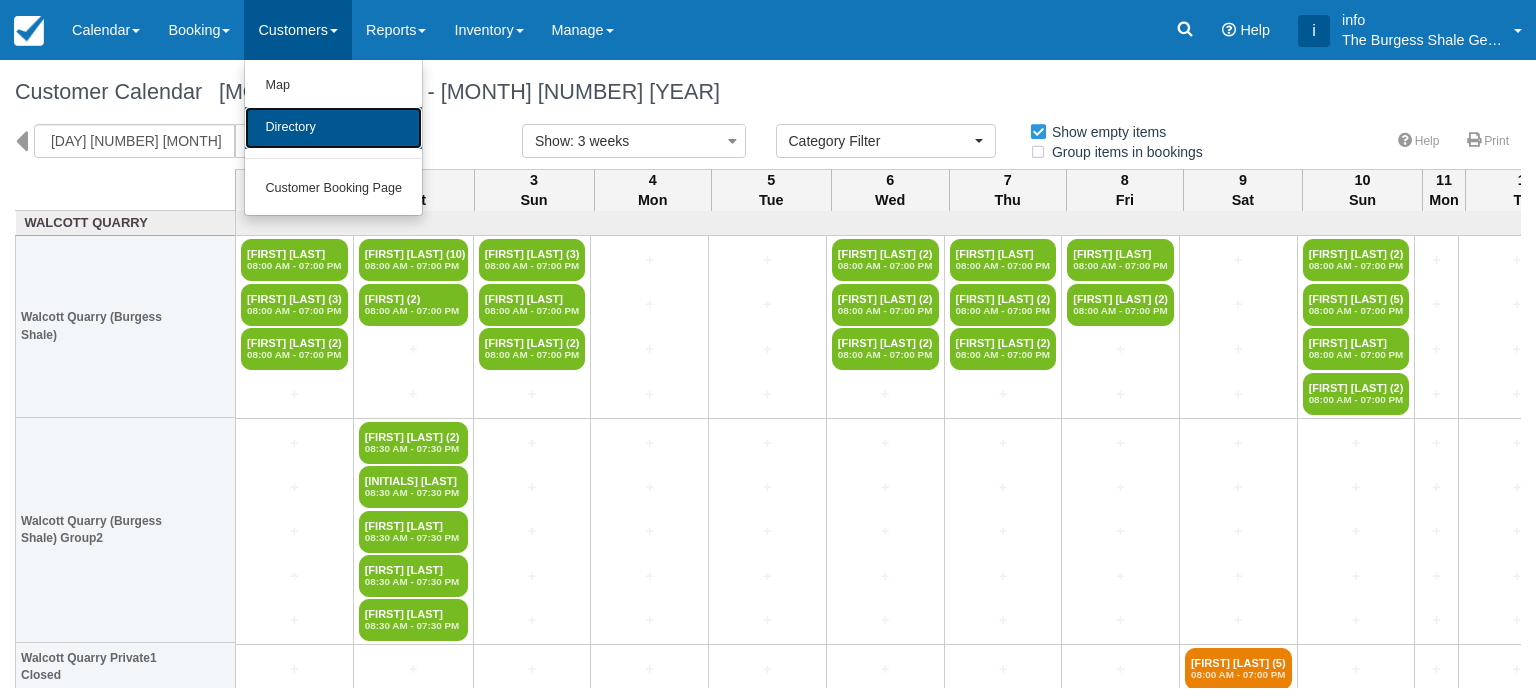click on "Directory" at bounding box center [333, 128] 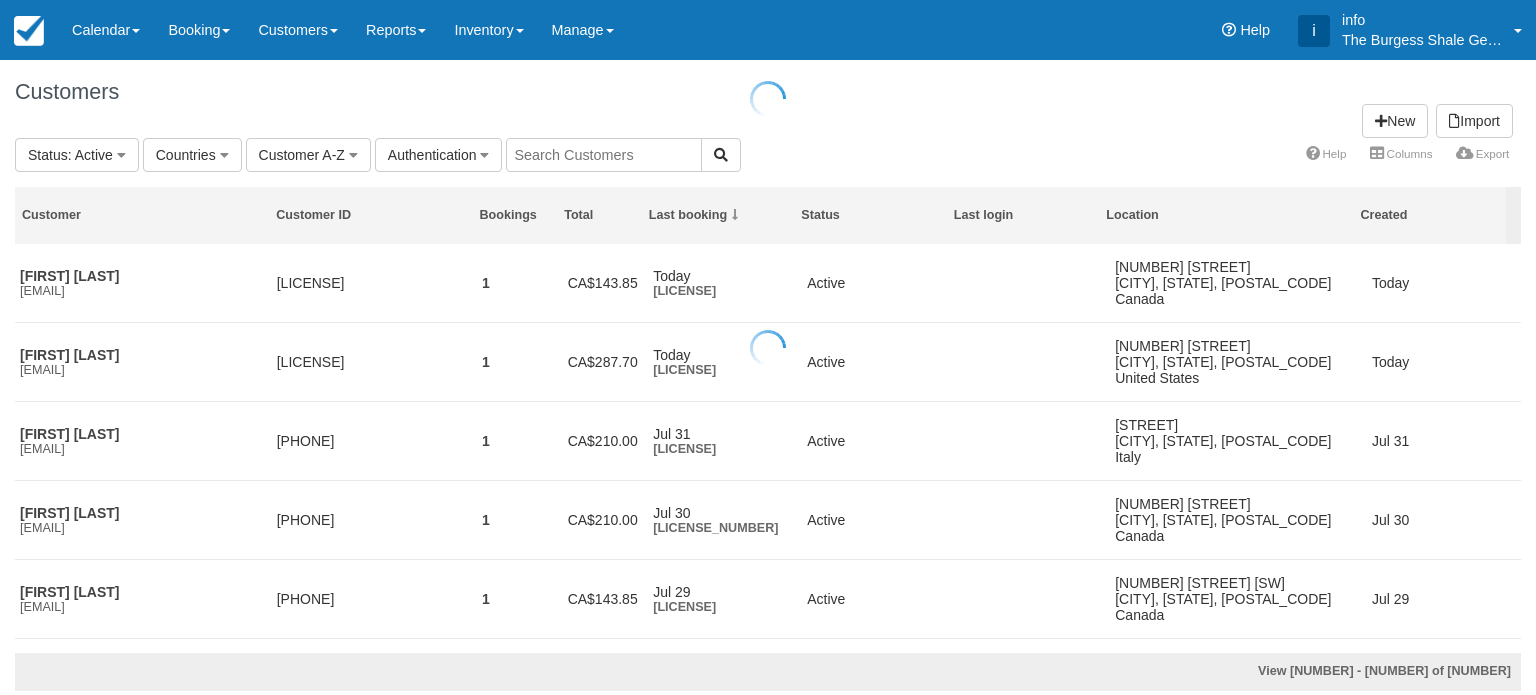 scroll, scrollTop: 0, scrollLeft: 0, axis: both 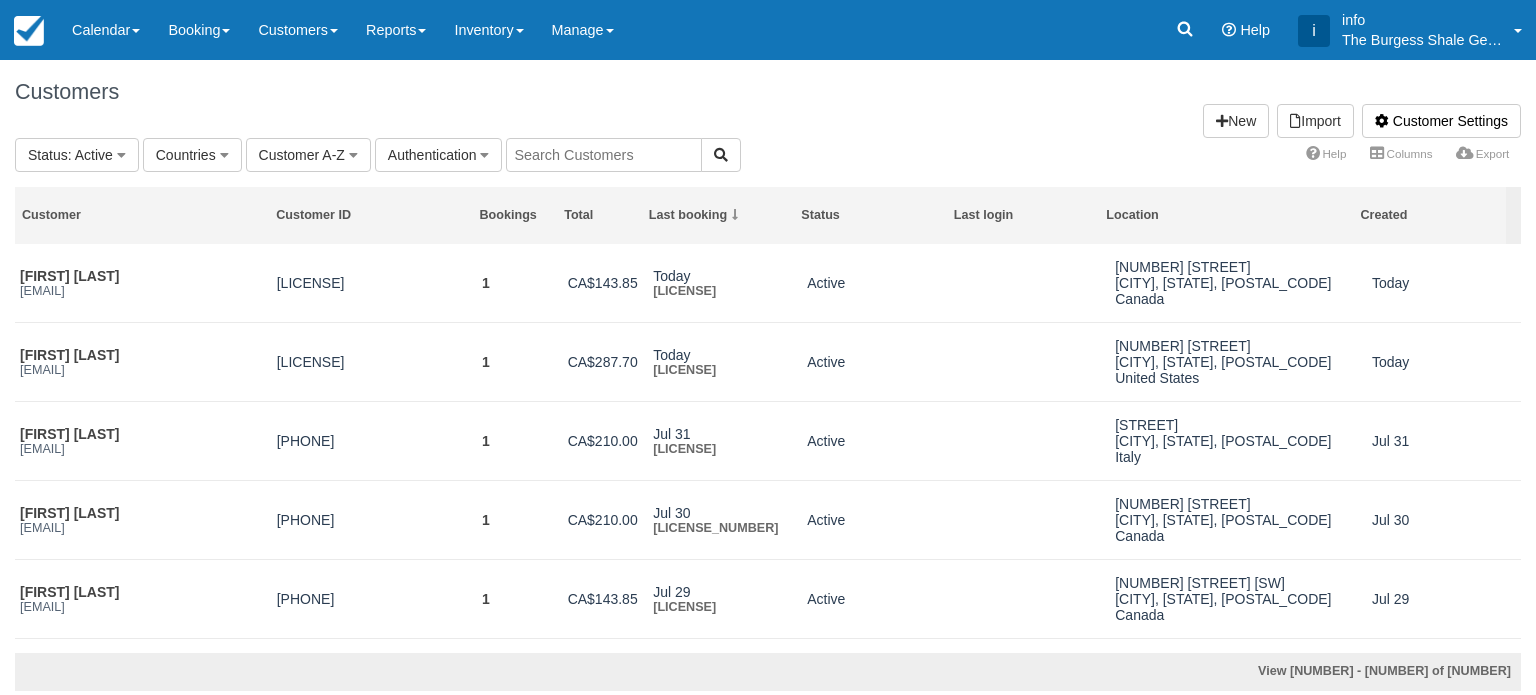 click at bounding box center [604, 155] 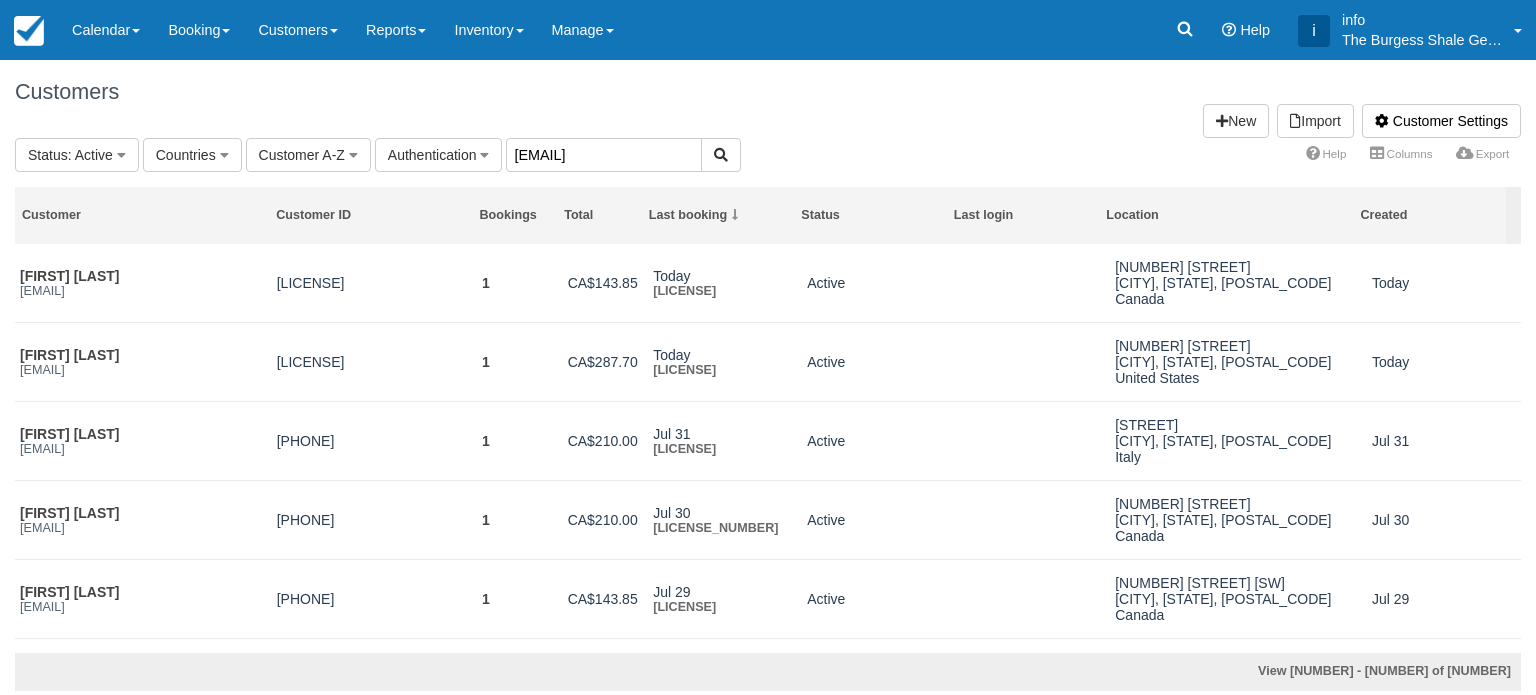 type on "sartorial@me.com" 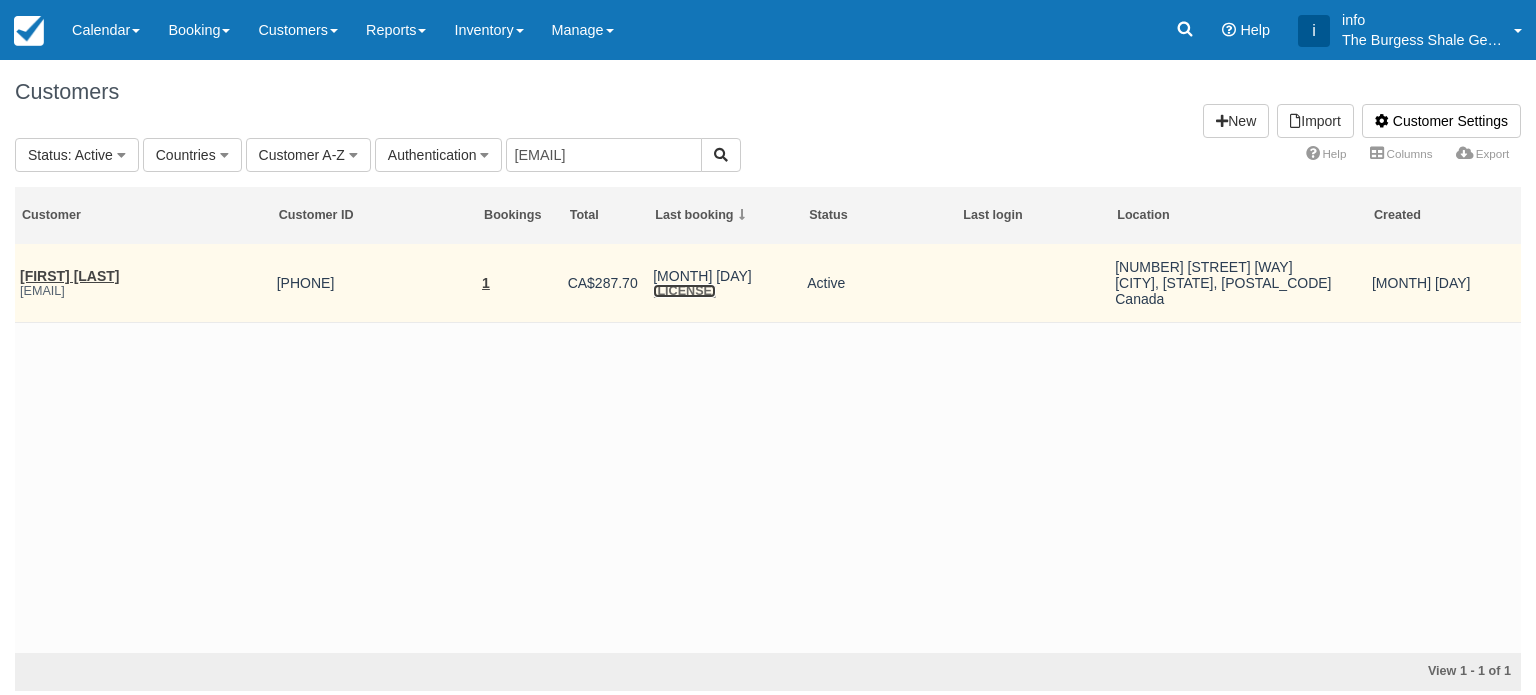 click on "CSGR-120225" at bounding box center (684, 291) 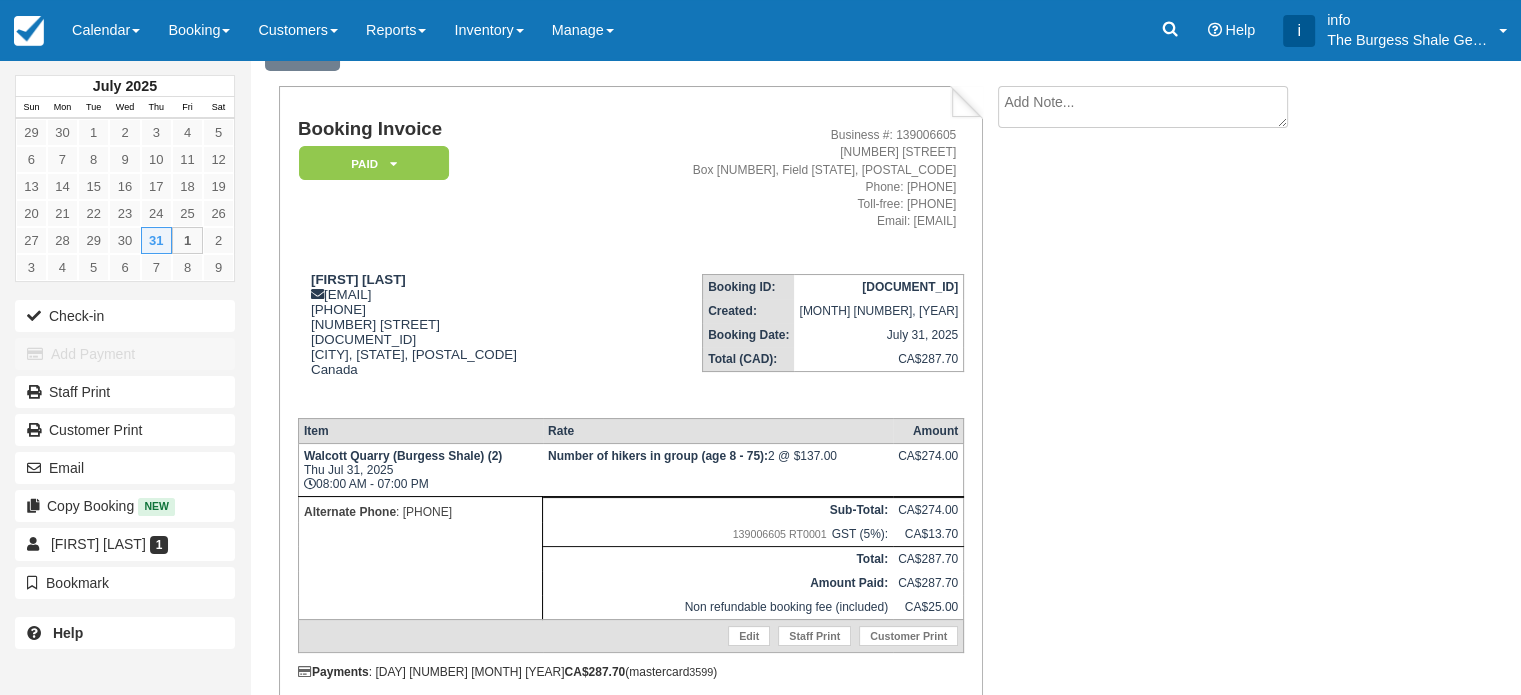 scroll, scrollTop: 170, scrollLeft: 0, axis: vertical 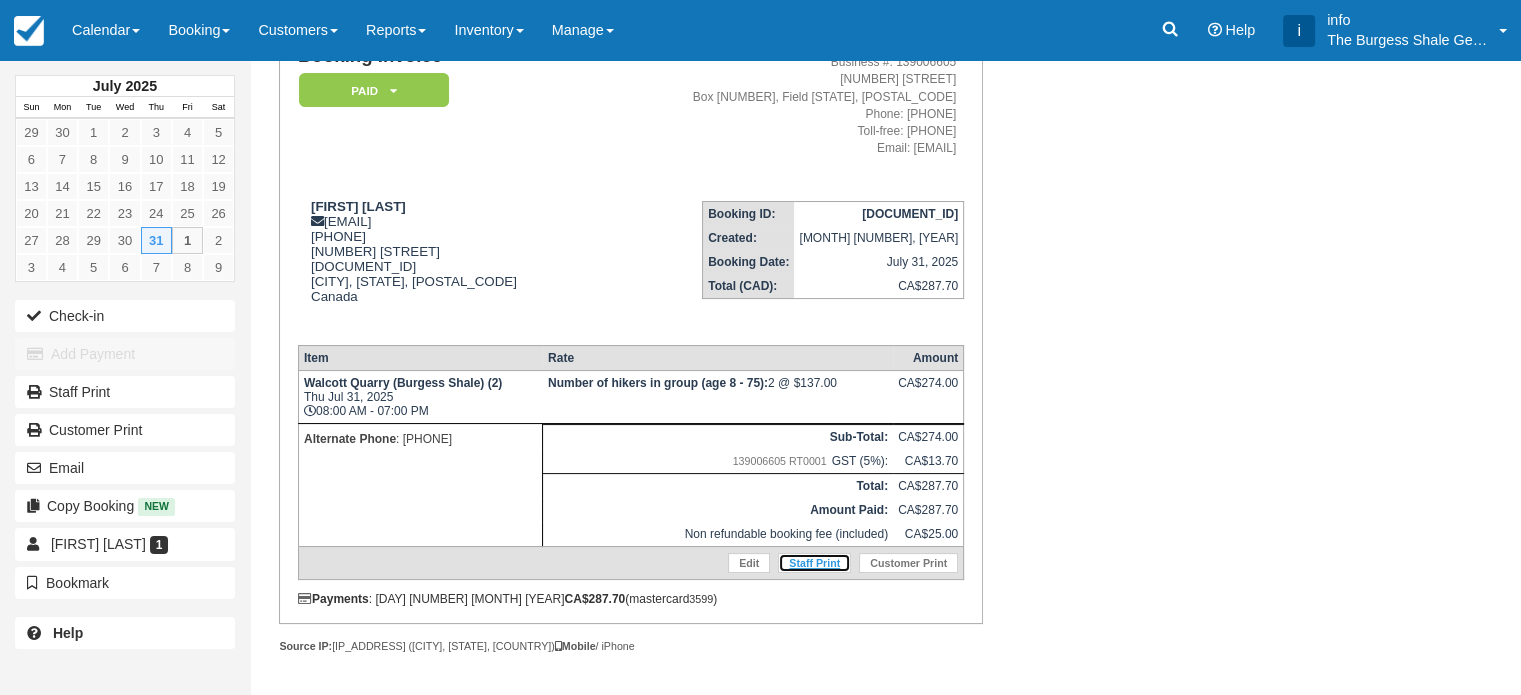 click on "Staff Print" at bounding box center (814, 563) 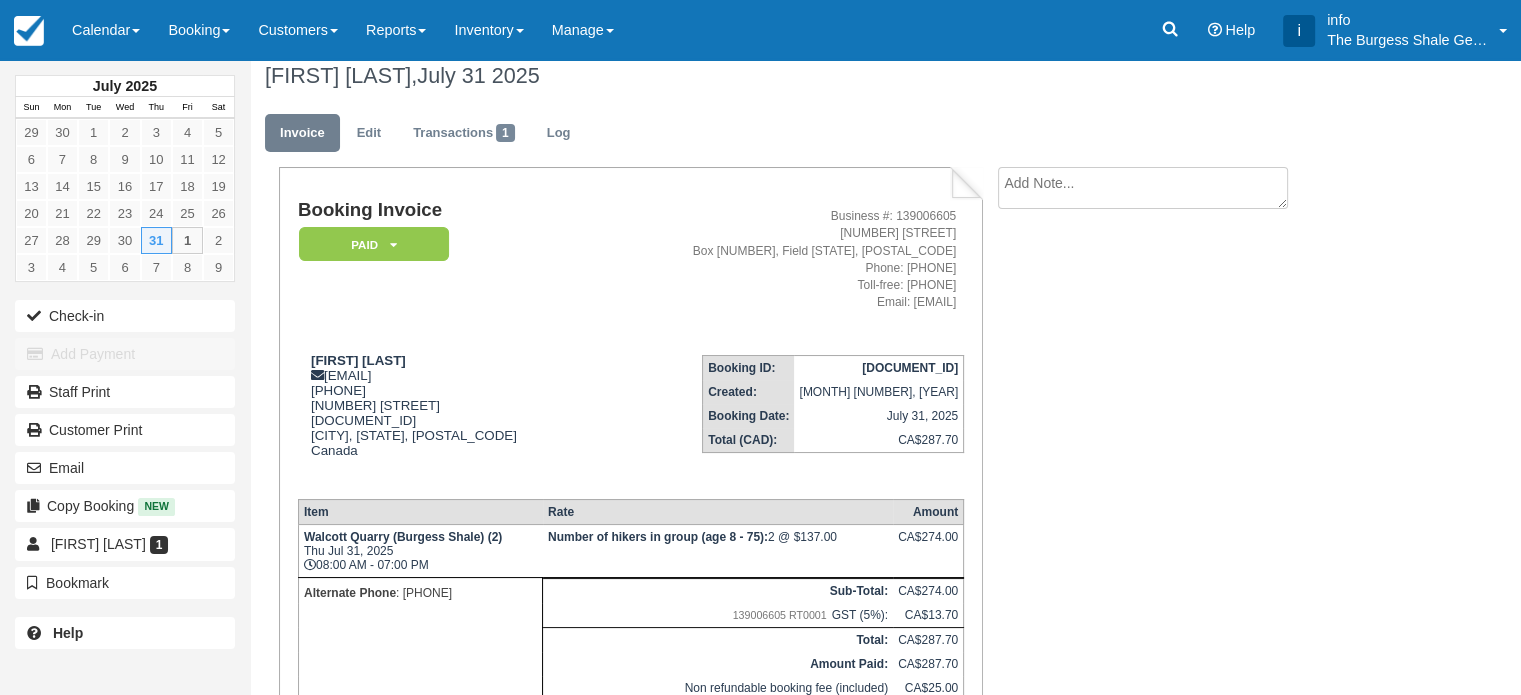 scroll, scrollTop: 0, scrollLeft: 0, axis: both 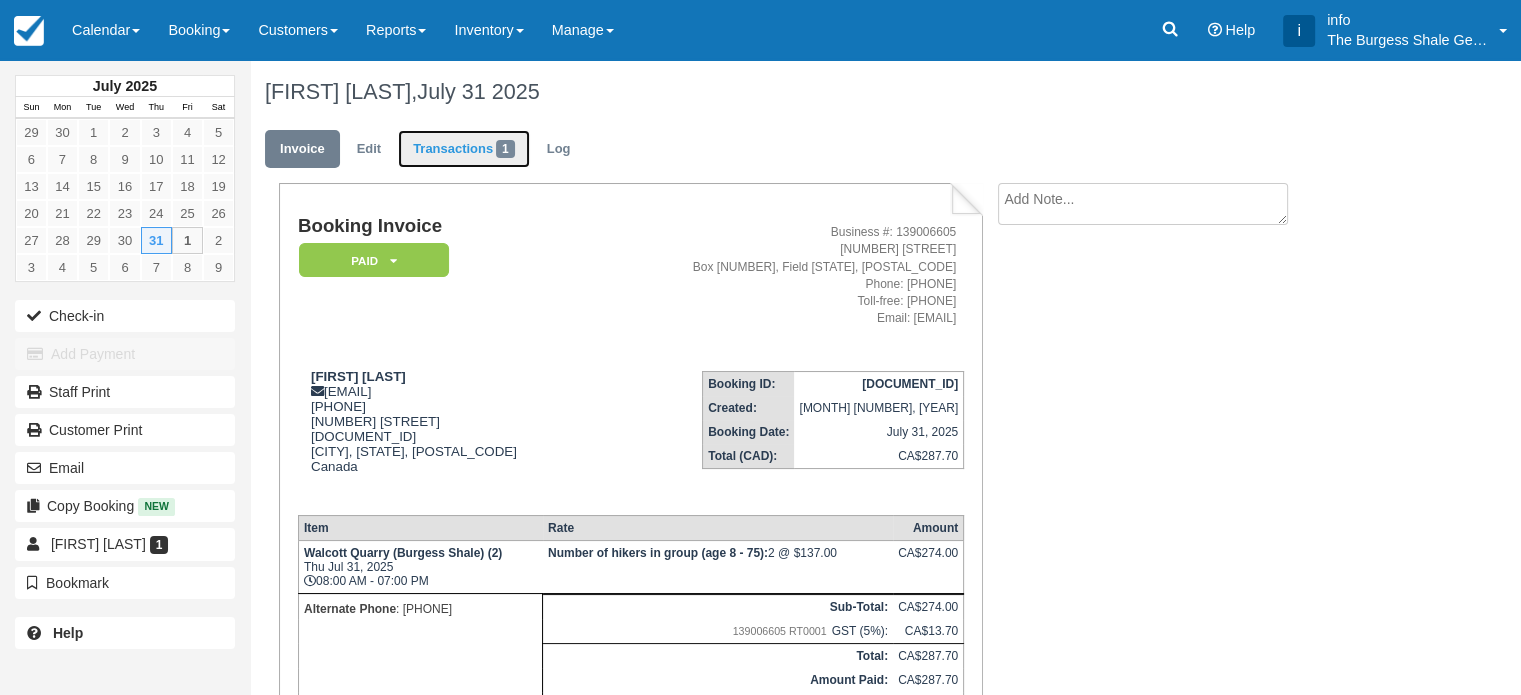 click on "Transactions  1" at bounding box center (464, 149) 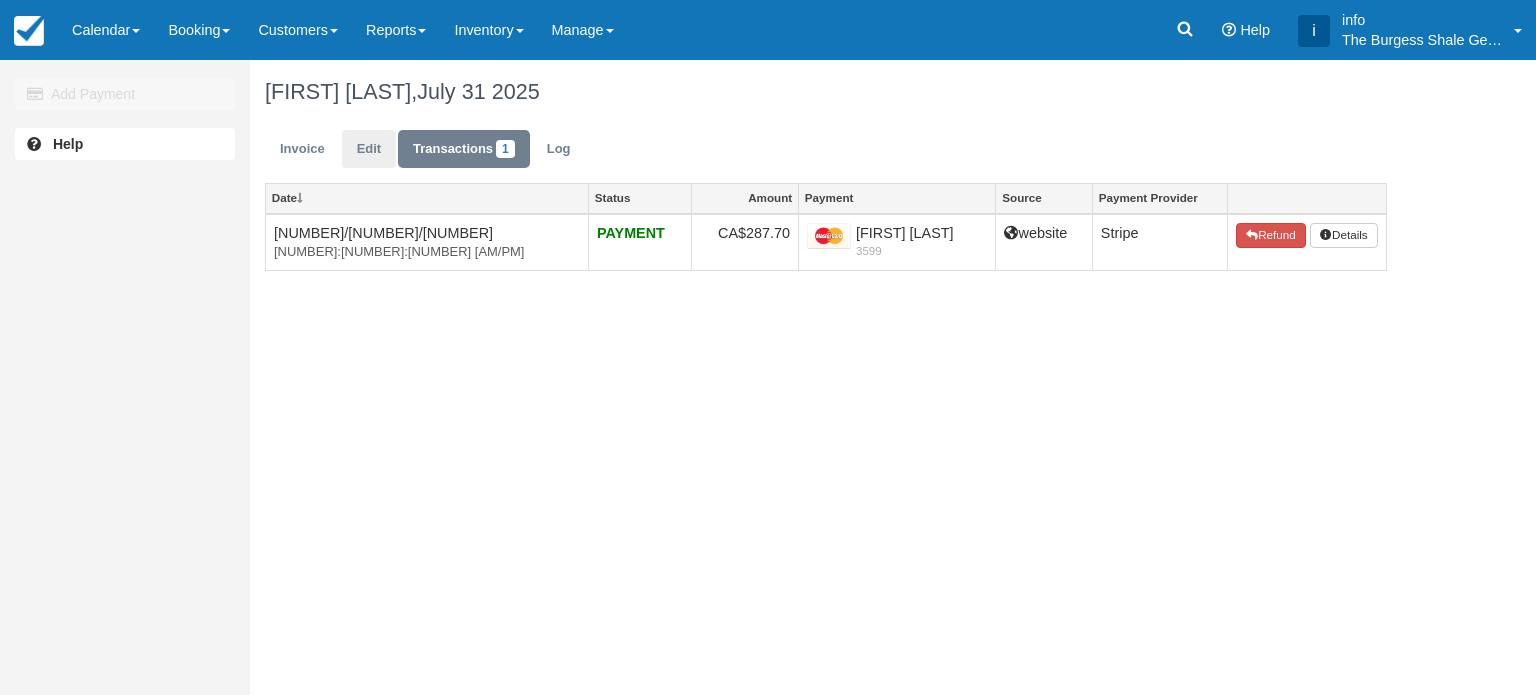 scroll, scrollTop: 0, scrollLeft: 0, axis: both 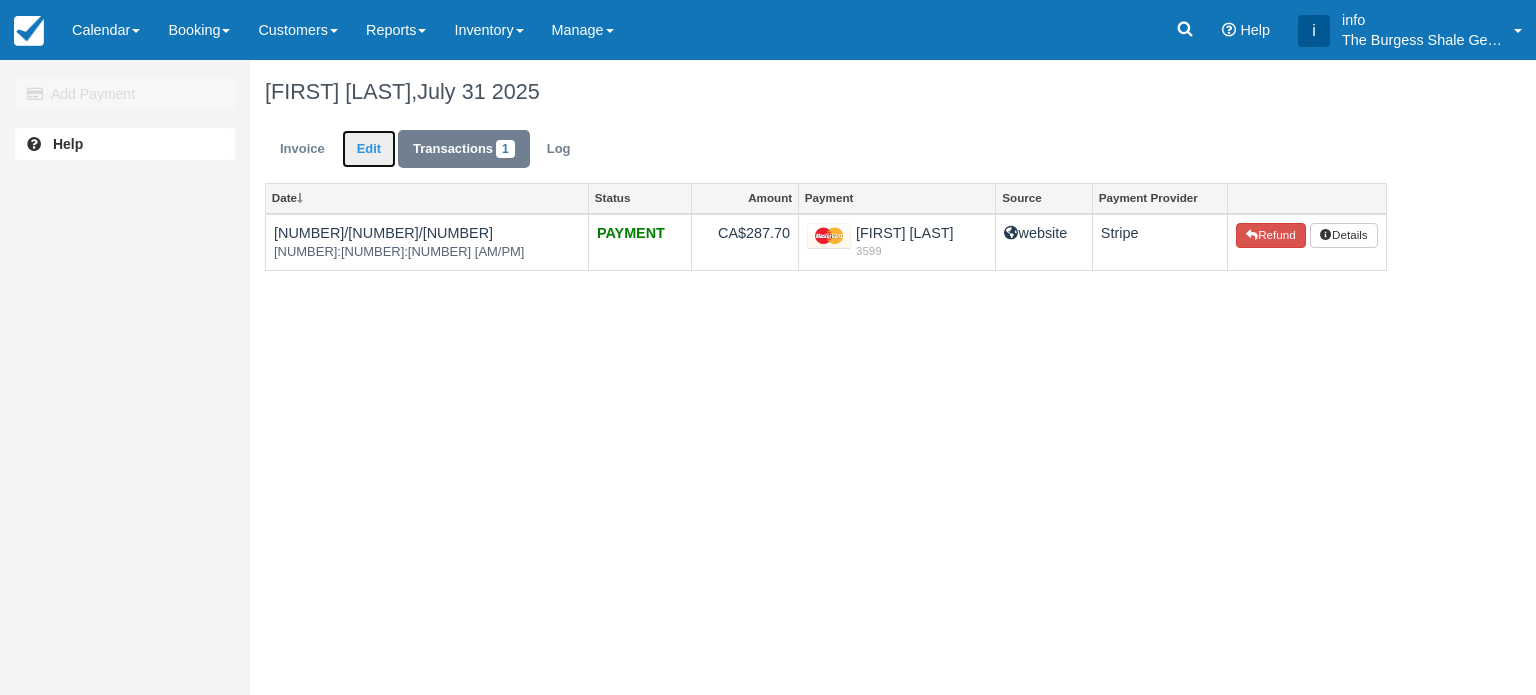 click on "Edit" at bounding box center (369, 149) 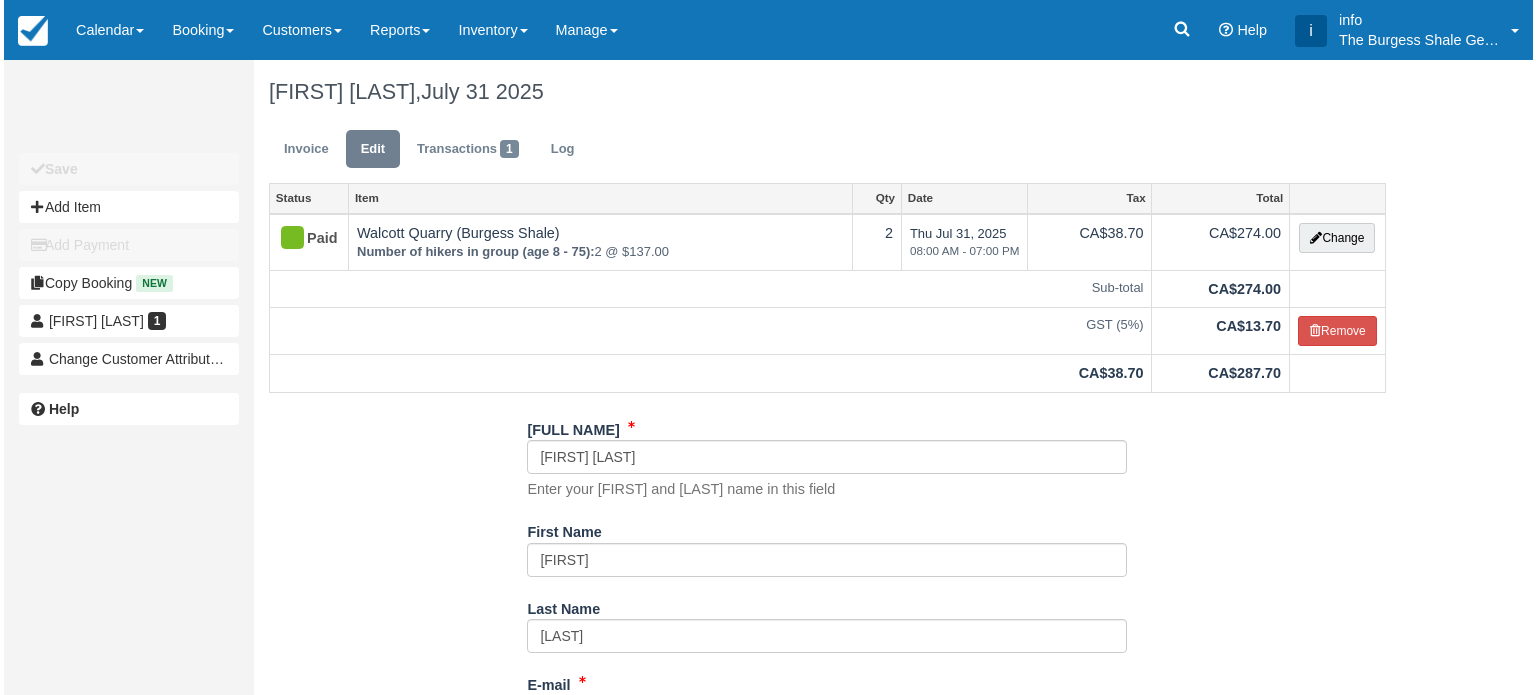 scroll, scrollTop: 0, scrollLeft: 0, axis: both 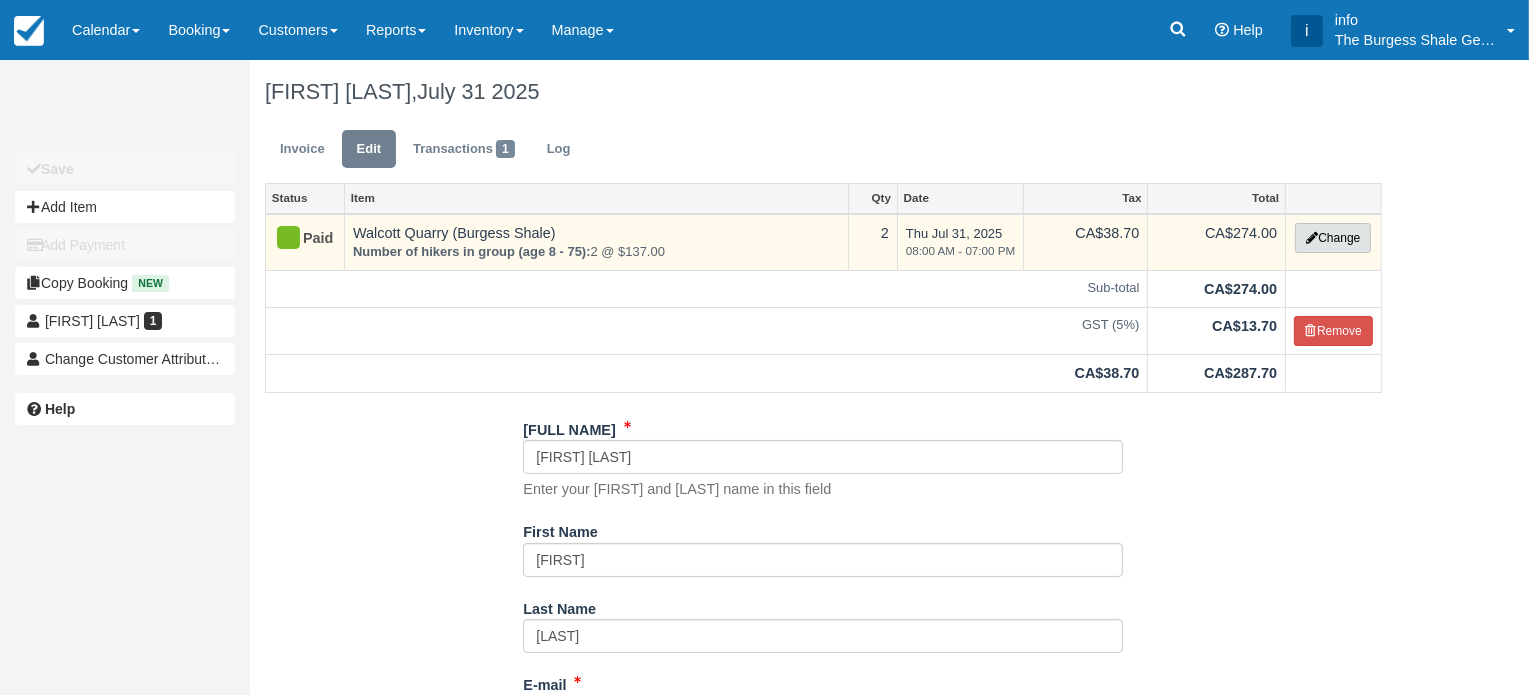 click on "Change" at bounding box center (1333, 238) 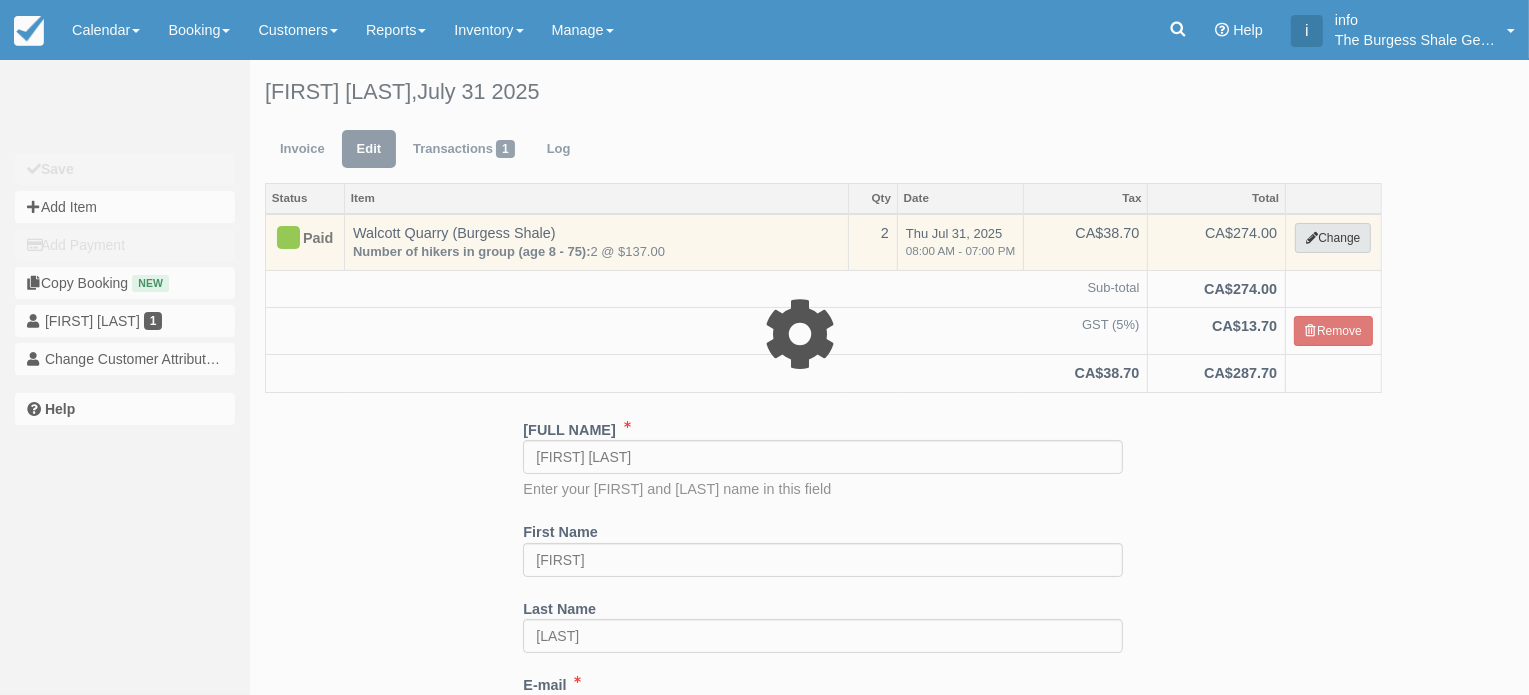 type on "274.00" 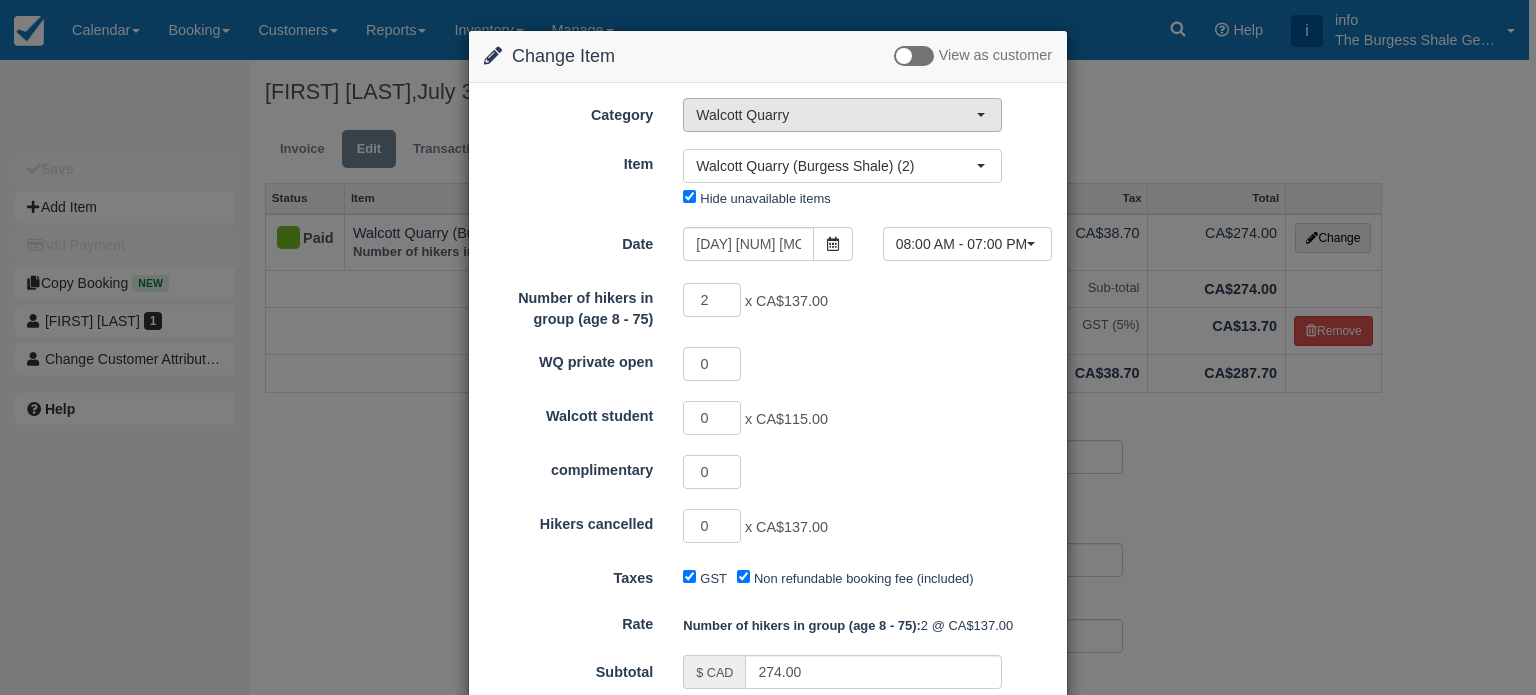 click on "Walcott Quarry" at bounding box center [842, 115] 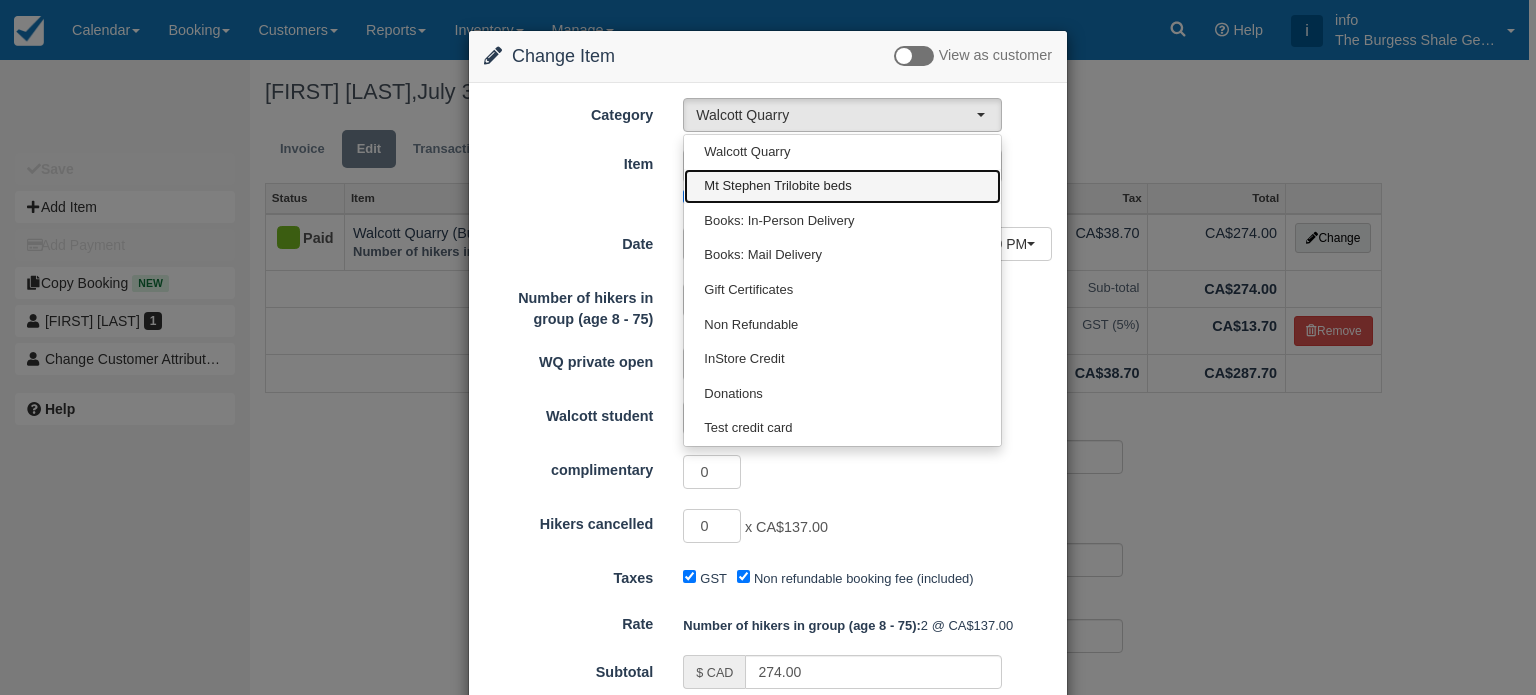 click on "Mt Stephen Trilobite beds" at bounding box center [777, 186] 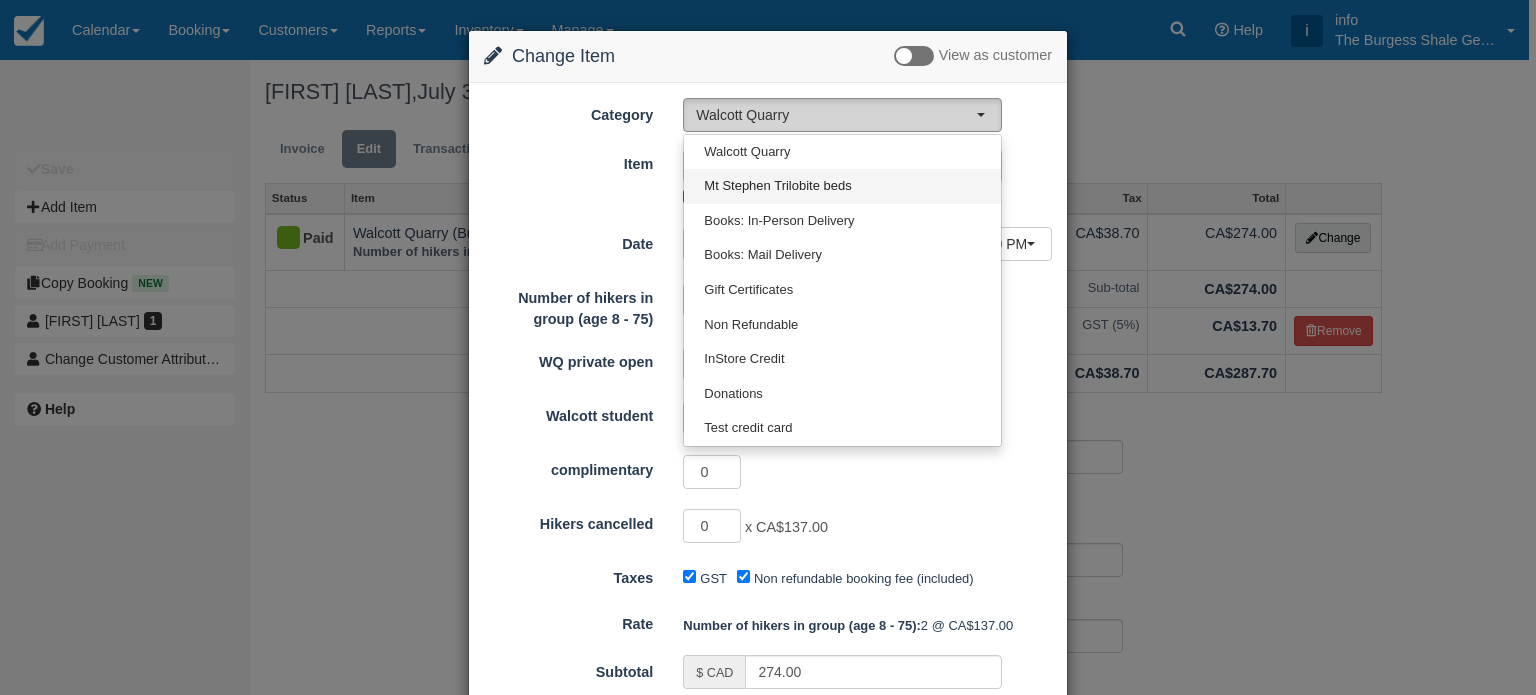 select on "3" 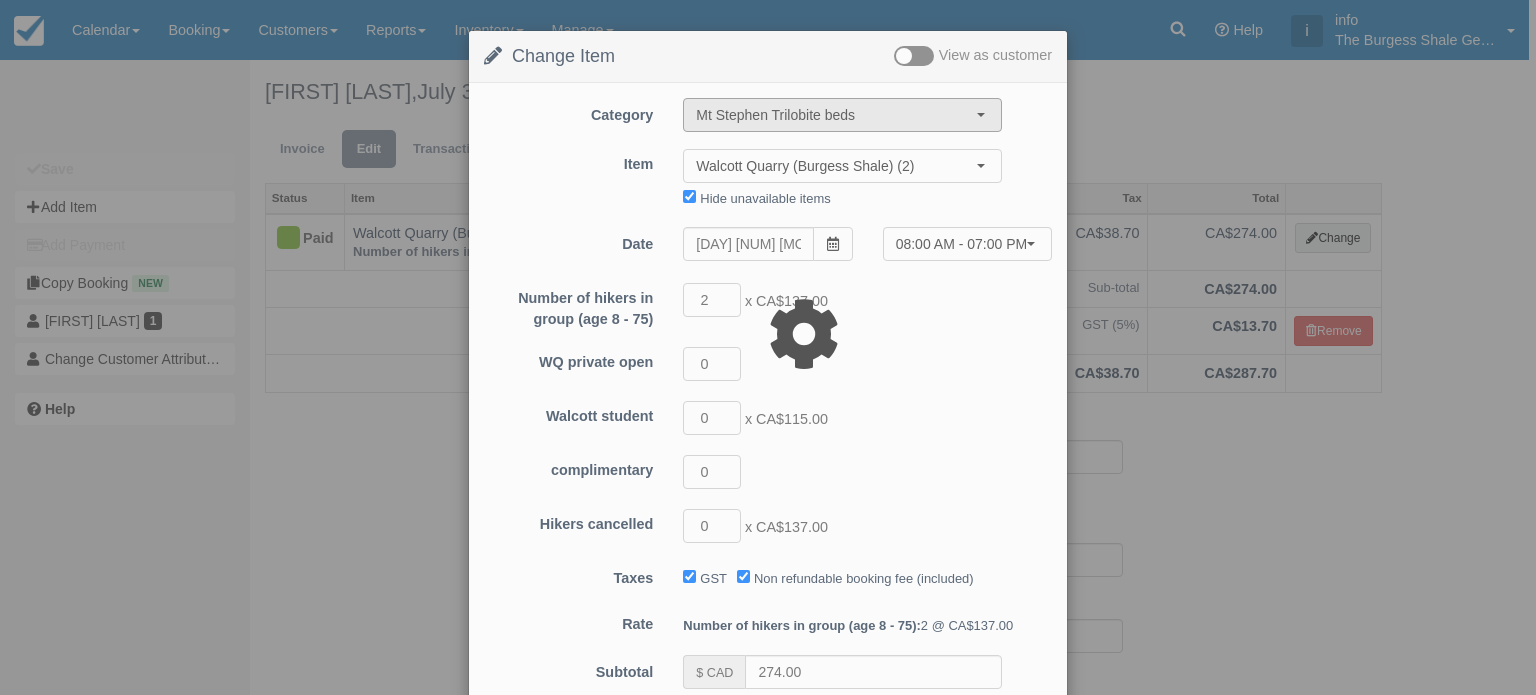 type on "100.00" 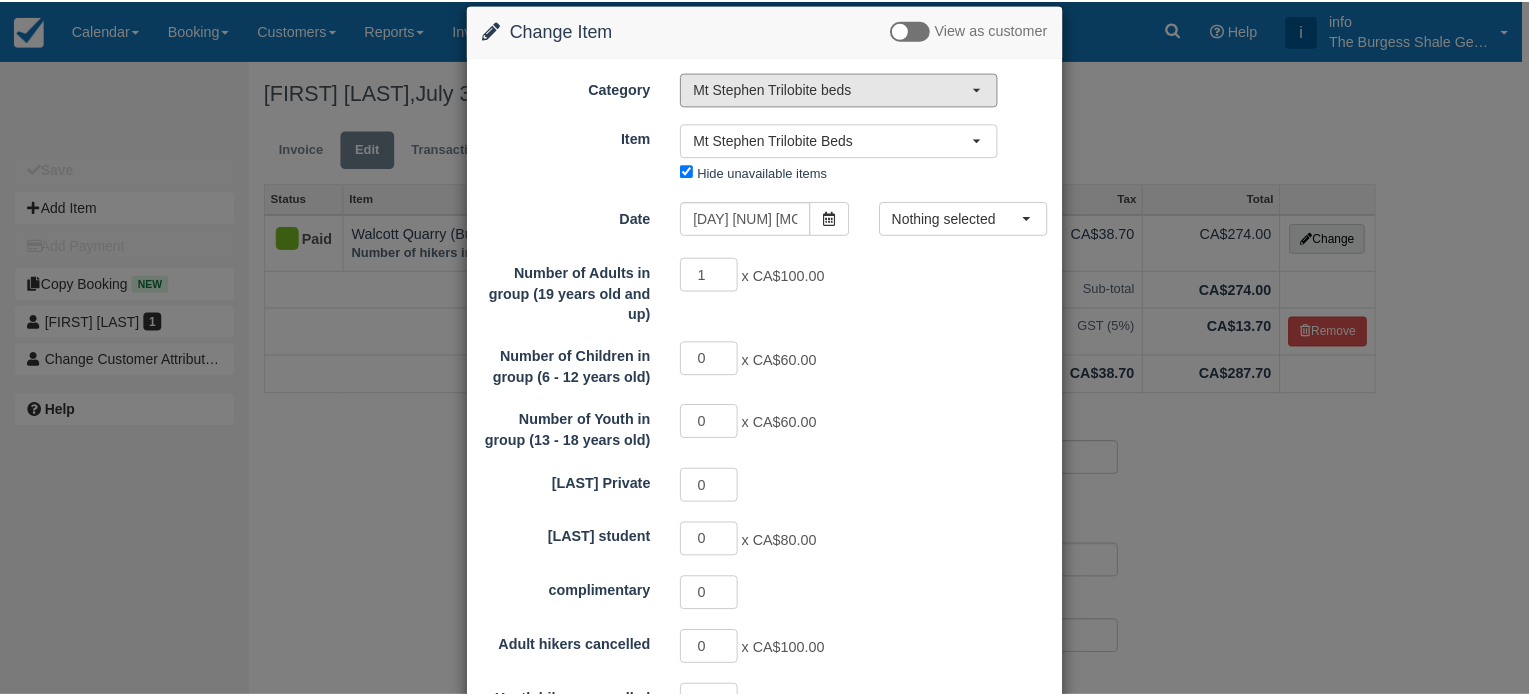 scroll, scrollTop: 0, scrollLeft: 0, axis: both 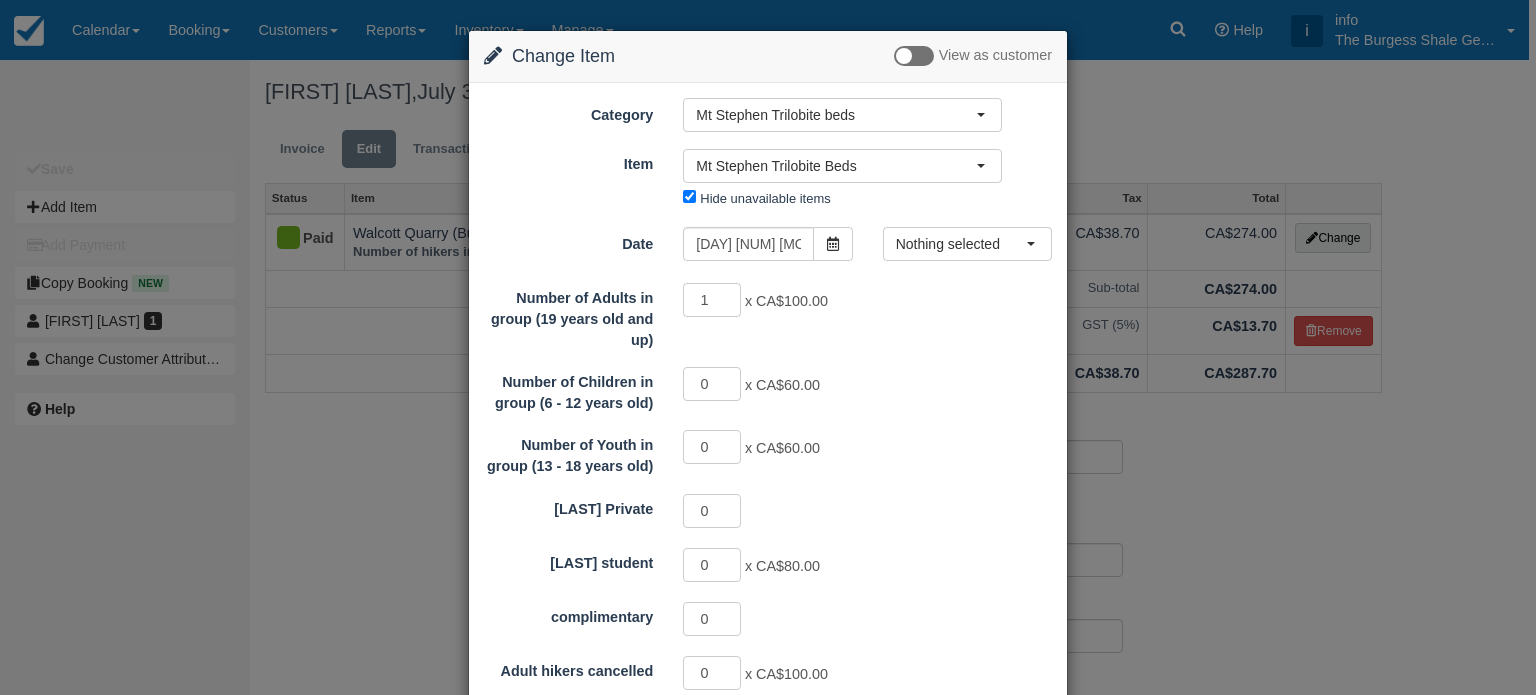click on "Change Item
Add Item
View as customer
Category
Mt Stephen Trilobite beds   Walcott Quarry Mt Stephen Trilobite beds Books: In-Person Delivery Books: Mail Delivery Gift Certificates Non Refundable InStore Credit Donations Test credit card
Walcott Quarry Mt Stephen Trilobite beds Books: In-Person Delivery Books: Mail Delivery Gift Certificates Non Refundable InStore Credit Donations Test credit card
Item
Nothing selected
Mt Stephen Trilobite Beds   Mt Stephen Trilobite Beds Mt Stephen Trilobite Beds Mt Stephen Trilobite Beds Group2 Mt Stephen Private1 Closed Mt Stephen Private2 Closed Mt Stephen Private3 Closed
Hide unavailable items
Date" at bounding box center [768, 347] 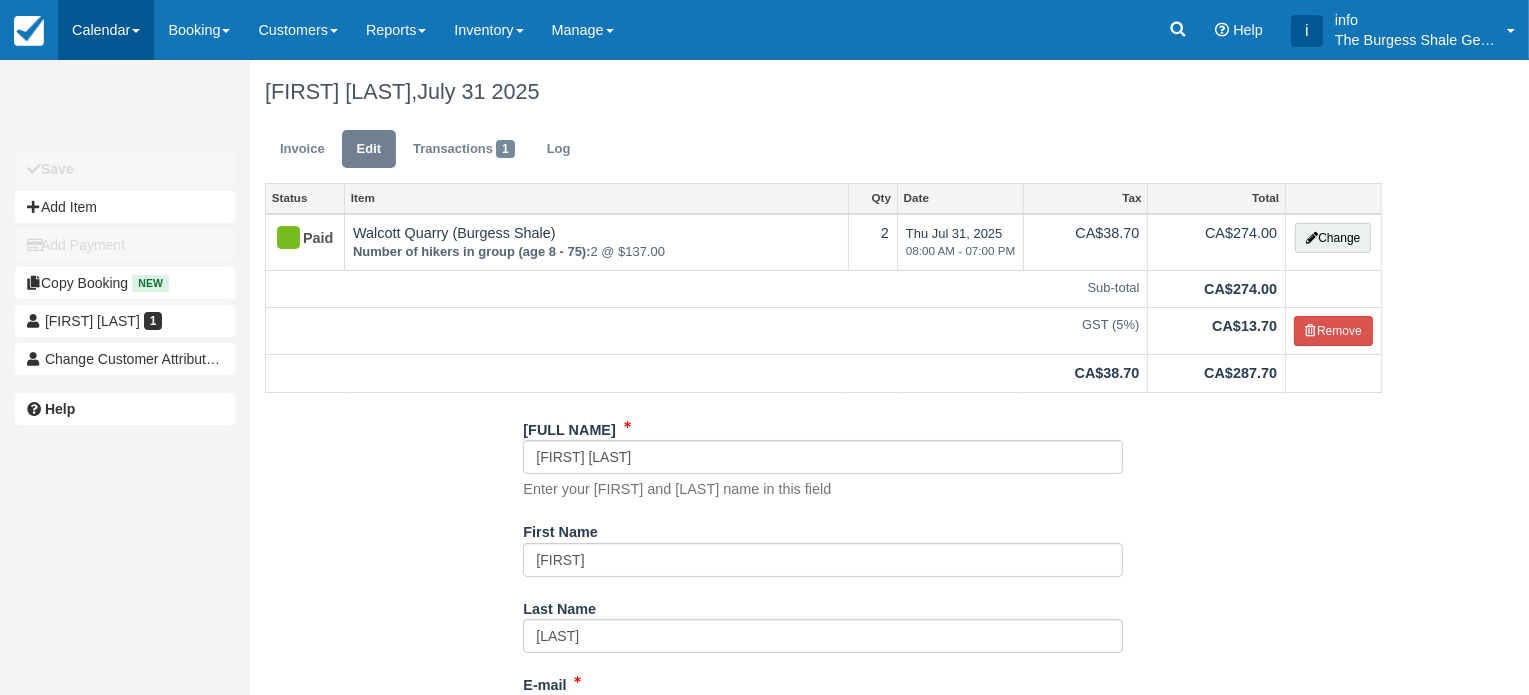 click on "Calendar" at bounding box center [106, 30] 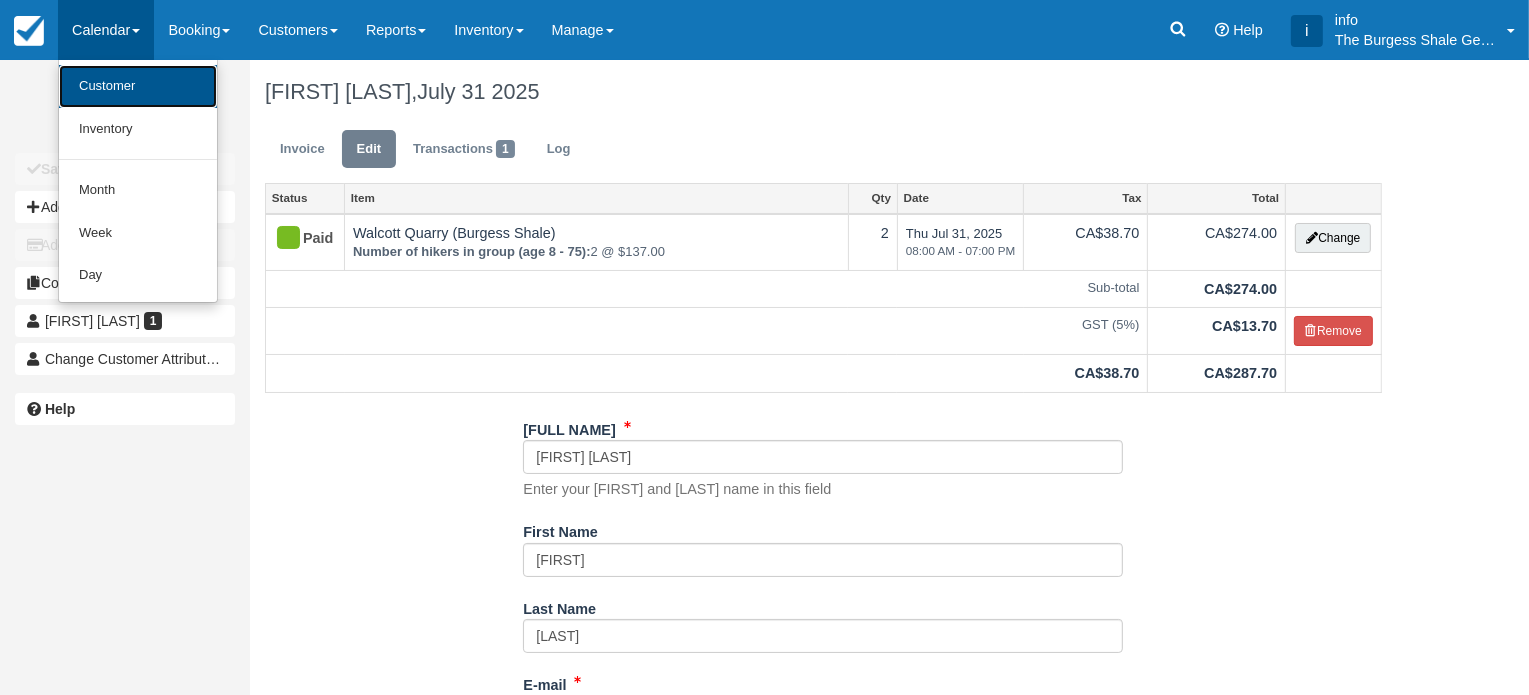 click on "Customer" at bounding box center (138, 86) 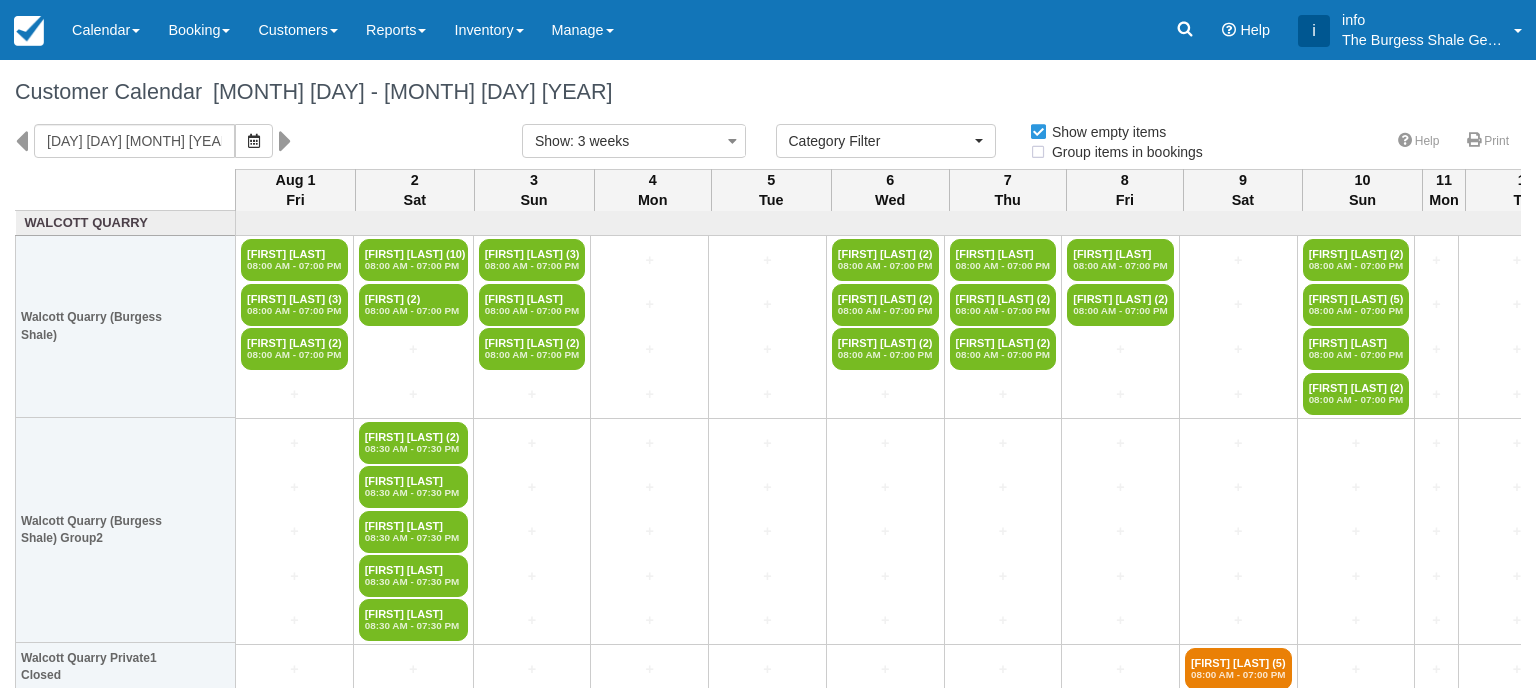 select 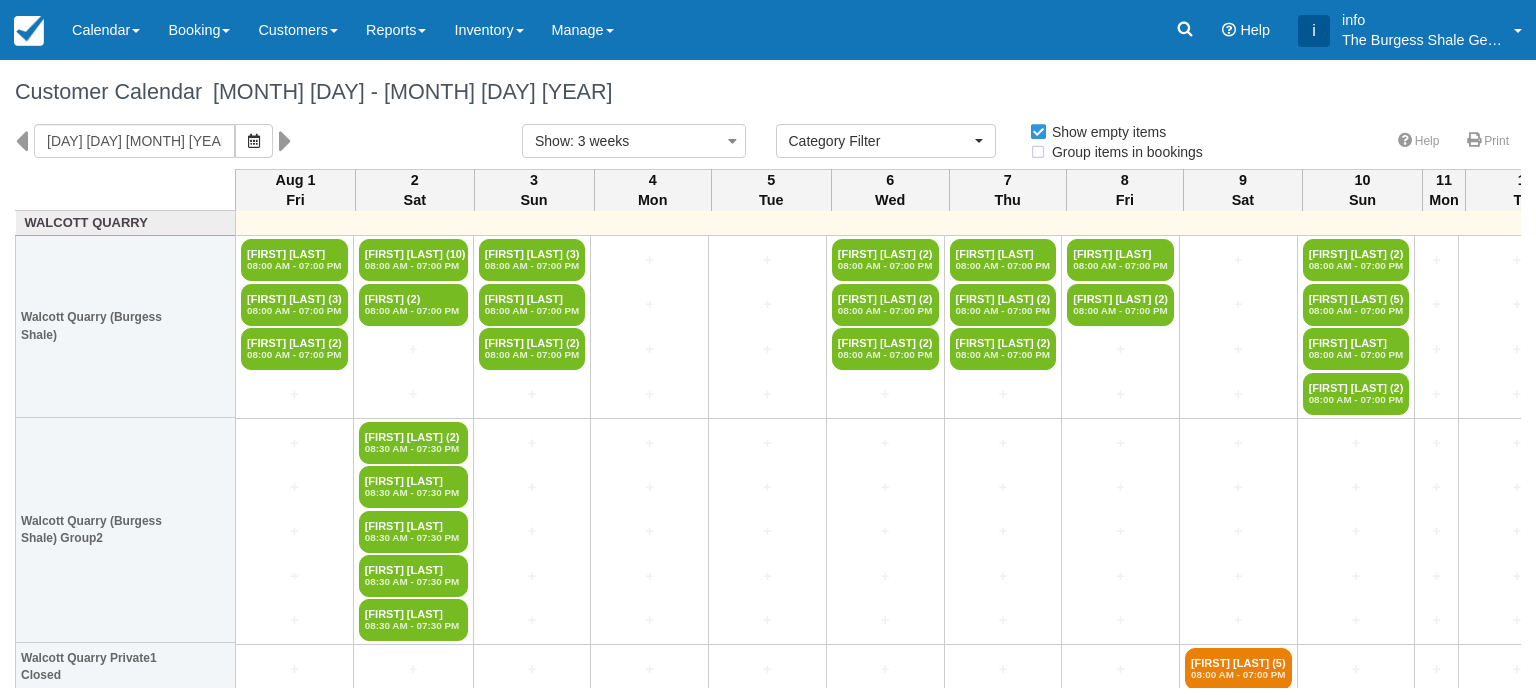 scroll, scrollTop: 0, scrollLeft: 0, axis: both 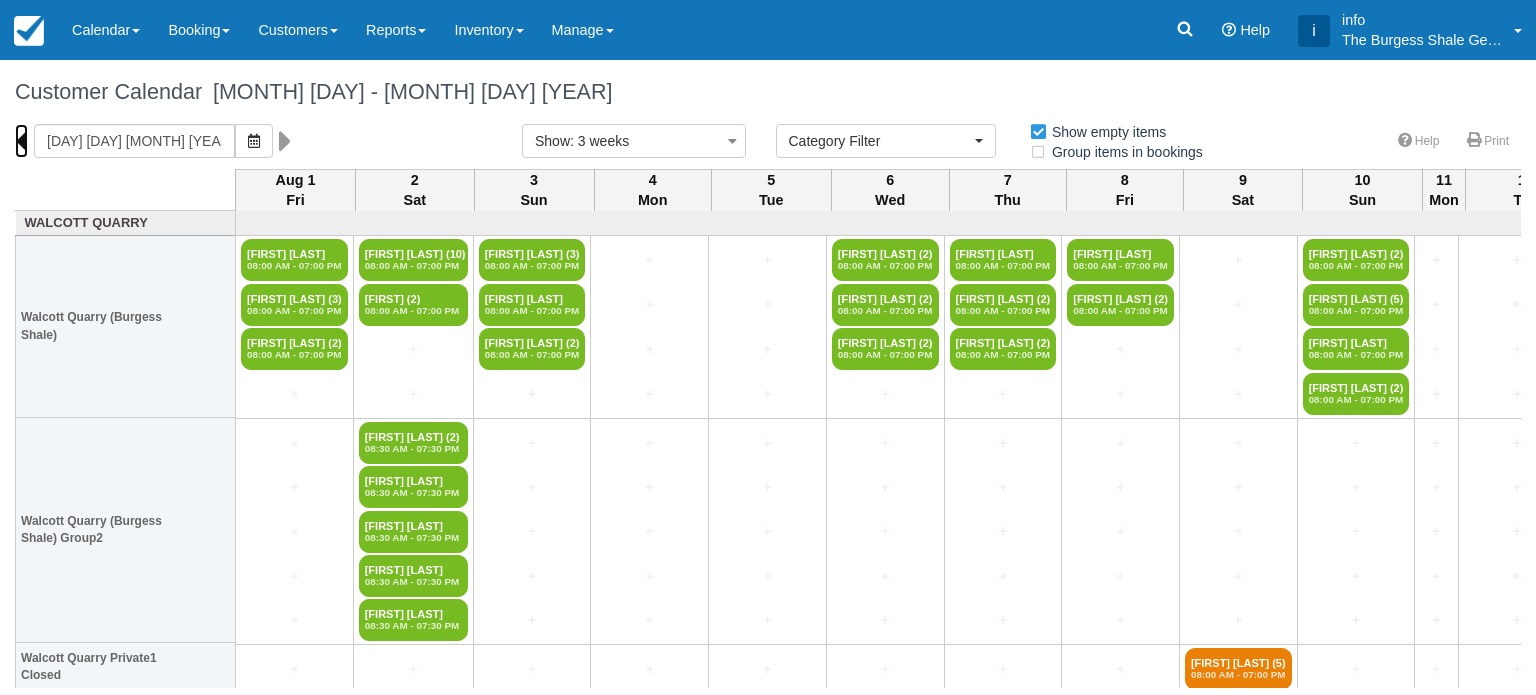 click at bounding box center (21, 141) 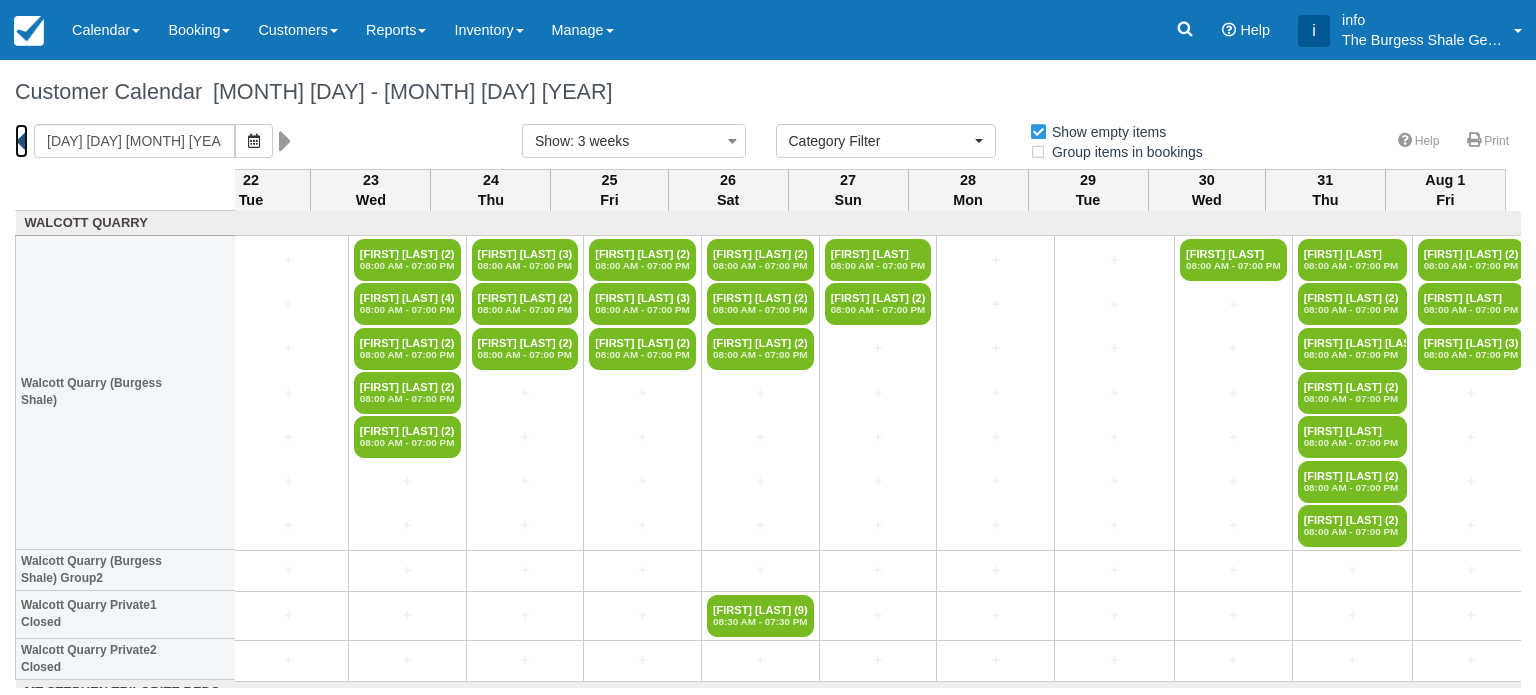 scroll, scrollTop: 0, scrollLeft: 1284, axis: horizontal 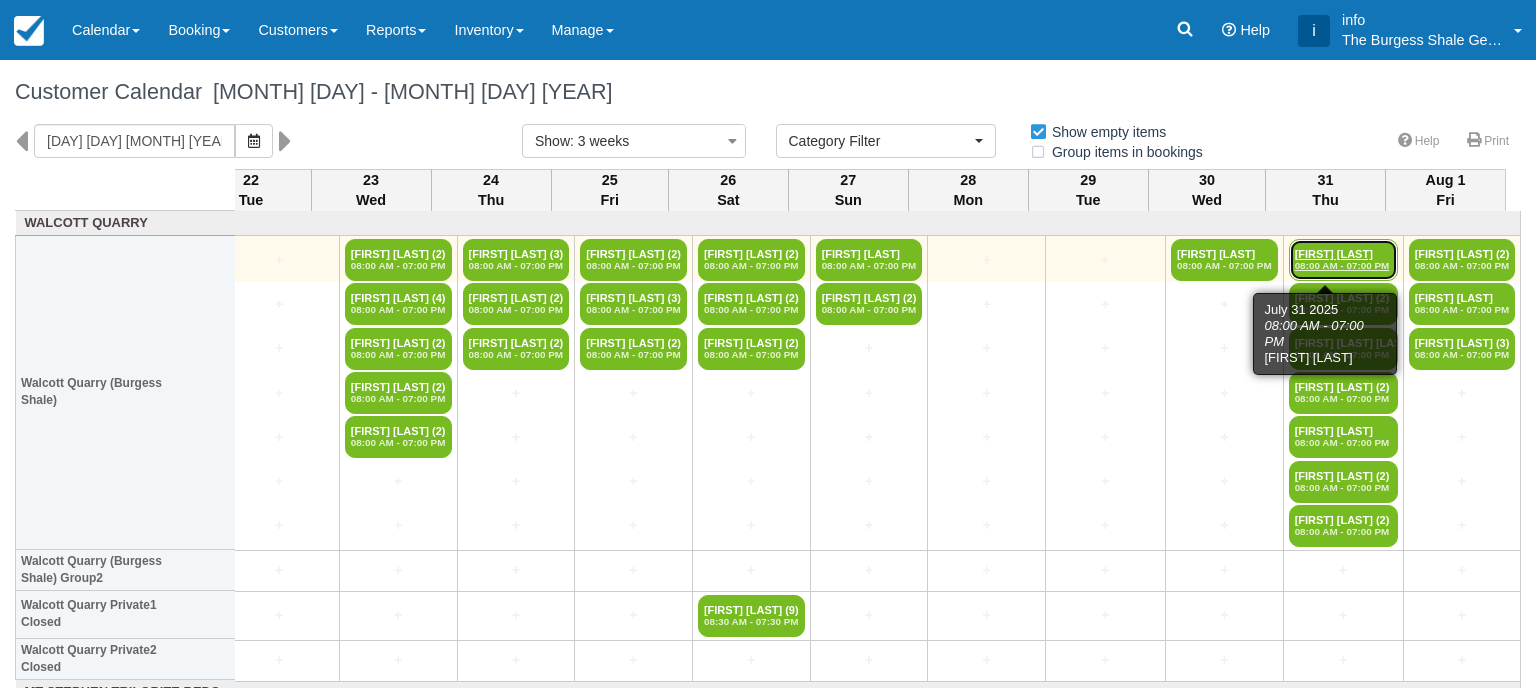 click on "08:00 AM - 07:00 PM" at bounding box center [1343, 266] 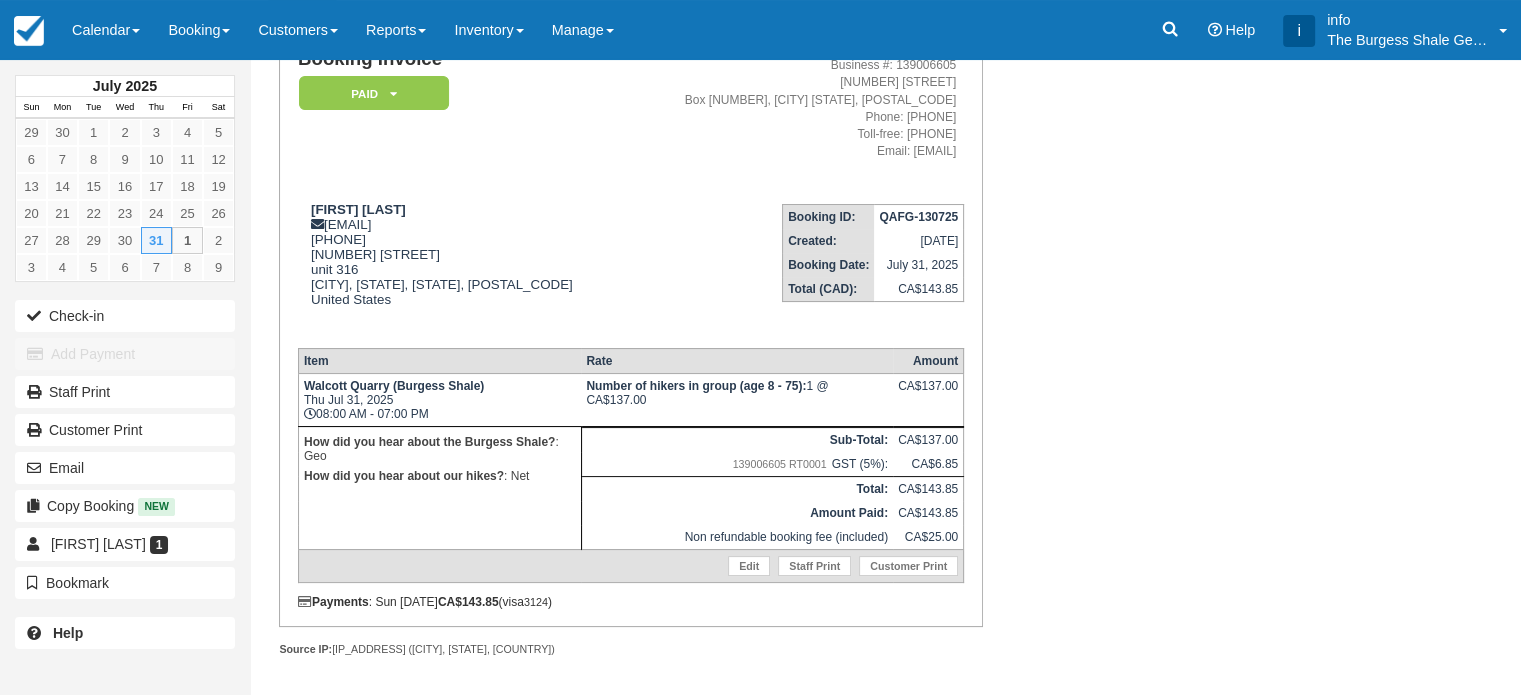 scroll, scrollTop: 170, scrollLeft: 0, axis: vertical 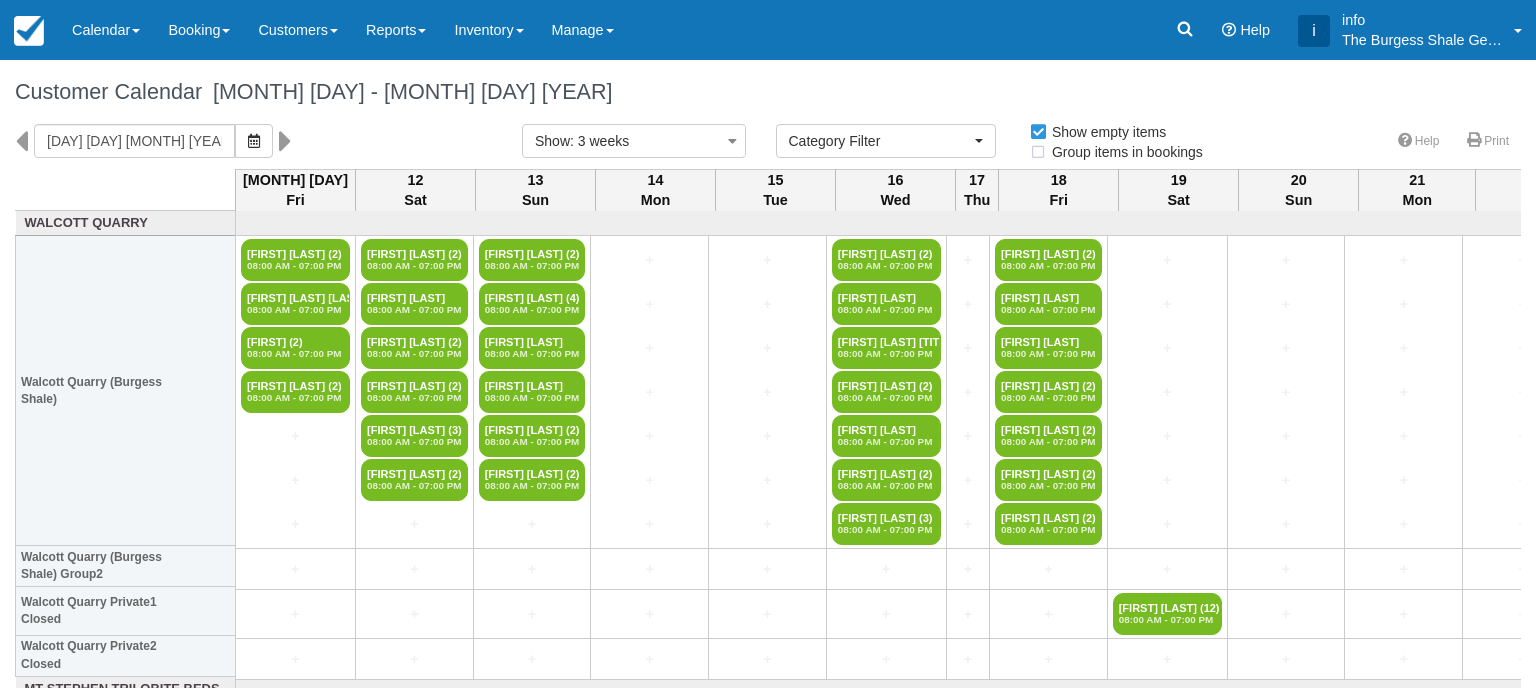 select 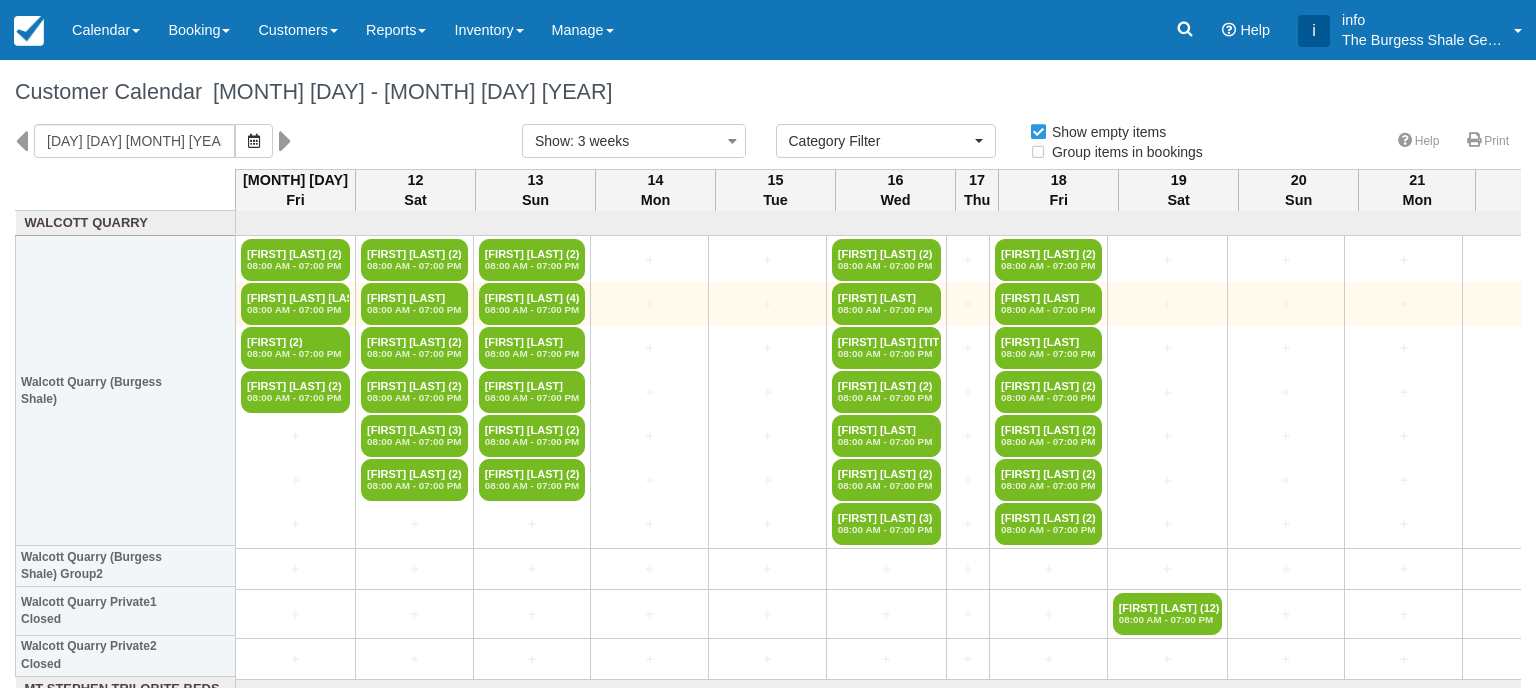 scroll, scrollTop: 0, scrollLeft: 0, axis: both 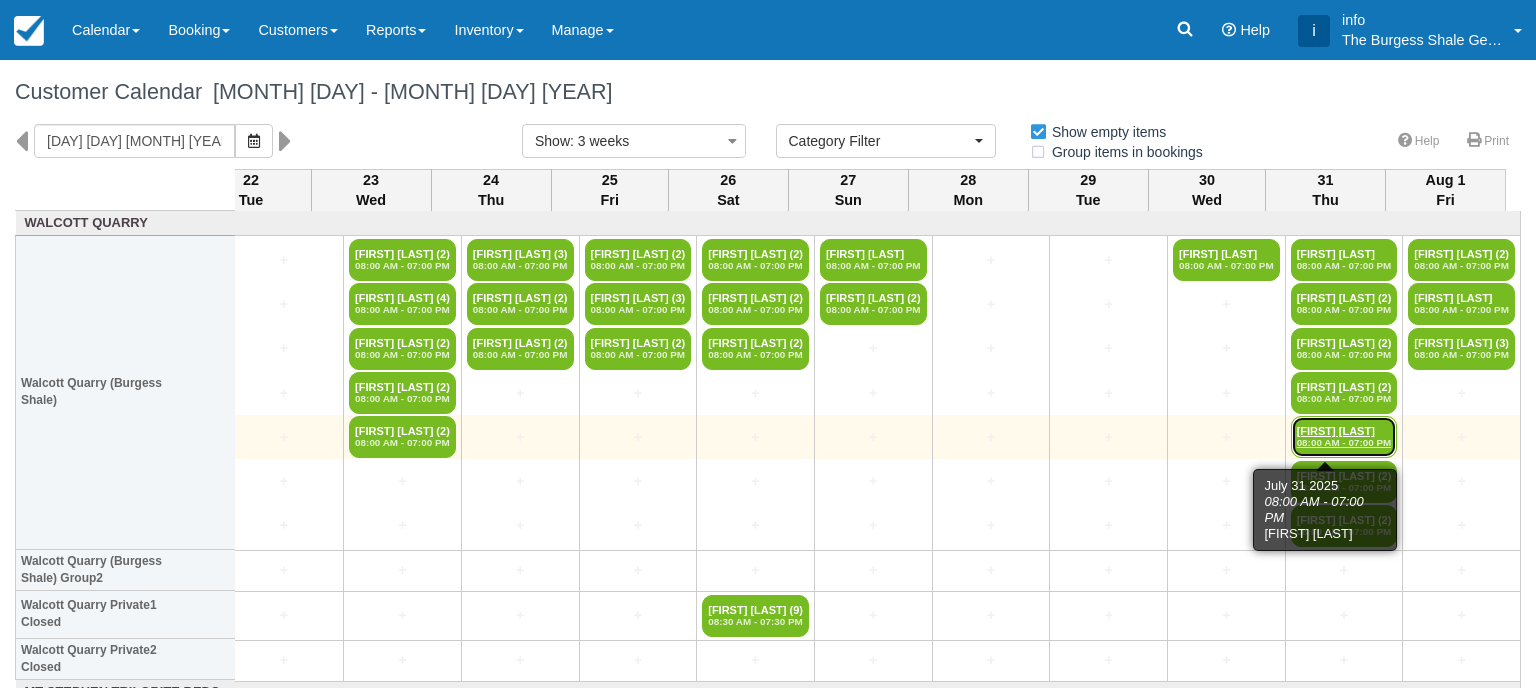 click on "08:00 AM - 07:00 PM" at bounding box center (1344, 443) 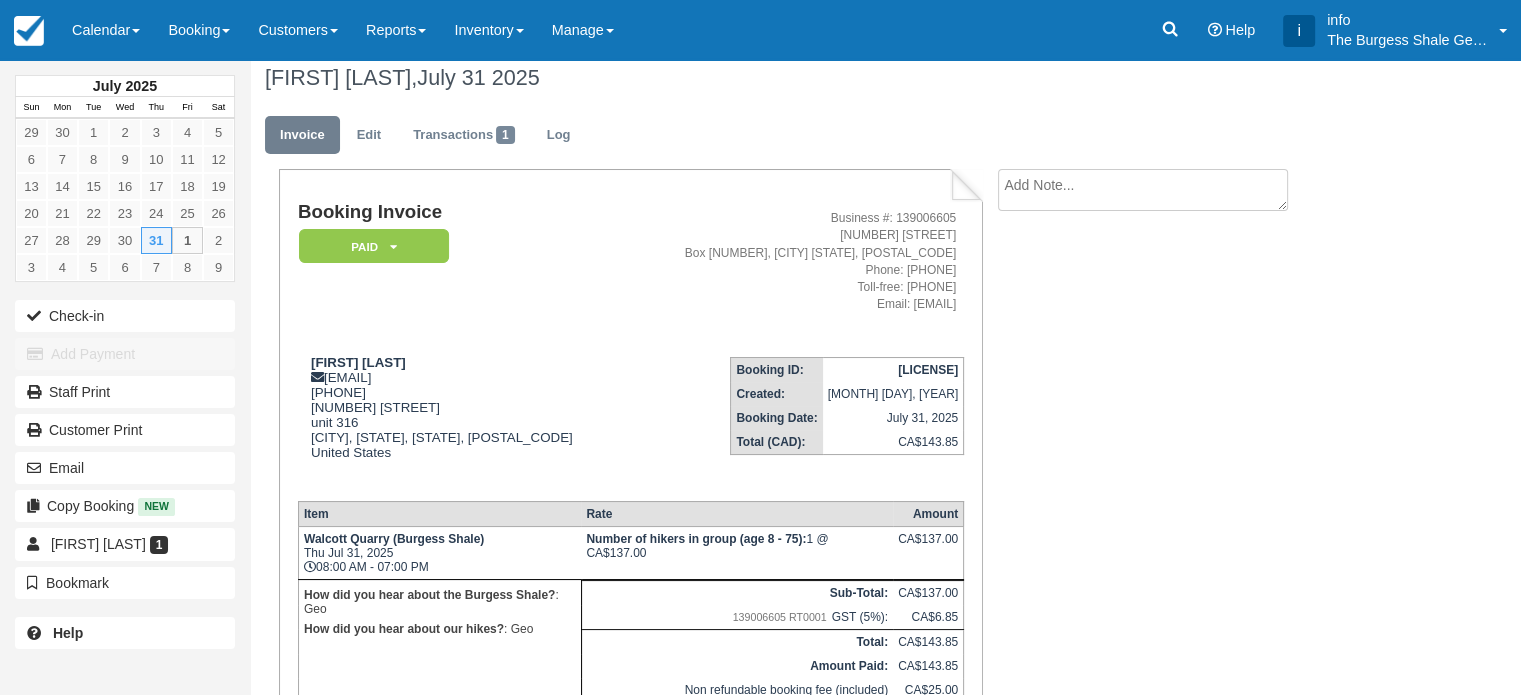 scroll, scrollTop: 0, scrollLeft: 0, axis: both 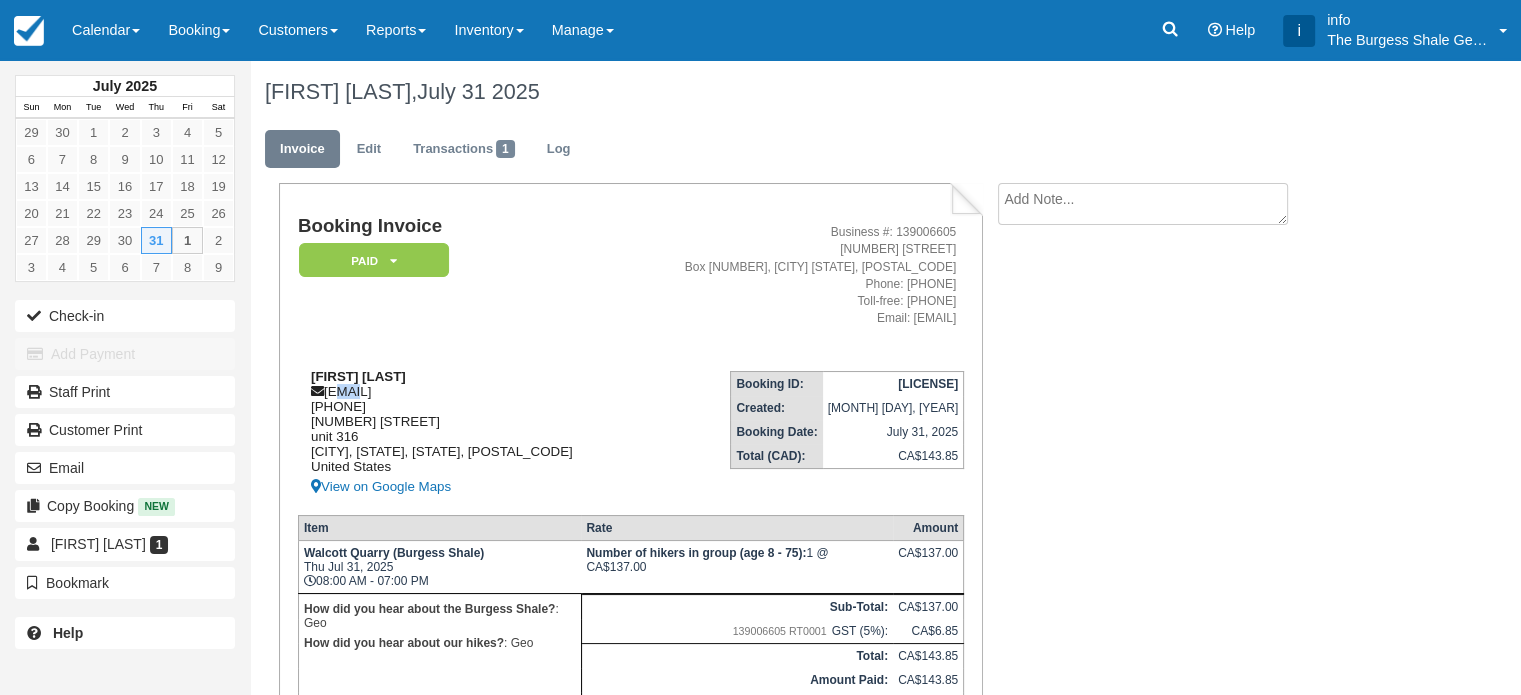 drag, startPoint x: 330, startPoint y: 393, endPoint x: 356, endPoint y: 389, distance: 26.305893 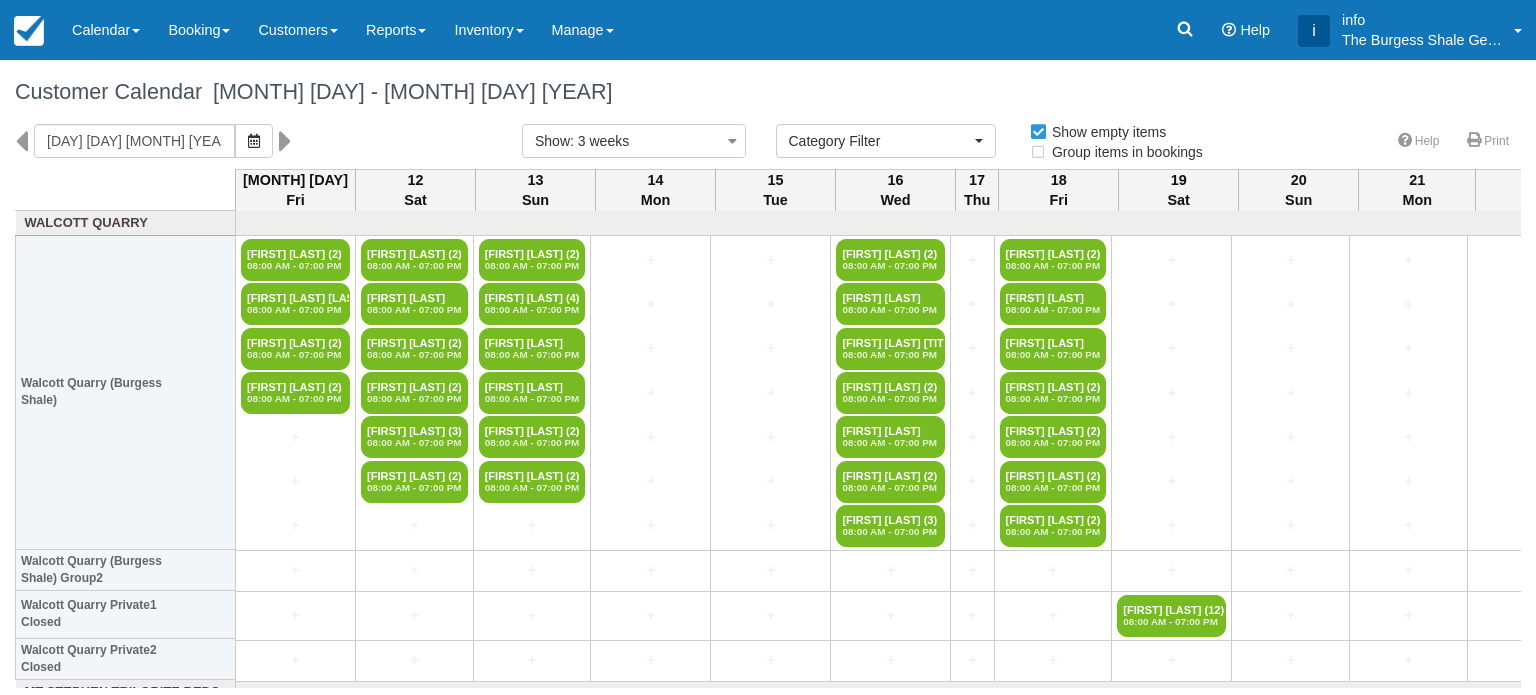 select 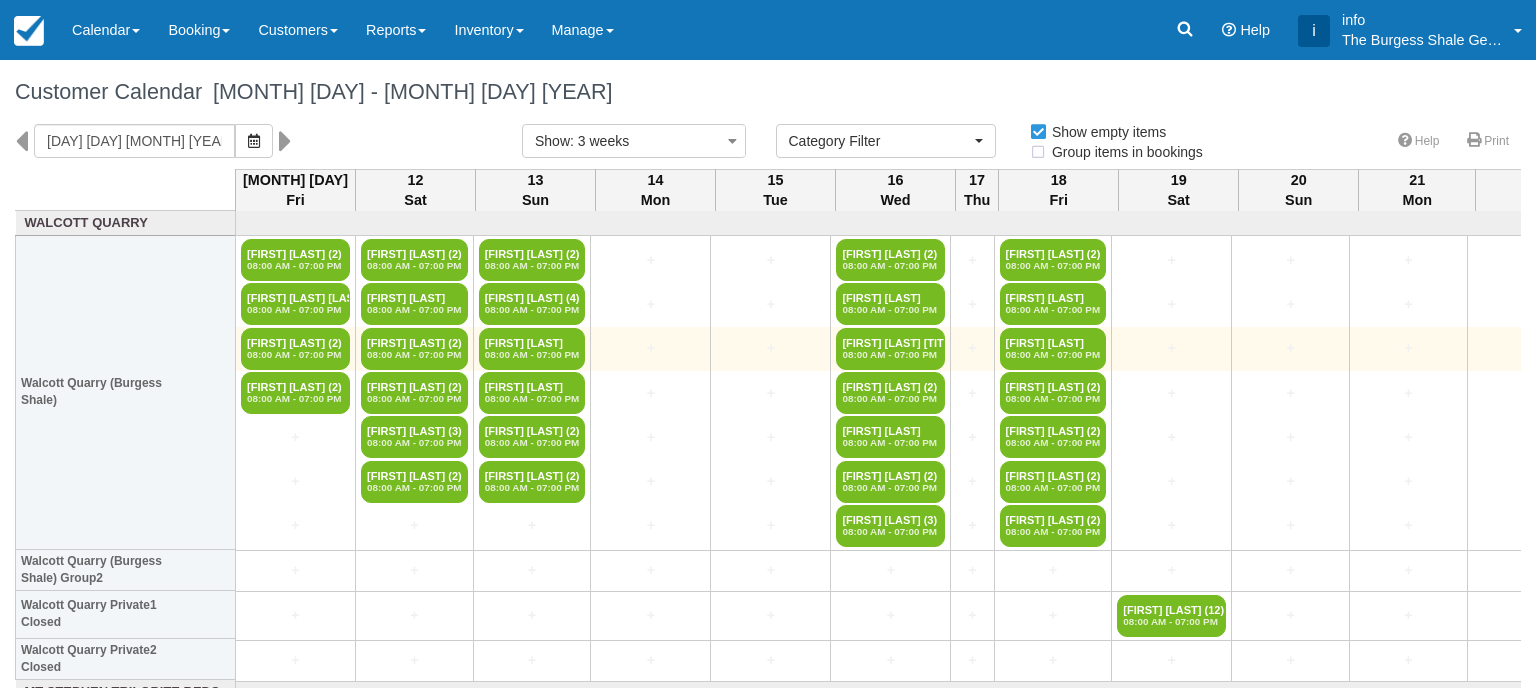 scroll, scrollTop: 0, scrollLeft: 0, axis: both 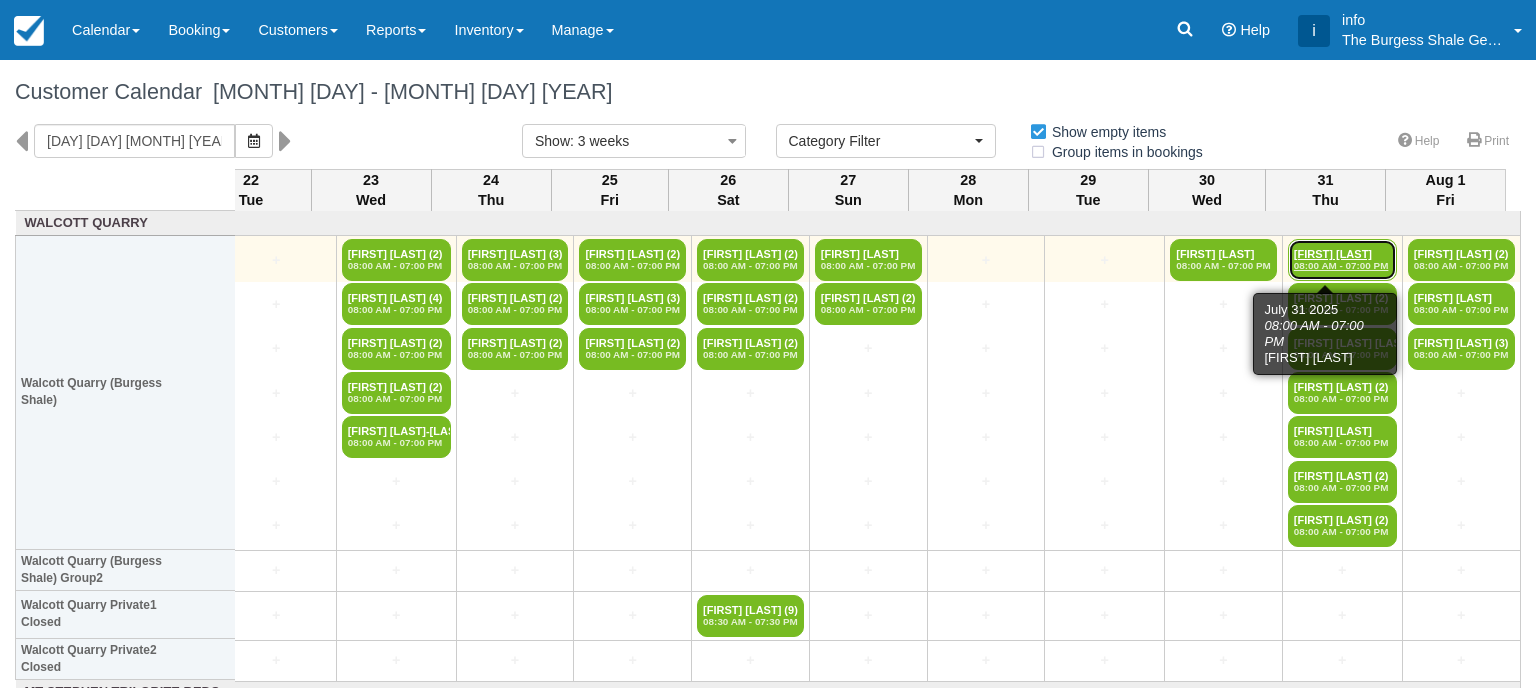 click on "08:00 AM - 07:00 PM" at bounding box center [1342, 266] 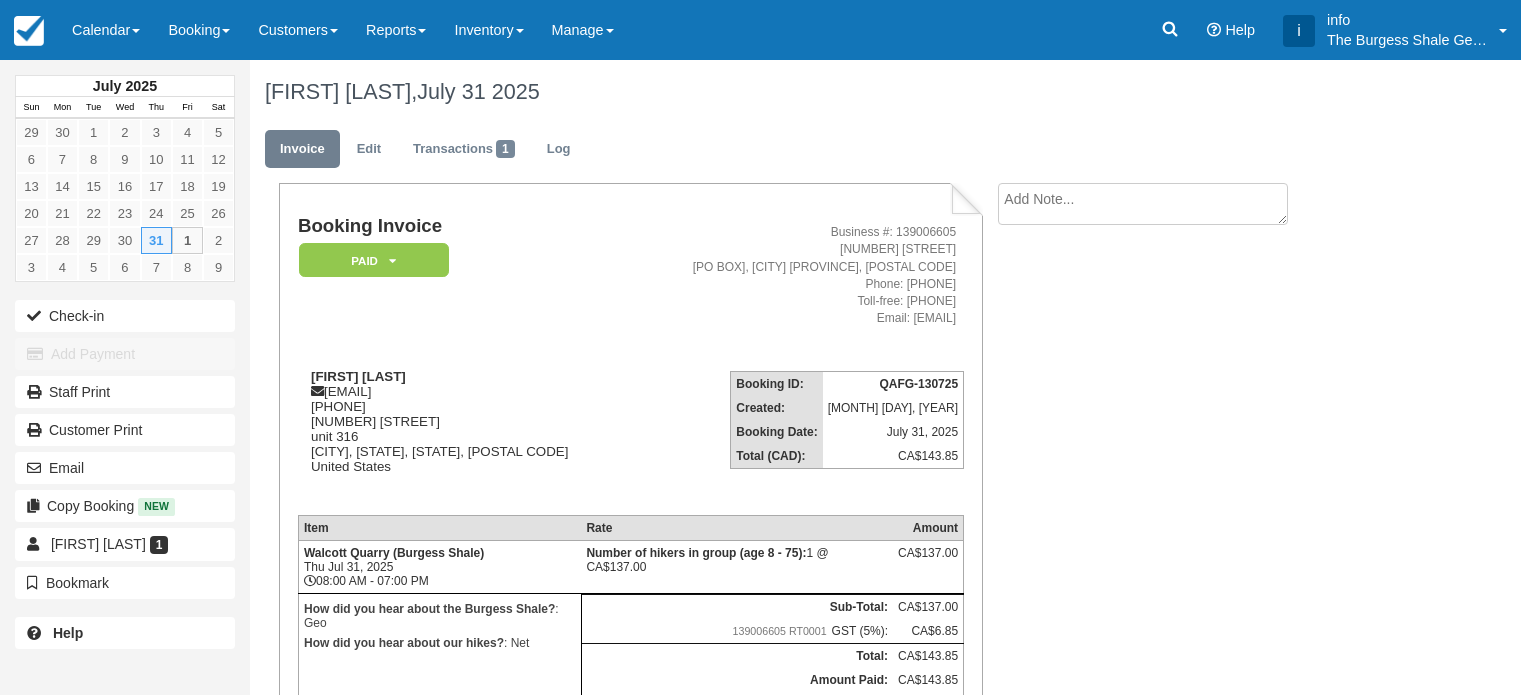 scroll, scrollTop: 0, scrollLeft: 0, axis: both 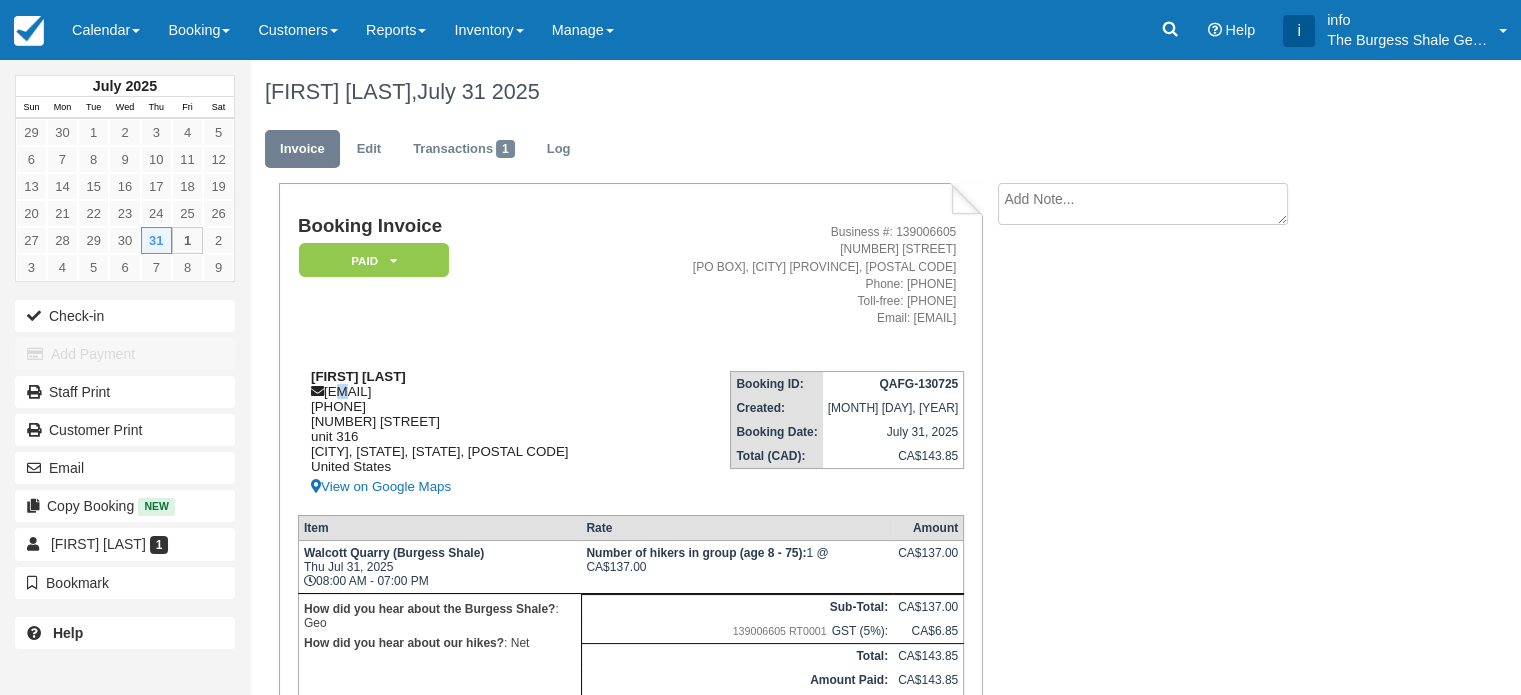 click on "[FIRST] [LAST] [EMAIL] [PHONE] [NUMBER] [STREET] [UNIT] [CITY], [STATE], [STATE], [POSTAL CODE] [COUNTRY]
View on Google Maps" at bounding box center [462, 434] 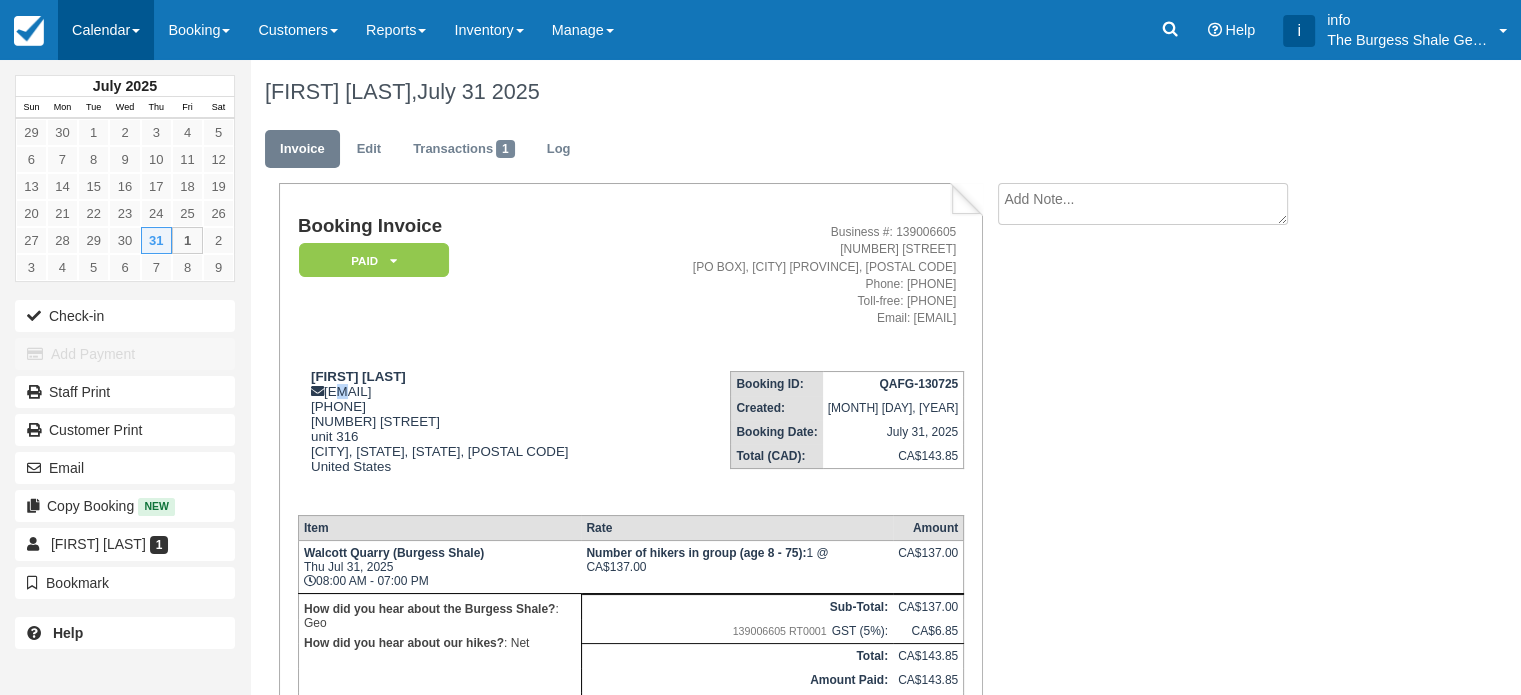 click on "Calendar" at bounding box center (106, 30) 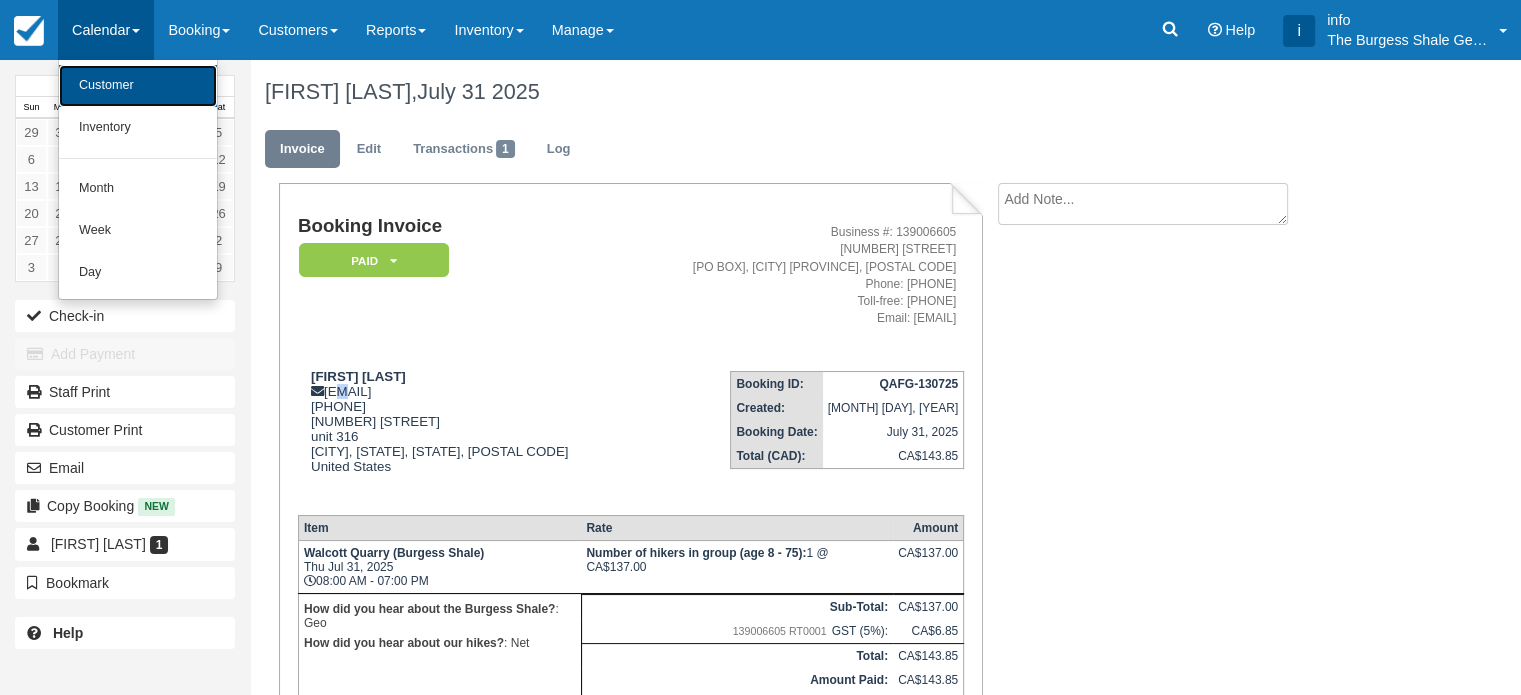 click on "Customer" at bounding box center (138, 86) 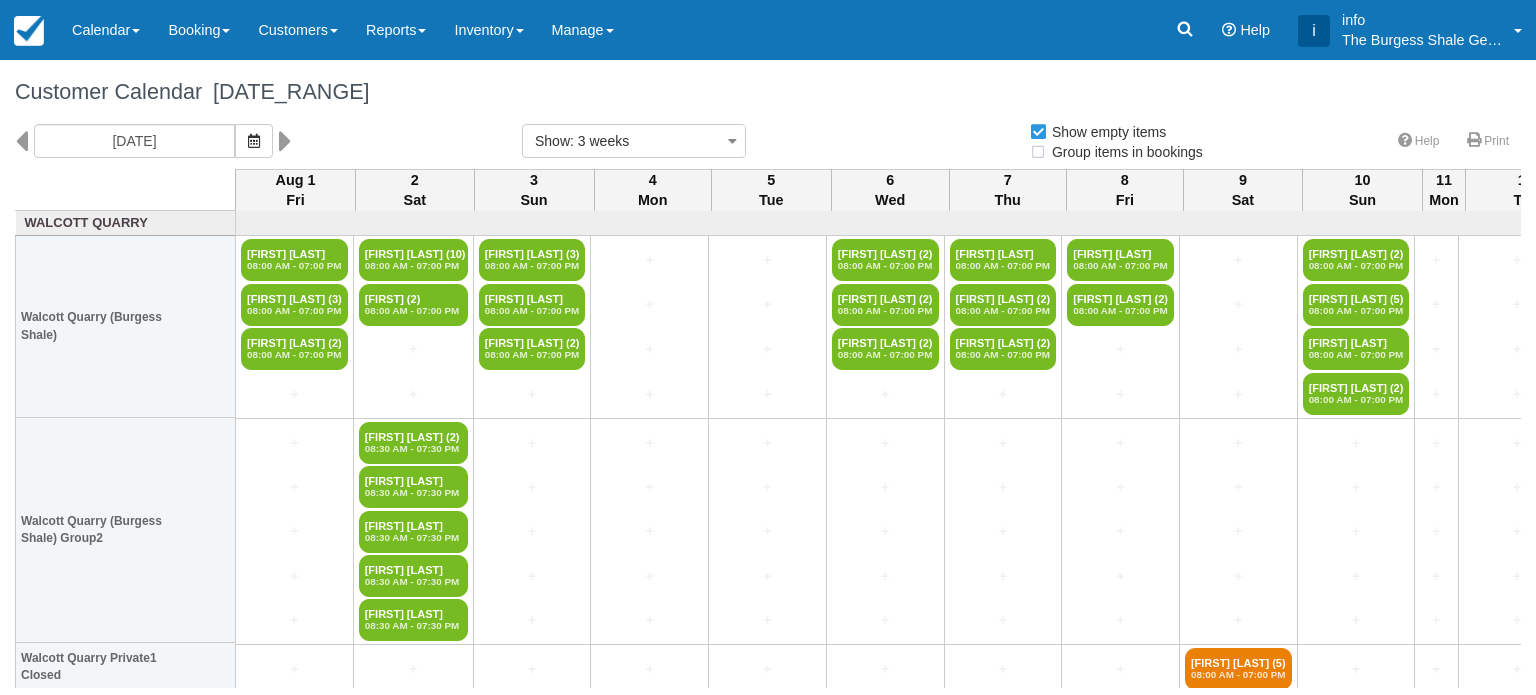 select 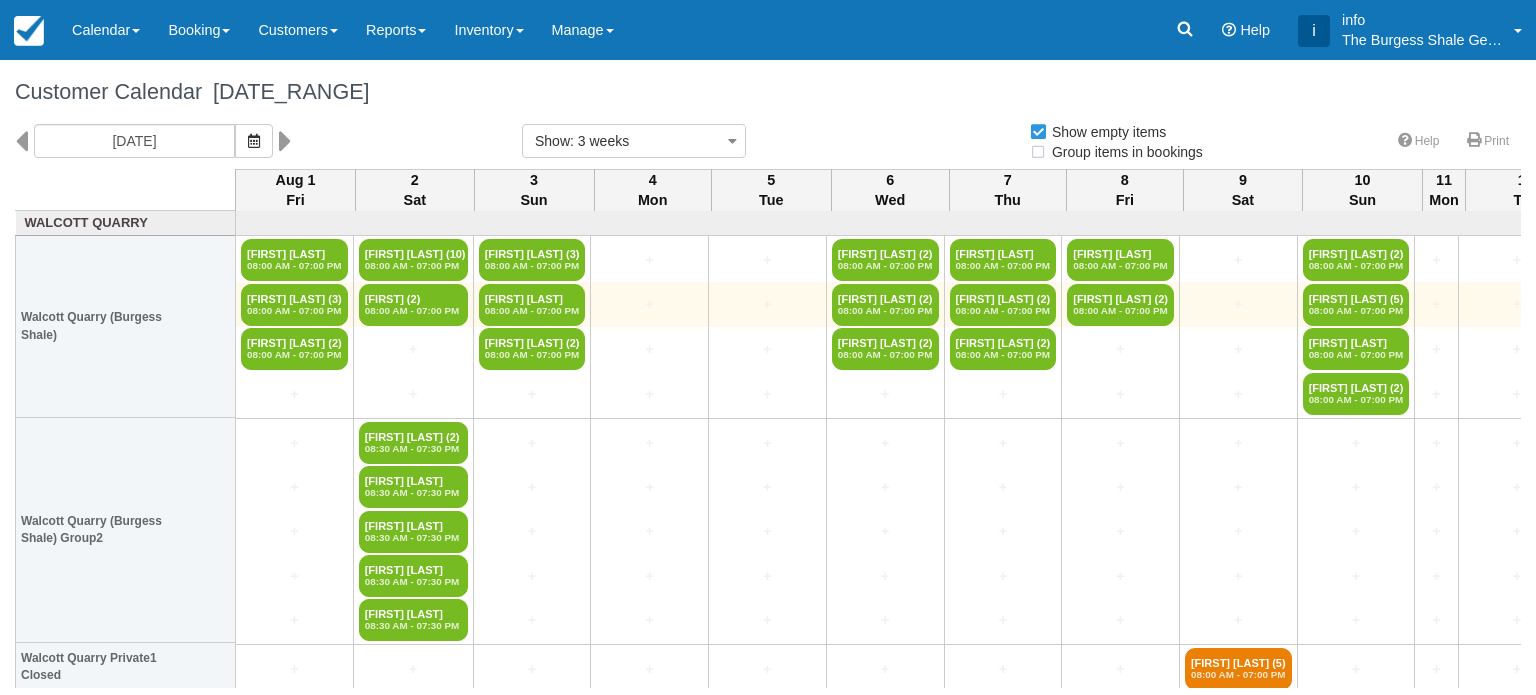 scroll, scrollTop: 0, scrollLeft: 0, axis: both 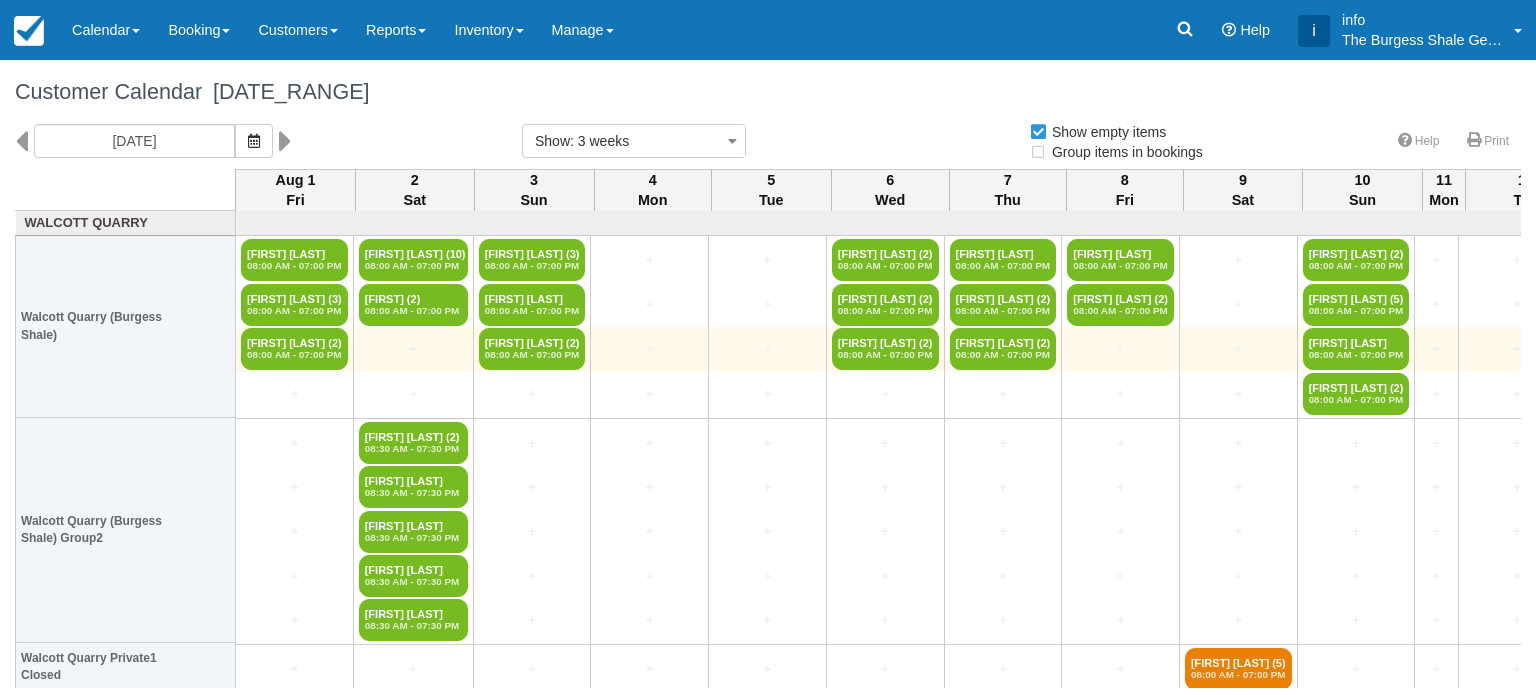 select 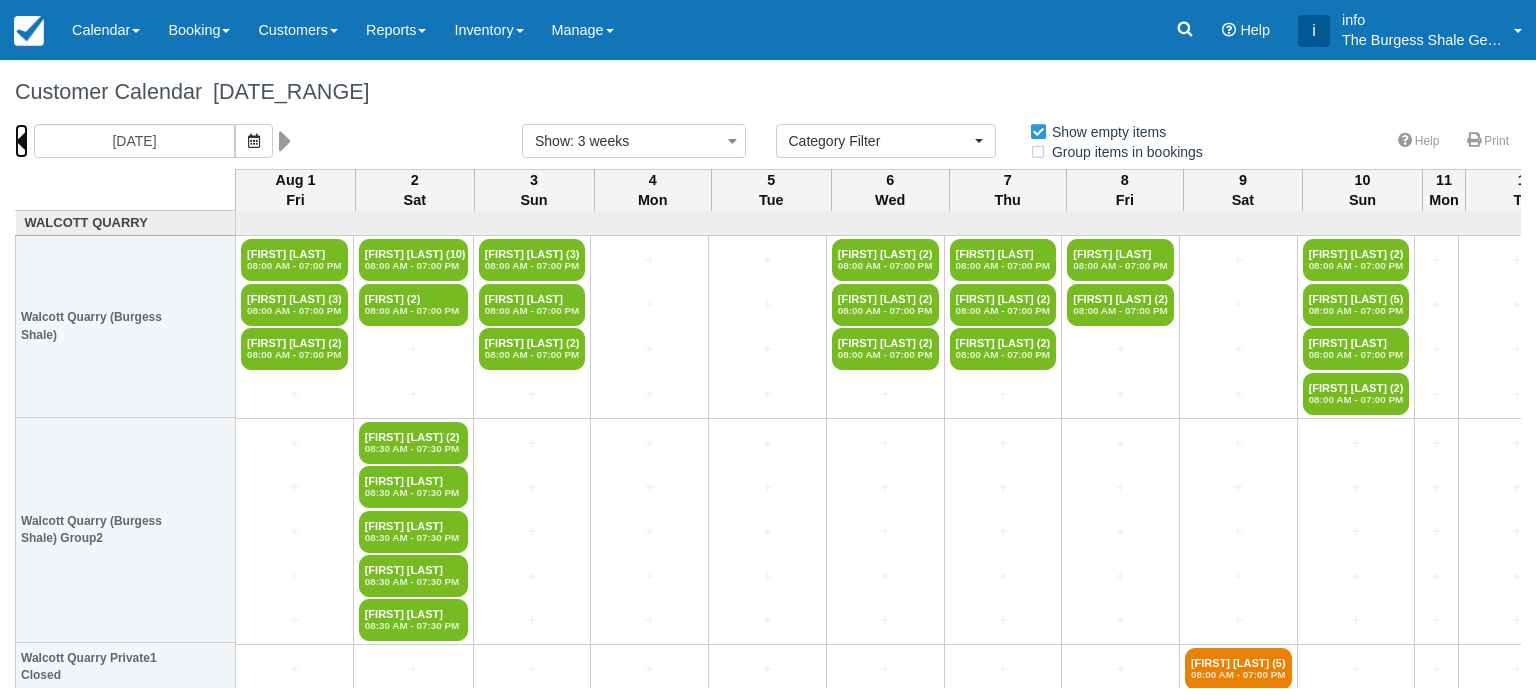 click at bounding box center (21, 141) 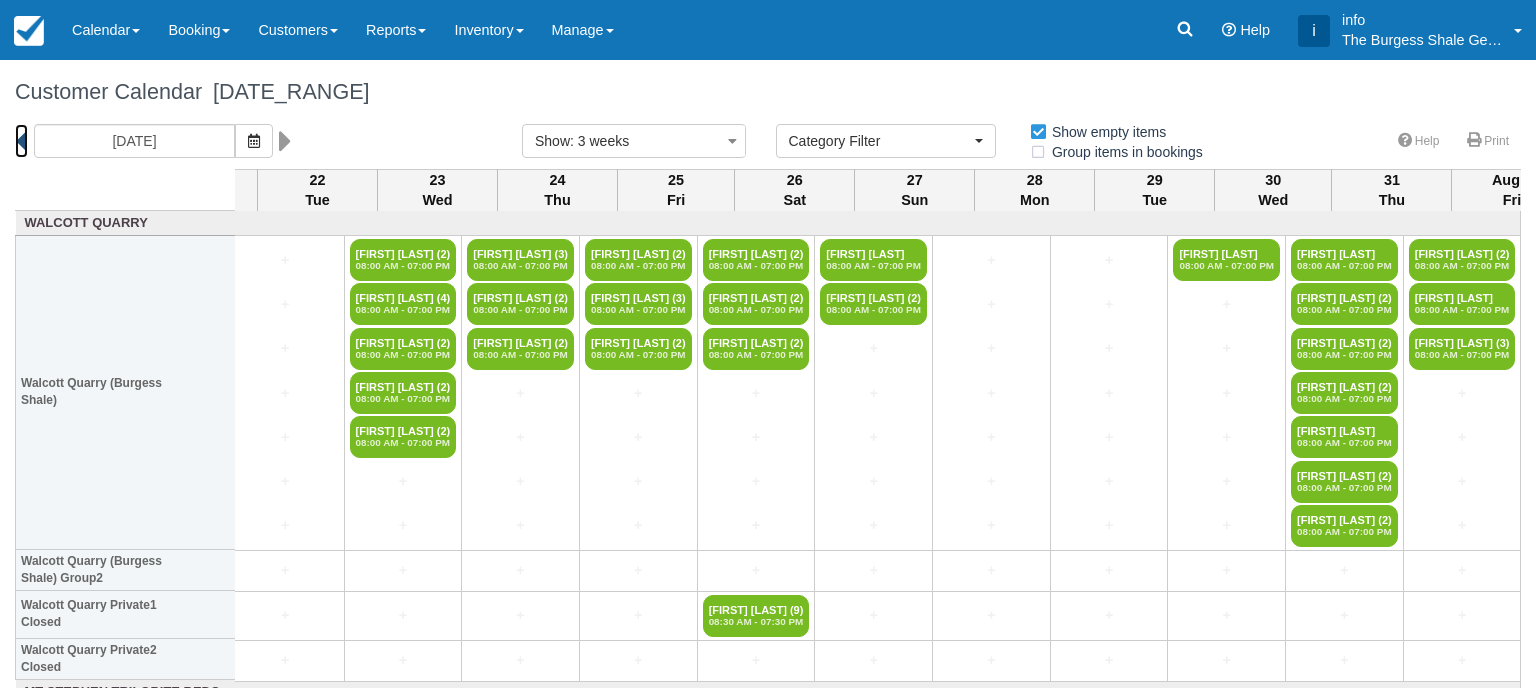 scroll, scrollTop: 0, scrollLeft: 1284, axis: horizontal 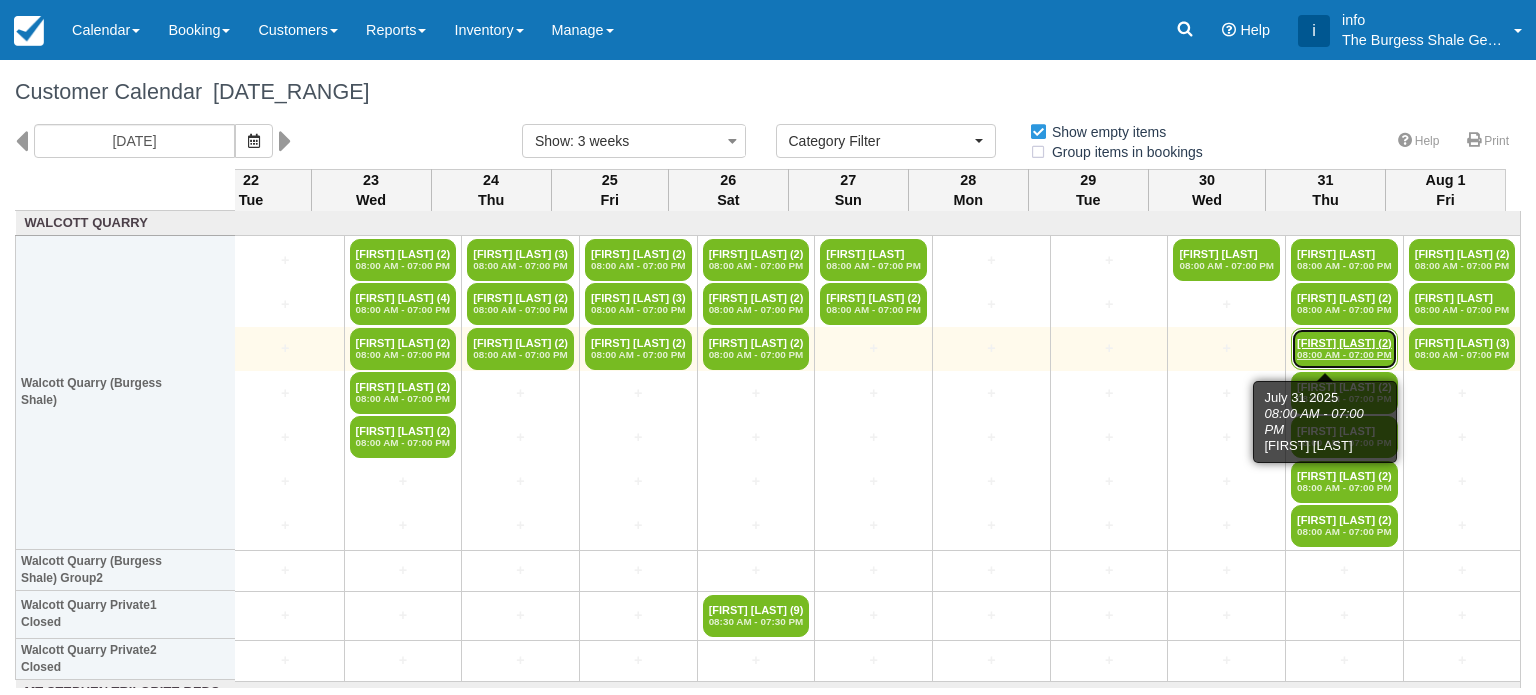 click on "08:00 AM - 07:00 PM" at bounding box center (1344, 355) 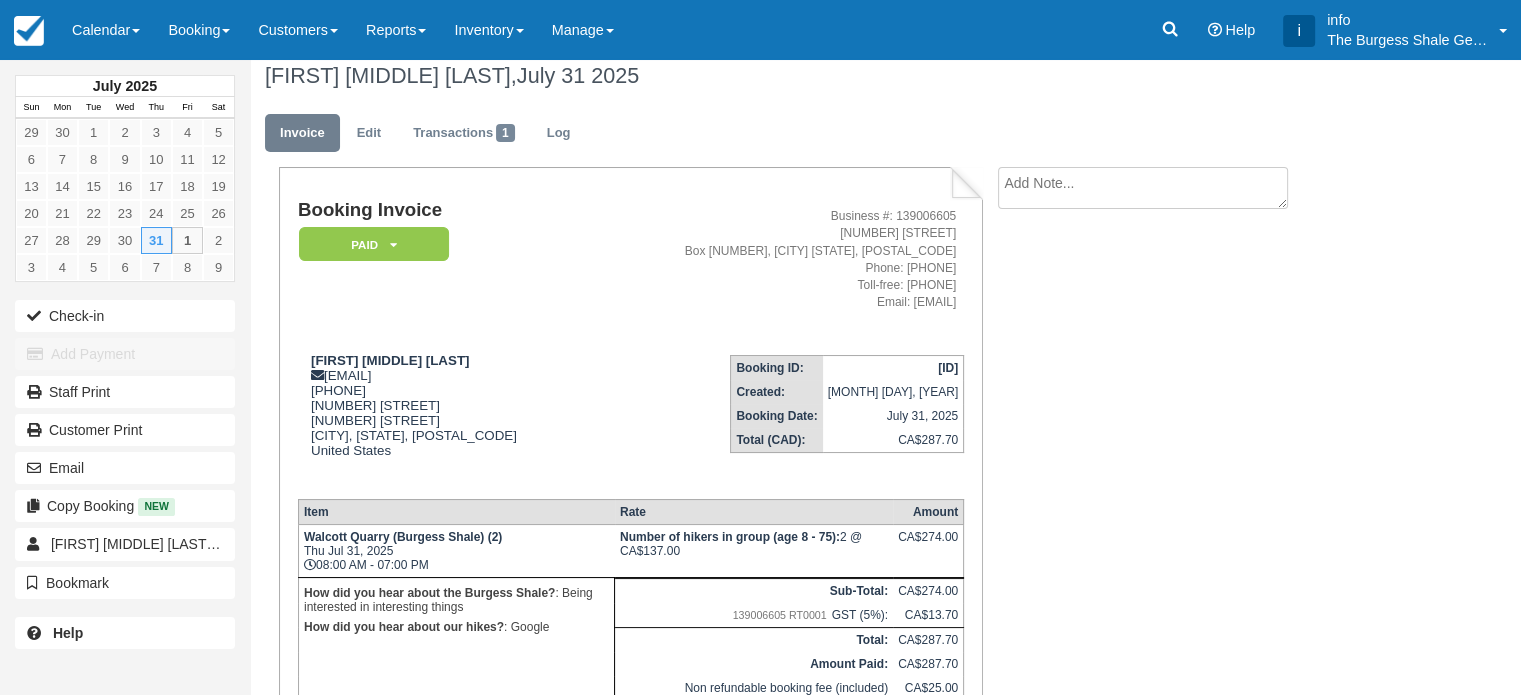scroll, scrollTop: 0, scrollLeft: 0, axis: both 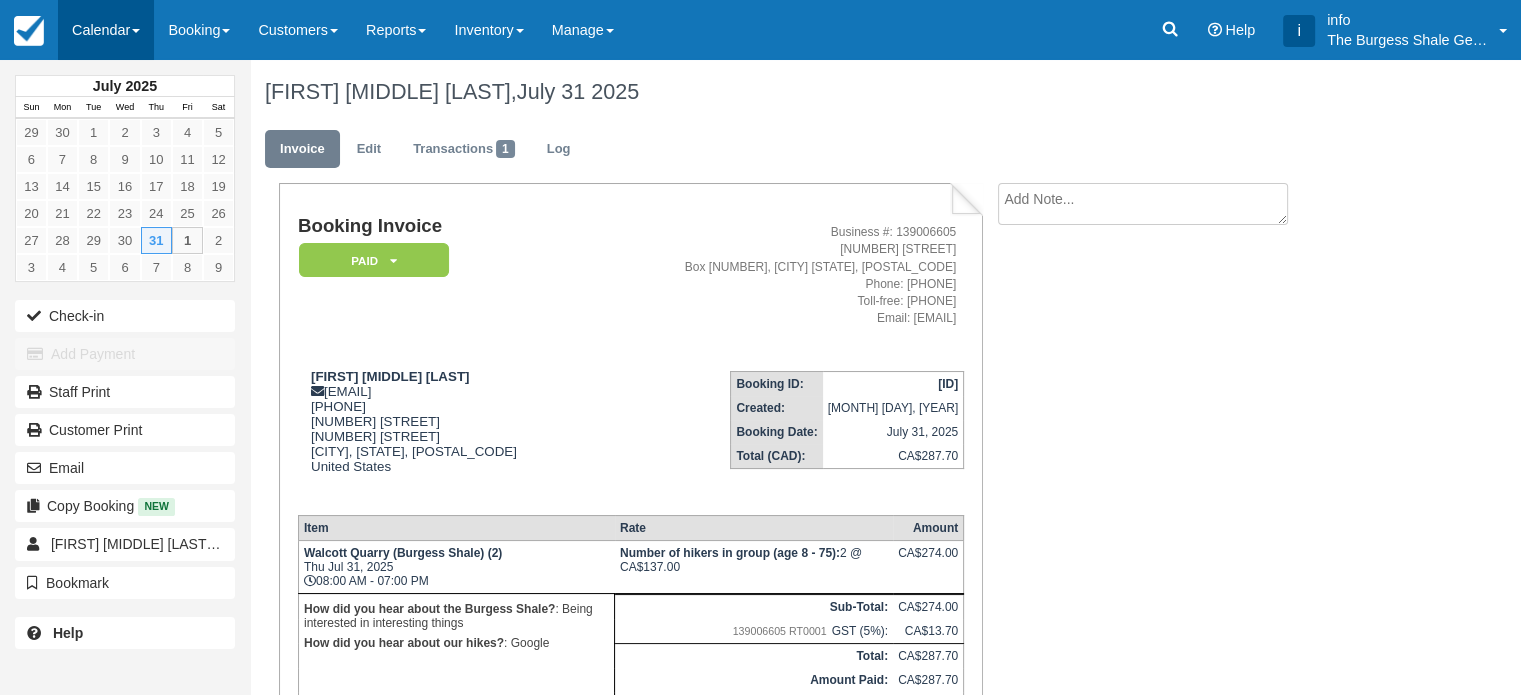 click on "Calendar" at bounding box center (106, 30) 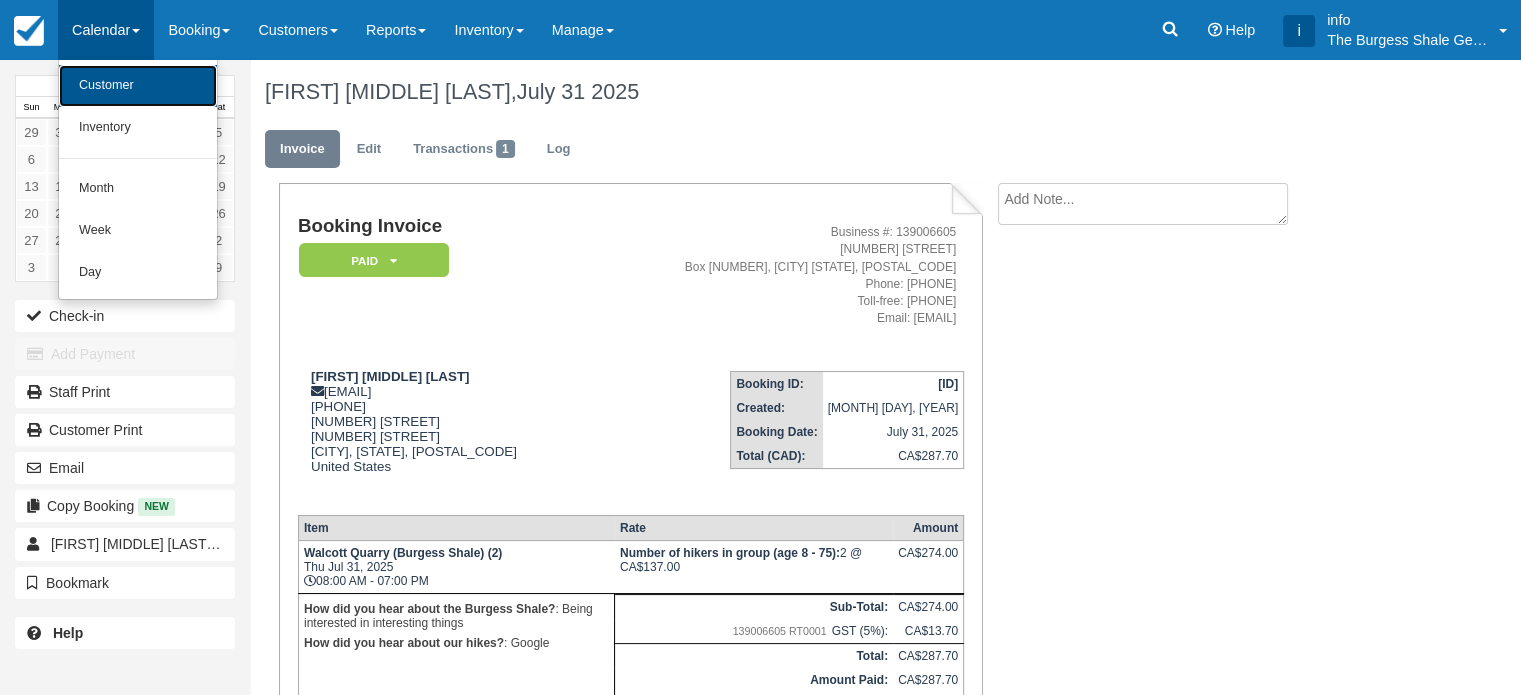 click on "Customer" at bounding box center [138, 86] 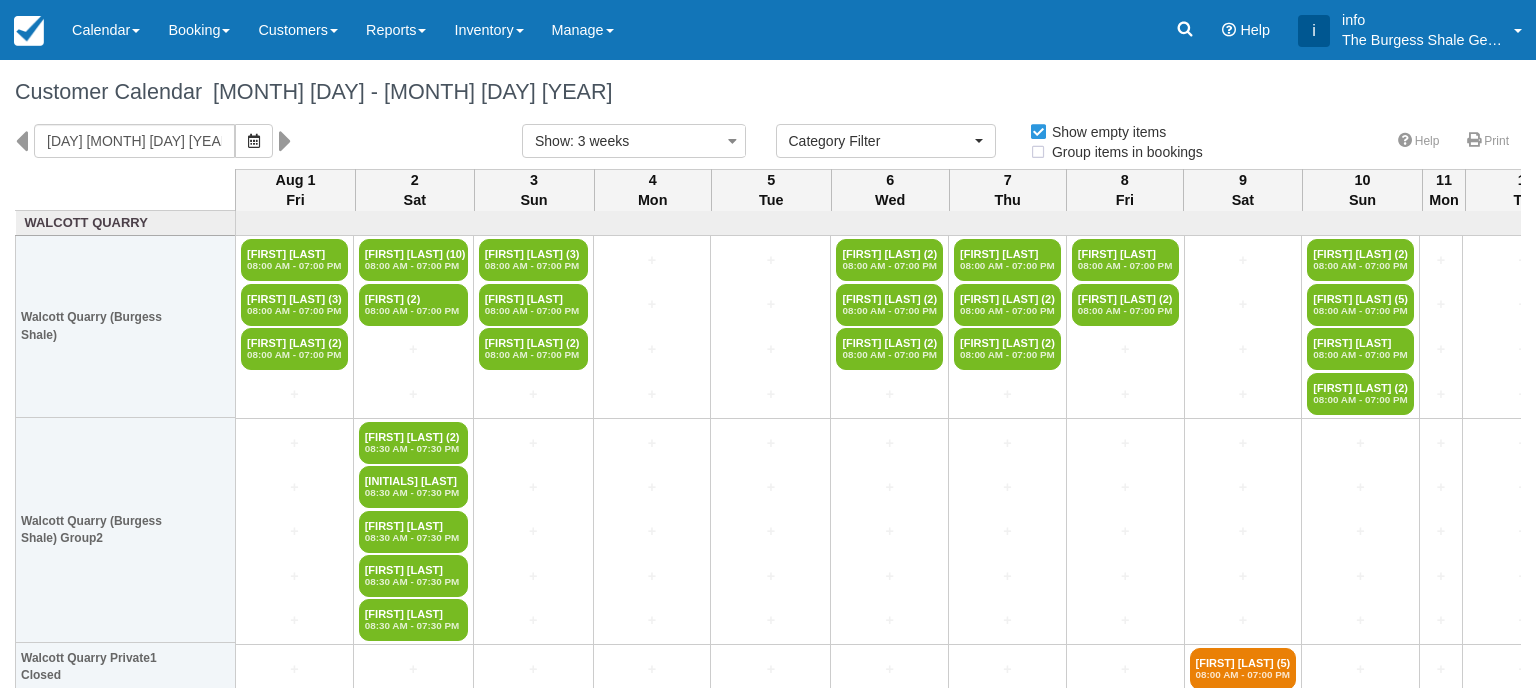 select 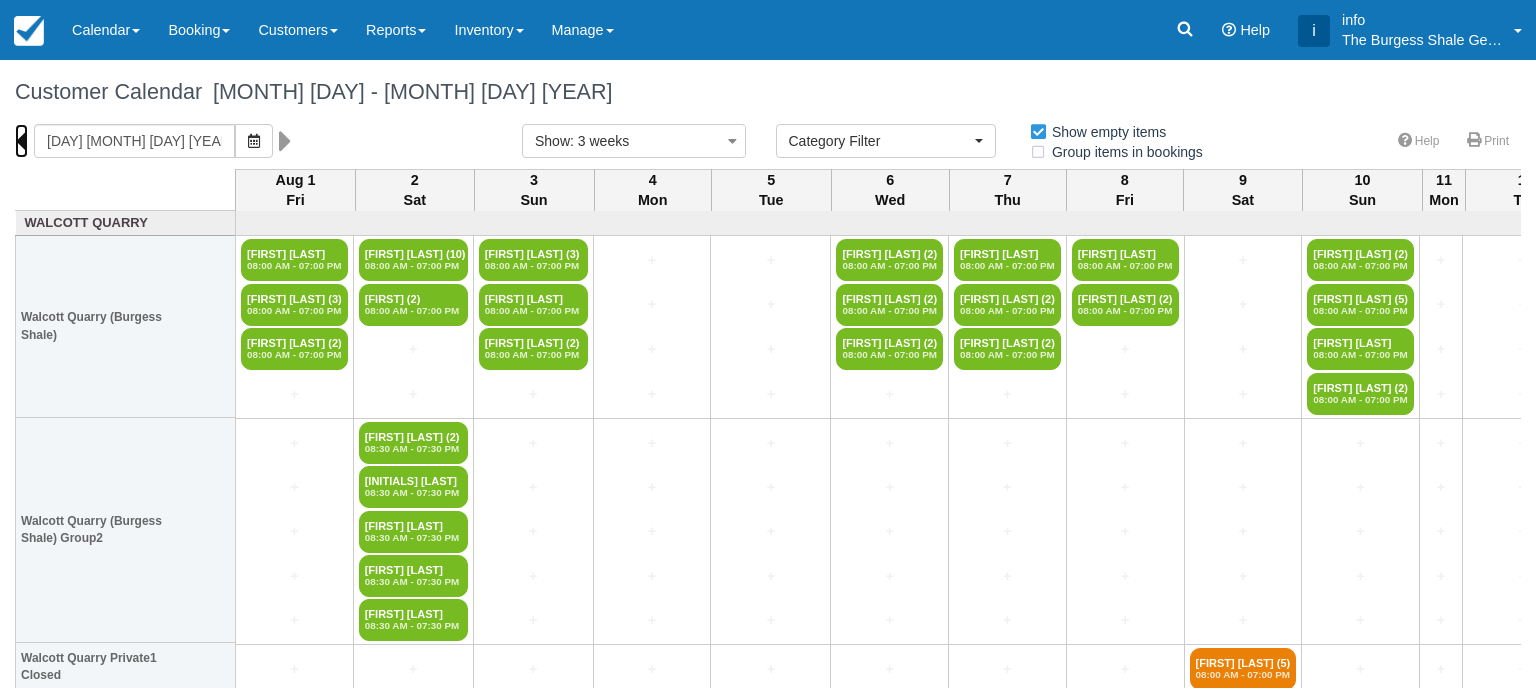 click at bounding box center (21, 141) 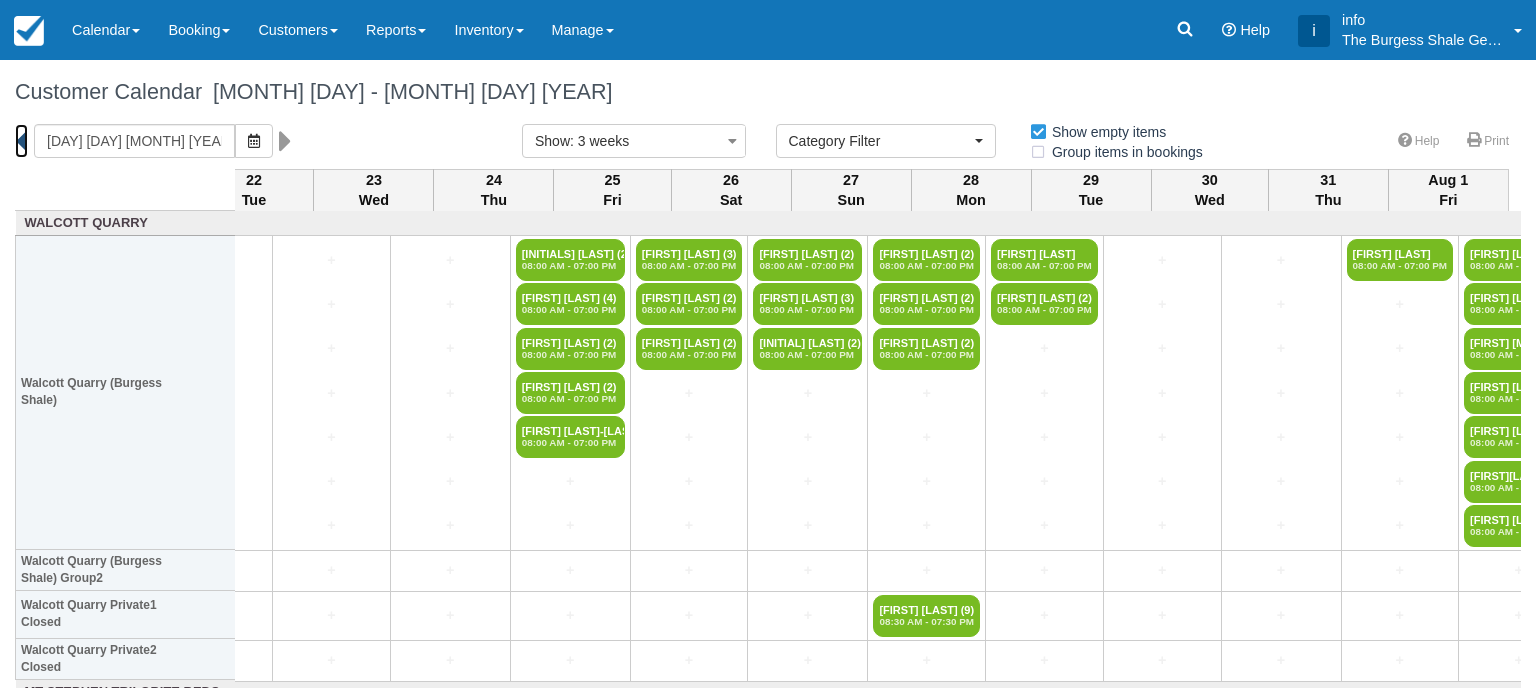 scroll, scrollTop: 0, scrollLeft: 1284, axis: horizontal 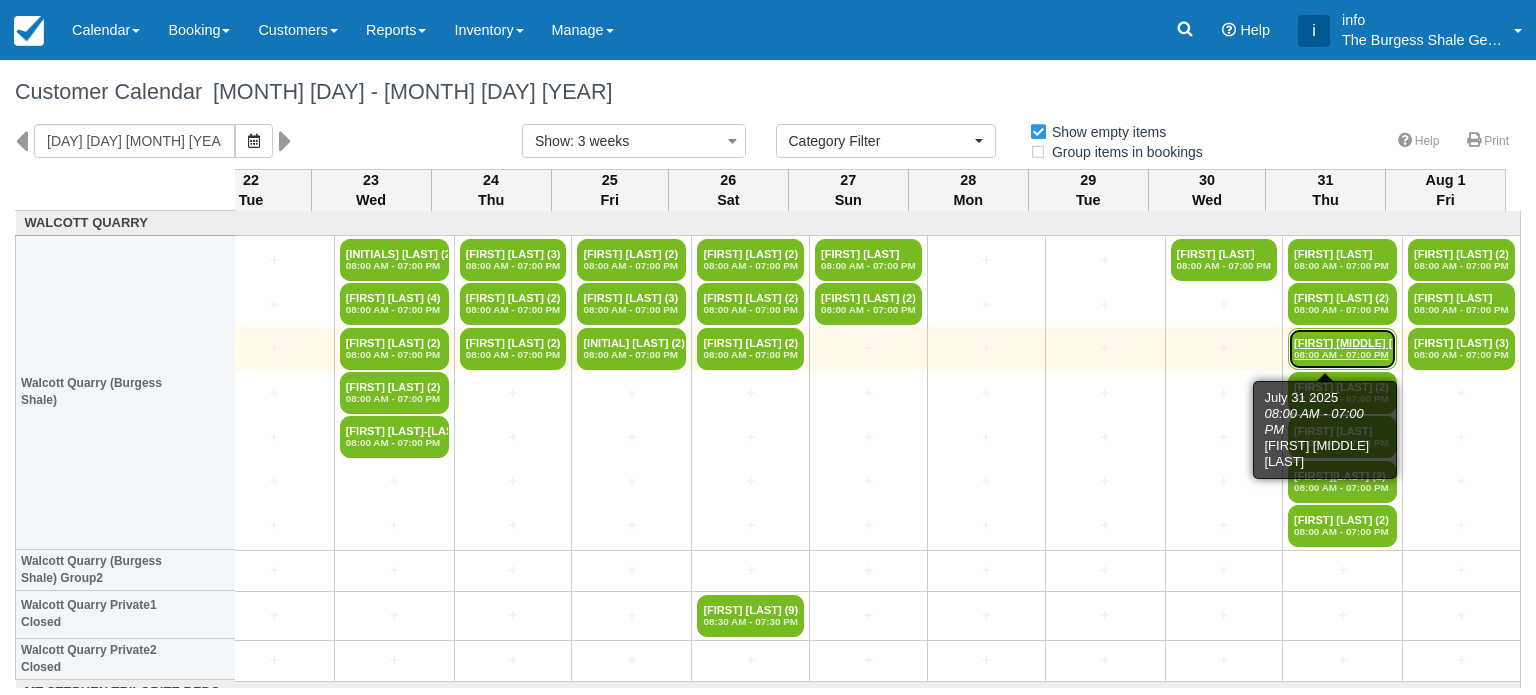 click on "08:00 AM - 07:00 PM" at bounding box center (1342, 355) 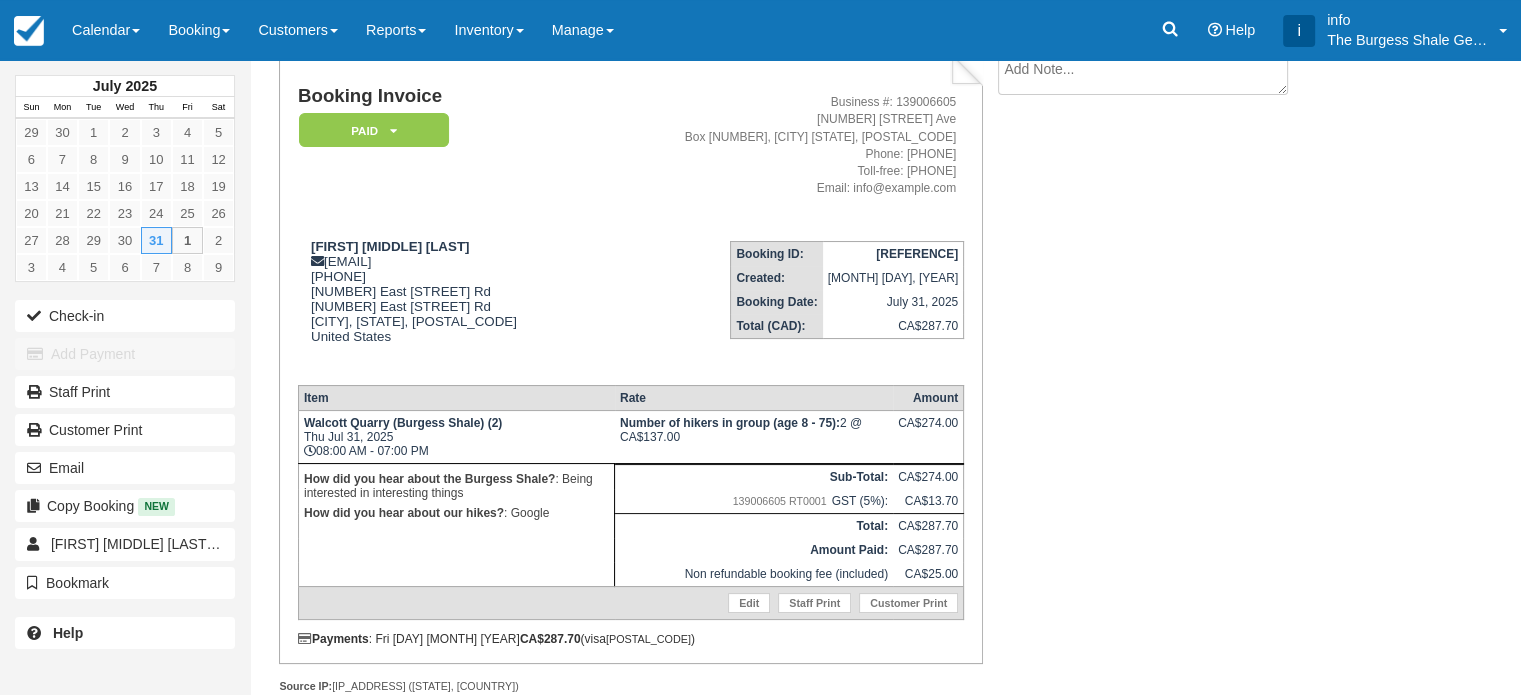scroll, scrollTop: 170, scrollLeft: 0, axis: vertical 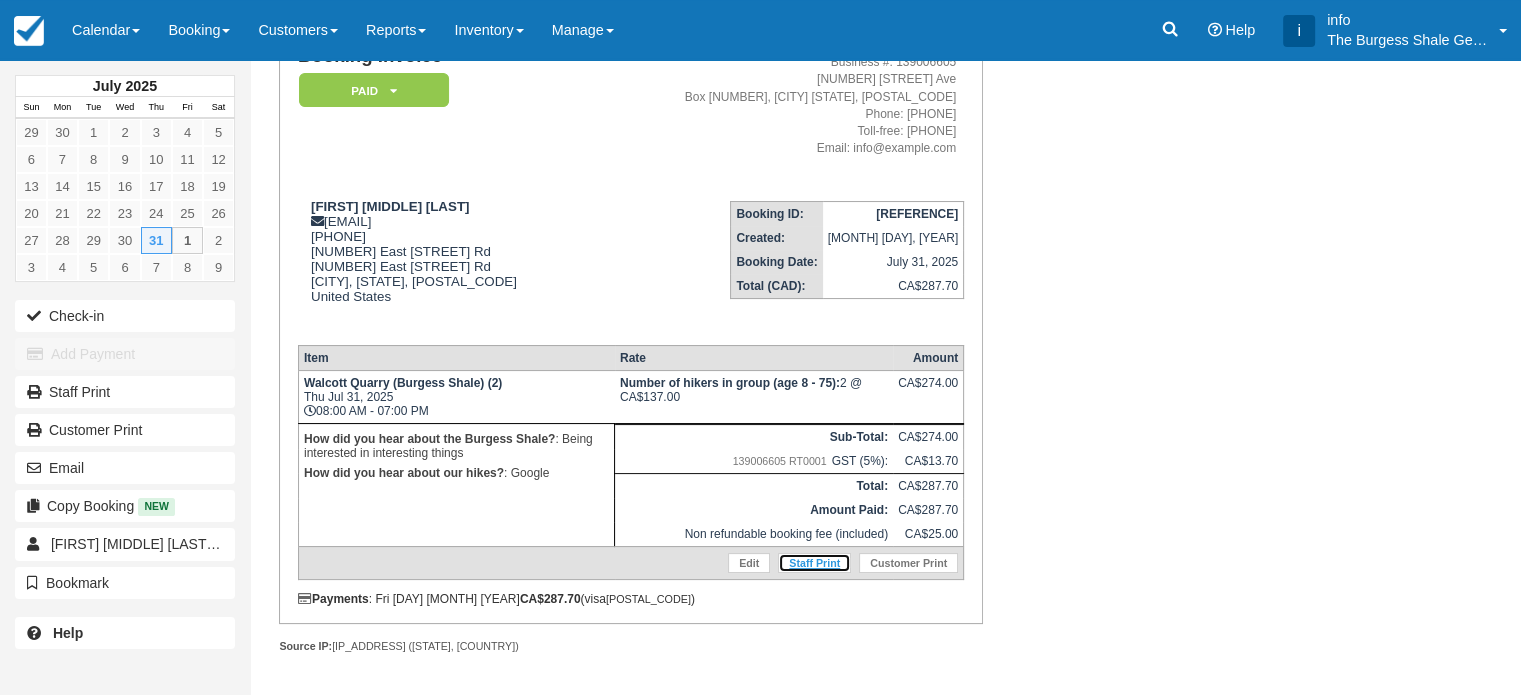 click on "Staff Print" at bounding box center [814, 563] 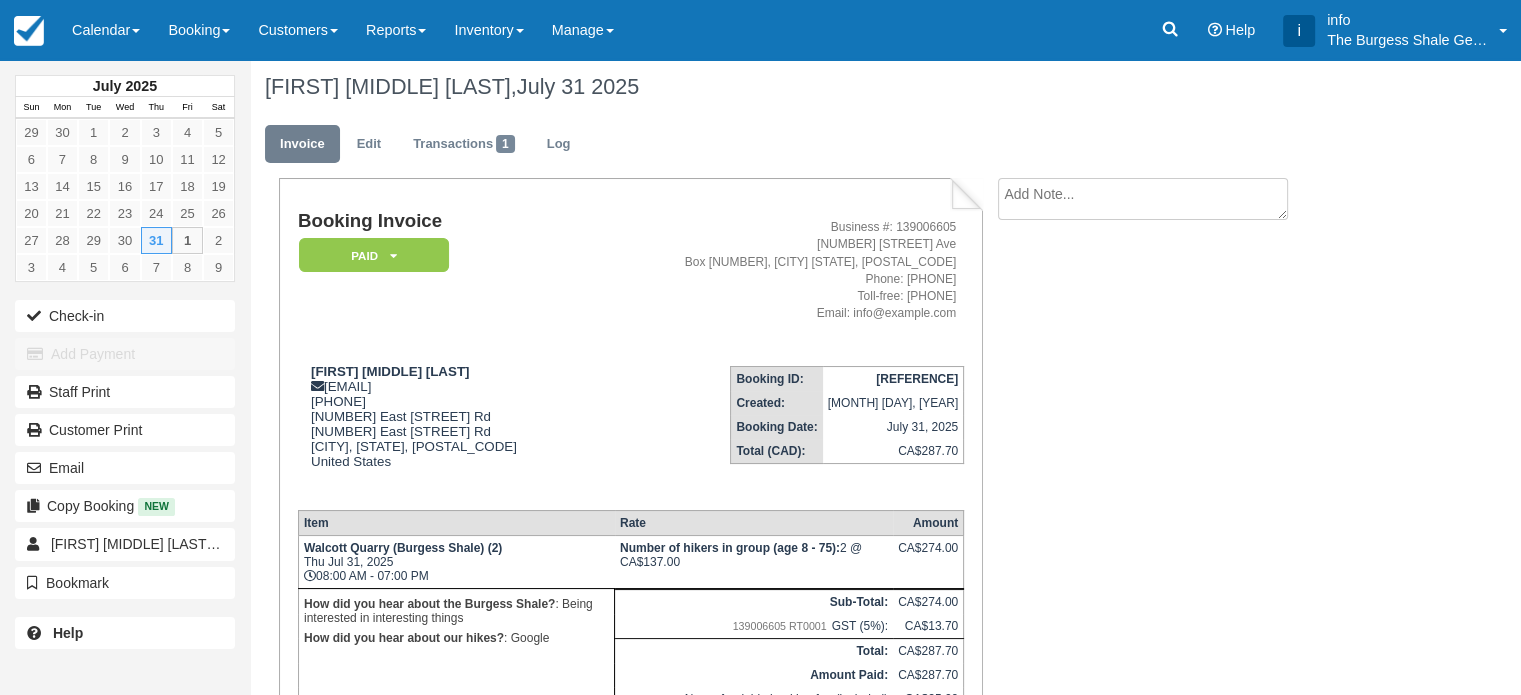 scroll, scrollTop: 0, scrollLeft: 0, axis: both 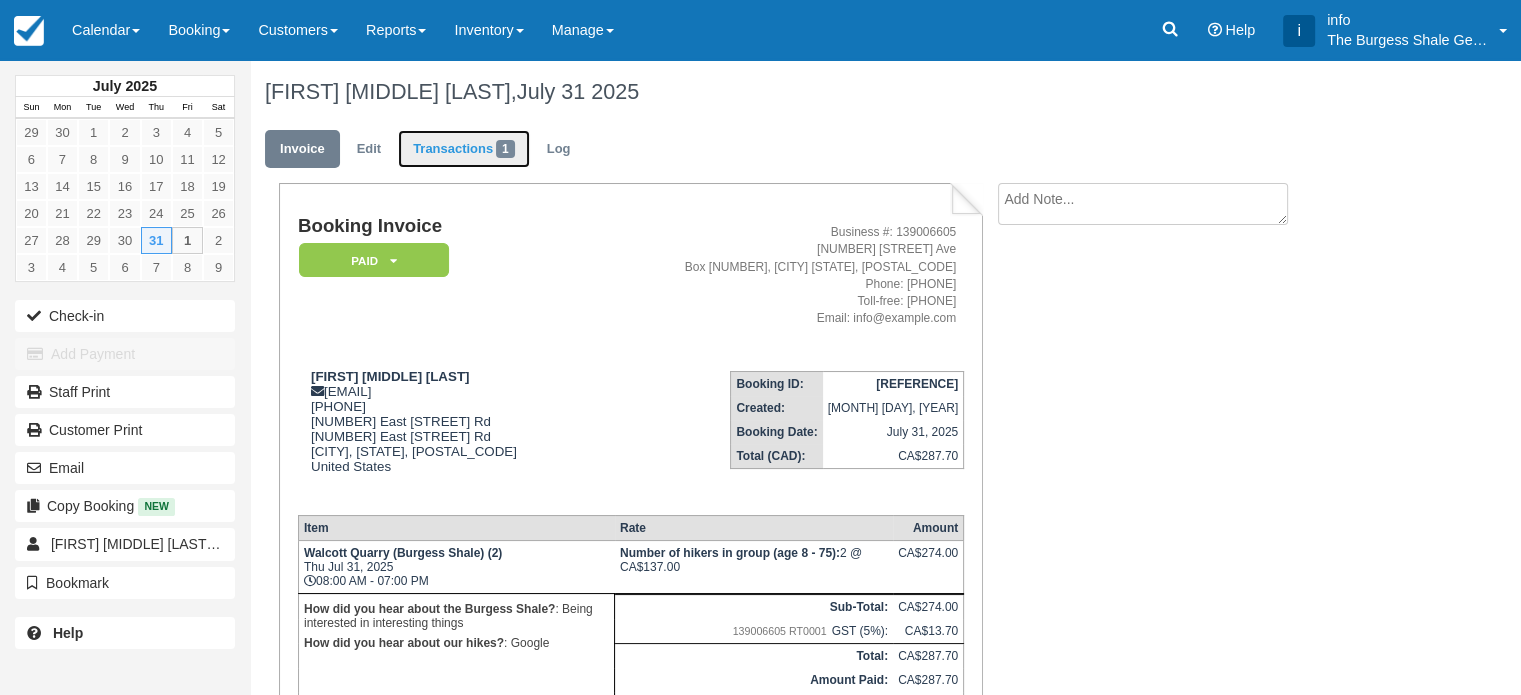 click on "Transactions  1" at bounding box center [464, 149] 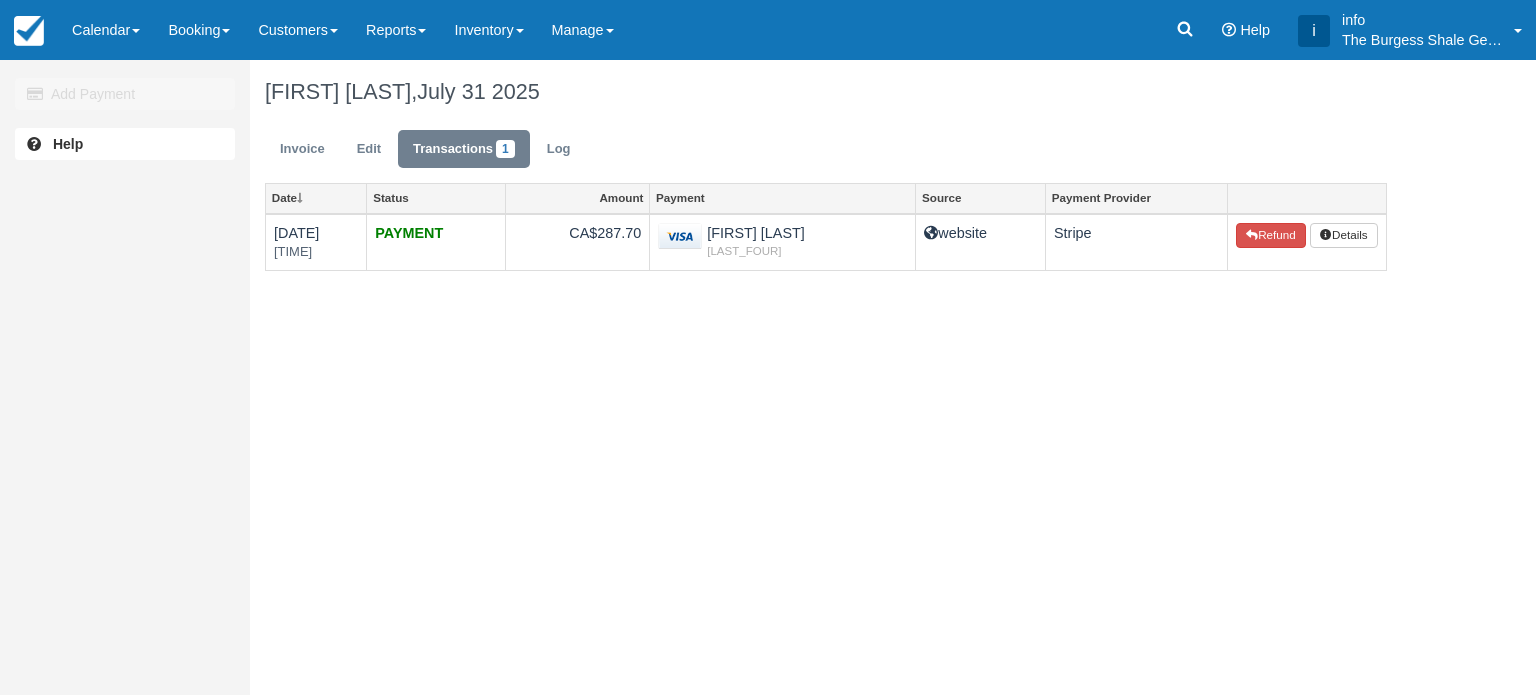 scroll, scrollTop: 0, scrollLeft: 0, axis: both 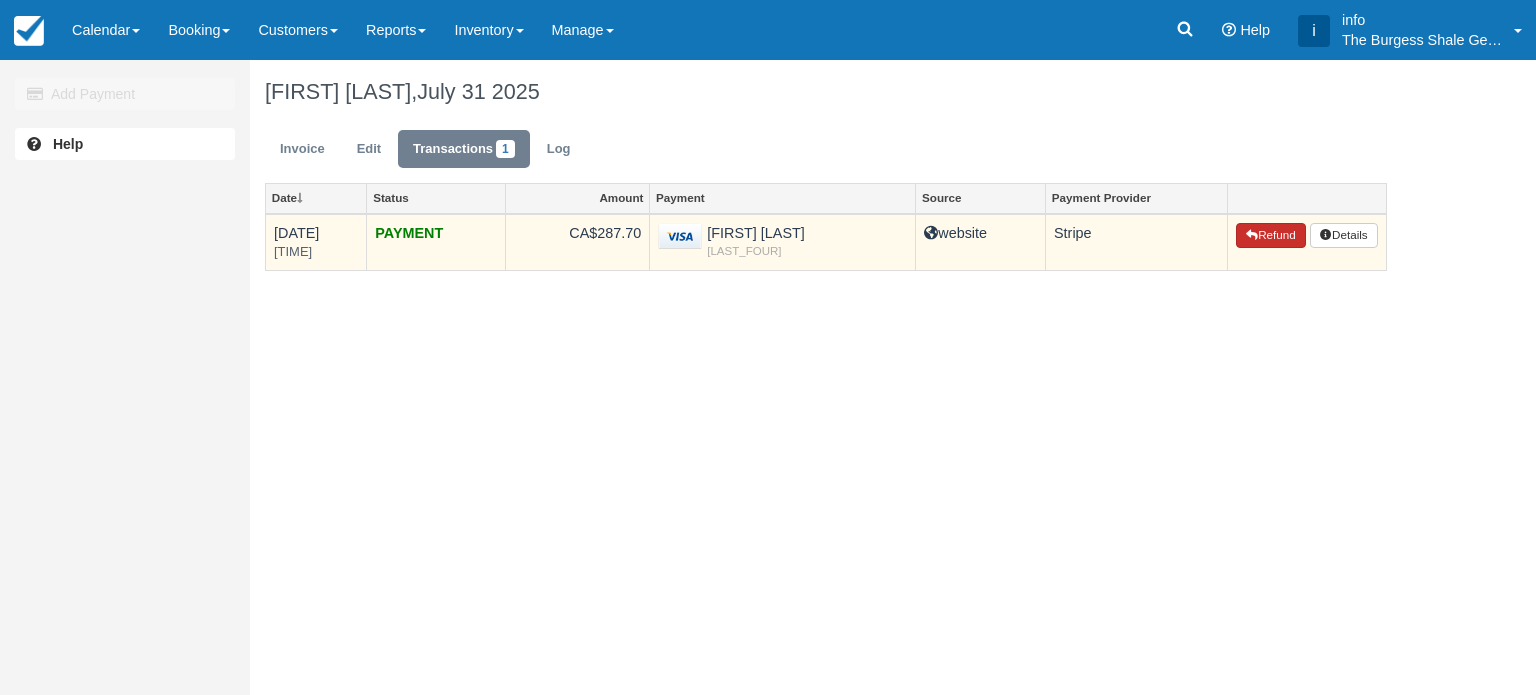 click on "Refund" at bounding box center [1271, 236] 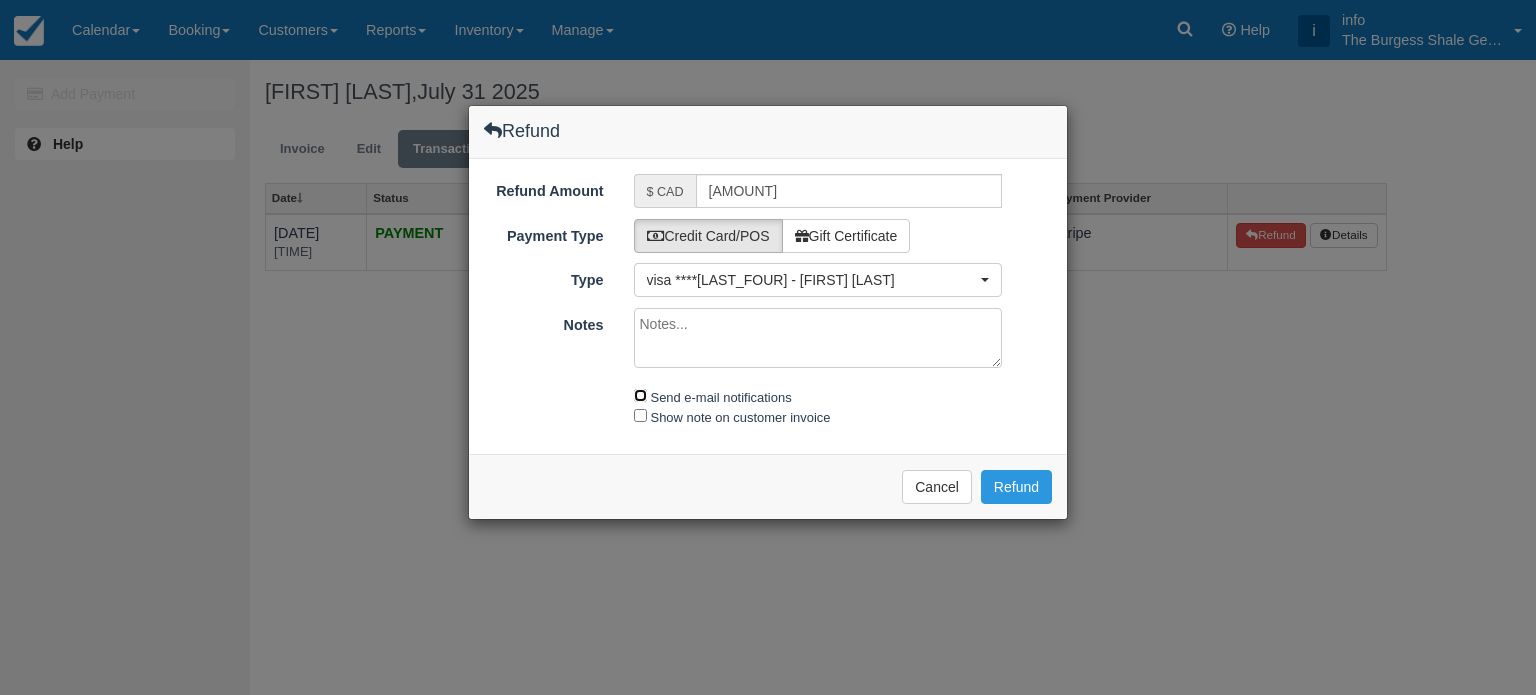 click on "Send e-mail notifications" at bounding box center (640, 395) 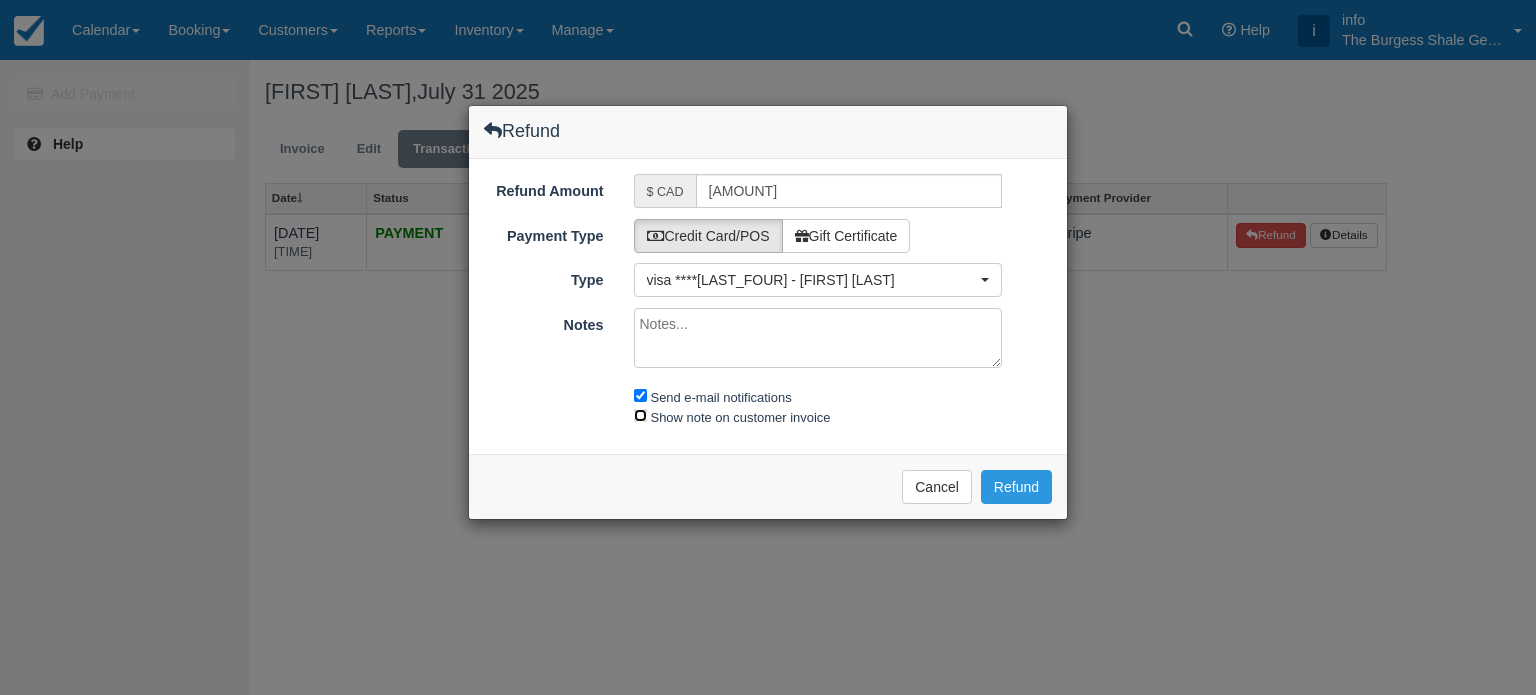 click on "Show note on customer invoice" at bounding box center [640, 415] 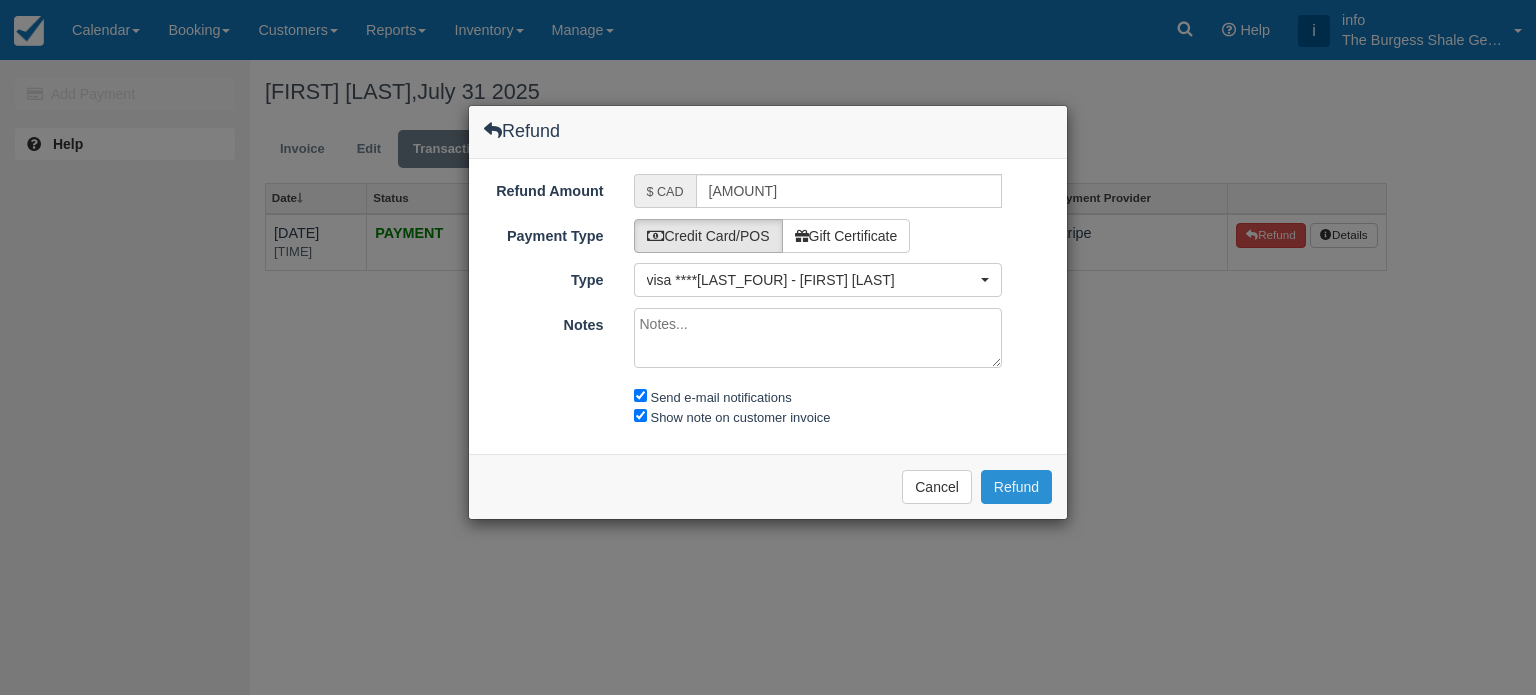 click on "Refund" at bounding box center (1016, 487) 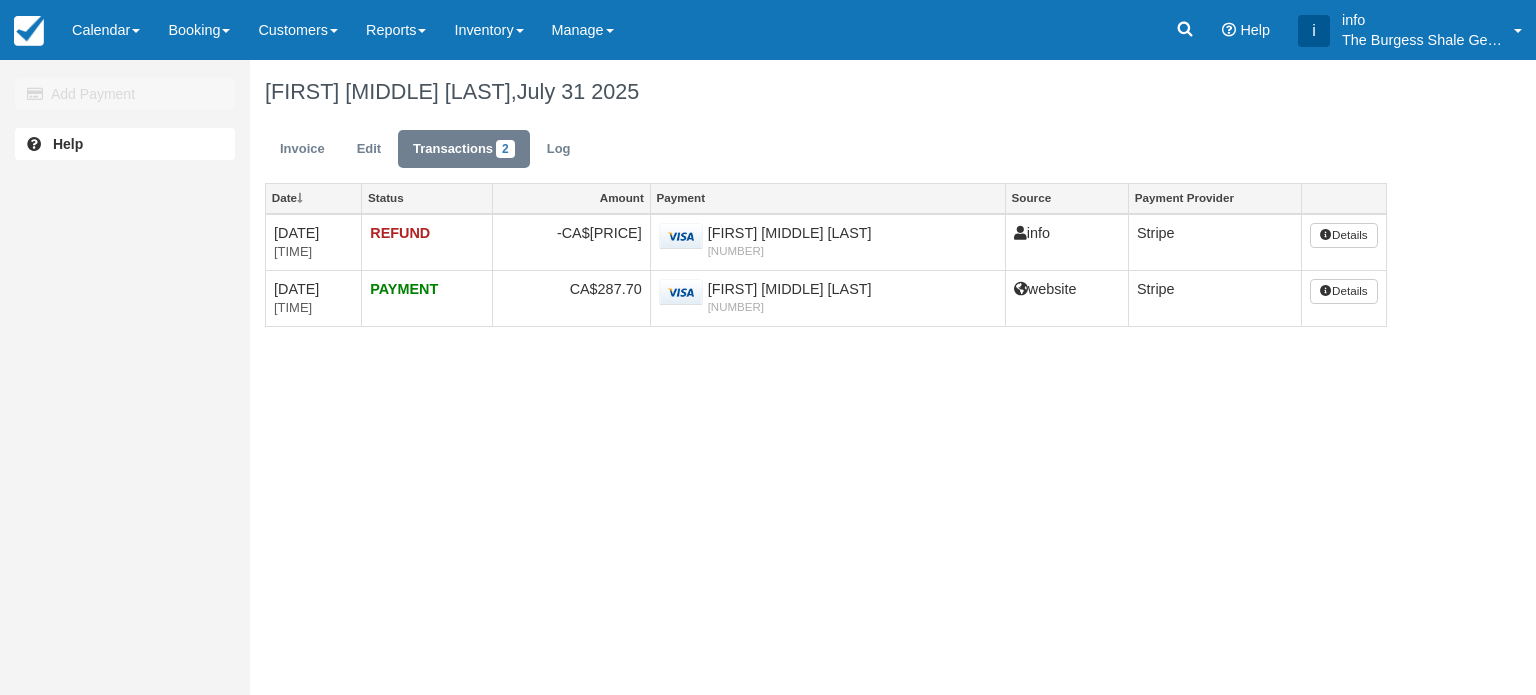 scroll, scrollTop: 0, scrollLeft: 0, axis: both 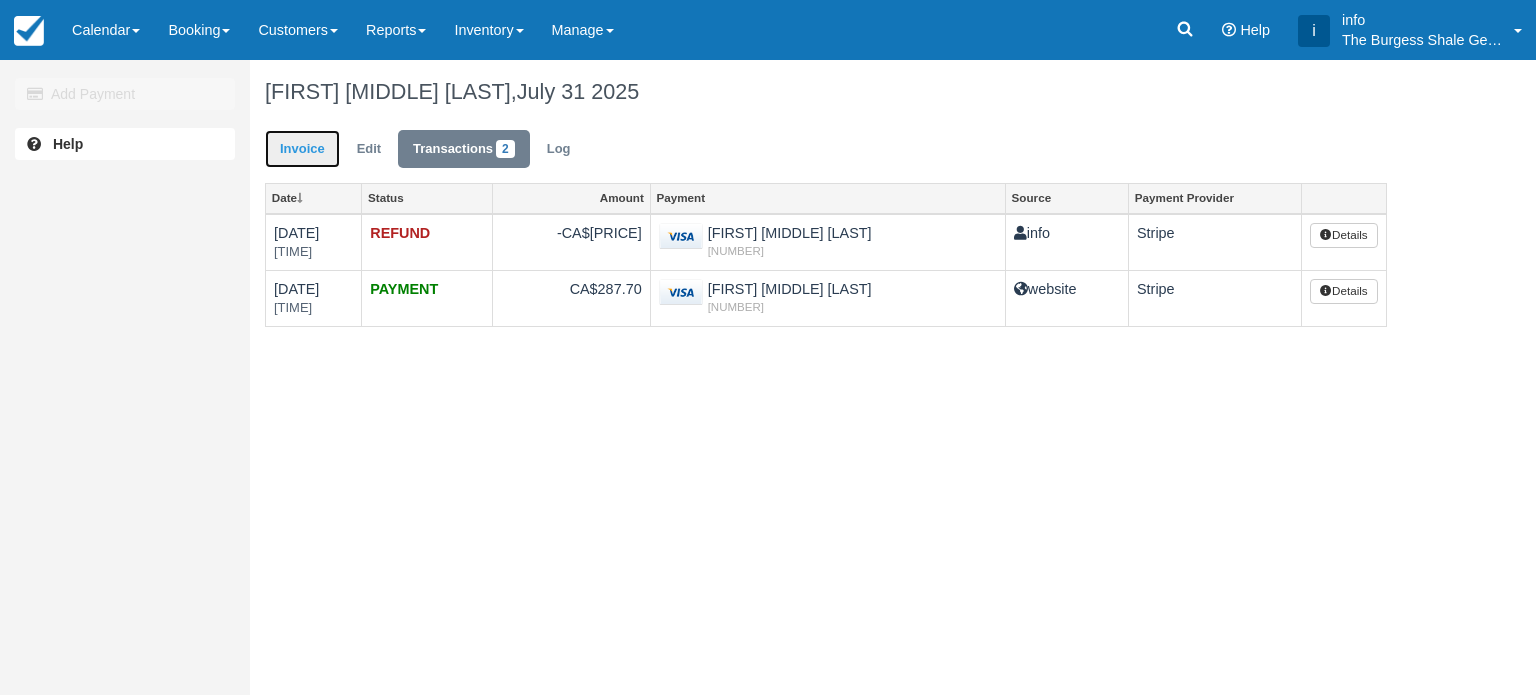 click on "Invoice" at bounding box center (302, 149) 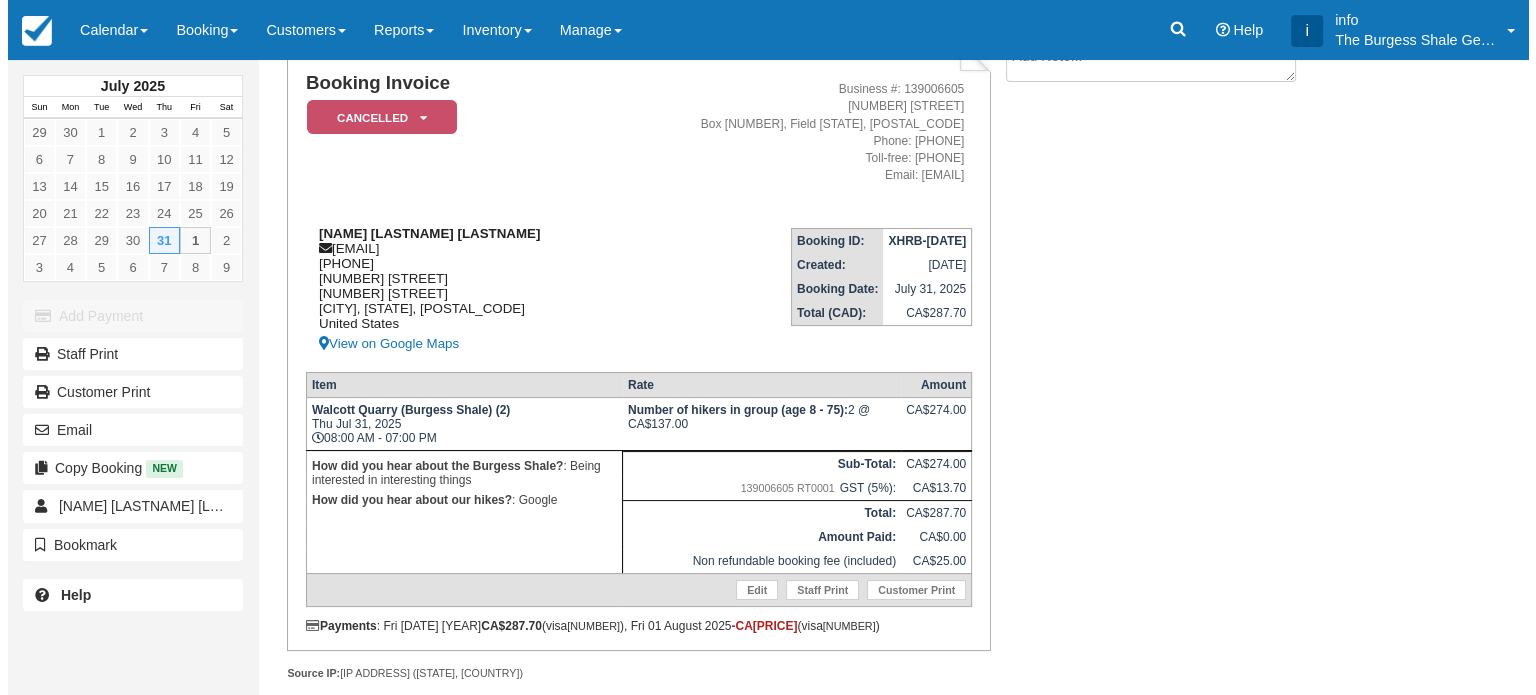 scroll, scrollTop: 170, scrollLeft: 0, axis: vertical 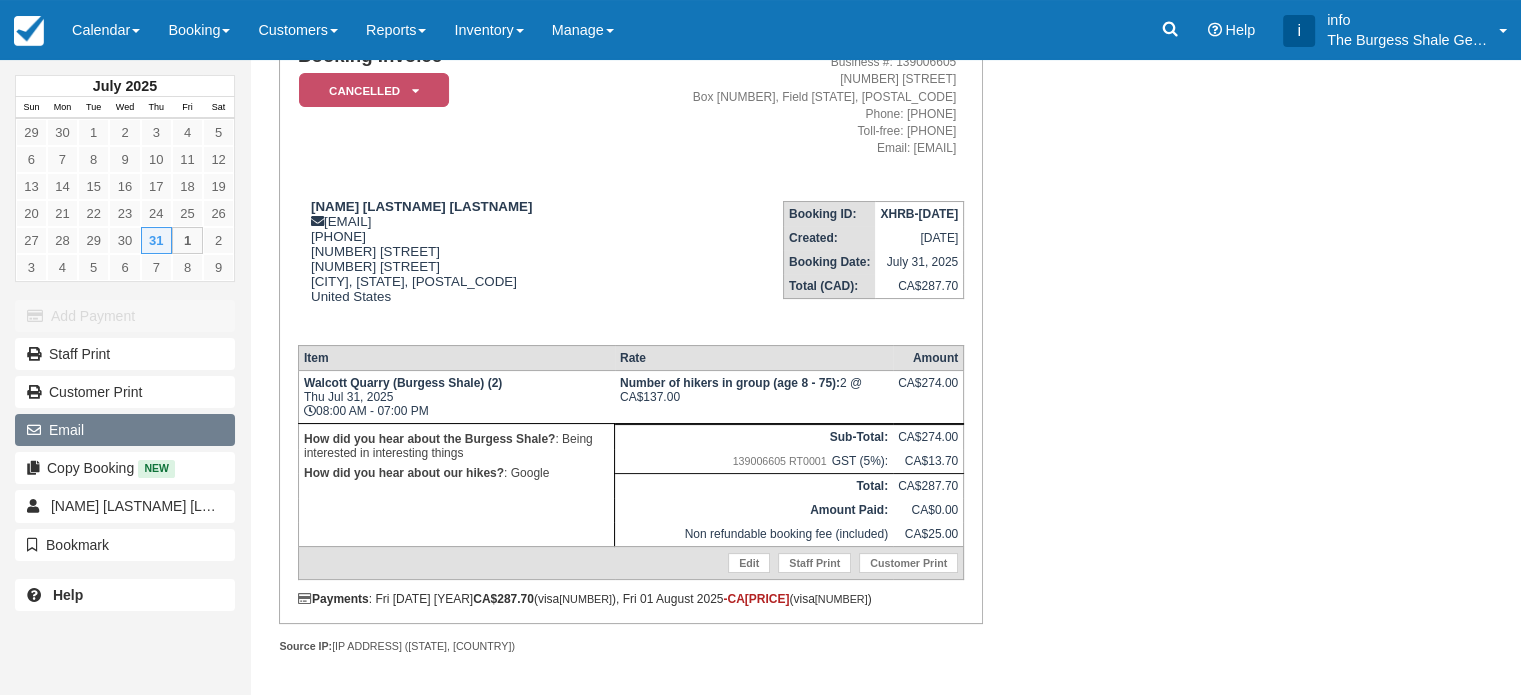 click on "Email" at bounding box center [125, 430] 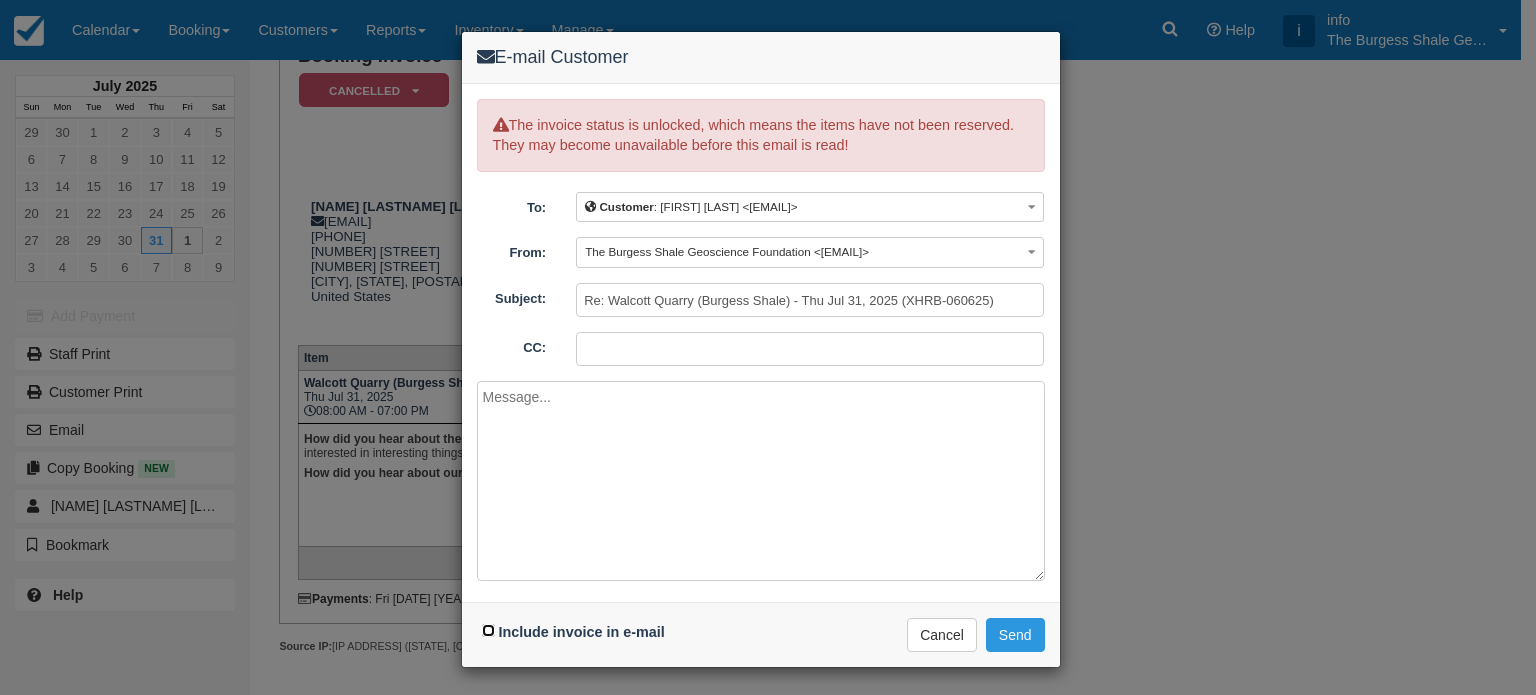 click on "Include invoice in e-mail" at bounding box center [488, 630] 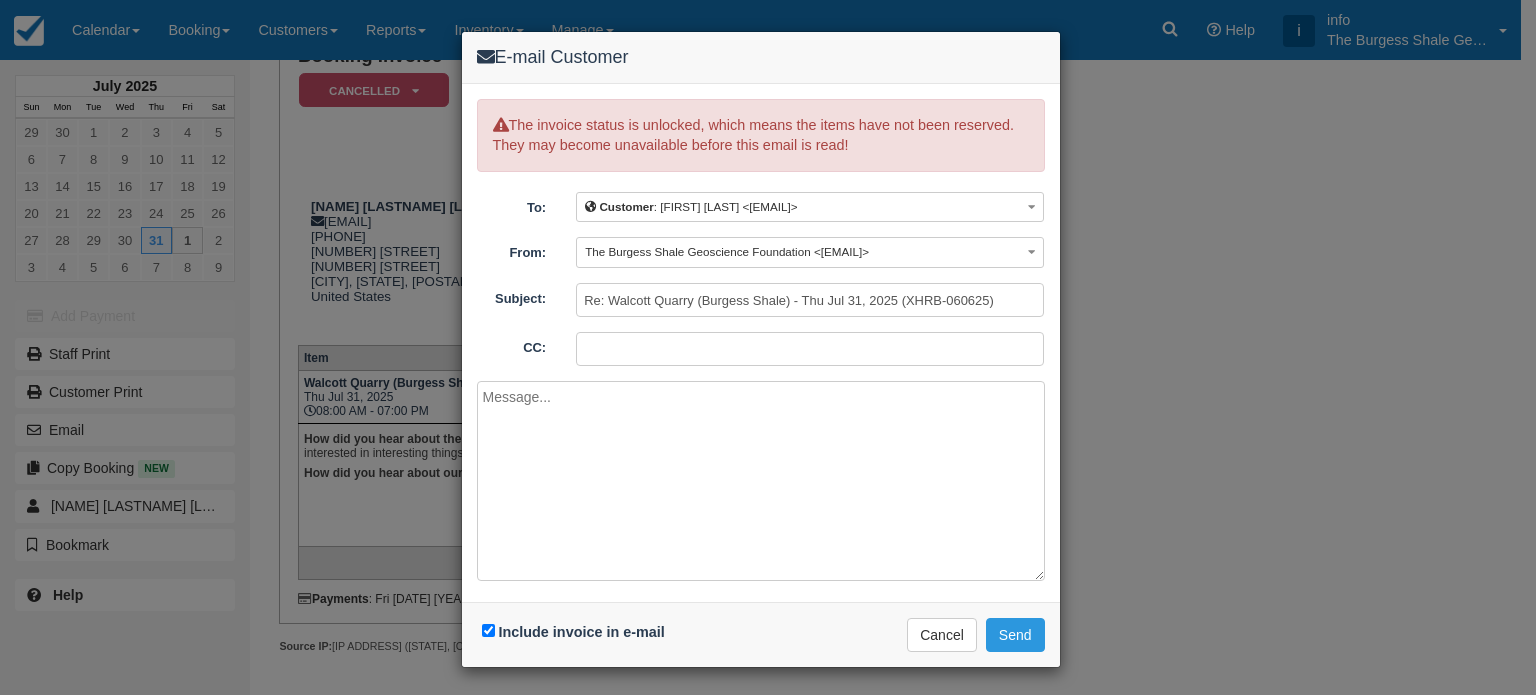 click at bounding box center (761, 481) 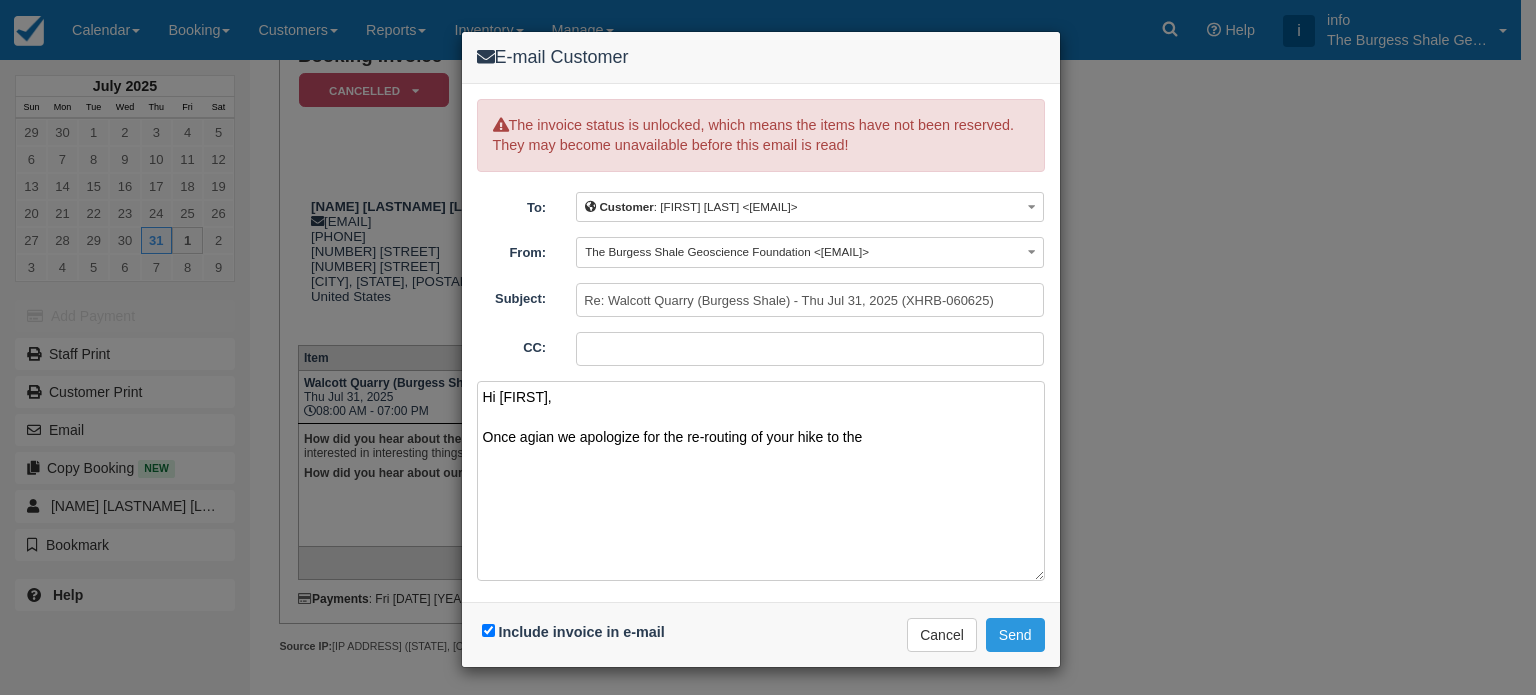 click on "Hi [FIRST],
Once agian we apologize for the re-routing of your hike to the" at bounding box center (761, 481) 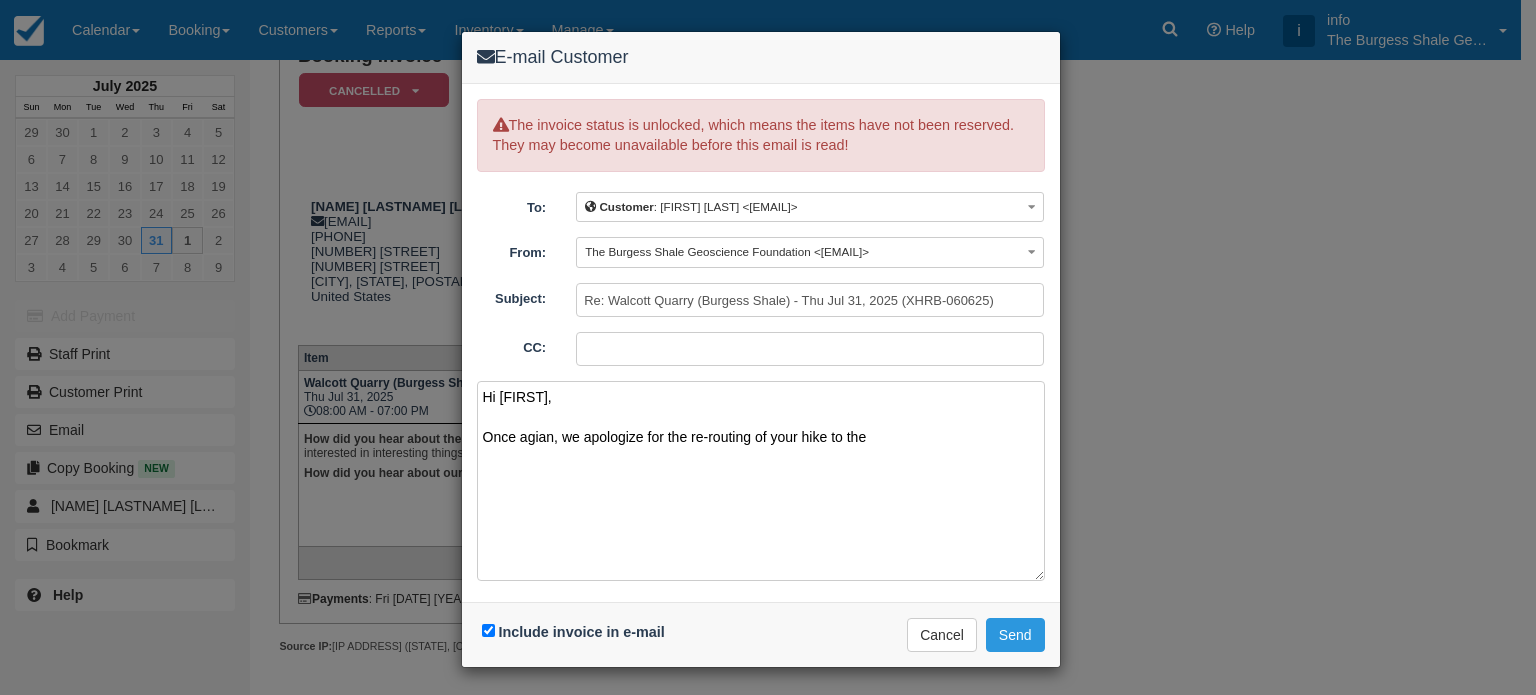 click on "Hi [FIRST],
Once agian, we apologize for the re-routing of your hike to the" at bounding box center (761, 481) 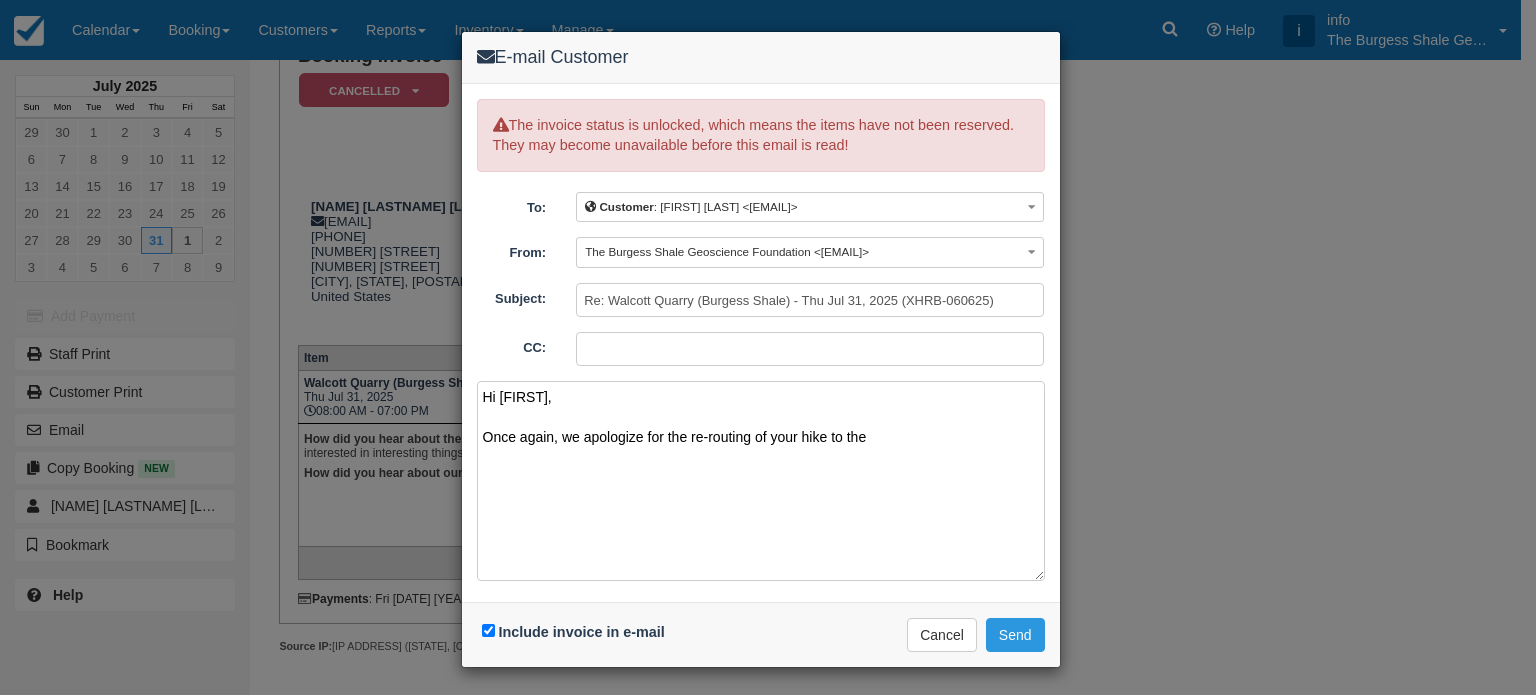 click on "Hi [FIRST],
Once again, we apologize for the re-routing of your hike to the" at bounding box center (761, 481) 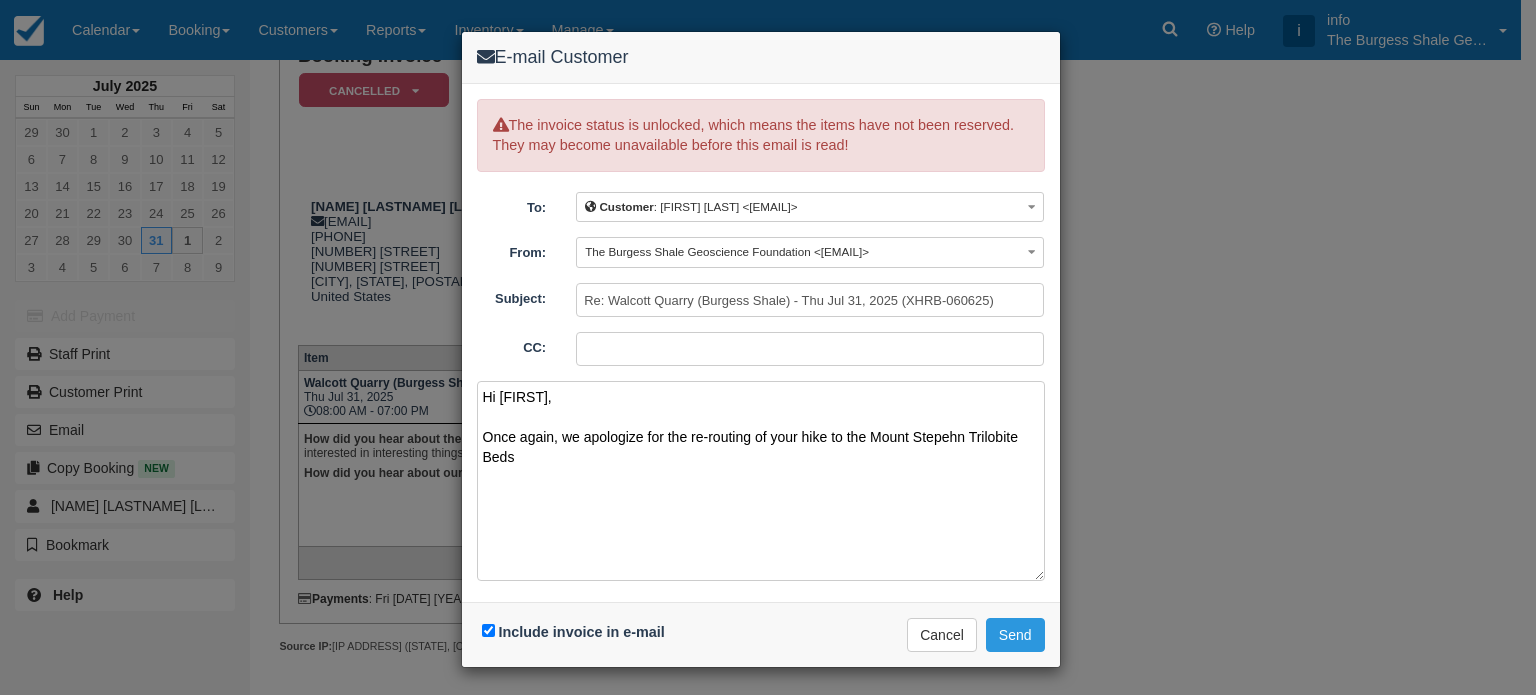 click on "Hi Colleen,
Once again, we apologize for the re-routing of your hike to the Mount Stepehn Trilobite Beds" at bounding box center (761, 481) 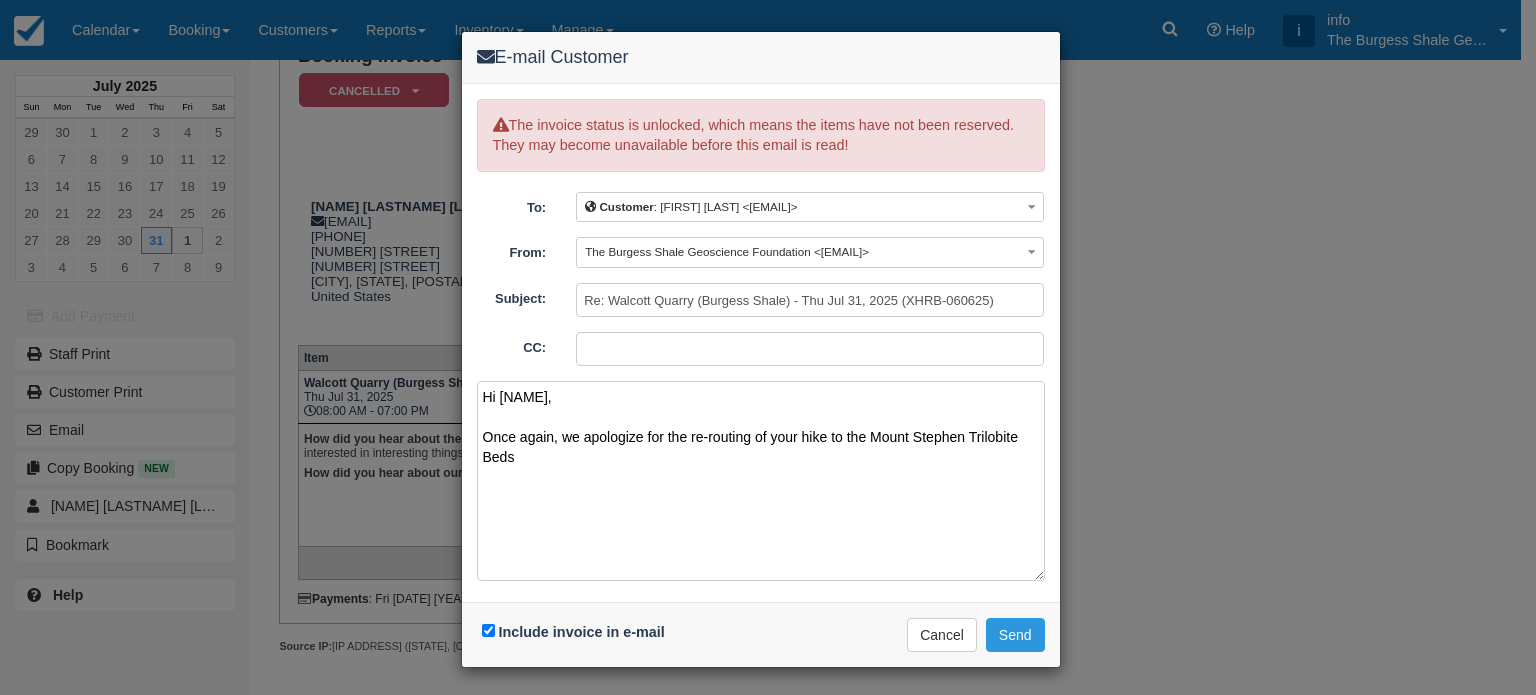 click on "Hi Colleen,
Once again, we apologize for the re-routing of your hike to the Mount Stephen Trilobite Beds" at bounding box center [761, 481] 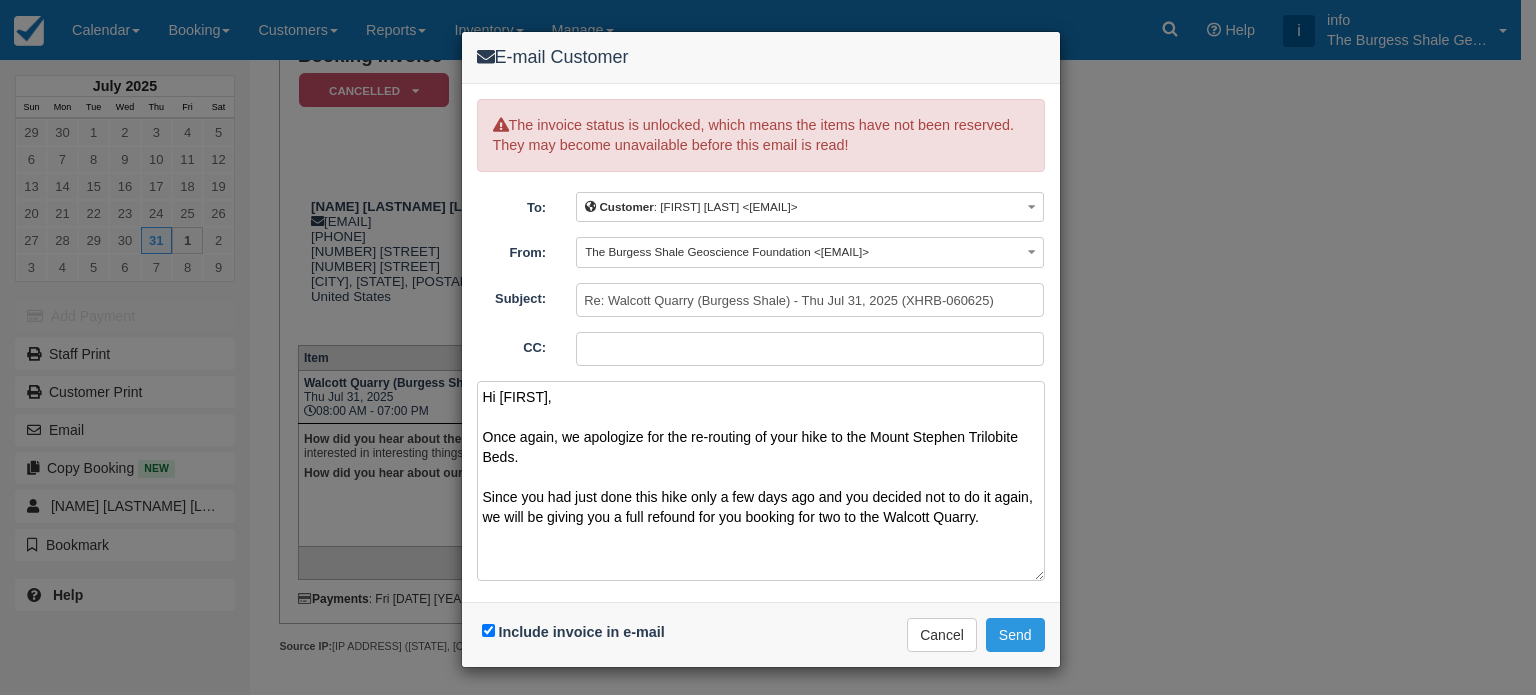 click on "Hi Colleen,
Once again, we apologize for the re-routing of your hike to the Mount Stephen Trilobite Beds.
Since you had just done this hike only a few days ago and you decided not to do it again, we will be giving you a full refound for you booking for two to the Walcott Quarry." at bounding box center (761, 481) 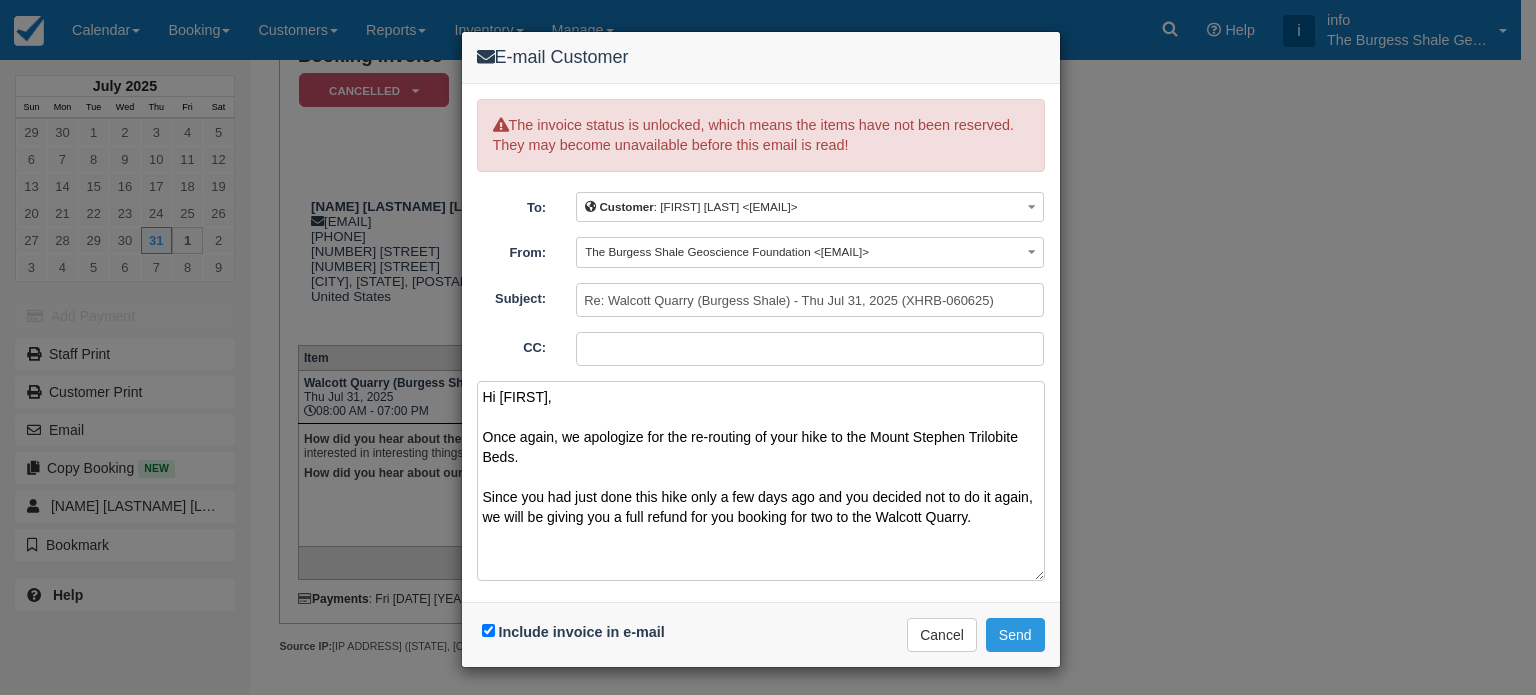 click on "Hi Colleen,
Once again, we apologize for the re-routing of your hike to the Mount Stephen Trilobite Beds.
Since you had just done this hike only a few days ago and you decided not to do it again, we will be giving you a full refund for you booking for two to the Walcott Quarry." at bounding box center (761, 481) 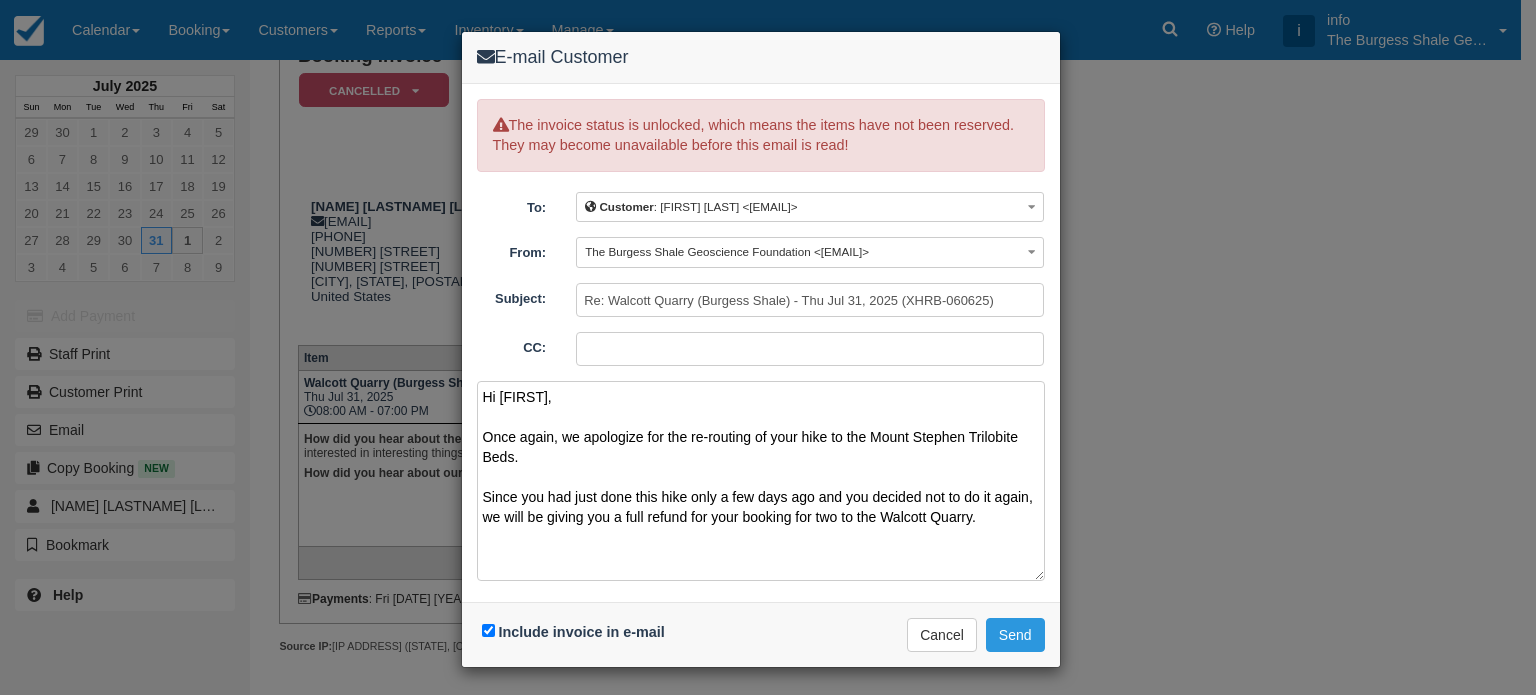 click on "Hi Colleen,
Once again, we apologize for the re-routing of your hike to the Mount Stephen Trilobite Beds.
Since you had just done this hike only a few days ago and you decided not to do it again, we will be giving you a full refund for your booking for two to the Walcott Quarry." at bounding box center [761, 481] 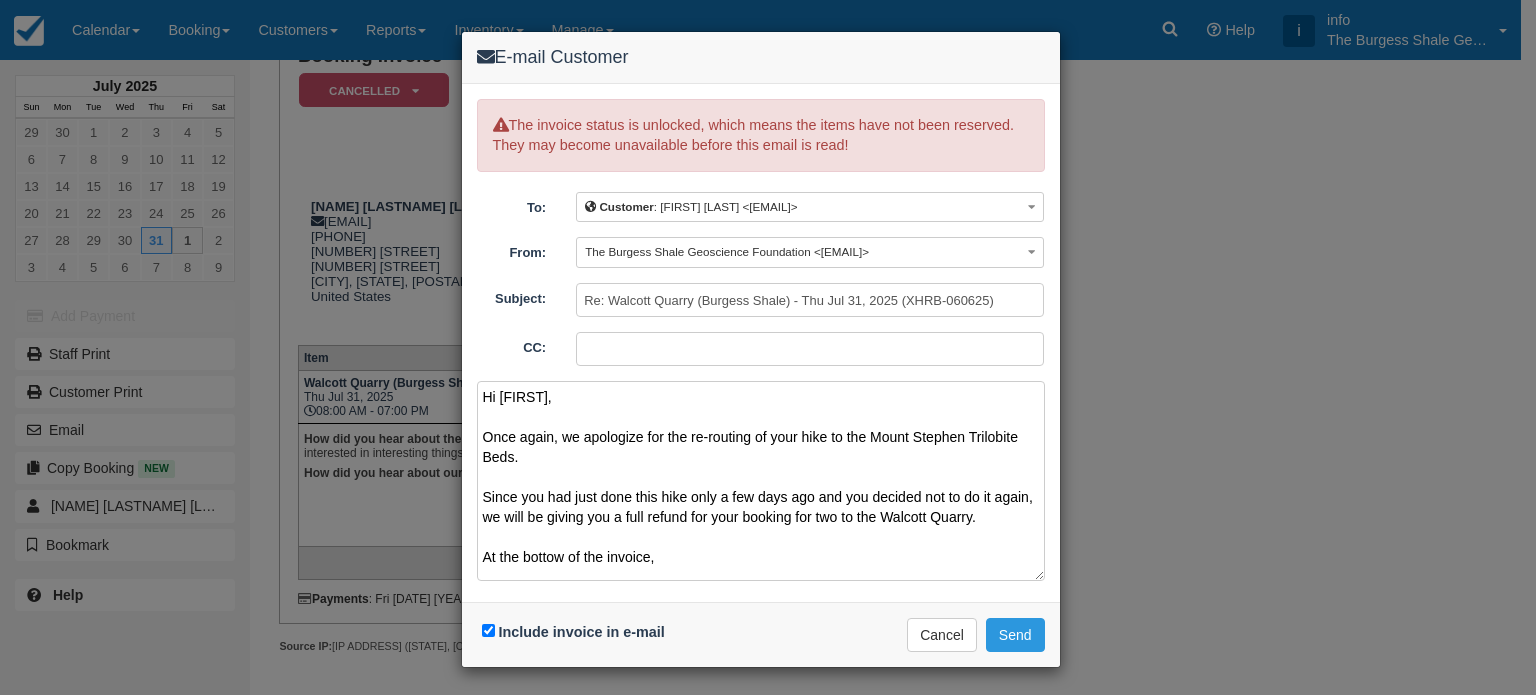 click on "Hi Colleen,
Once again, we apologize for the re-routing of your hike to the Mount Stephen Trilobite Beds.
Since you had just done this hike only a few days ago and you decided not to do it again, we will be giving you a full refund for your booking for two to the Walcott Quarry.
At the bottow of the invoice," at bounding box center (761, 481) 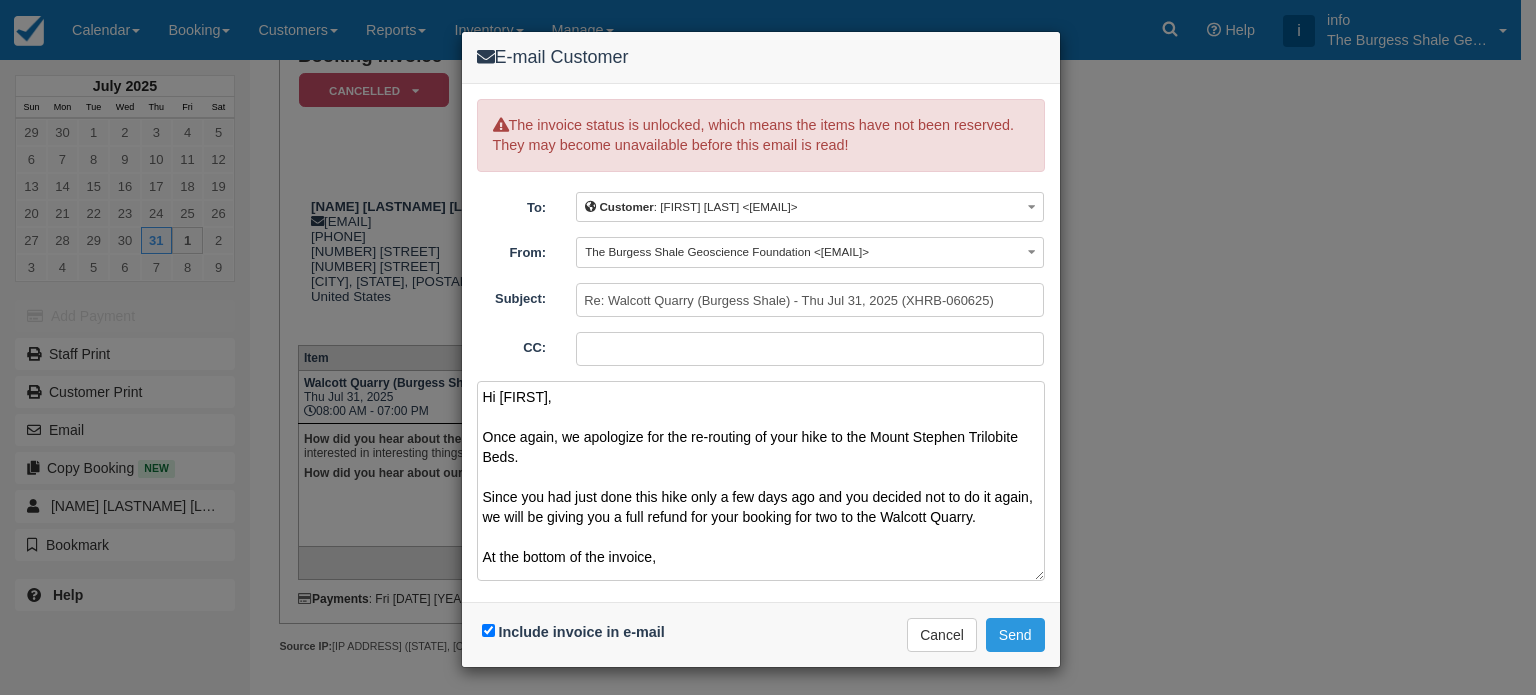 click on "Hi Colleen,
Once again, we apologize for the re-routing of your hike to the Mount Stephen Trilobite Beds.
Since you had just done this hike only a few days ago and you decided not to do it again, we will be giving you a full refund for your booking for two to the Walcott Quarry.
At the bottom of the invoice," at bounding box center [761, 481] 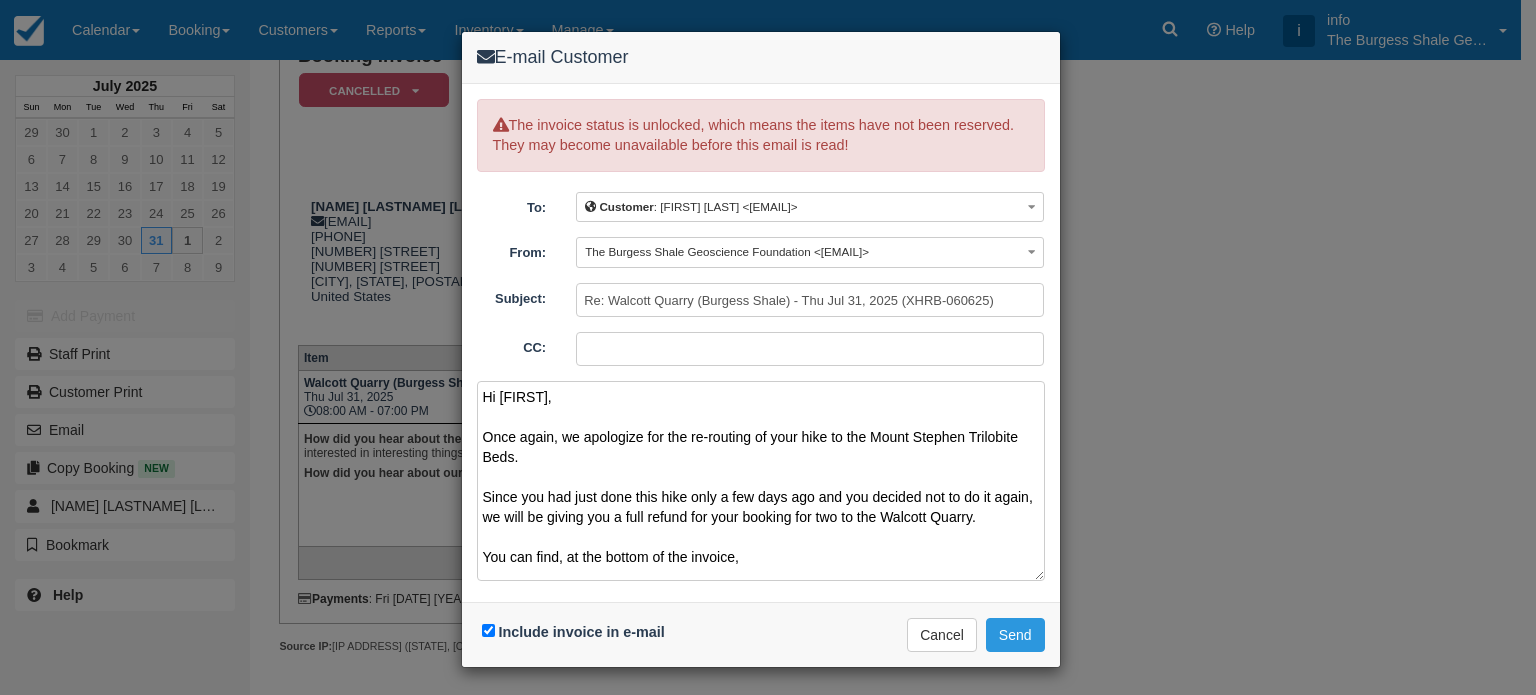 click on "Hi Colleen,
Once again, we apologize for the re-routing of your hike to the Mount Stephen Trilobite Beds.
Since you had just done this hike only a few days ago and you decided not to do it again, we will be giving you a full refund for your booking for two to the Walcott Quarry.
You can find, at the bottom of the invoice," at bounding box center [761, 481] 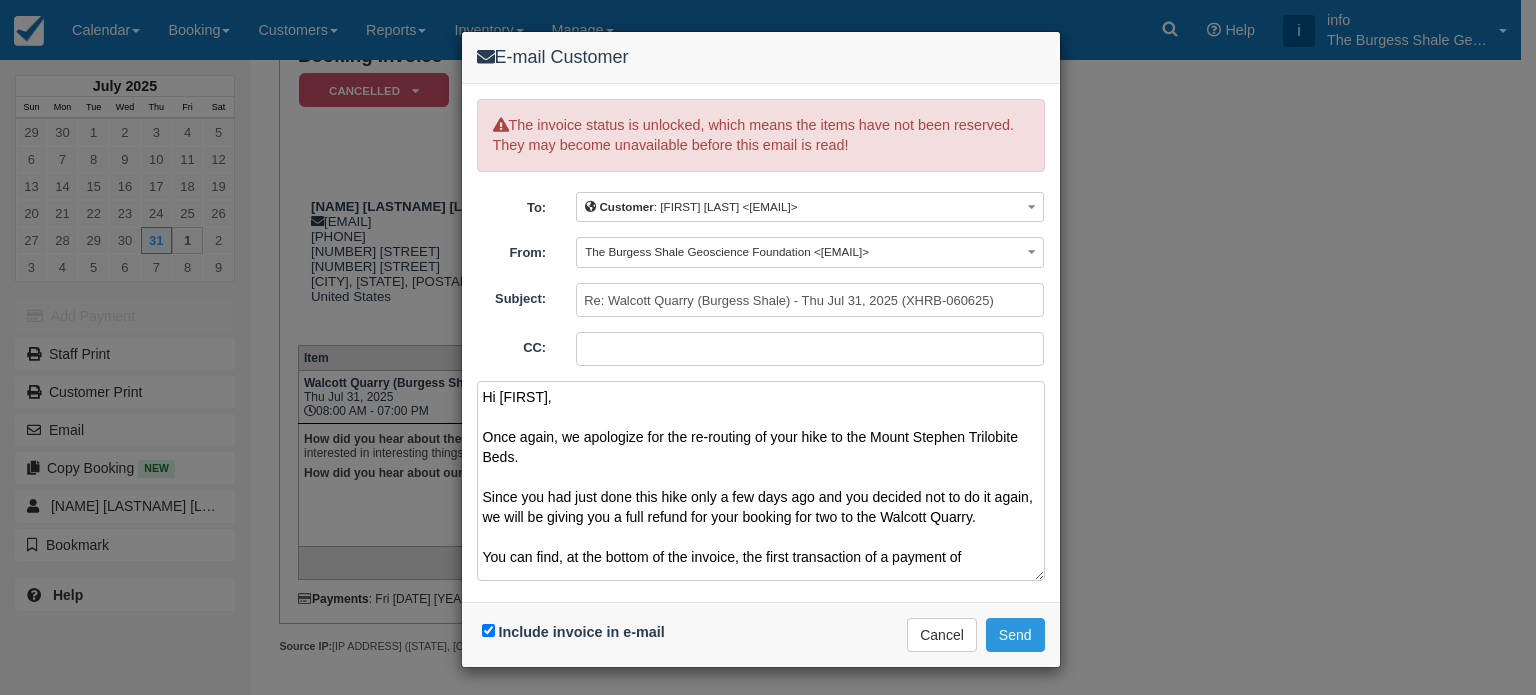 click on "Hi Colleen,
Once again, we apologize for the re-routing of your hike to the Mount Stephen Trilobite Beds.
Since you had just done this hike only a few days ago and you decided not to do it again, we will be giving you a full refund for your booking for two to the Walcott Quarry.
You can find, at the bottom of the invoice, the first transaction of a payment of" at bounding box center [761, 481] 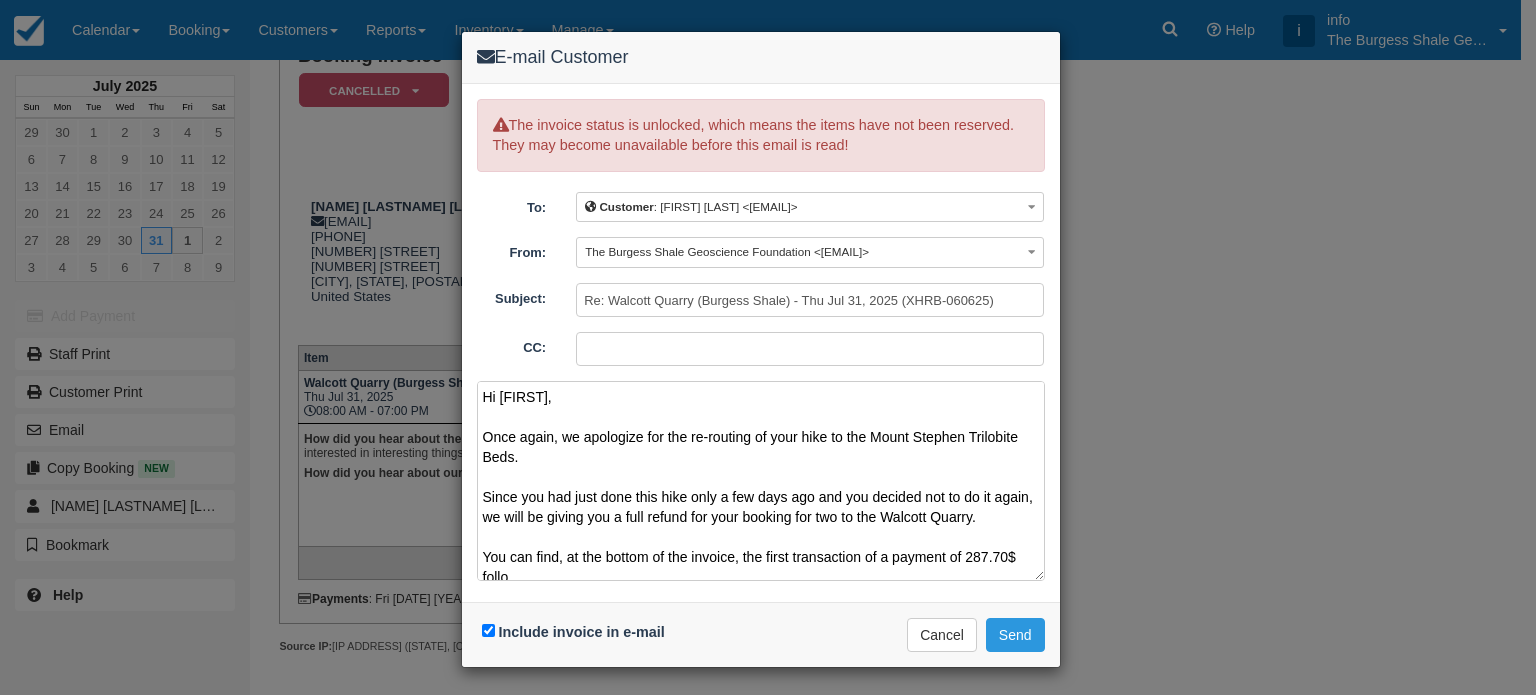 scroll, scrollTop: 4, scrollLeft: 0, axis: vertical 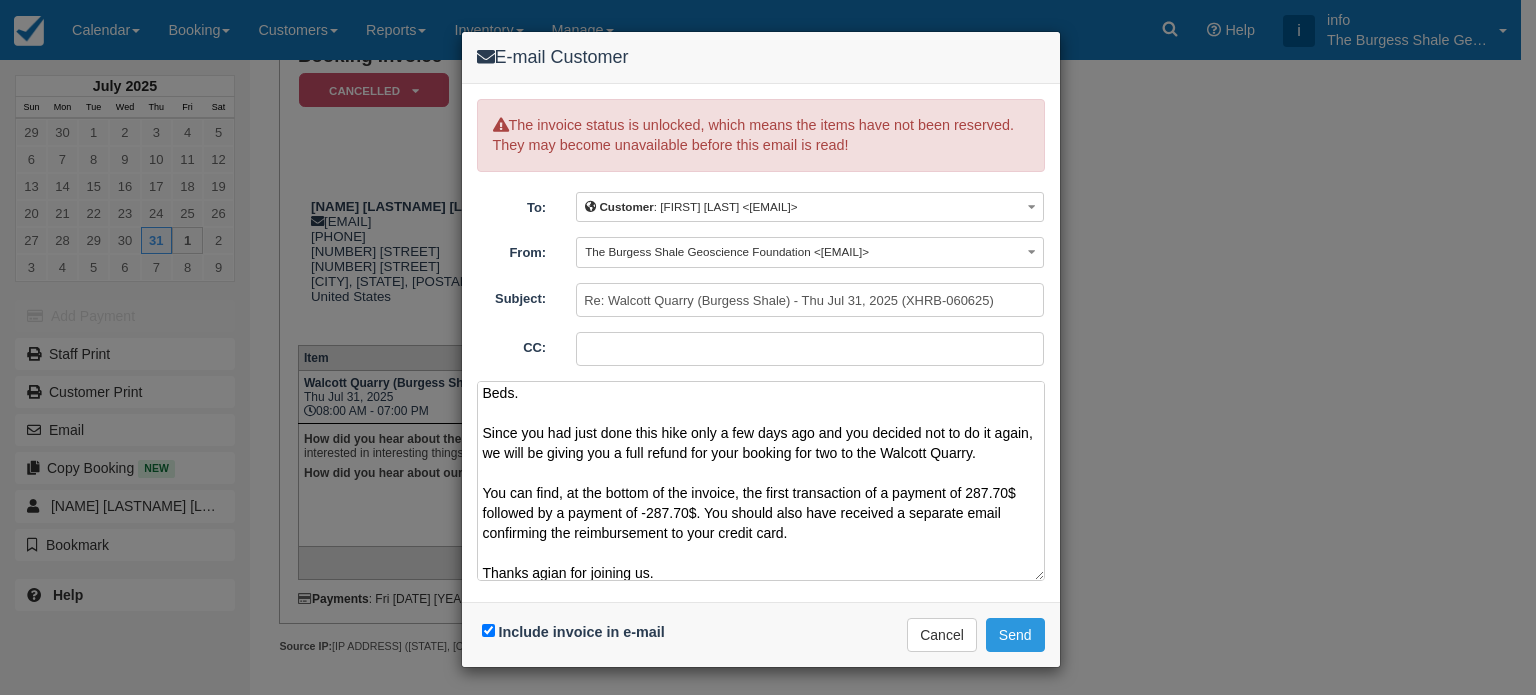 click on "Hi Colleen,
Once again, we apologize for the re-routing of your hike to the Mount Stephen Trilobite Beds.
Since you had just done this hike only a few days ago and you decided not to do it again, we will be giving you a full refund for your booking for two to the Walcott Quarry.
You can find, at the bottom of the invoice, the first transaction of a payment of 287.70$ followed by a payment of -287.70$. You should also have received a separate email confirming the reimbursement to your credit card.
Thanks agian for joining us." at bounding box center [761, 481] 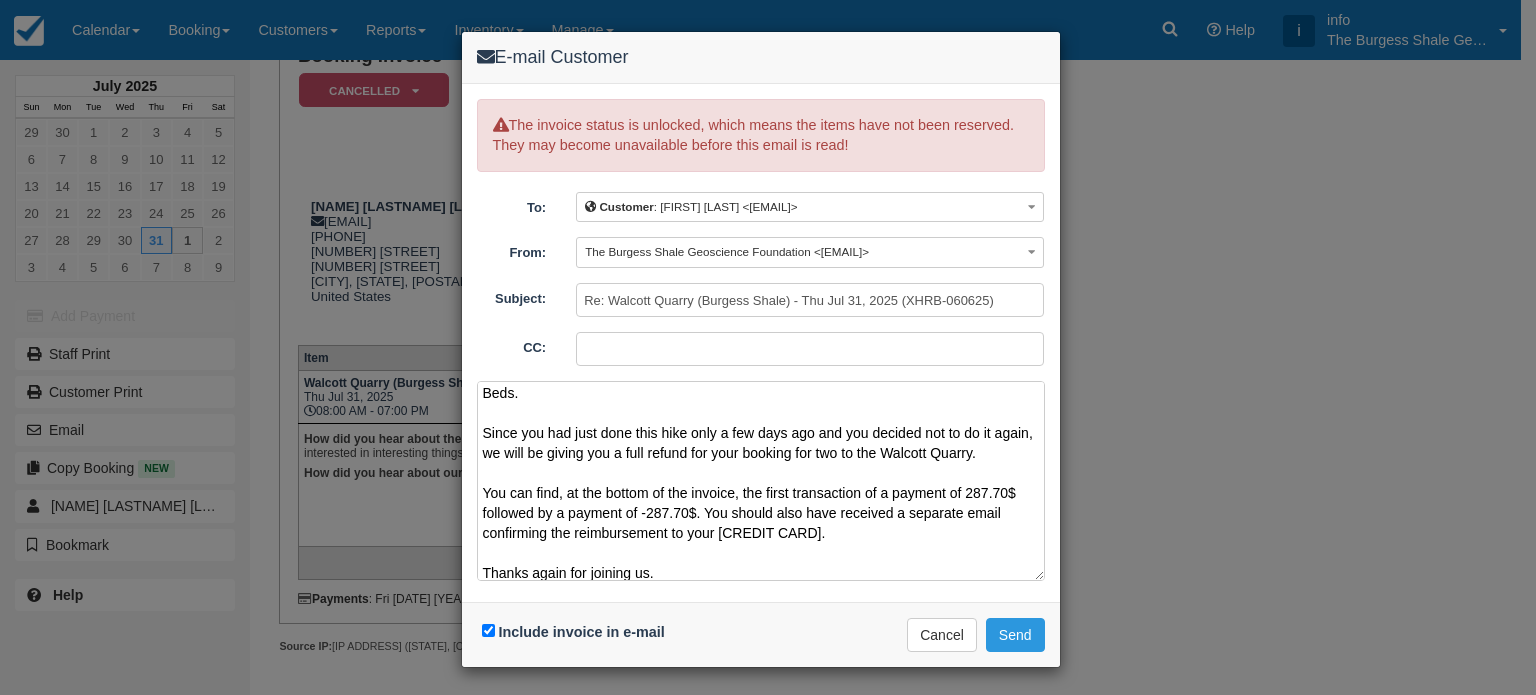 click on "Hi Colleen,
Once again, we apologize for the re-routing of your hike to the Mount Stephen Trilobite Beds.
Since you had just done this hike only a few days ago and you decided not to do it again, we will be giving you a full refund for your booking for two to the Walcott Quarry.
You can find, at the bottom of the invoice, the first transaction of a payment of 287.70$ followed by a payment of -287.70$. You should also have received a separate email confirming the reimbursement to your credit card.
Thanks again for joining us." at bounding box center [761, 481] 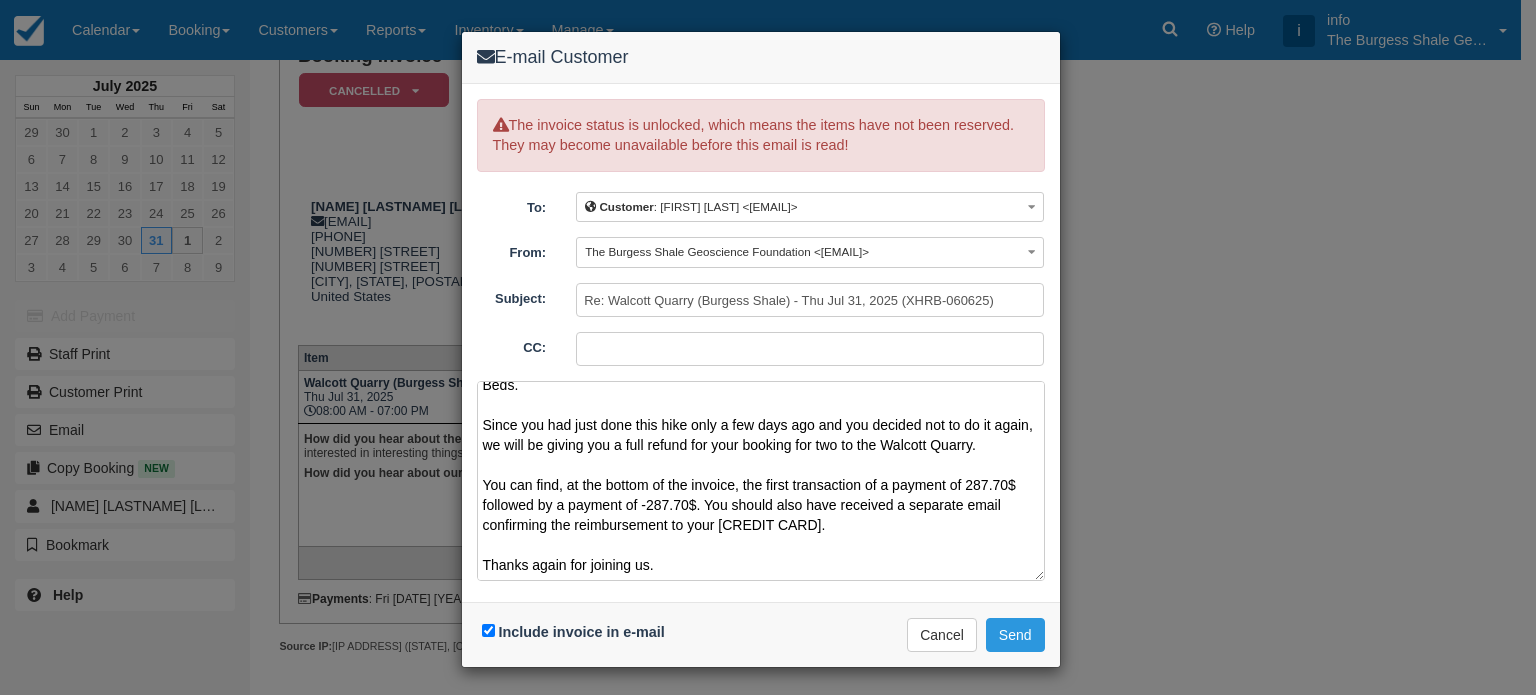 paste on "Please get in touch if you have any questions.
Kind regards,
Antoine Archambault
The Burgess Shale Geoscience Foundation
201 Kicking Horse Ave Box 148
Field, BC V0A 1G0
Phone: 1-250-343-6006
Toll-free: 1-833-340-7408
Email: info@burgess-shale.bc.ca
Website: www.burgess-shale.bc.ca" 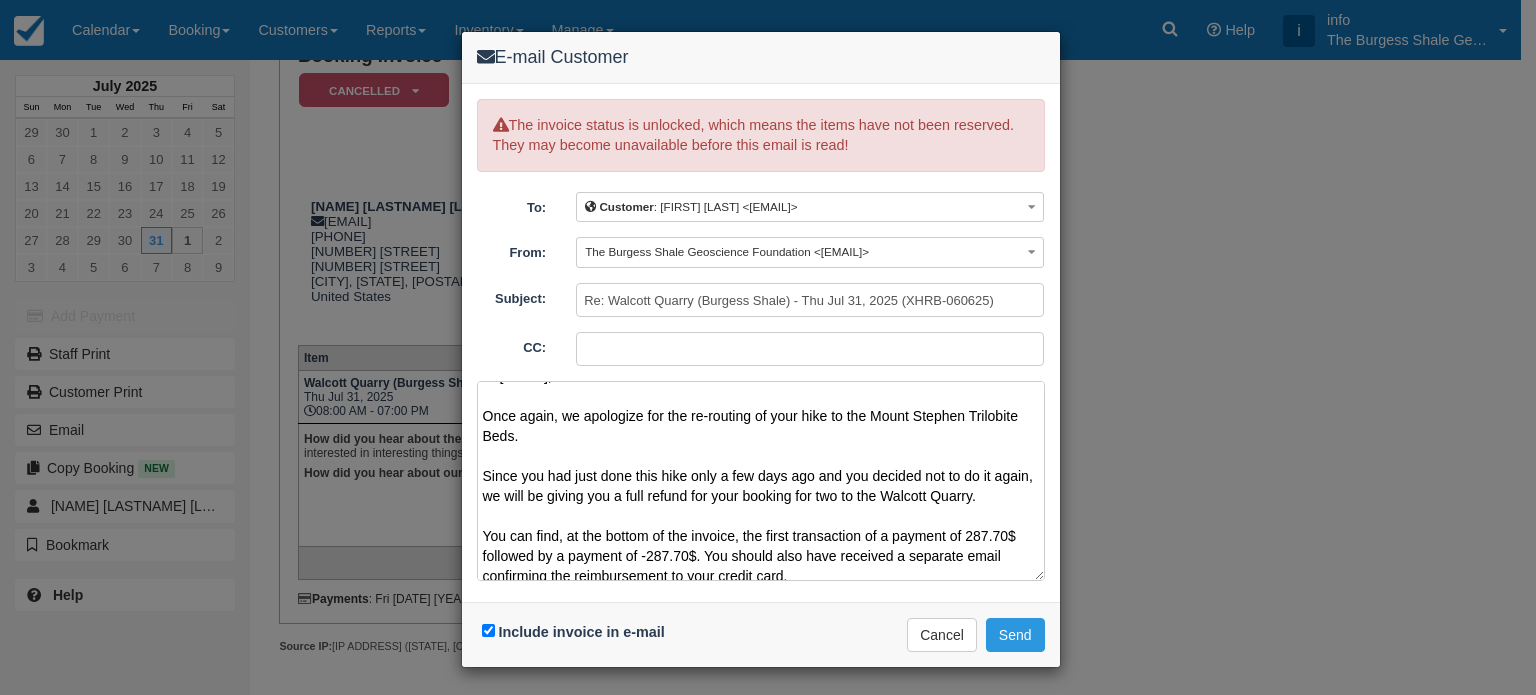 scroll, scrollTop: 0, scrollLeft: 0, axis: both 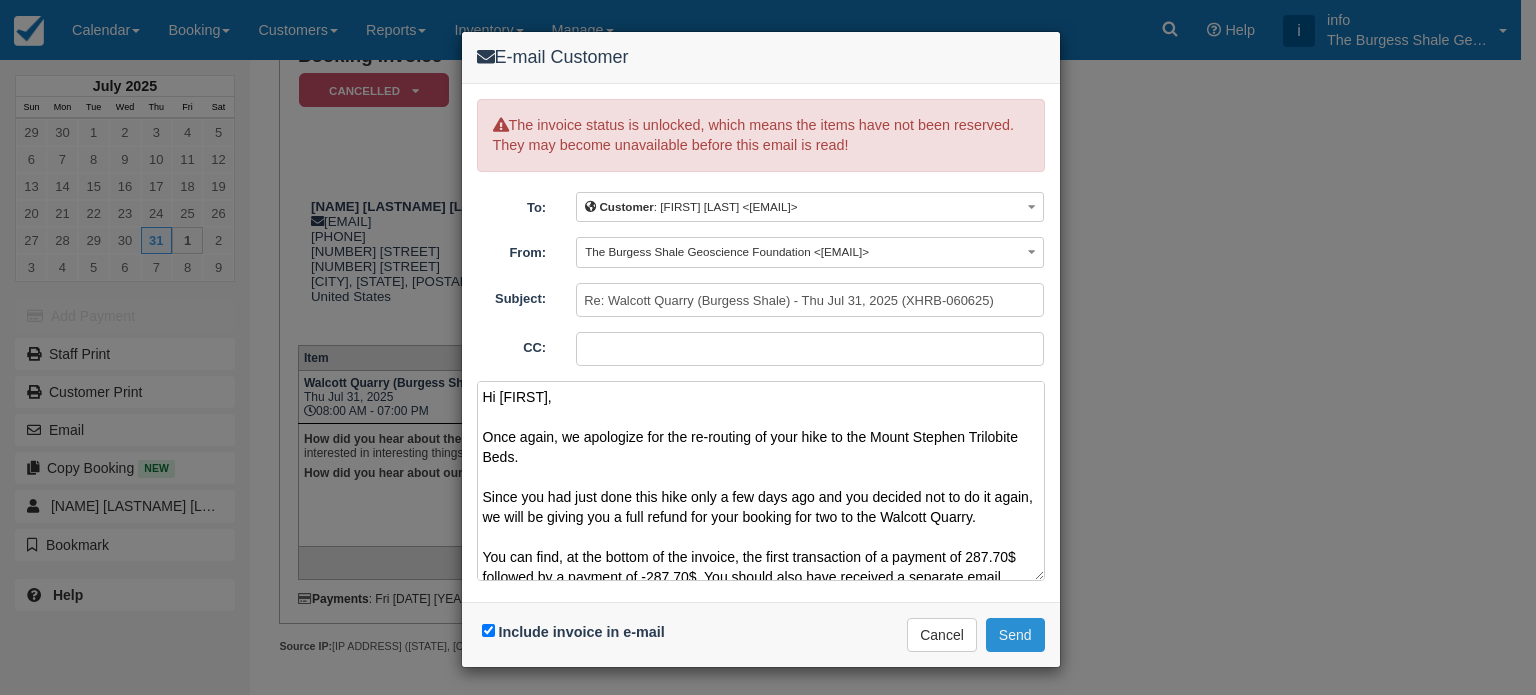 type on "Hi Colleen,
Once again, we apologize for the re-routing of your hike to the Mount Stephen Trilobite Beds.
Since you had just done this hike only a few days ago and you decided not to do it again, we will be giving you a full refund for your booking for two to the Walcott Quarry.
You can find, at the bottom of the invoice, the first transaction of a payment of 287.70$ followed by a payment of -287.70$. You should also have received a separate email confirming the reimbursement to your credit card.
Thanks again for joining us.
Please get in touch if you have any questions.
Kind regards,
Antoine Archambault
The Burgess Shale Geoscience Foundation
201 Kicking Horse Ave Box 148
Field, BC V0A 1G0
Phone: 1-250-343-6006
Toll-free: 1-833-340-7408
Email: info@burgess-shale.bc.ca
Website: www.burgess-shale.bc.ca" 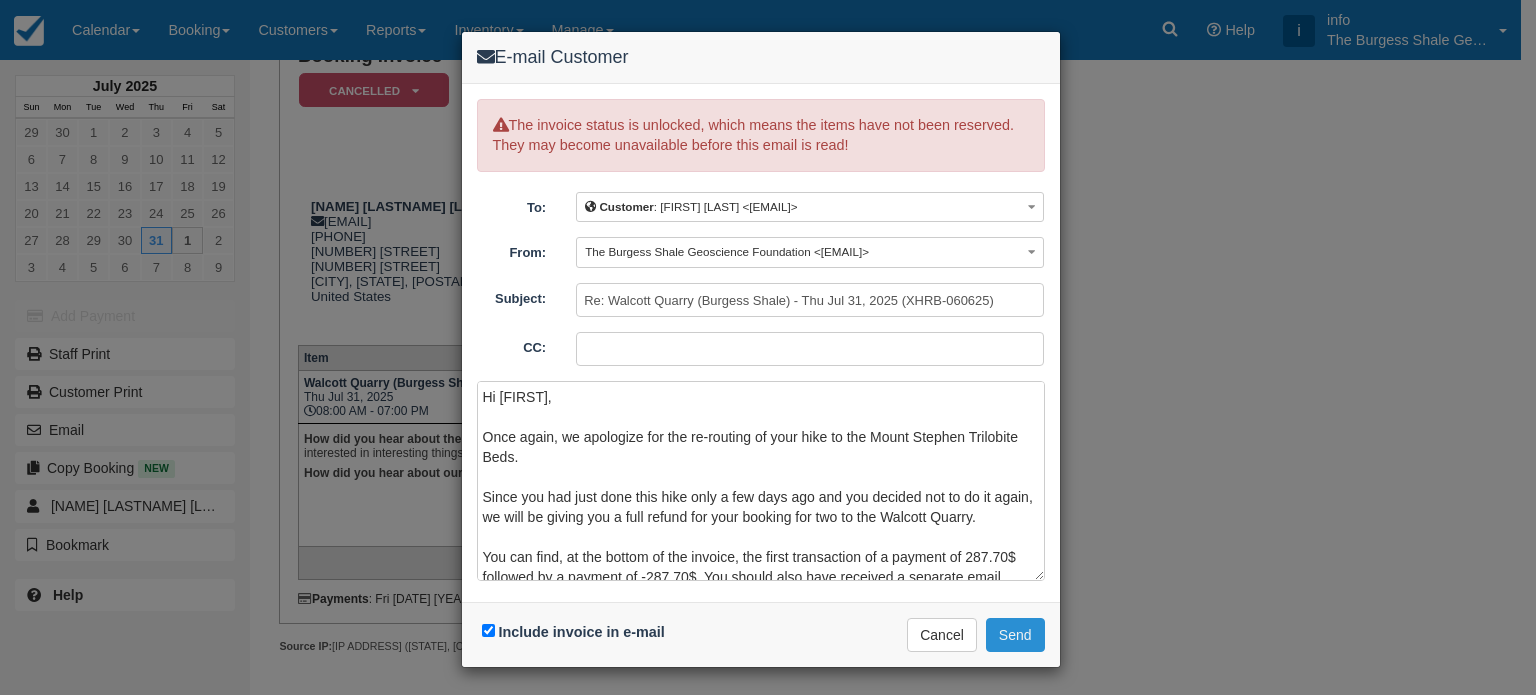 click on "Send" at bounding box center [1015, 635] 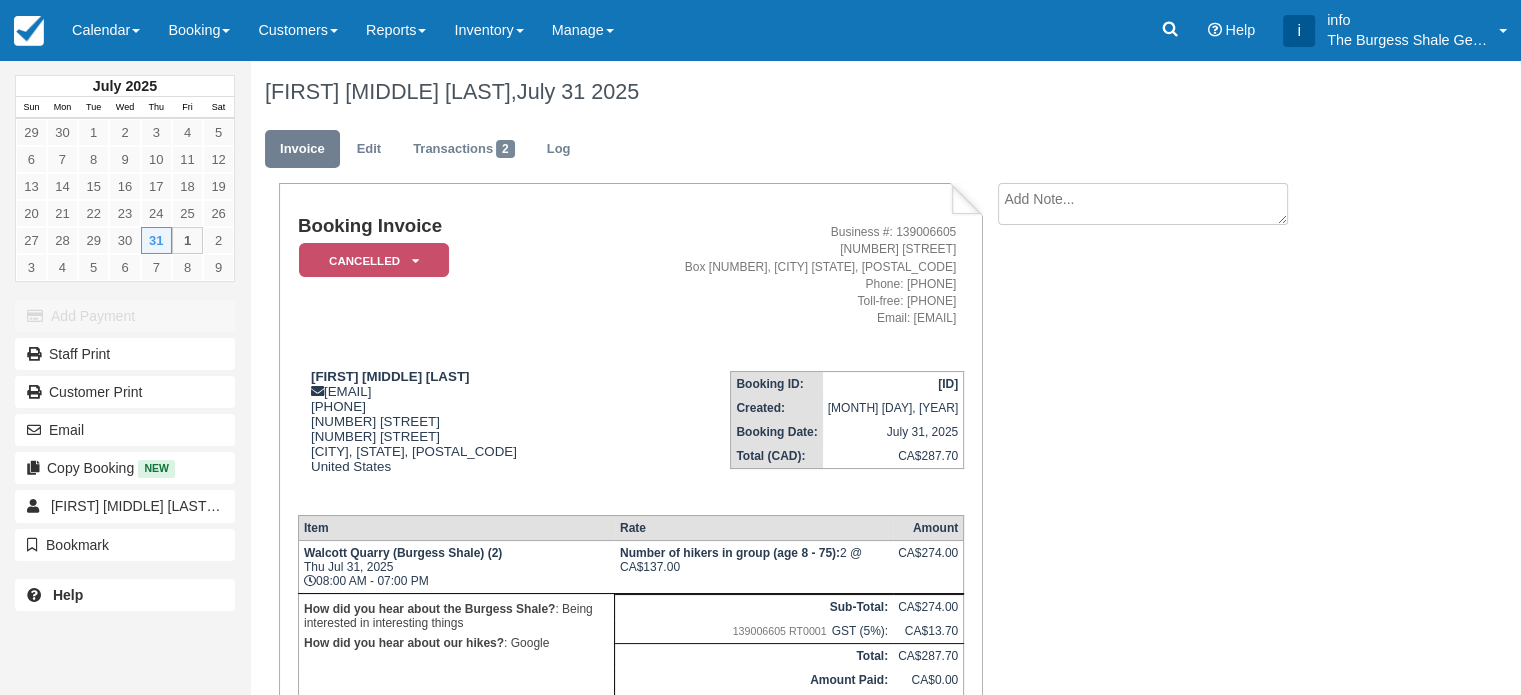 scroll, scrollTop: 170, scrollLeft: 0, axis: vertical 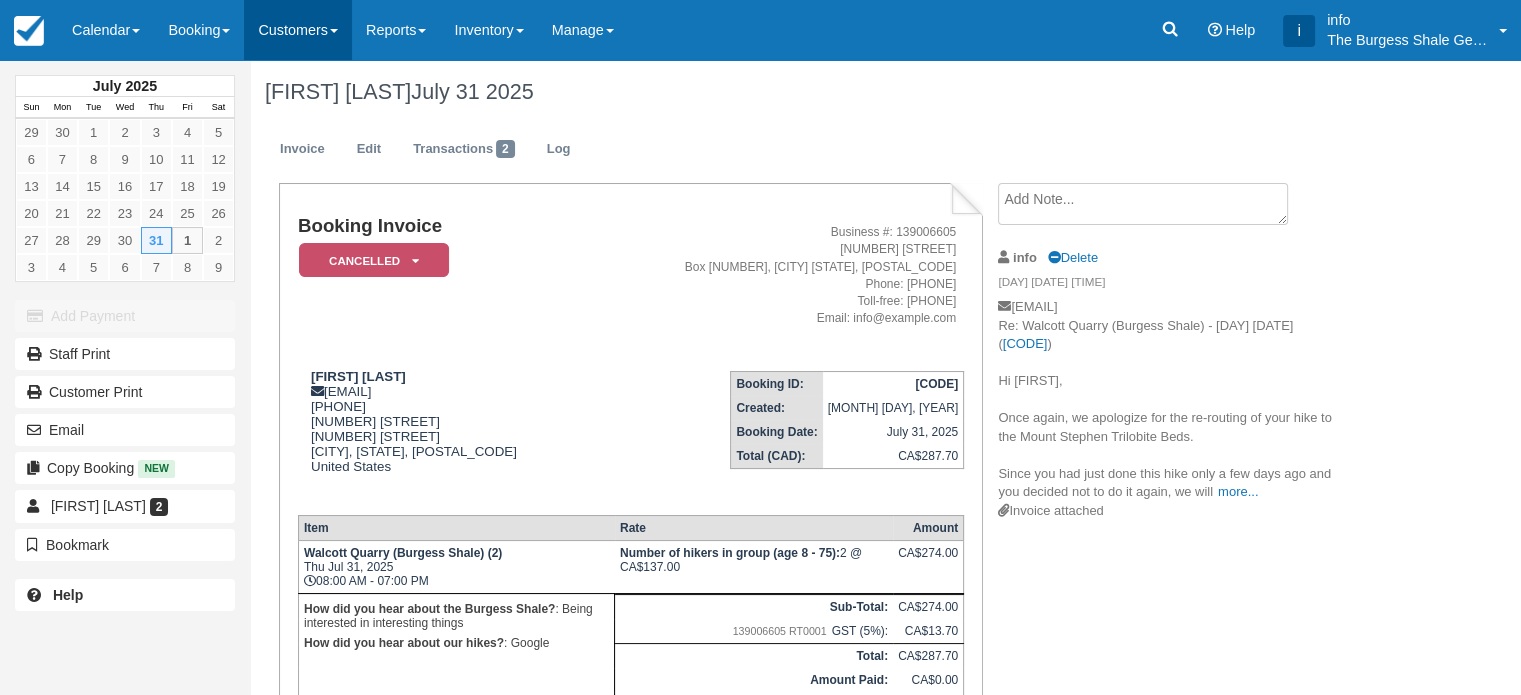 click on "Customers" at bounding box center [298, 30] 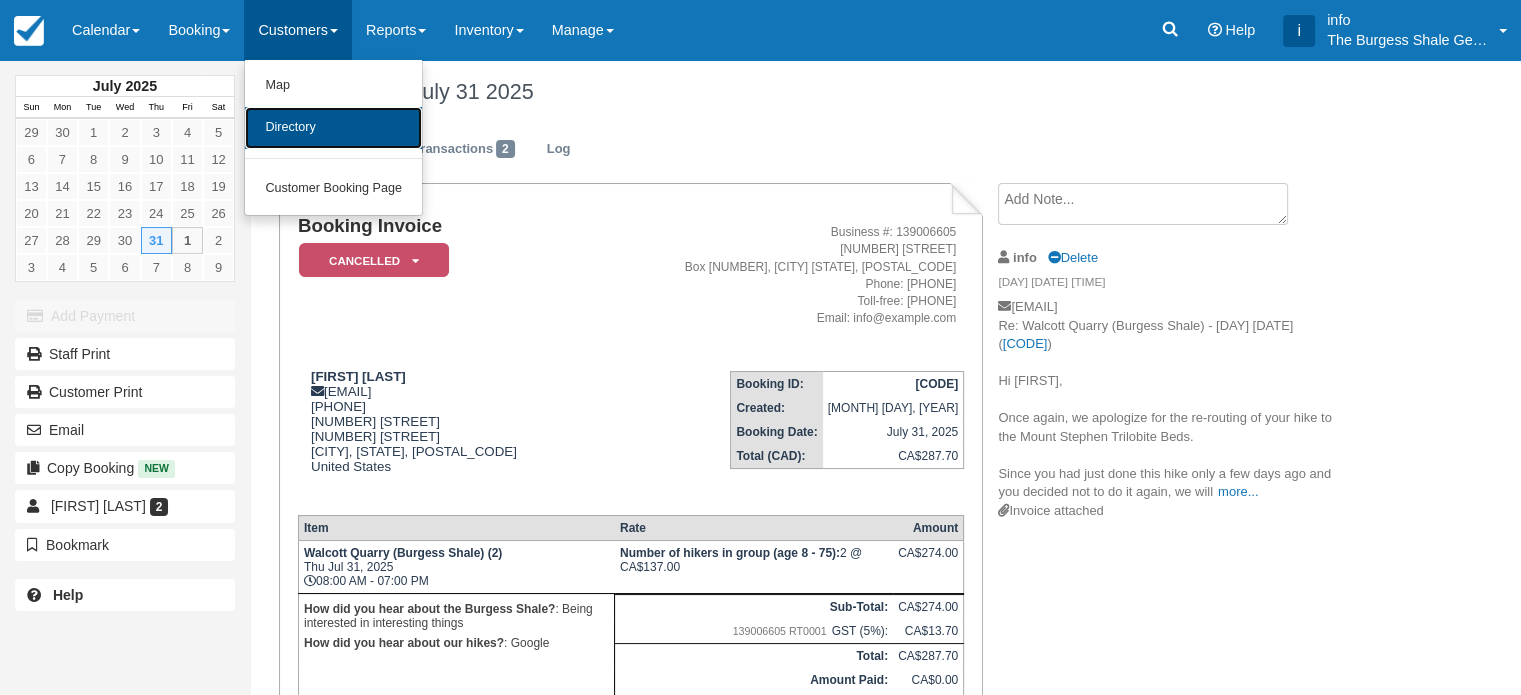 click on "Directory" at bounding box center (333, 128) 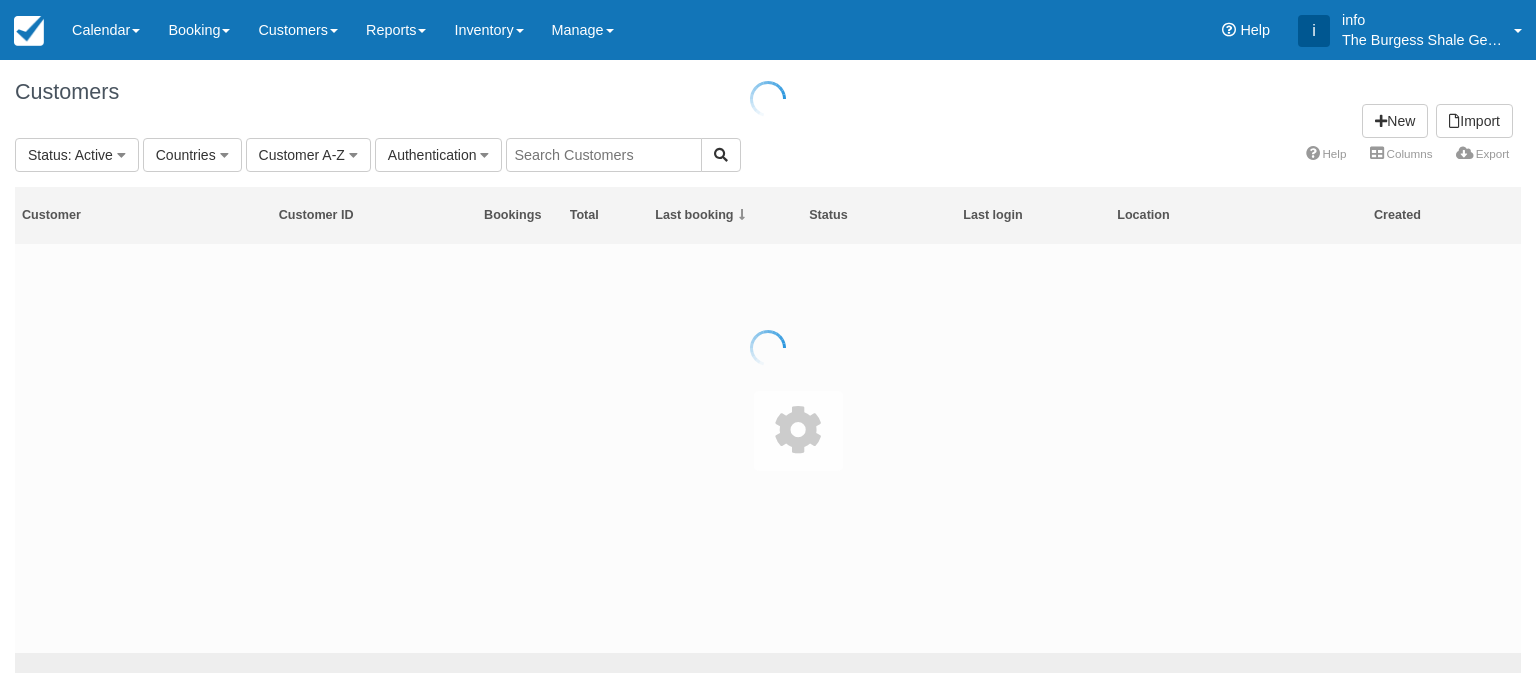 scroll, scrollTop: 0, scrollLeft: 0, axis: both 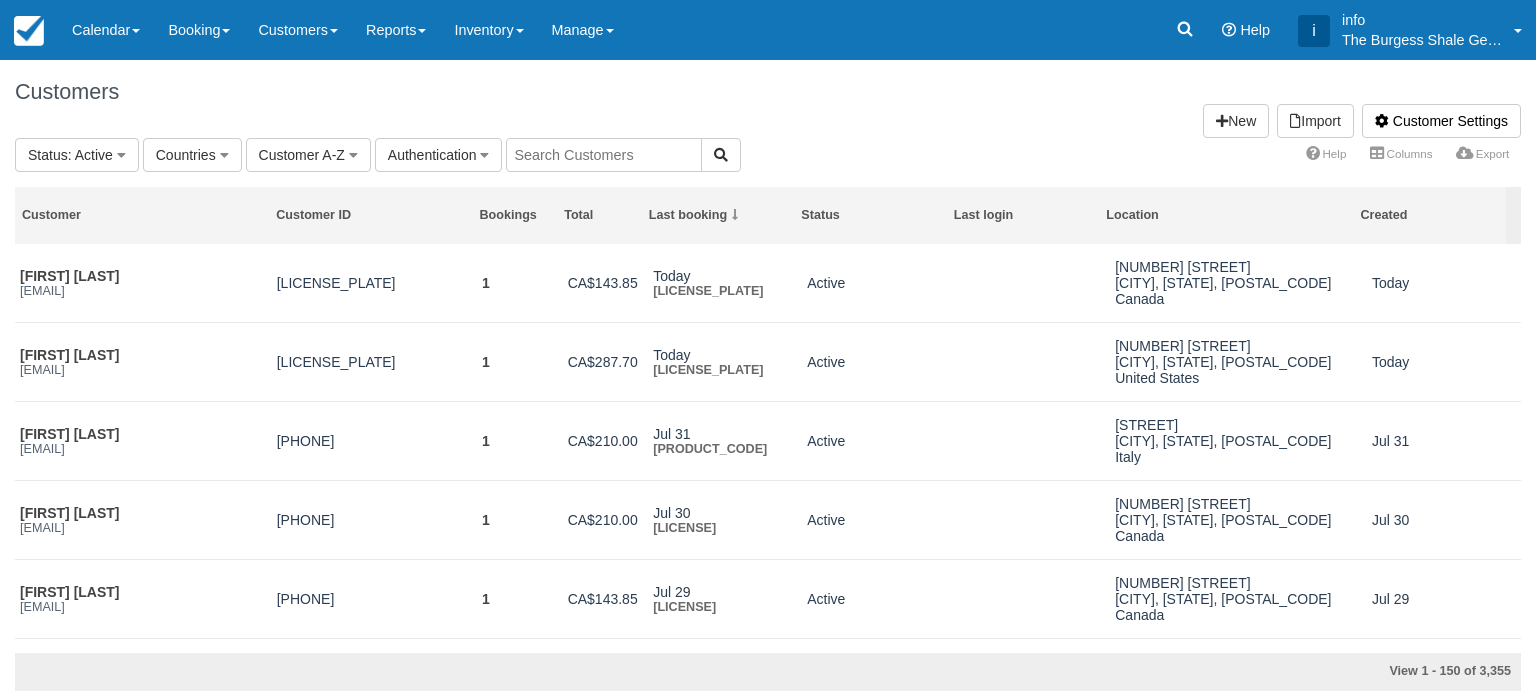 click at bounding box center [604, 155] 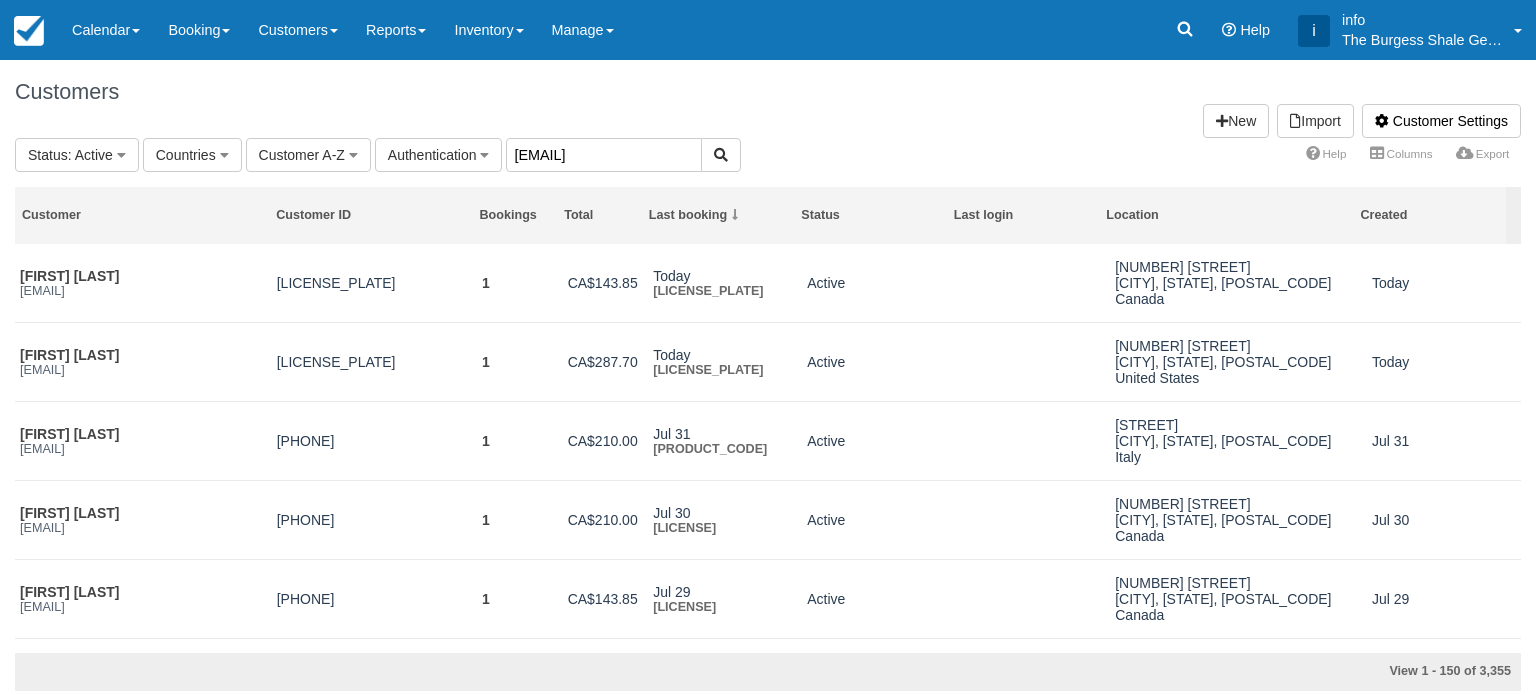 type on "[EMAIL]" 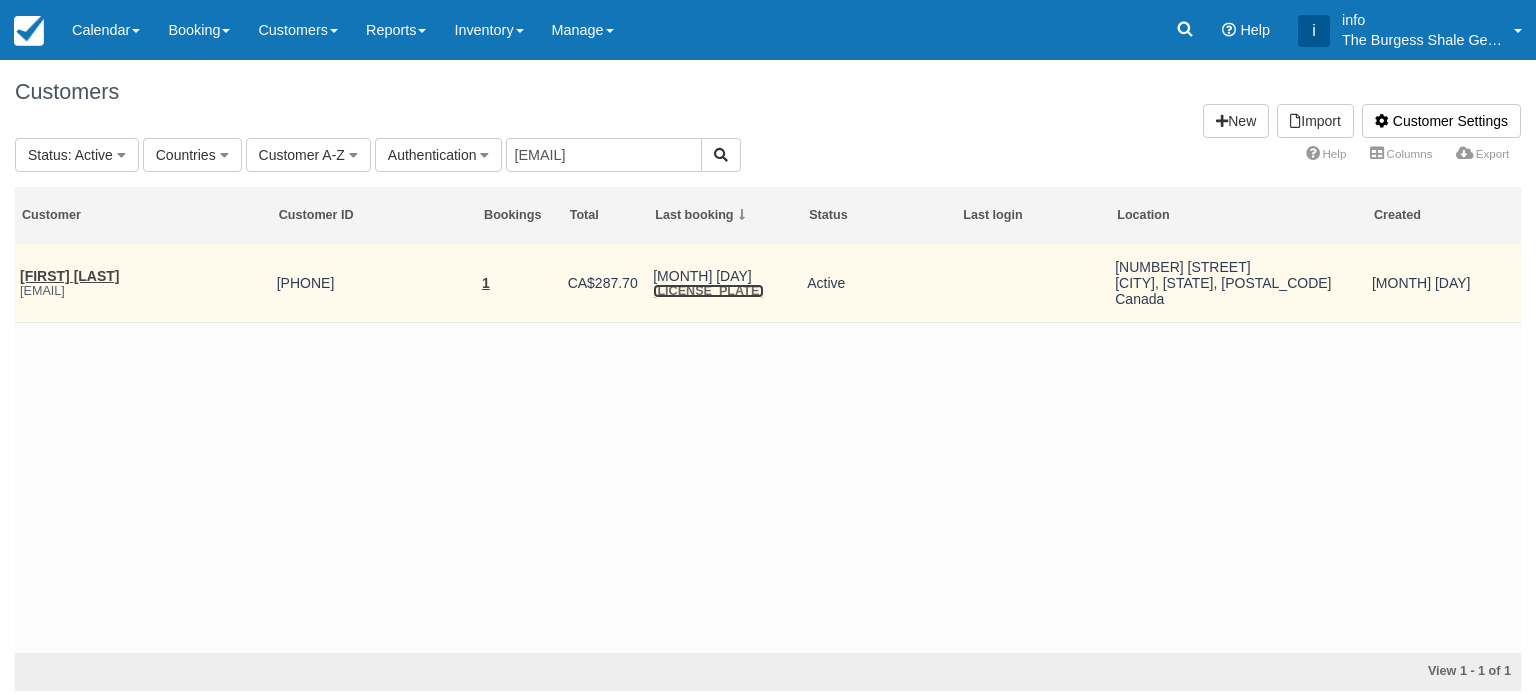click on "CSGR-120225" at bounding box center [708, 291] 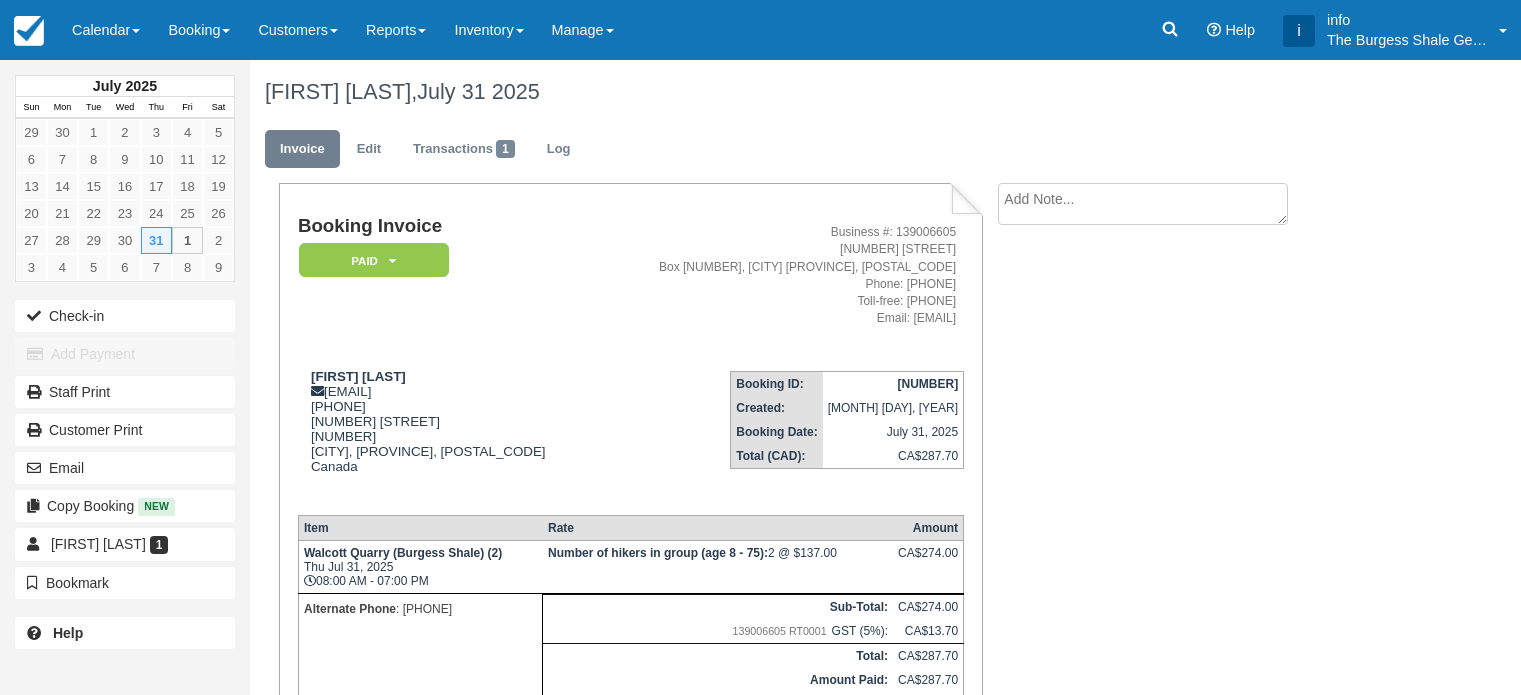 scroll, scrollTop: 0, scrollLeft: 0, axis: both 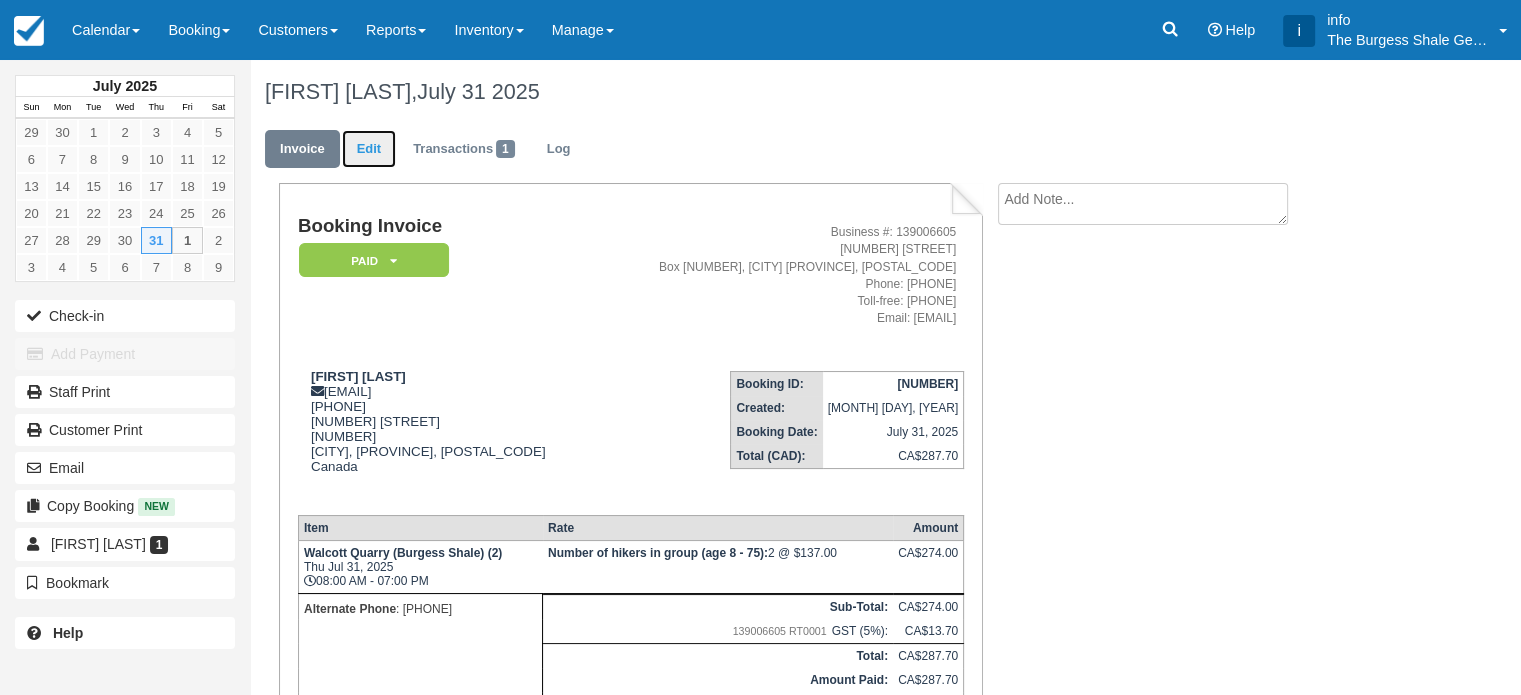 click on "Edit" at bounding box center [369, 149] 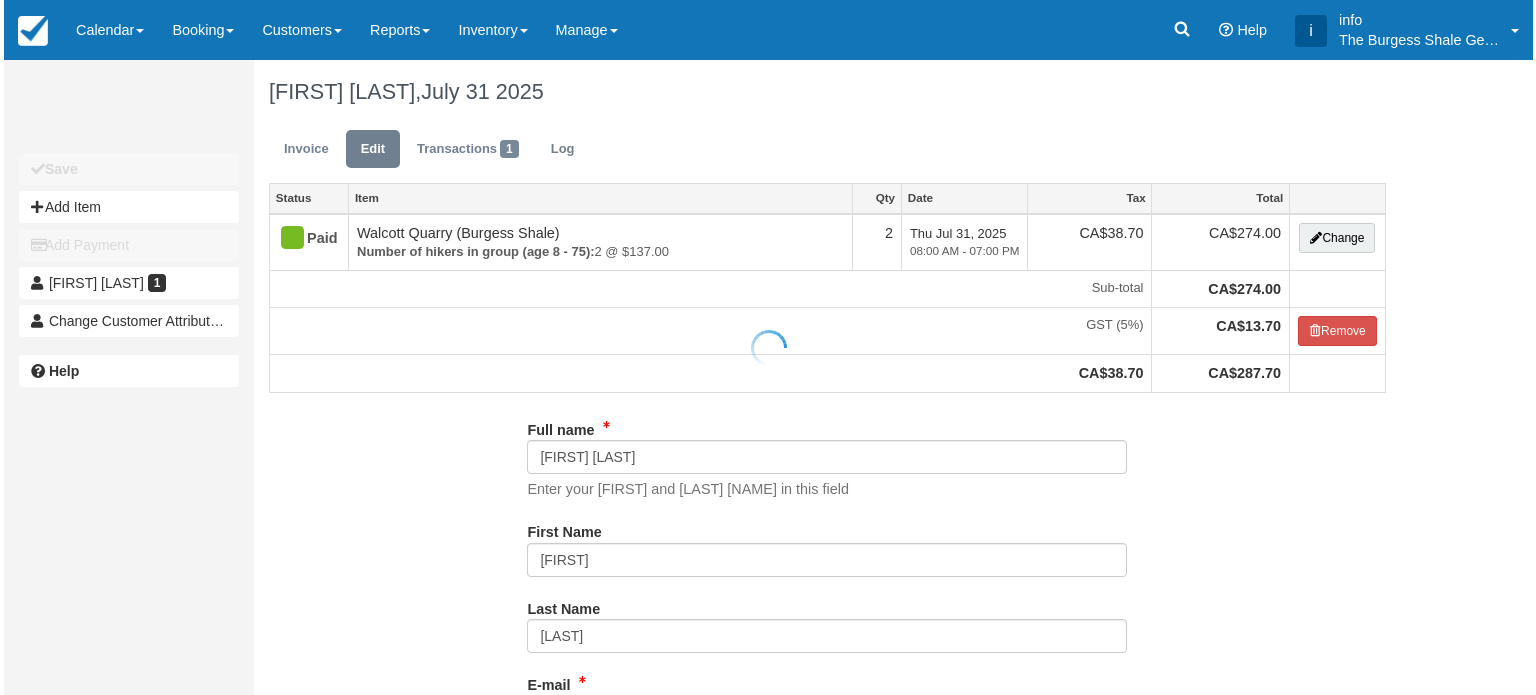 scroll, scrollTop: 0, scrollLeft: 0, axis: both 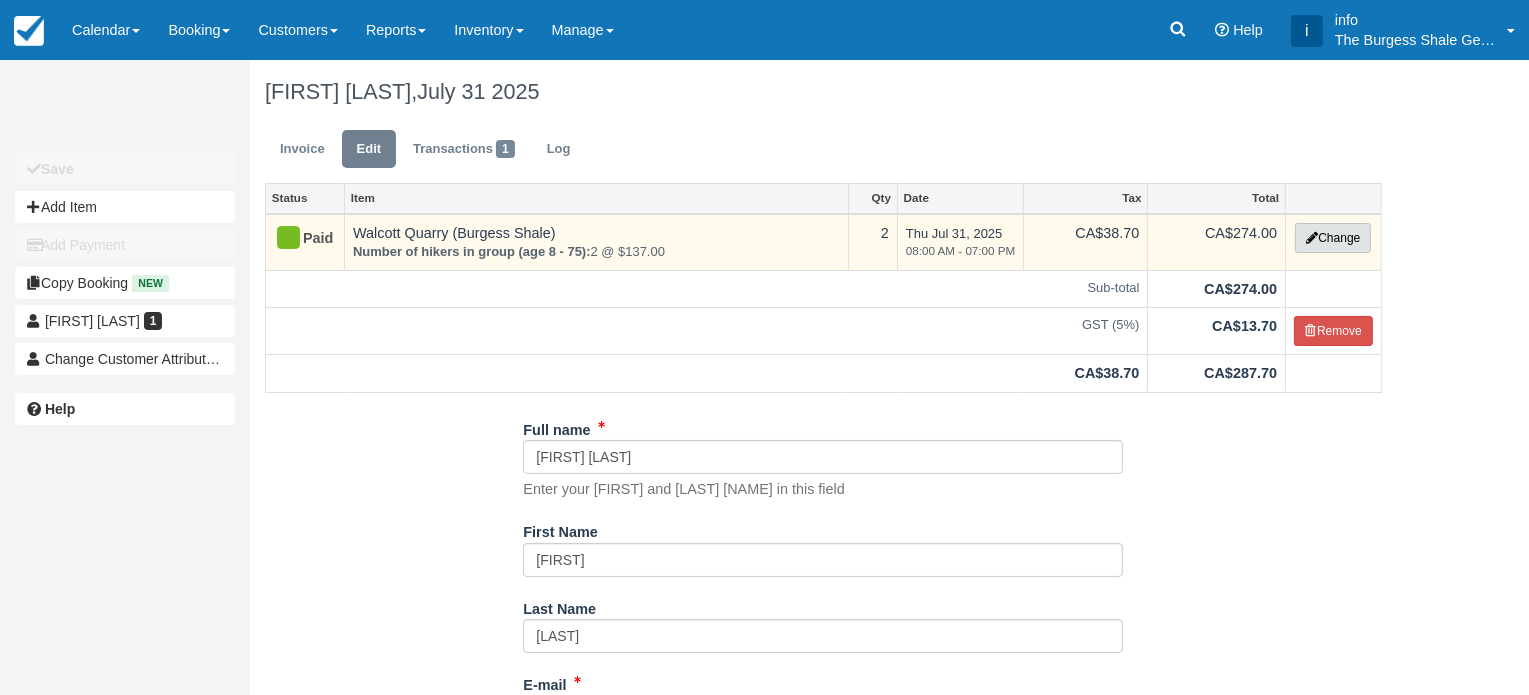 click on "Change" at bounding box center (1333, 238) 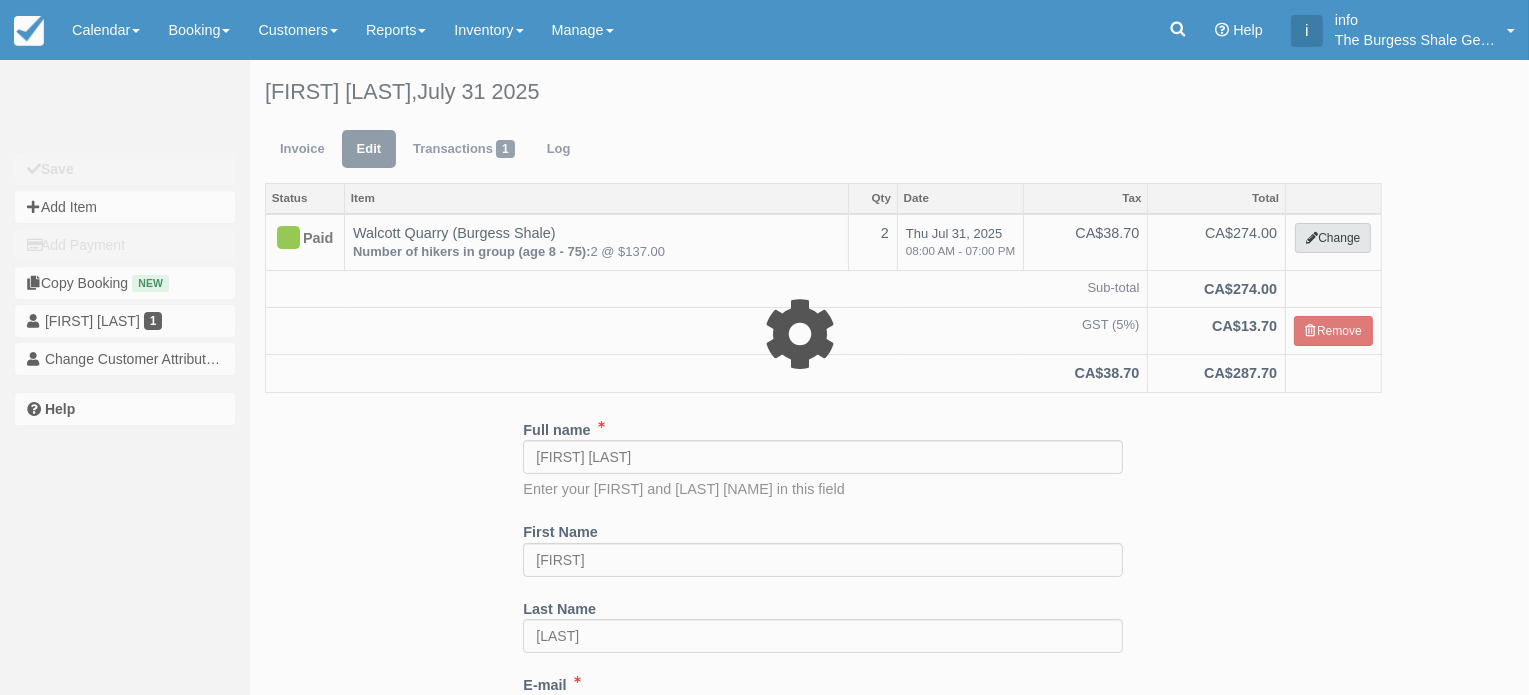 type on "274.00" 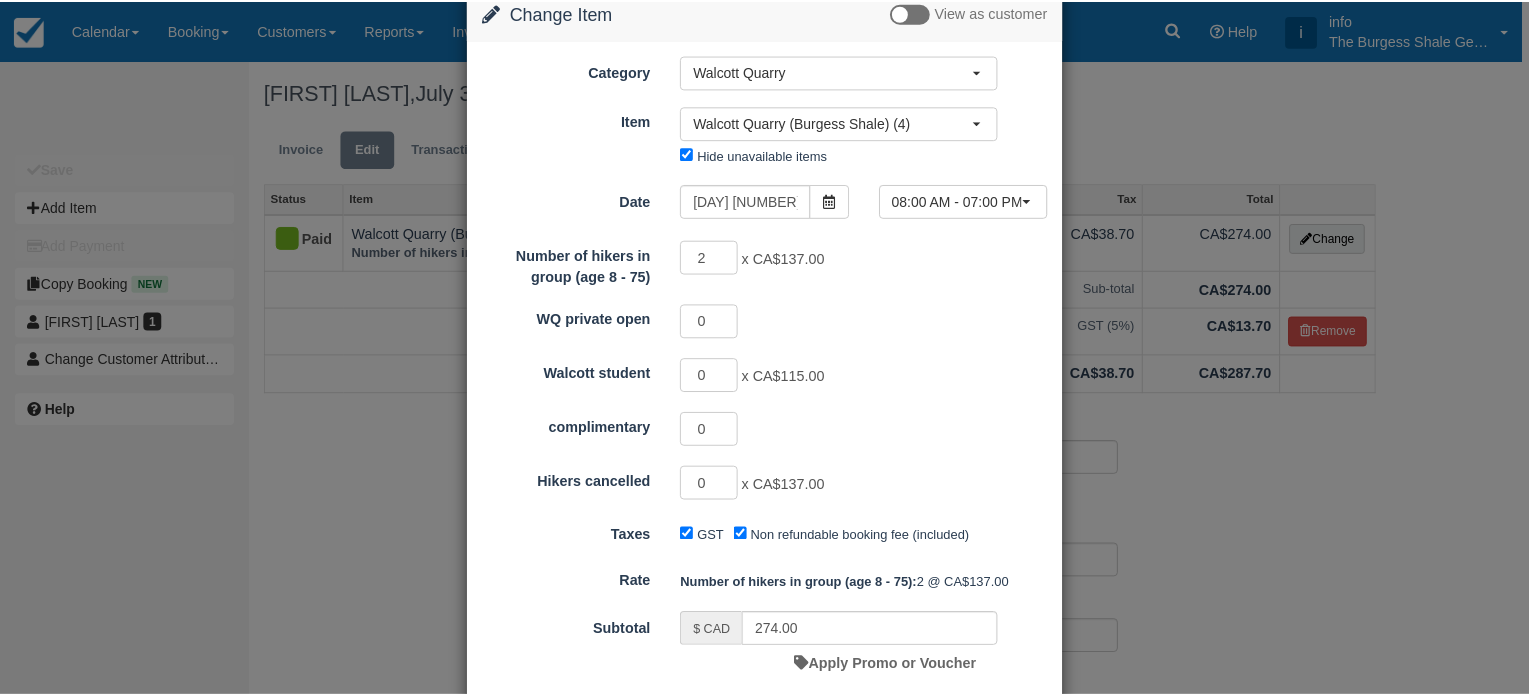 scroll, scrollTop: 0, scrollLeft: 0, axis: both 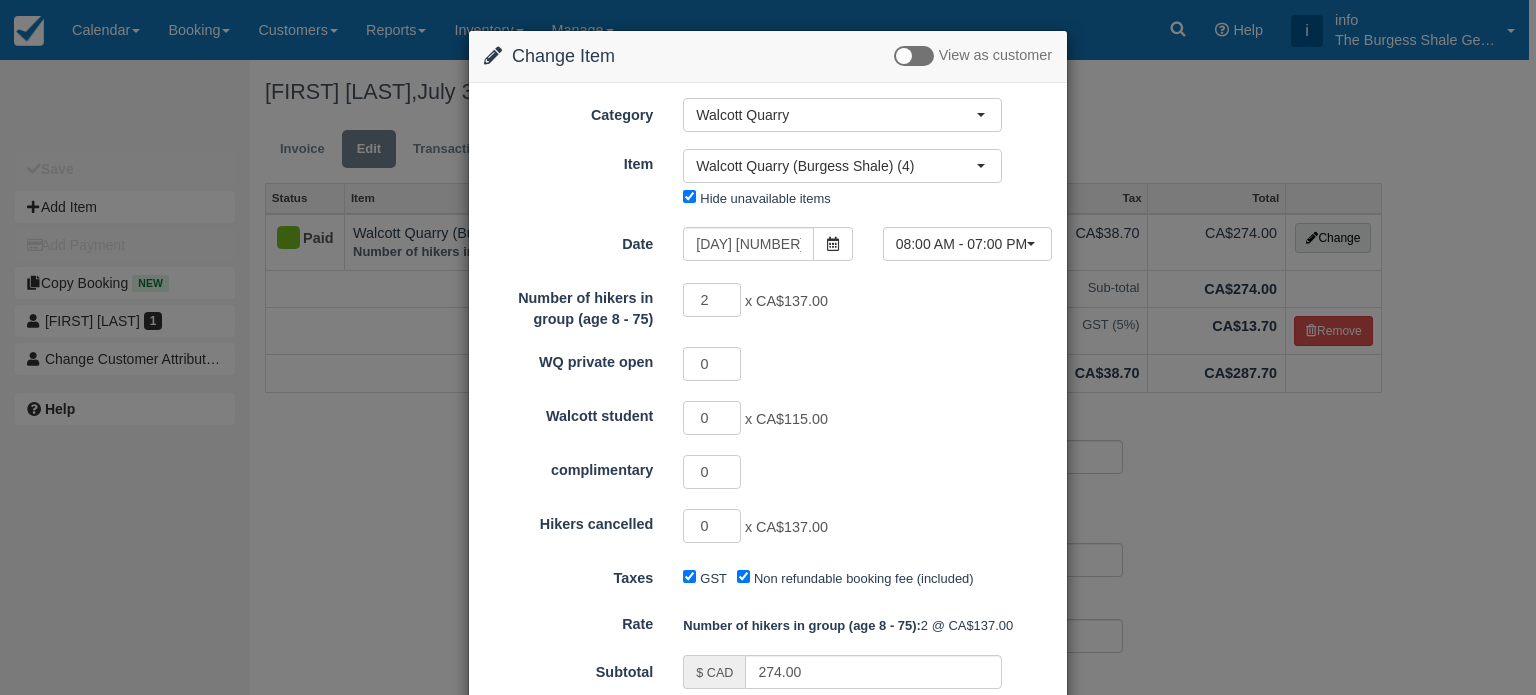 click on "Change Item
Add Item
View as customer
Category
Walcott Quarry   Walcott Quarry Mt Stephen Trilobite beds Books: In-Person Delivery Books: Mail Delivery Gift Certificates Non Refundable InStore Credit Donations Test credit card
Walcott Quarry Mt Stephen Trilobite beds Books: In-Person Delivery Books: Mail Delivery Gift Certificates Non Refundable InStore Credit Donations Test credit card
Item
Nothing selected
Walcott Quarry (Burgess Shale) (4)   Walcott Quarry (Burgess Shale) (4) Walcott Quarry (Burgess Shale) (4) Walcott Quarry (Burgess Shale) Group2 Walcott Quarry Private1 Closed Walcott Quarry Private2 Closed
Hide unavailable items" at bounding box center (768, 347) 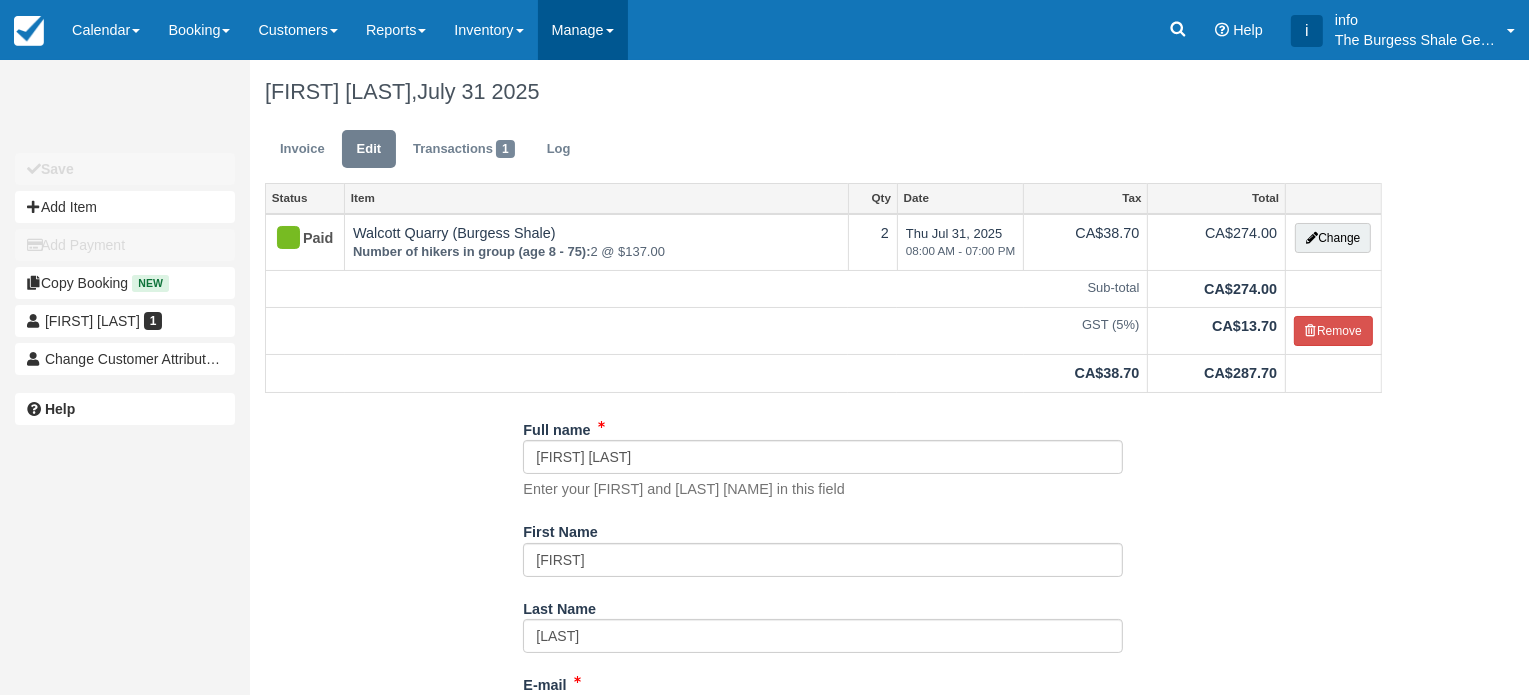 click on "Manage" at bounding box center (583, 30) 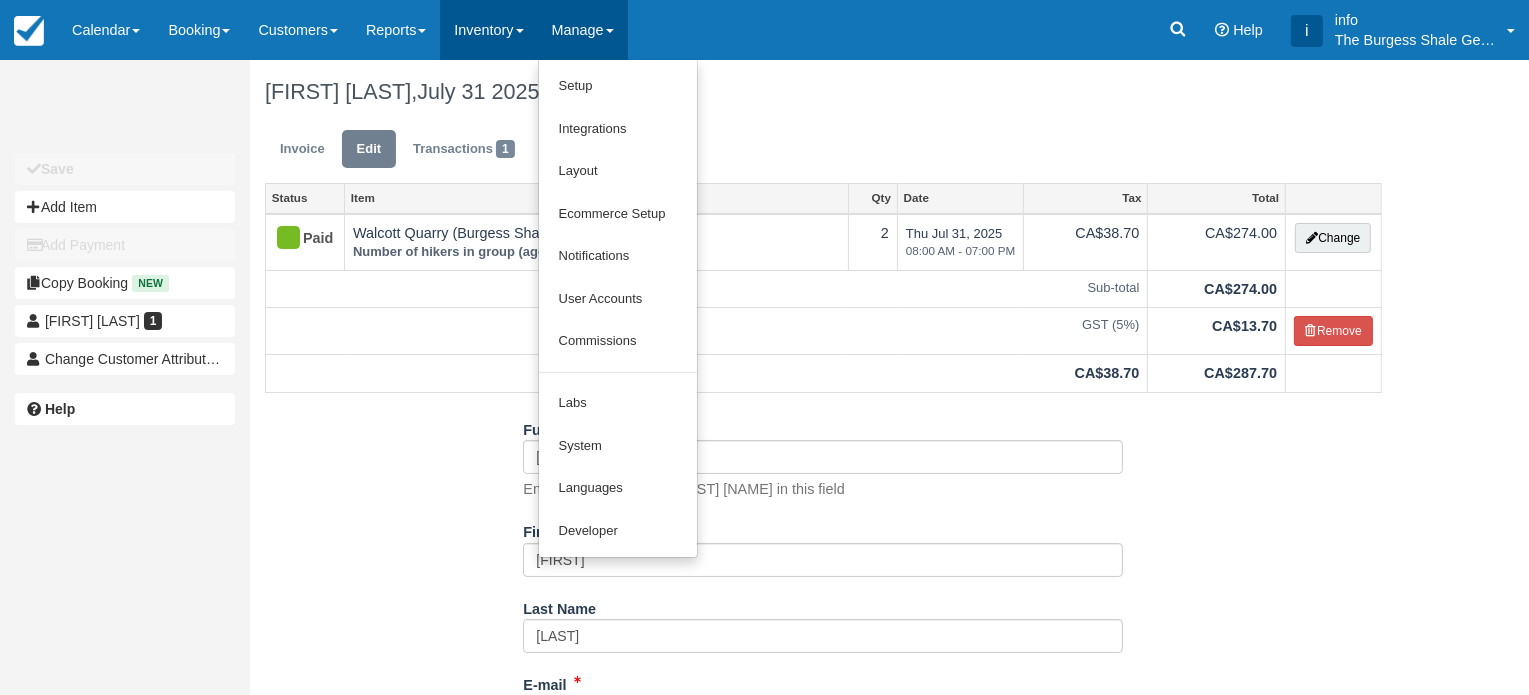 click on "Inventory" at bounding box center [488, 30] 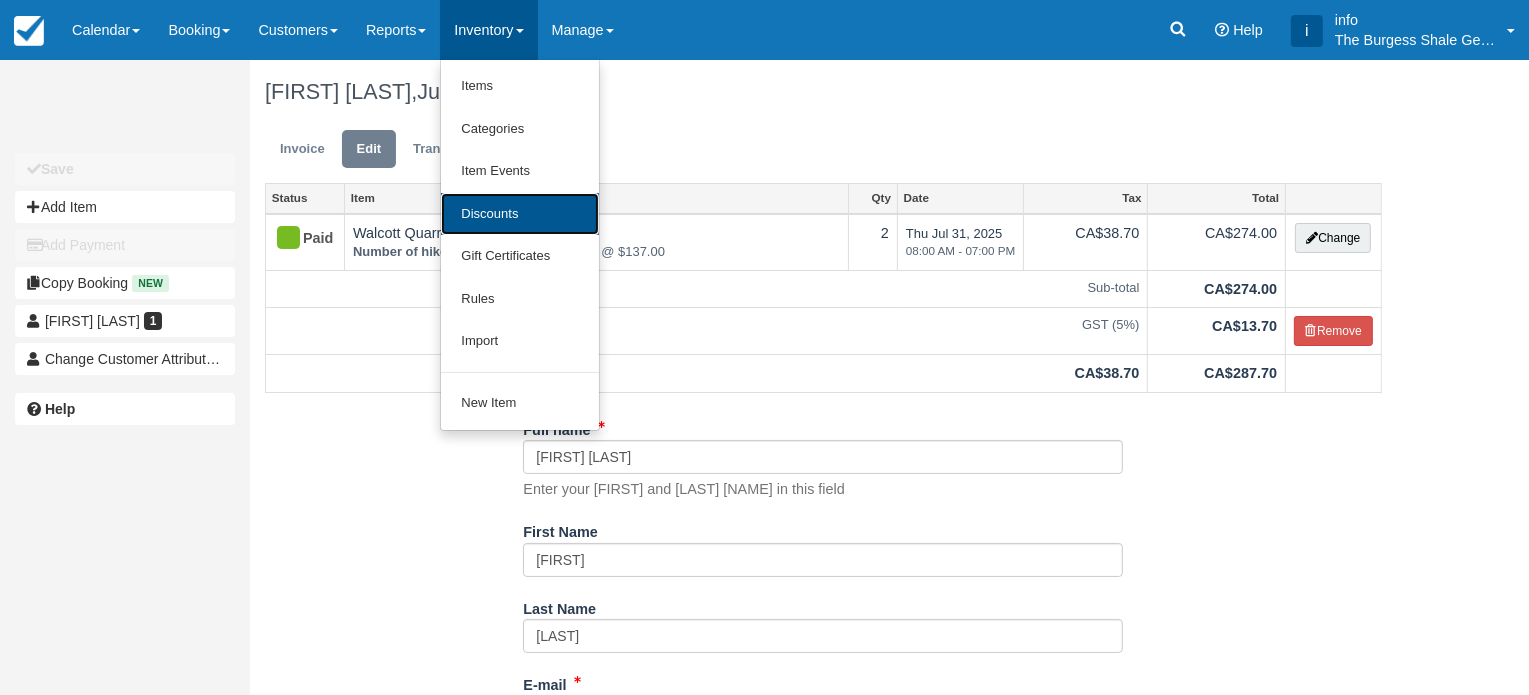click on "Discounts" at bounding box center [520, 214] 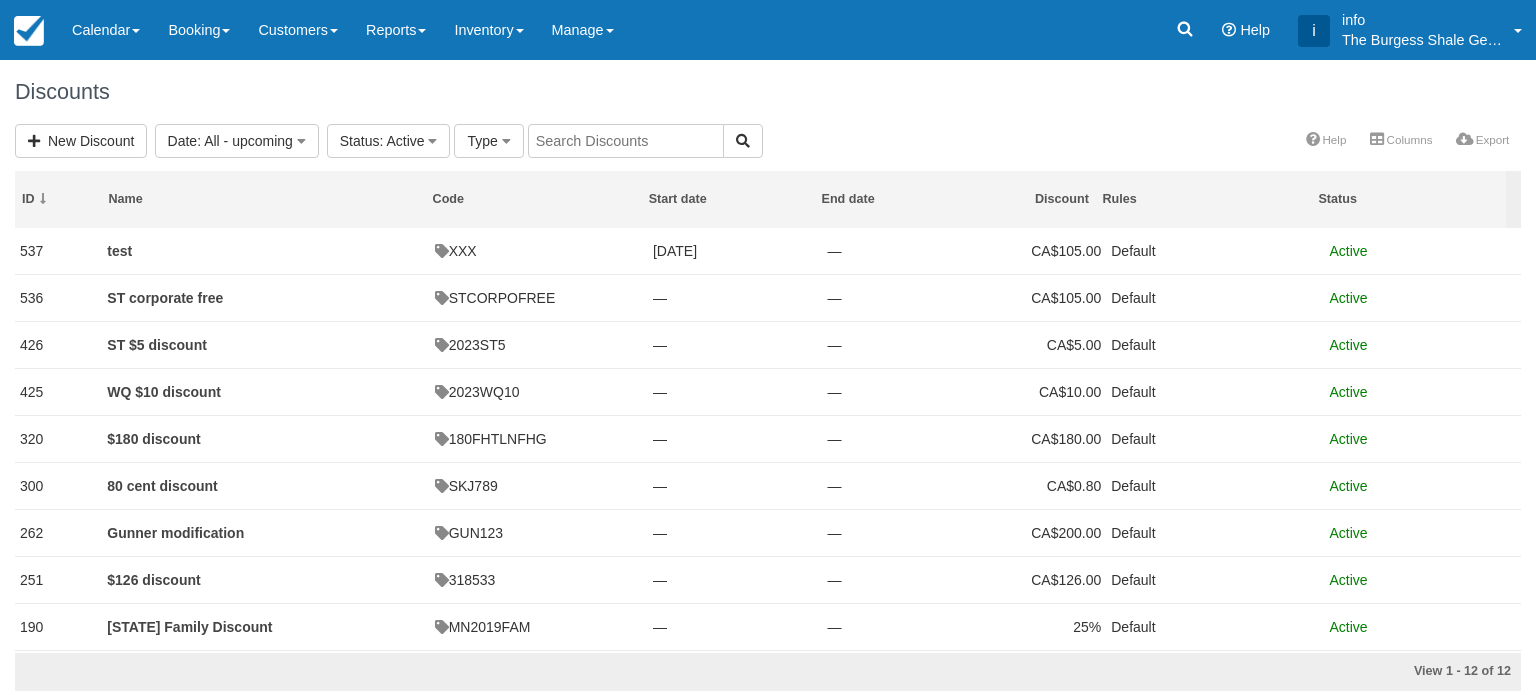 scroll, scrollTop: 0, scrollLeft: 0, axis: both 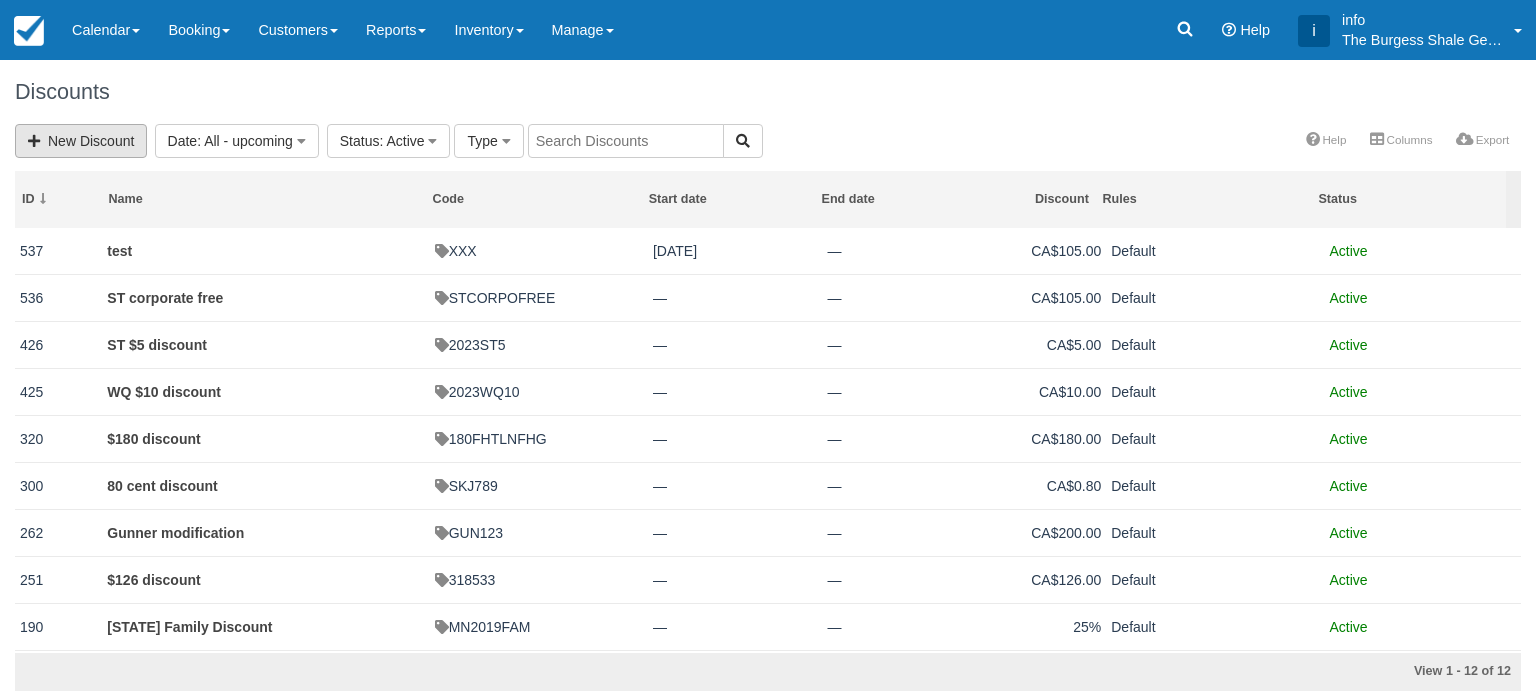 click on "New Discount" at bounding box center [81, 141] 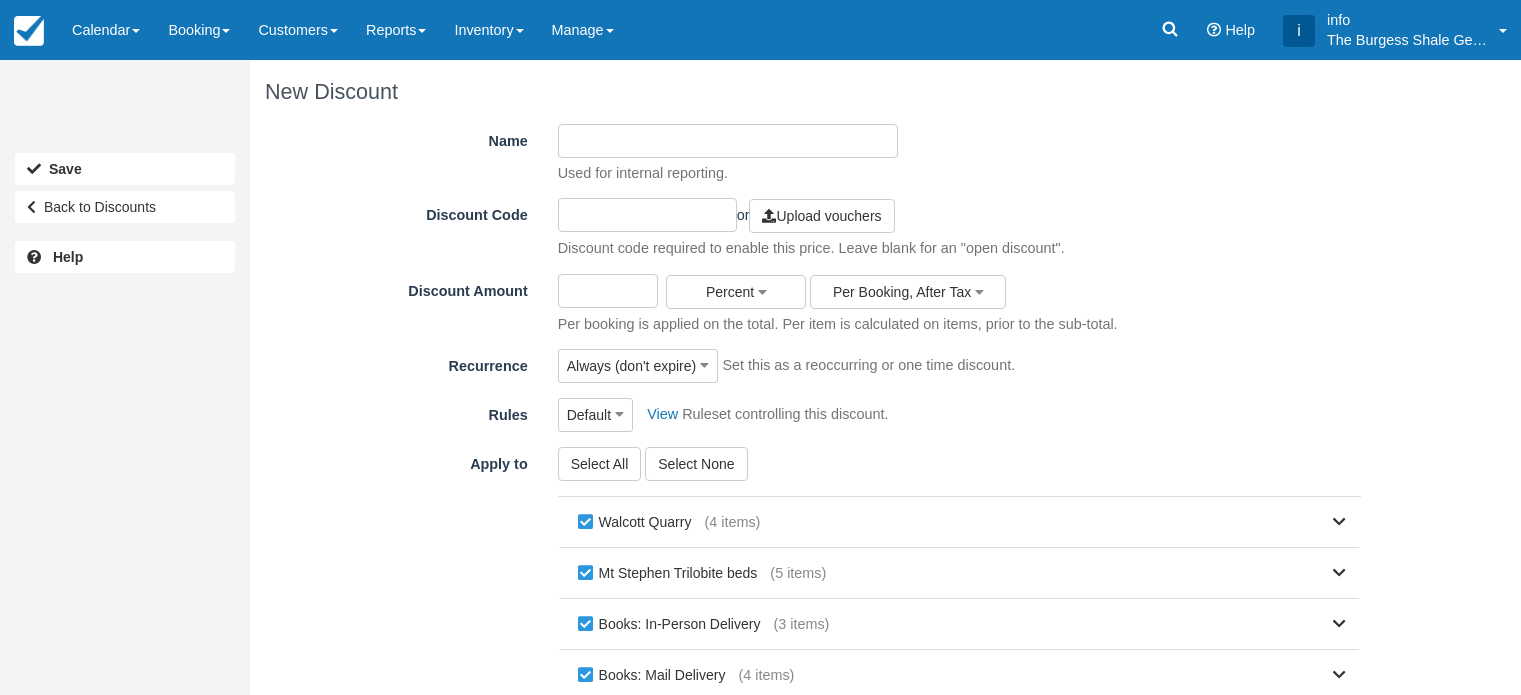 scroll, scrollTop: 0, scrollLeft: 0, axis: both 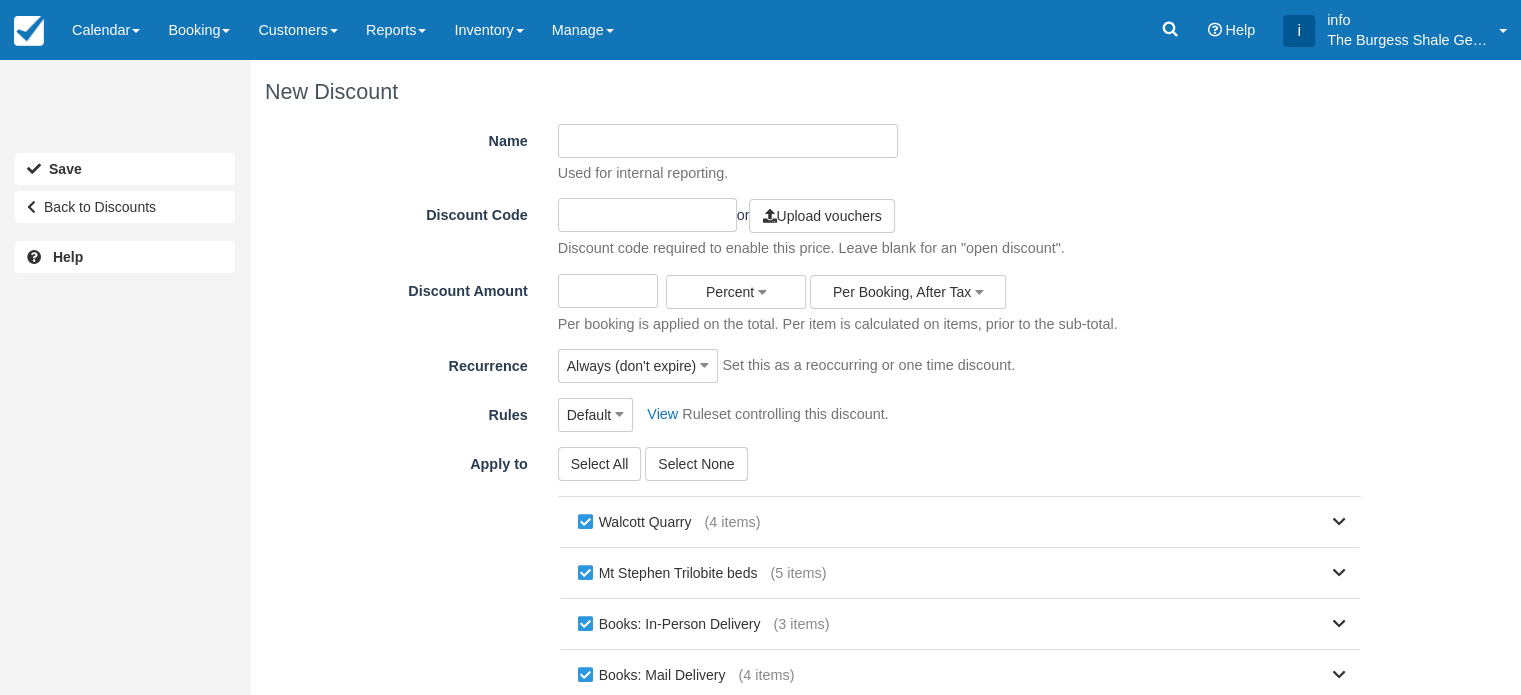 click on "Name" at bounding box center [728, 141] 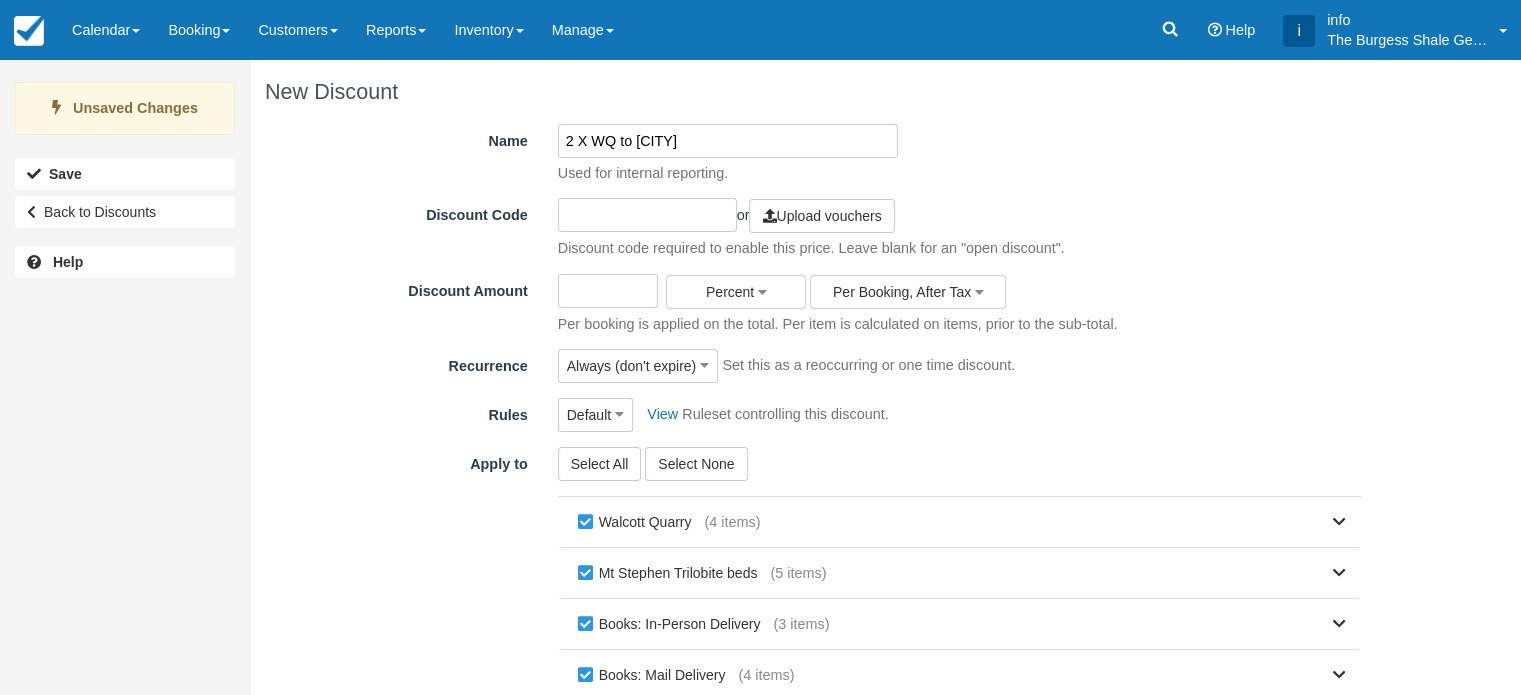type on "2 X WQ to [CITY]" 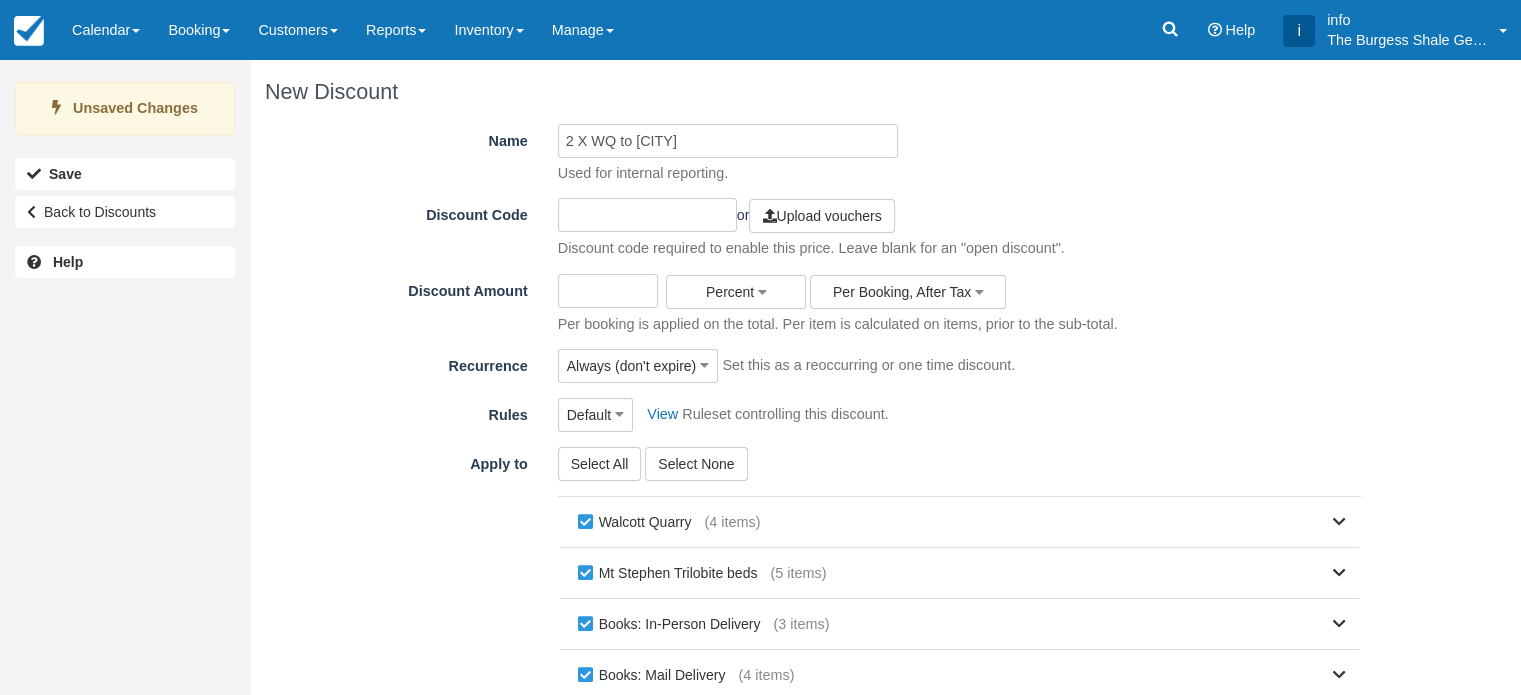 click at bounding box center [647, 215] 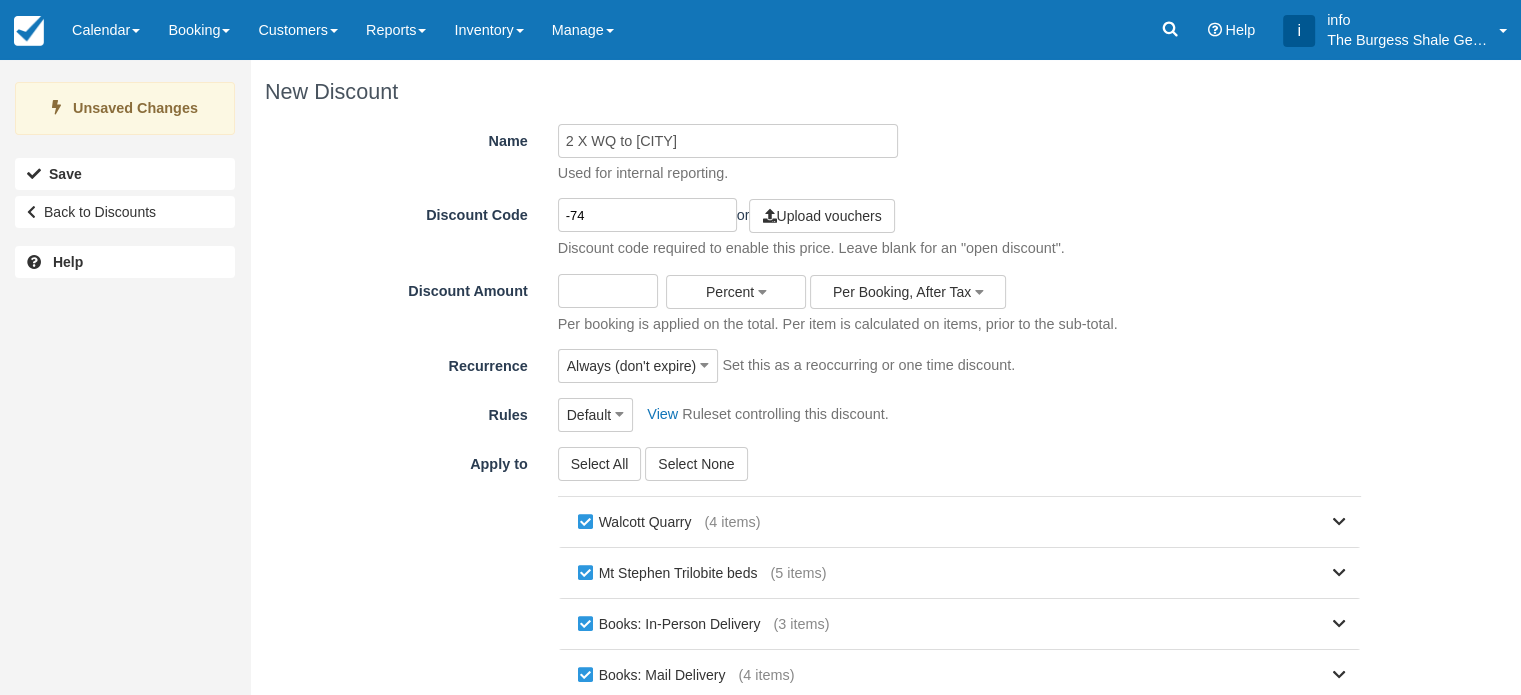 type on "-74" 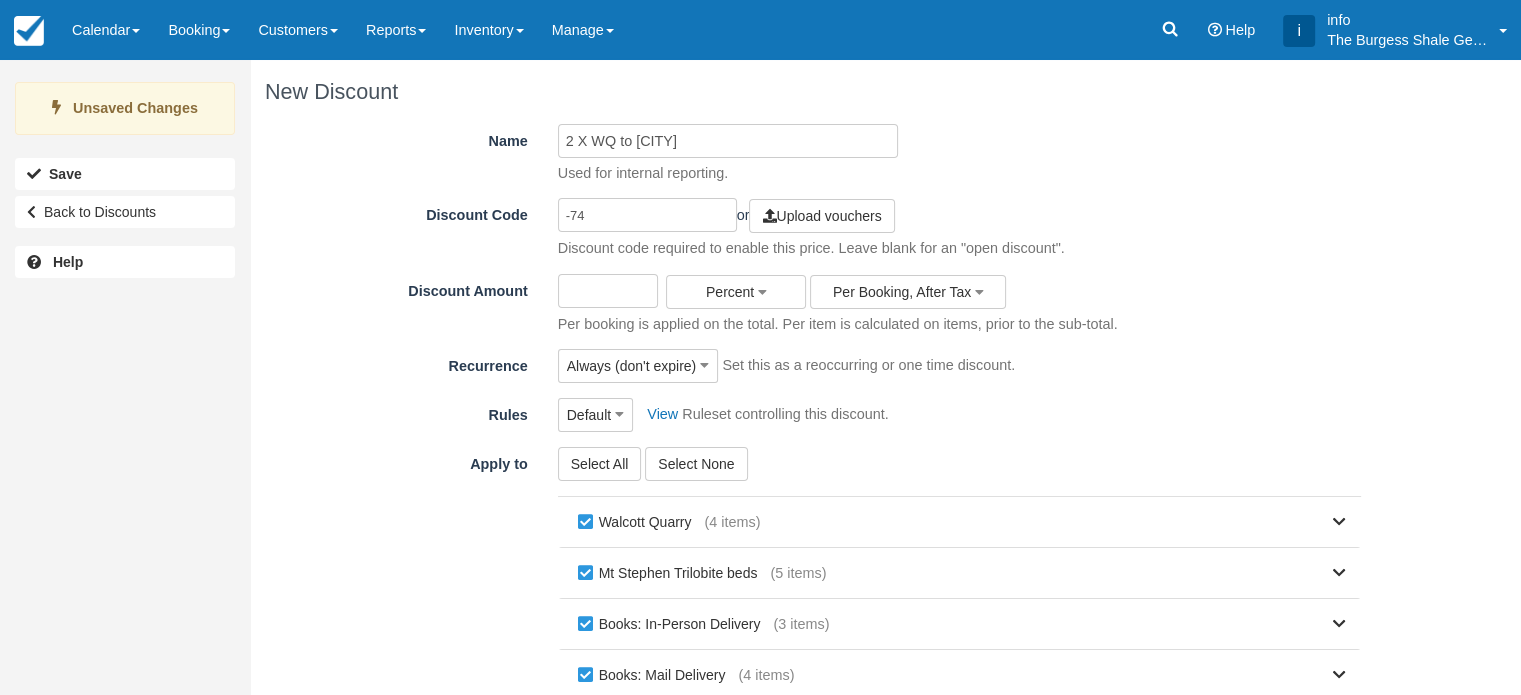 click on "Discount Amount" at bounding box center [608, 291] 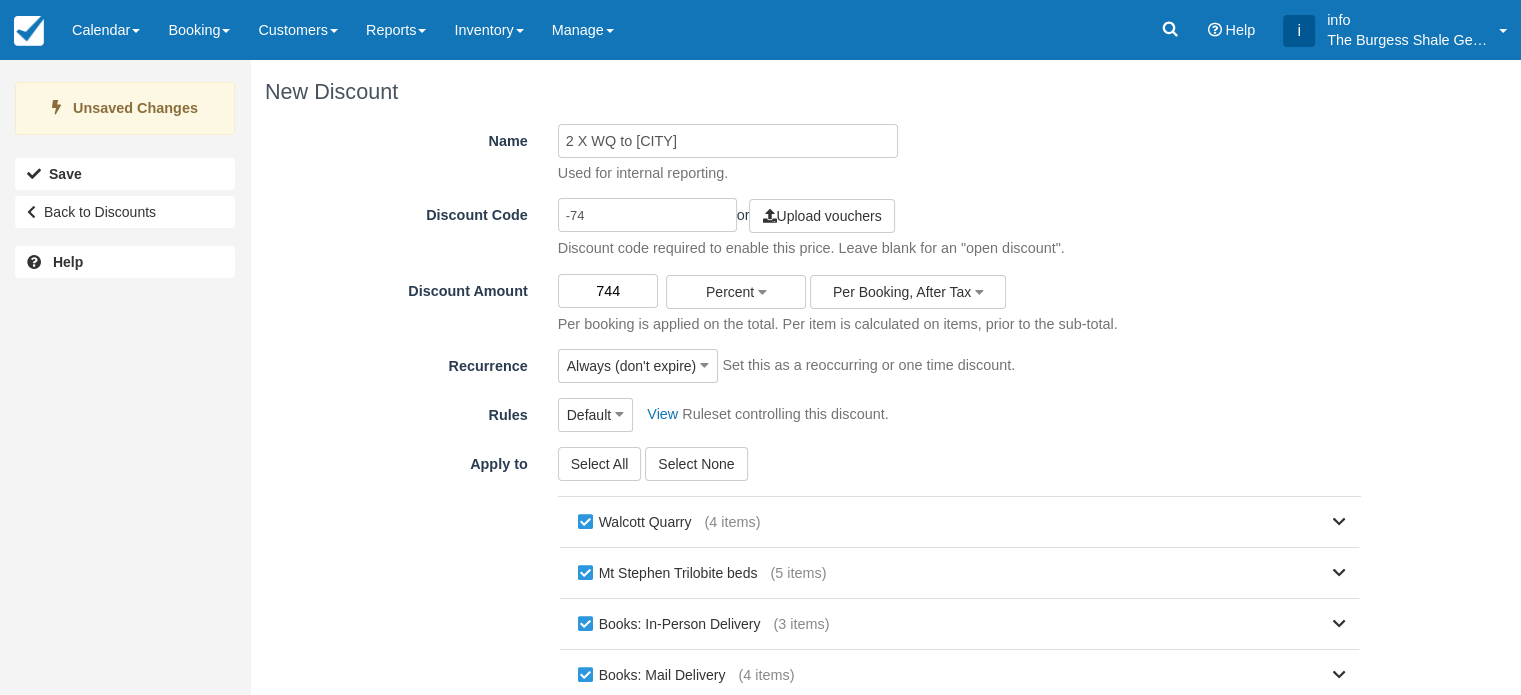 type on "74" 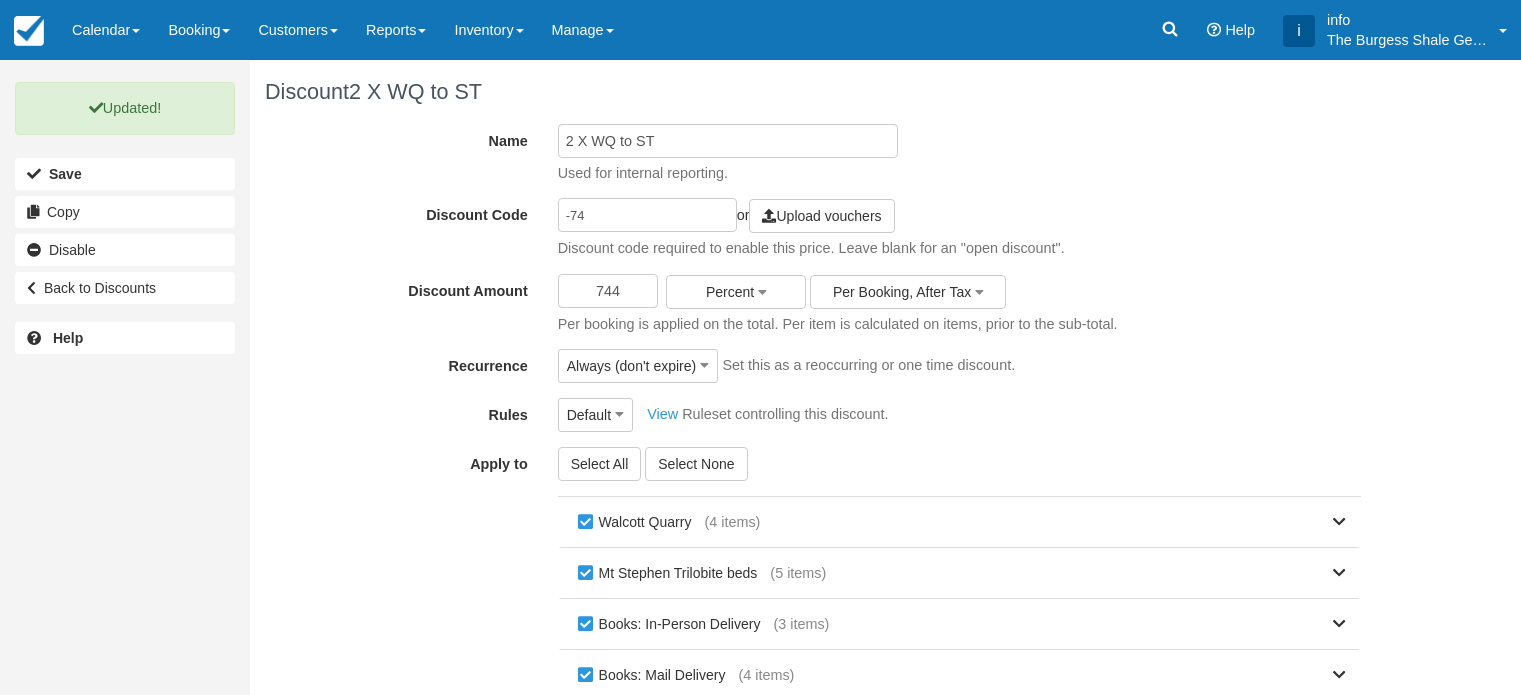 scroll, scrollTop: 0, scrollLeft: 0, axis: both 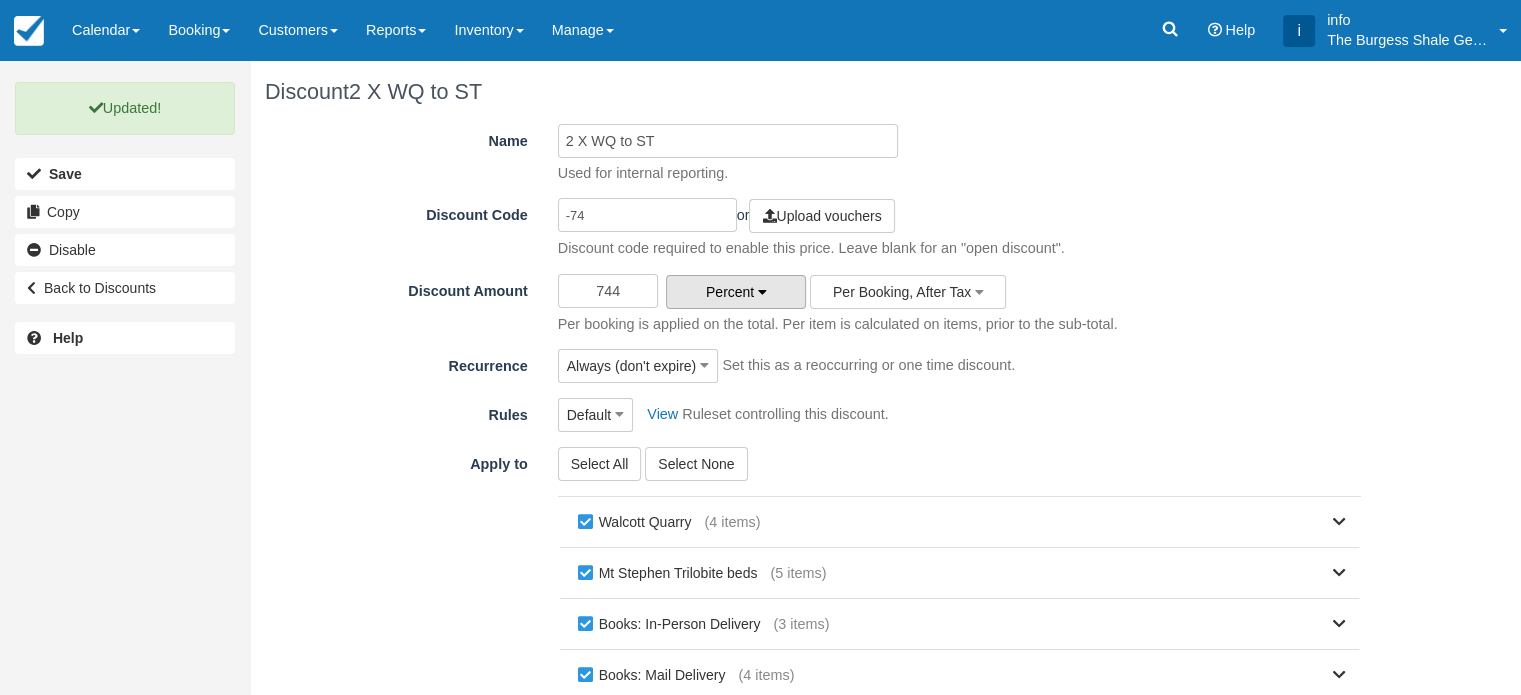 click on "Percent" at bounding box center (736, 292) 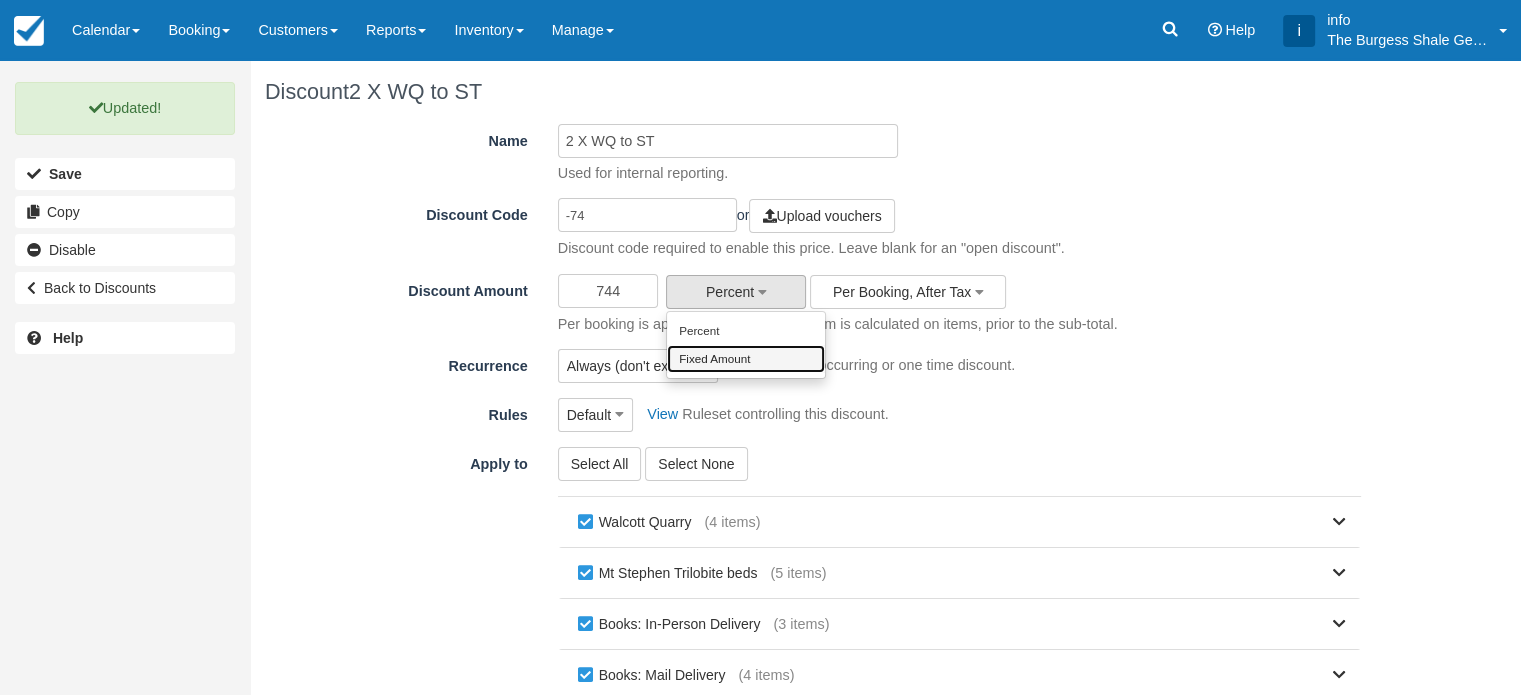 click on "Fixed Amount" at bounding box center [746, 359] 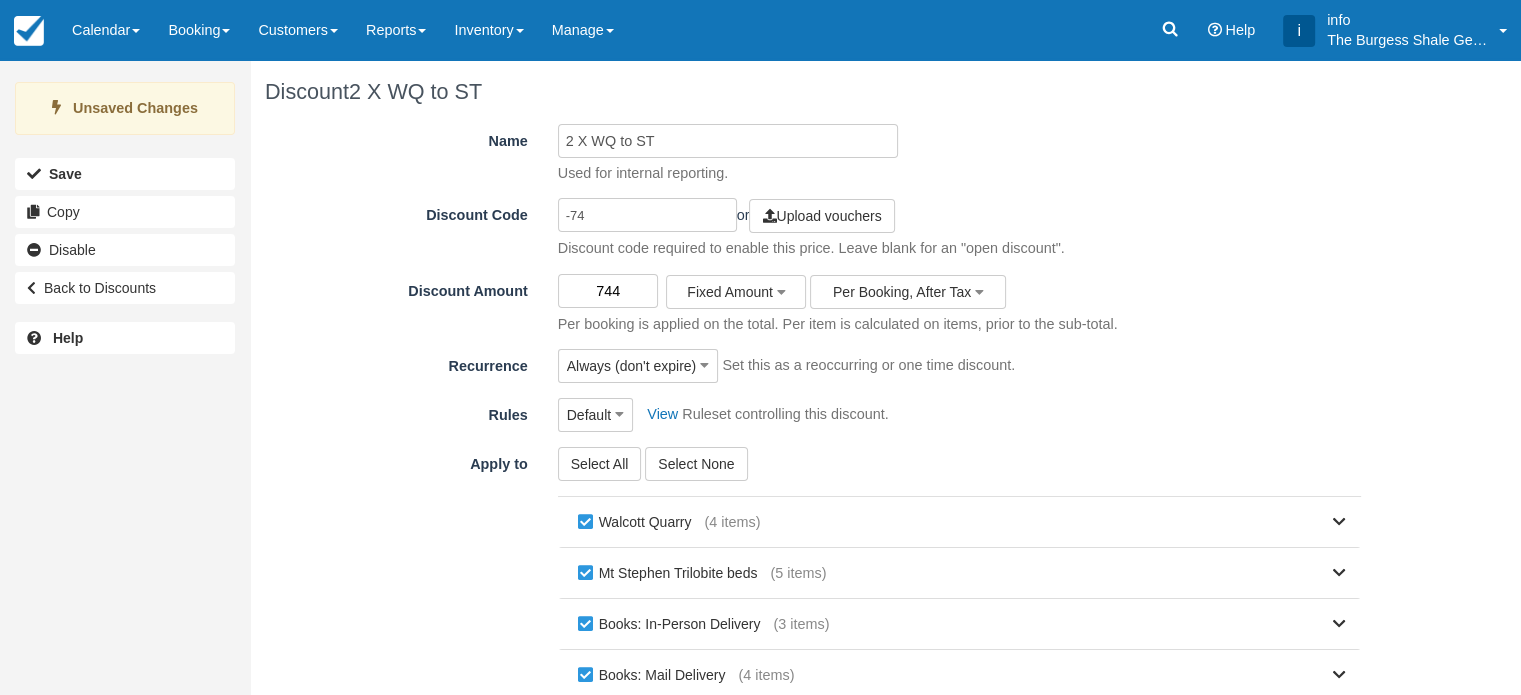 click on "744" at bounding box center (608, 291) 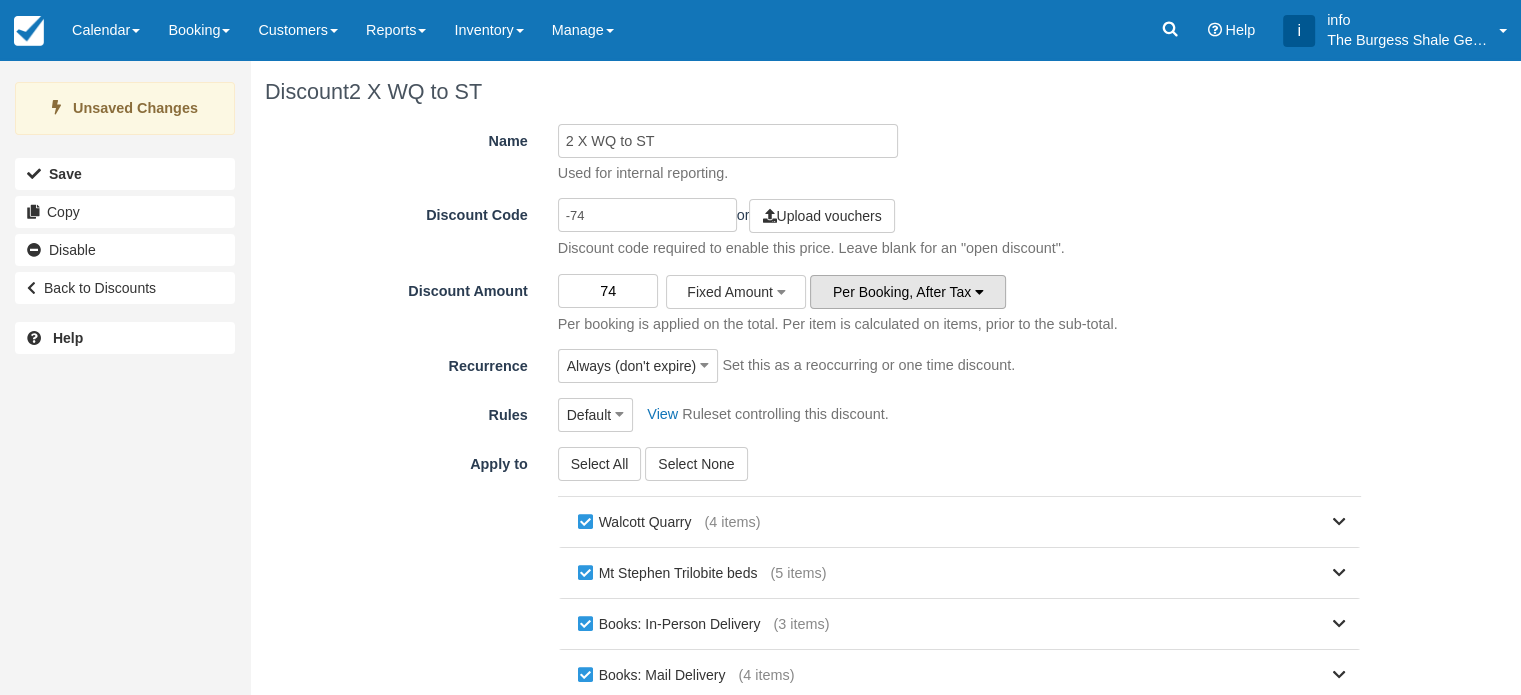 type on "74" 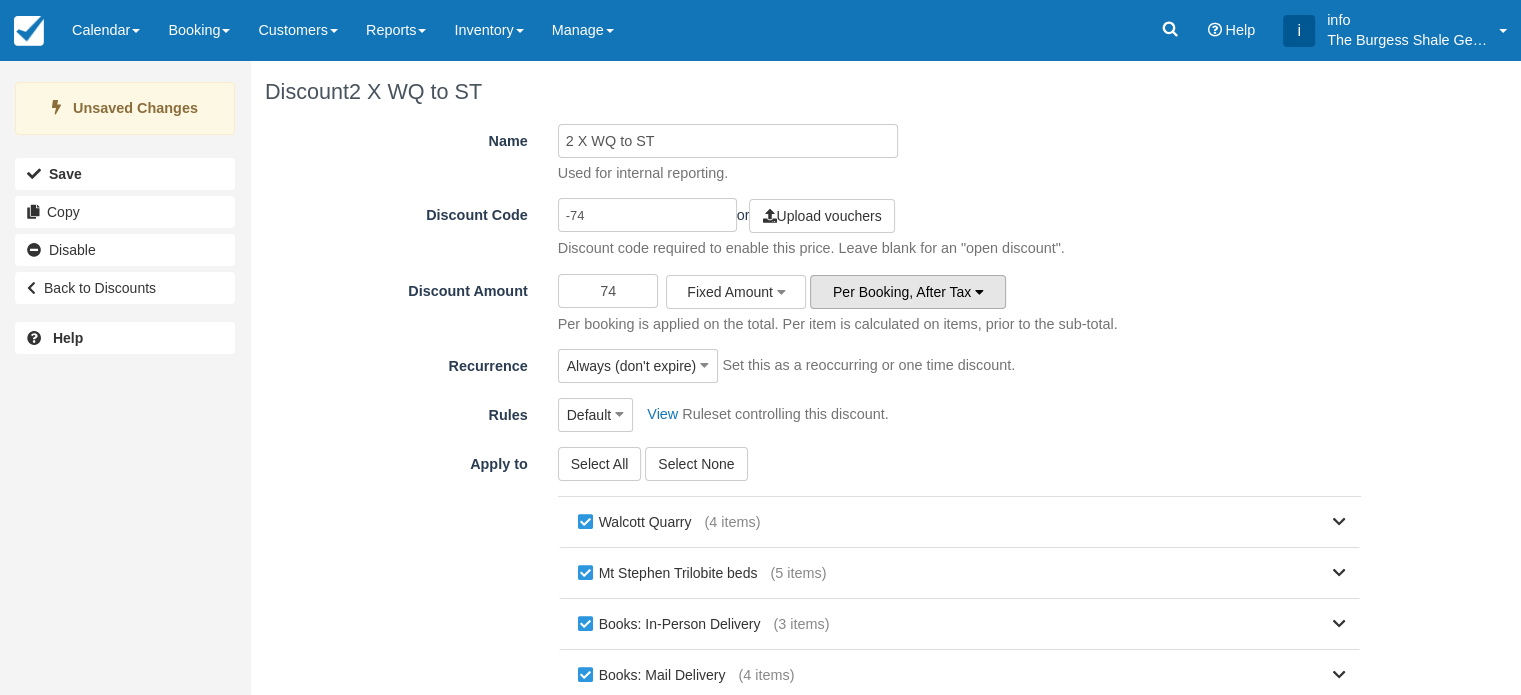 click on "Per Booking, After Tax" at bounding box center (902, 292) 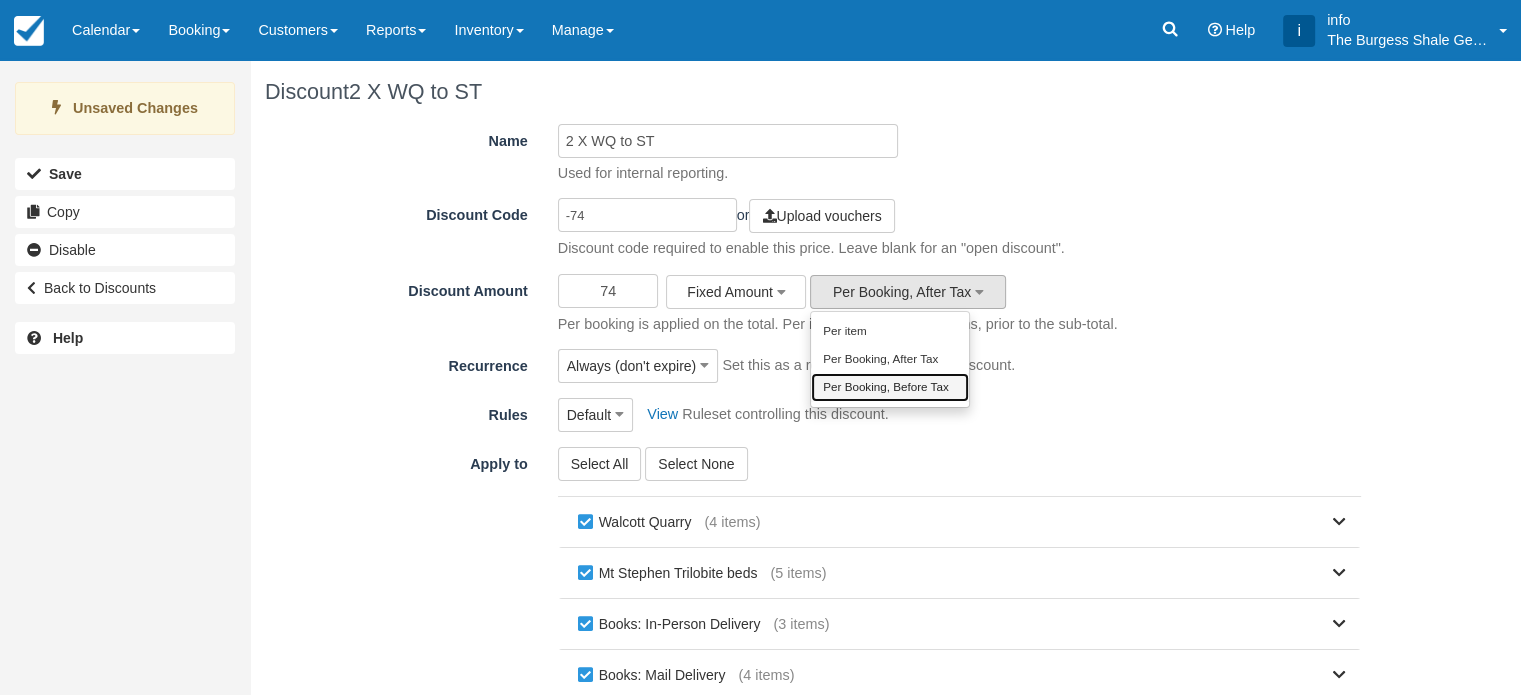 click on "Per Booking, Before Tax" at bounding box center [890, 387] 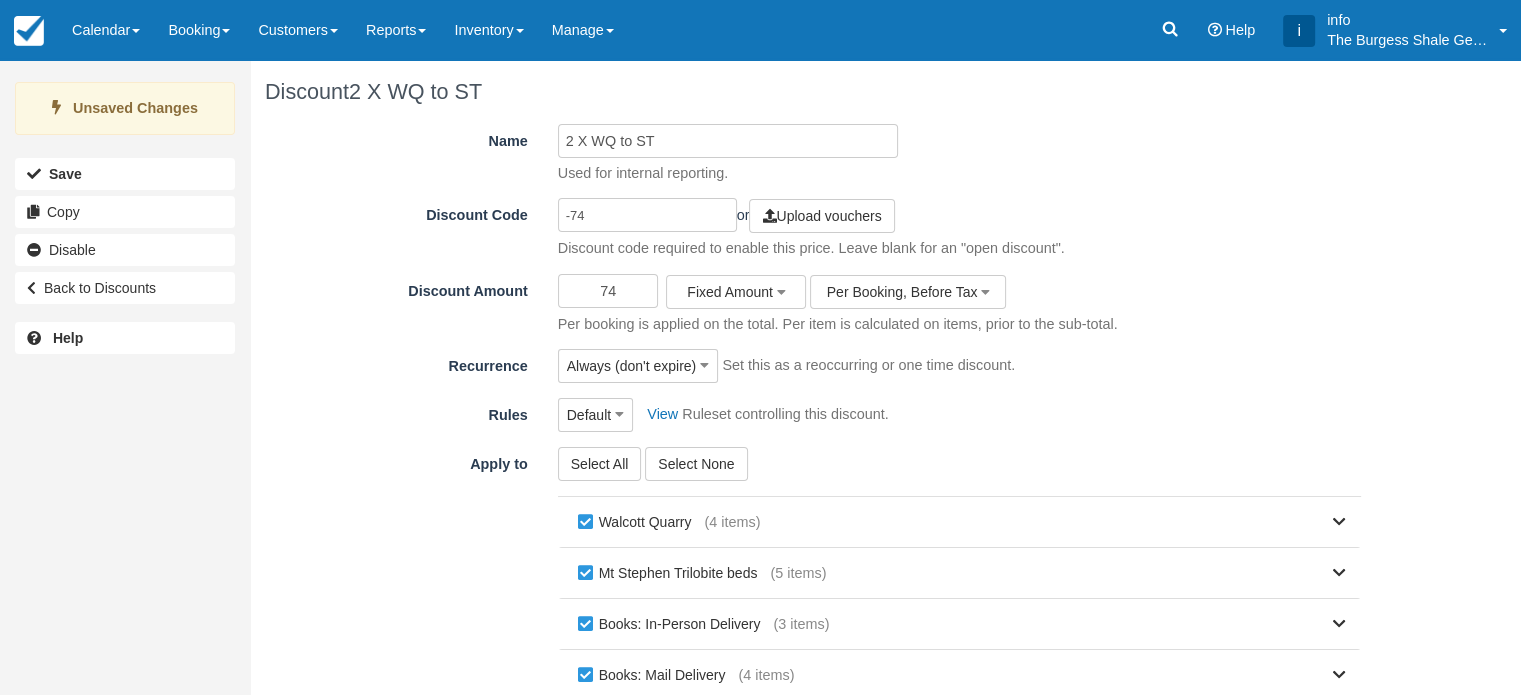 scroll, scrollTop: 100, scrollLeft: 0, axis: vertical 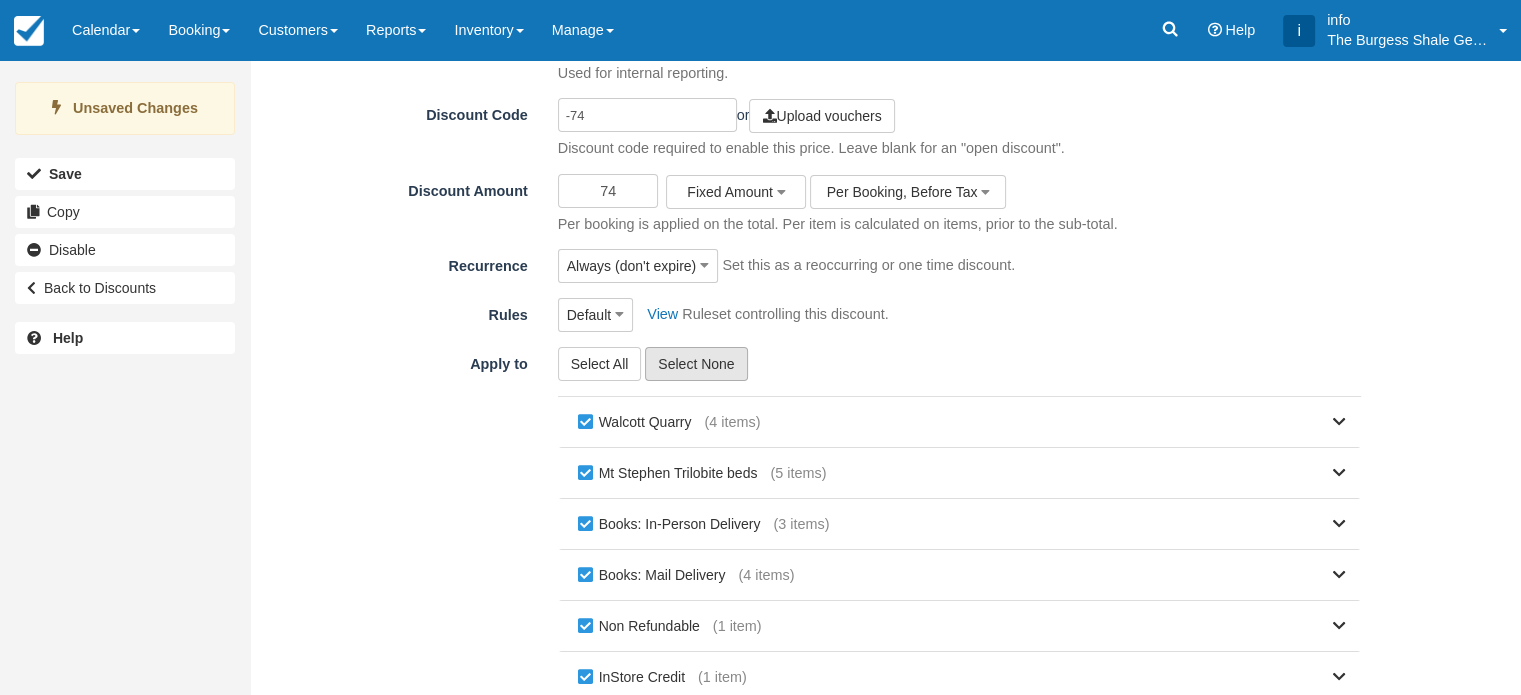 click on "Select None" at bounding box center [696, 364] 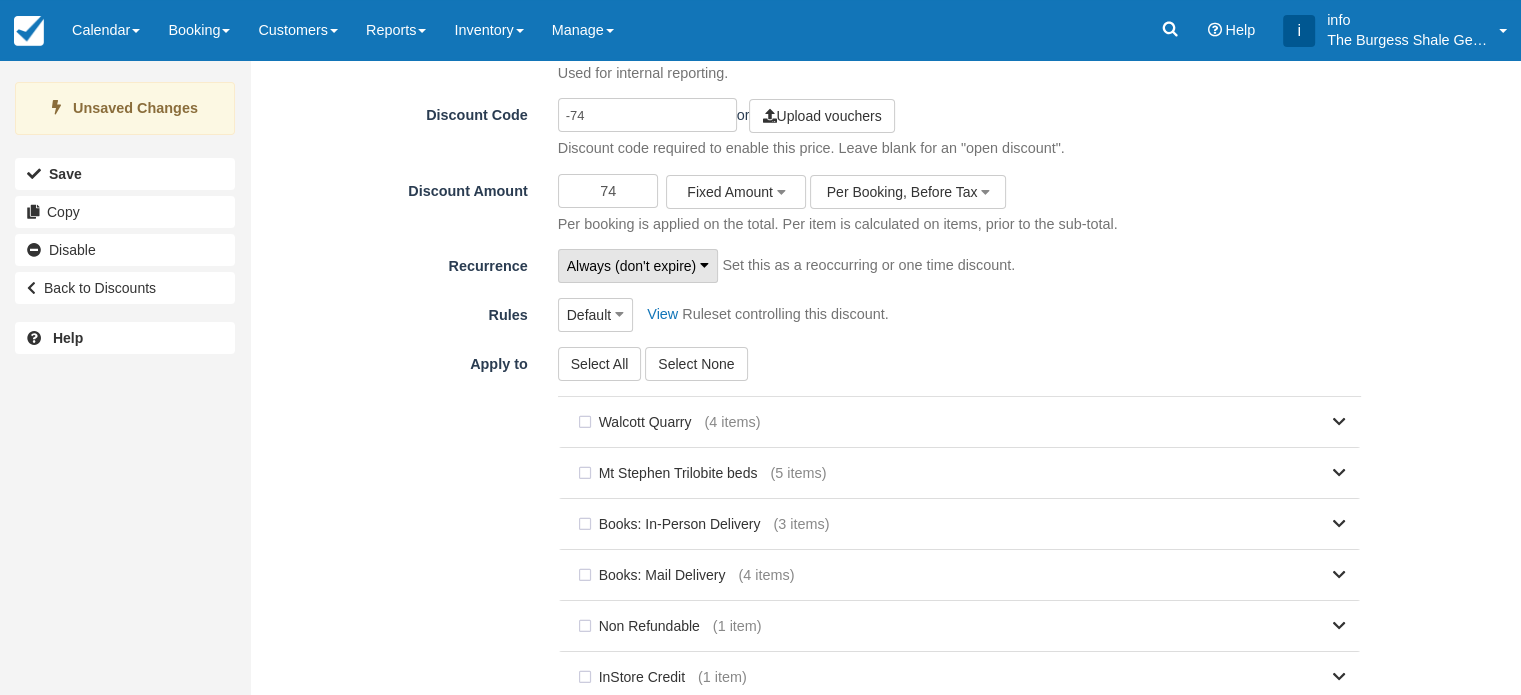 click on "Always (don't expire)" at bounding box center [632, 266] 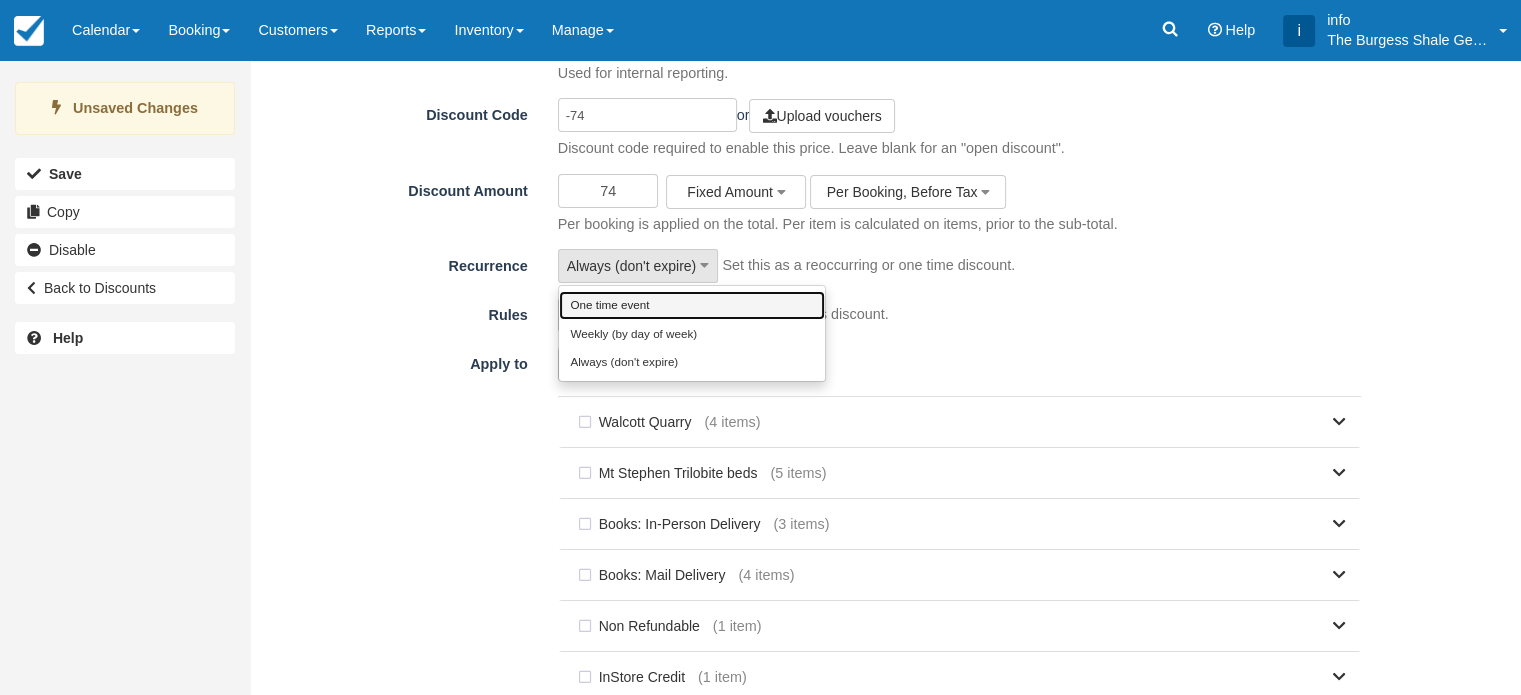 click on "One time event" at bounding box center (692, 305) 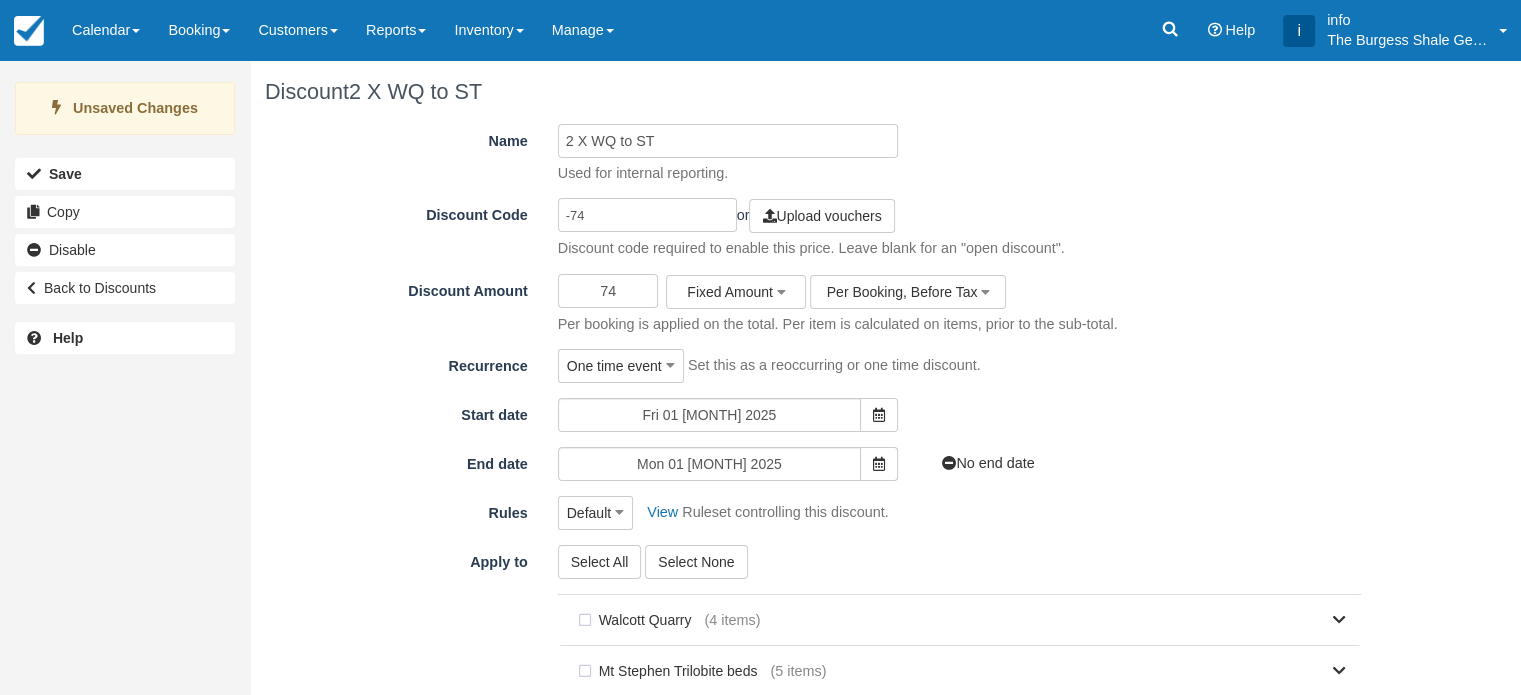scroll, scrollTop: 100, scrollLeft: 0, axis: vertical 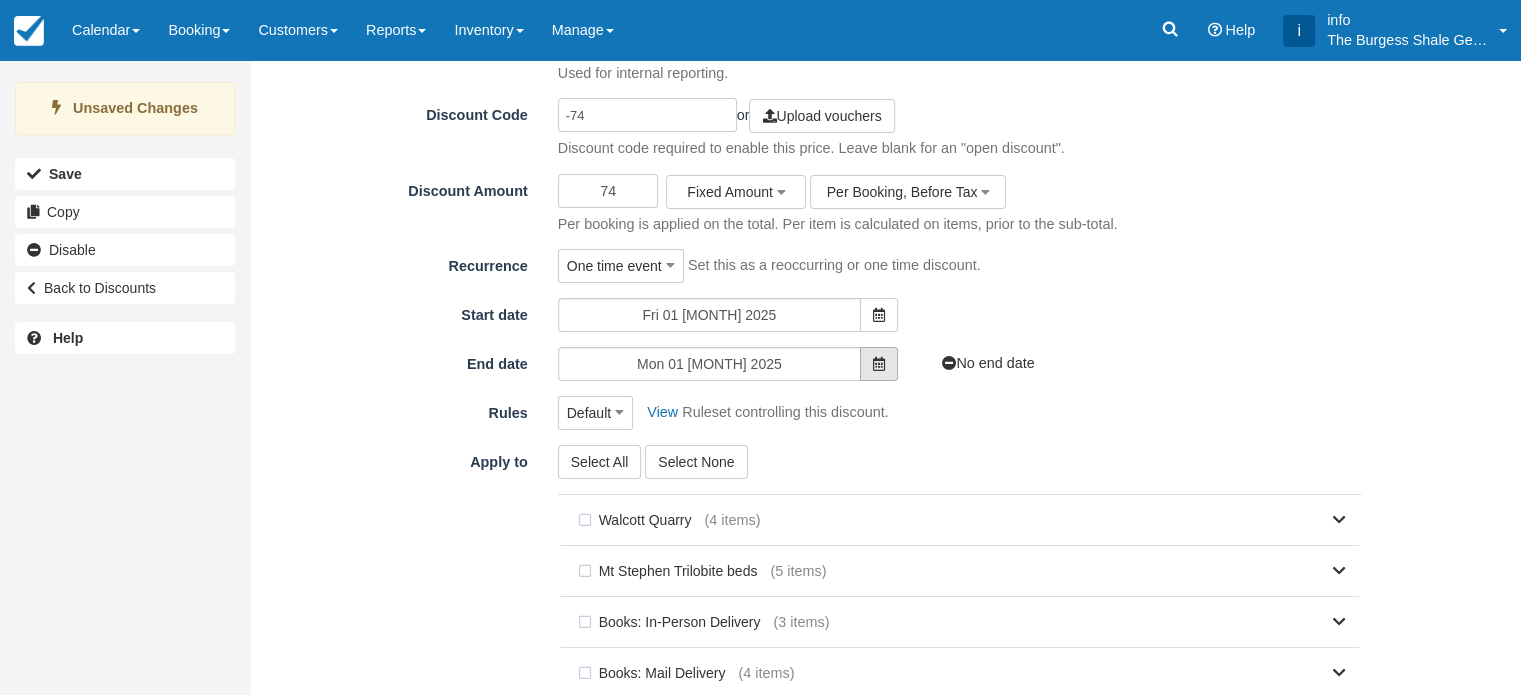click at bounding box center [879, 364] 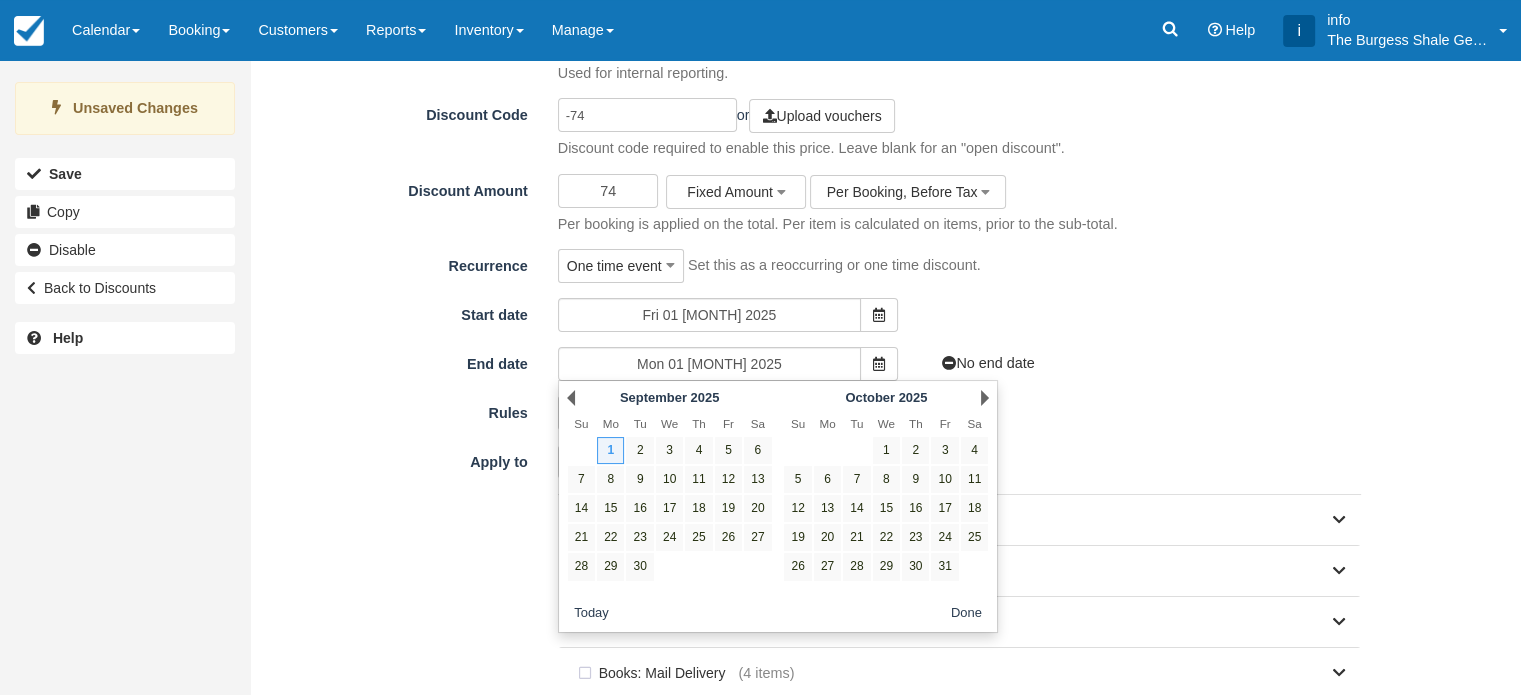 click on "Prev September   2025" at bounding box center (669, 398) 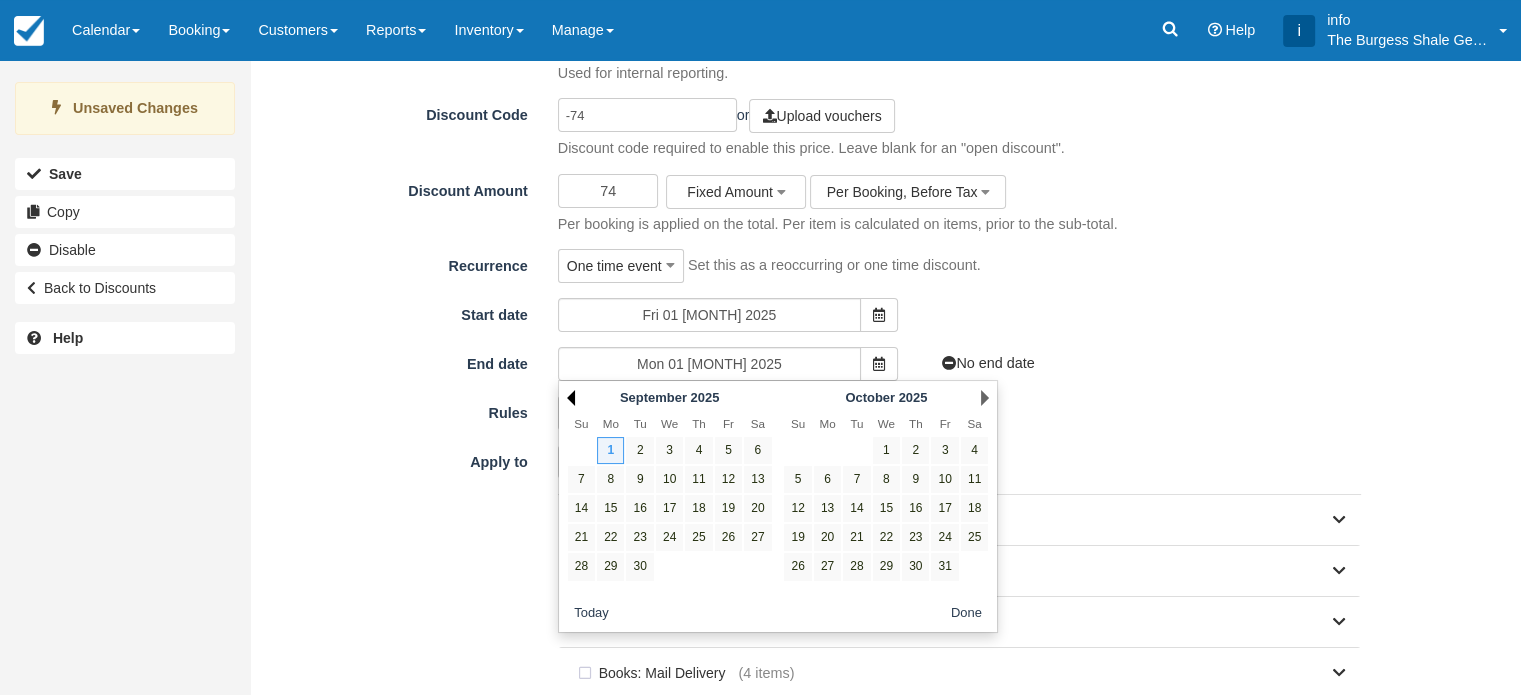 click on "Prev" at bounding box center [571, 398] 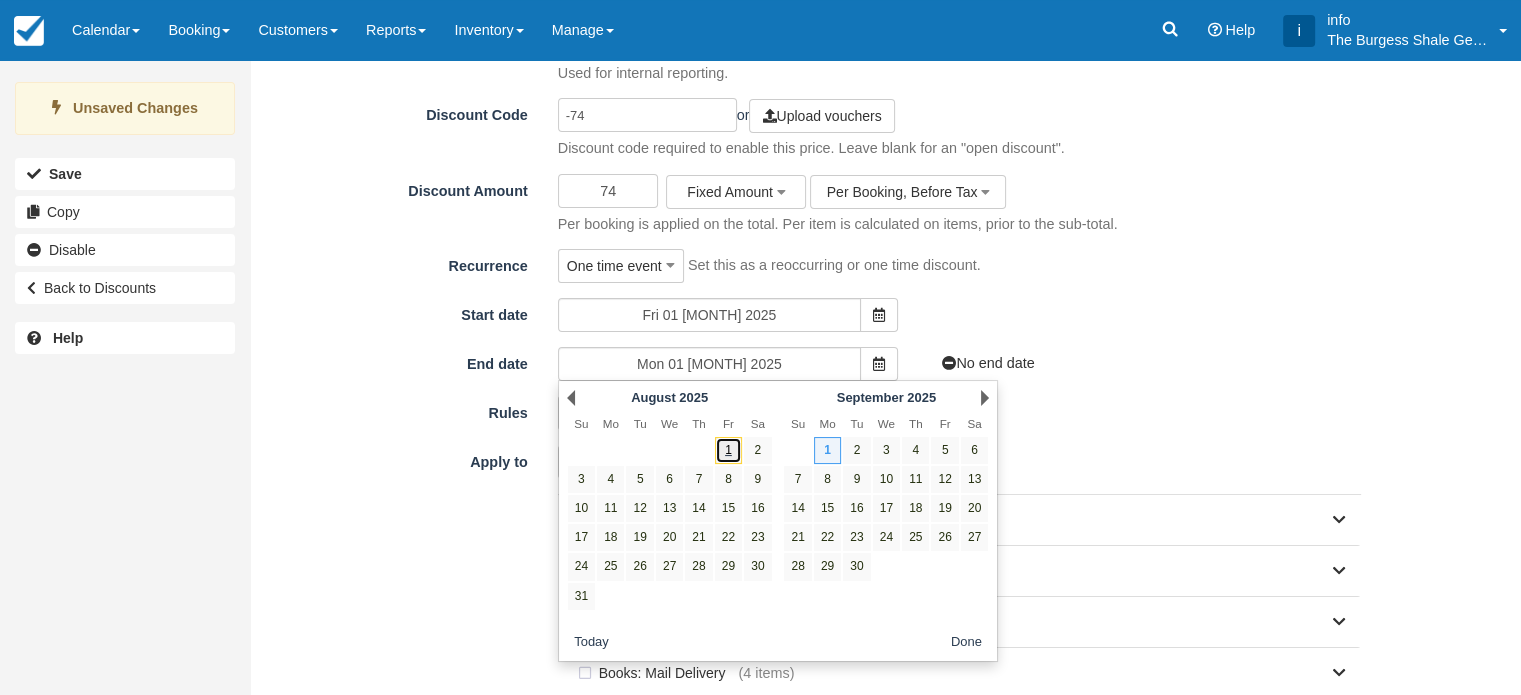 click on "1" at bounding box center [728, 450] 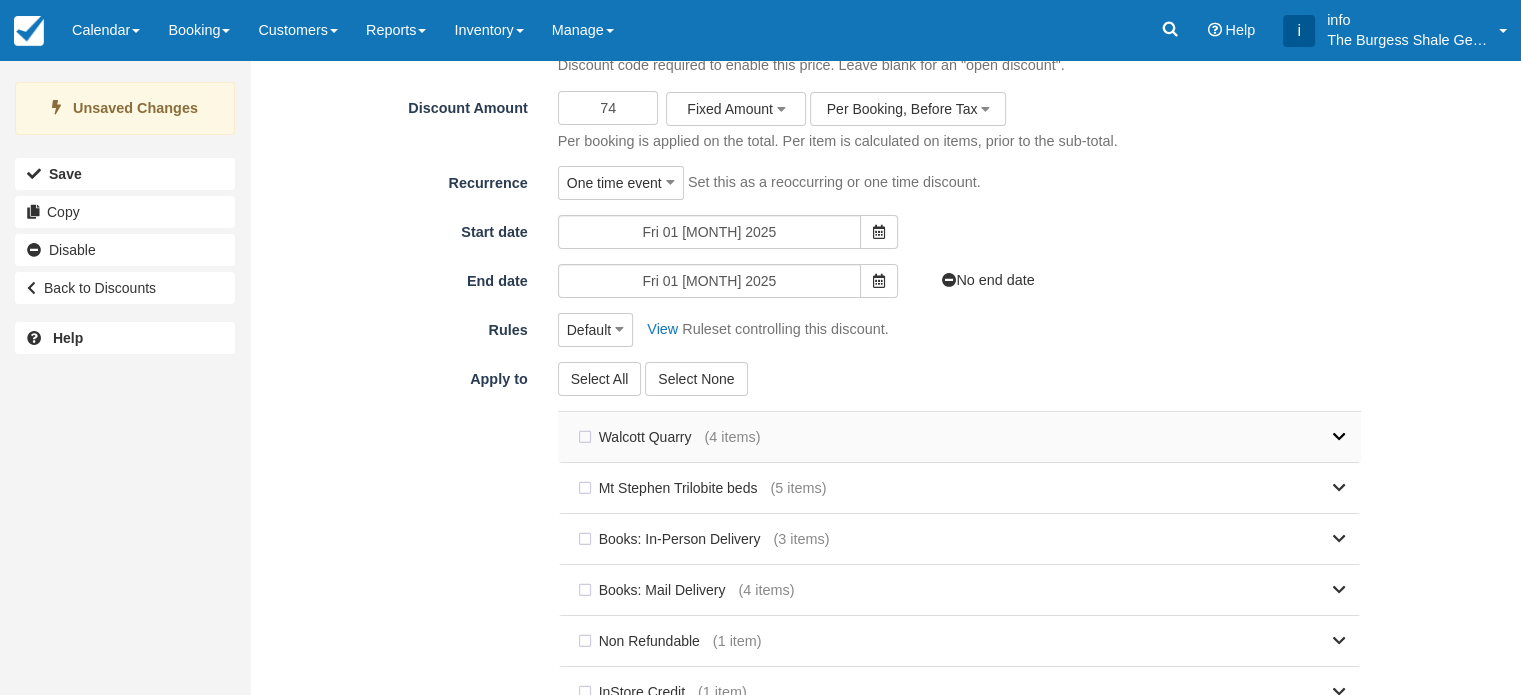 scroll, scrollTop: 200, scrollLeft: 0, axis: vertical 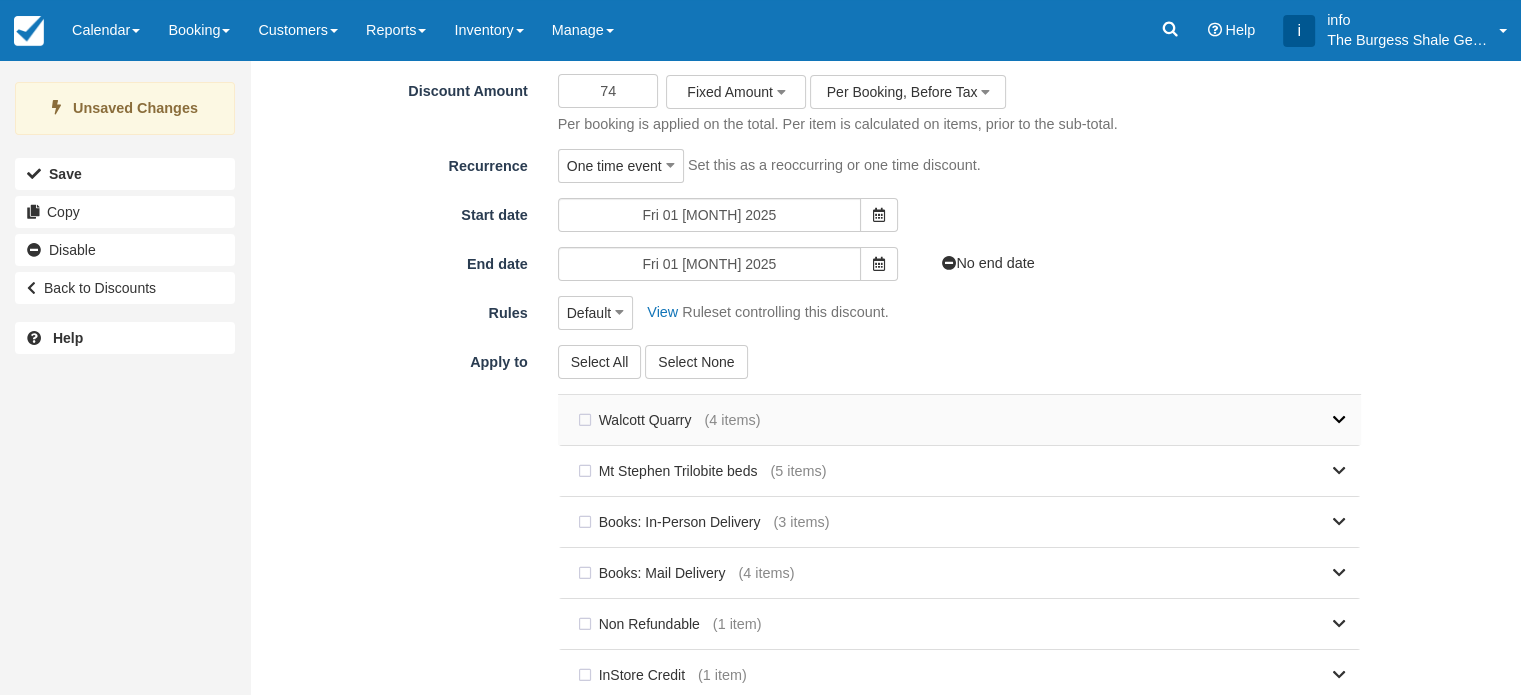 click at bounding box center [1052, 420] 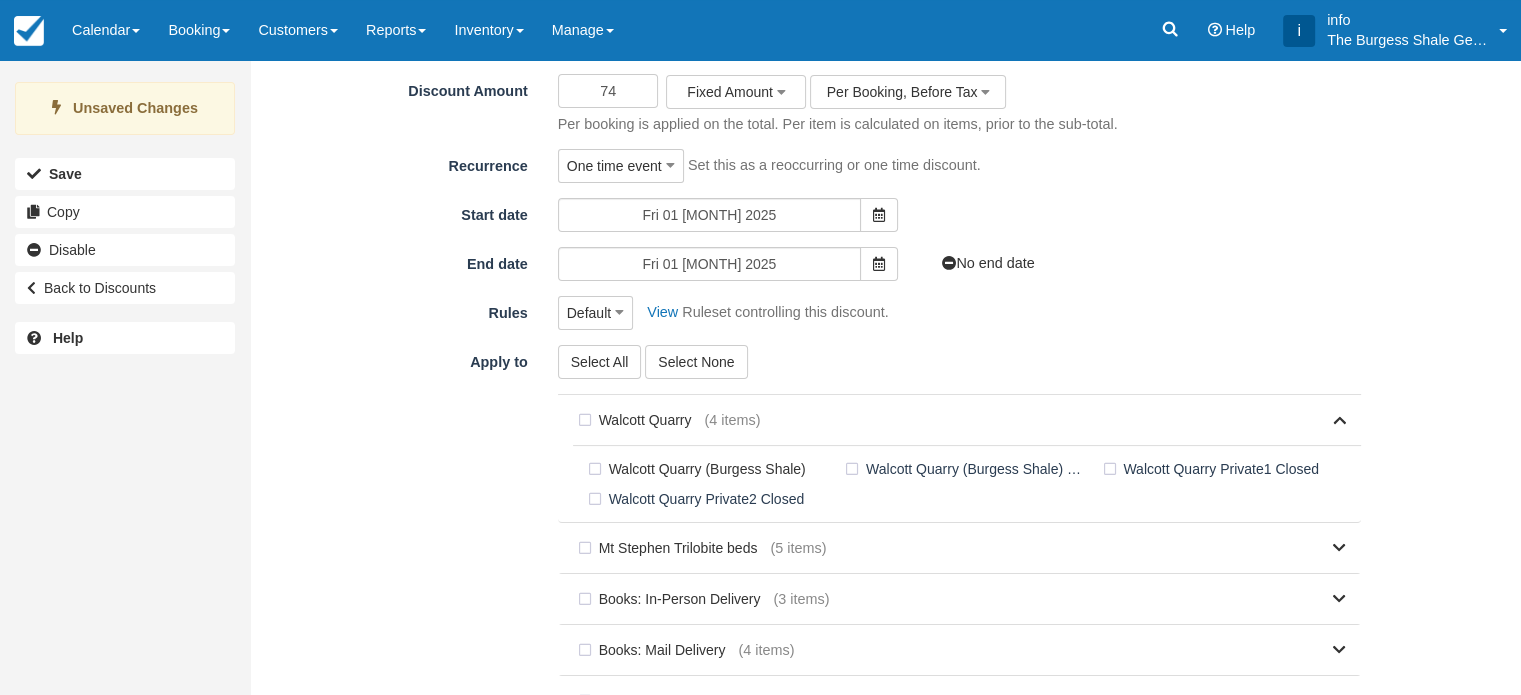 click on "Walcott Quarry (Burgess Shale)" at bounding box center (701, 469) 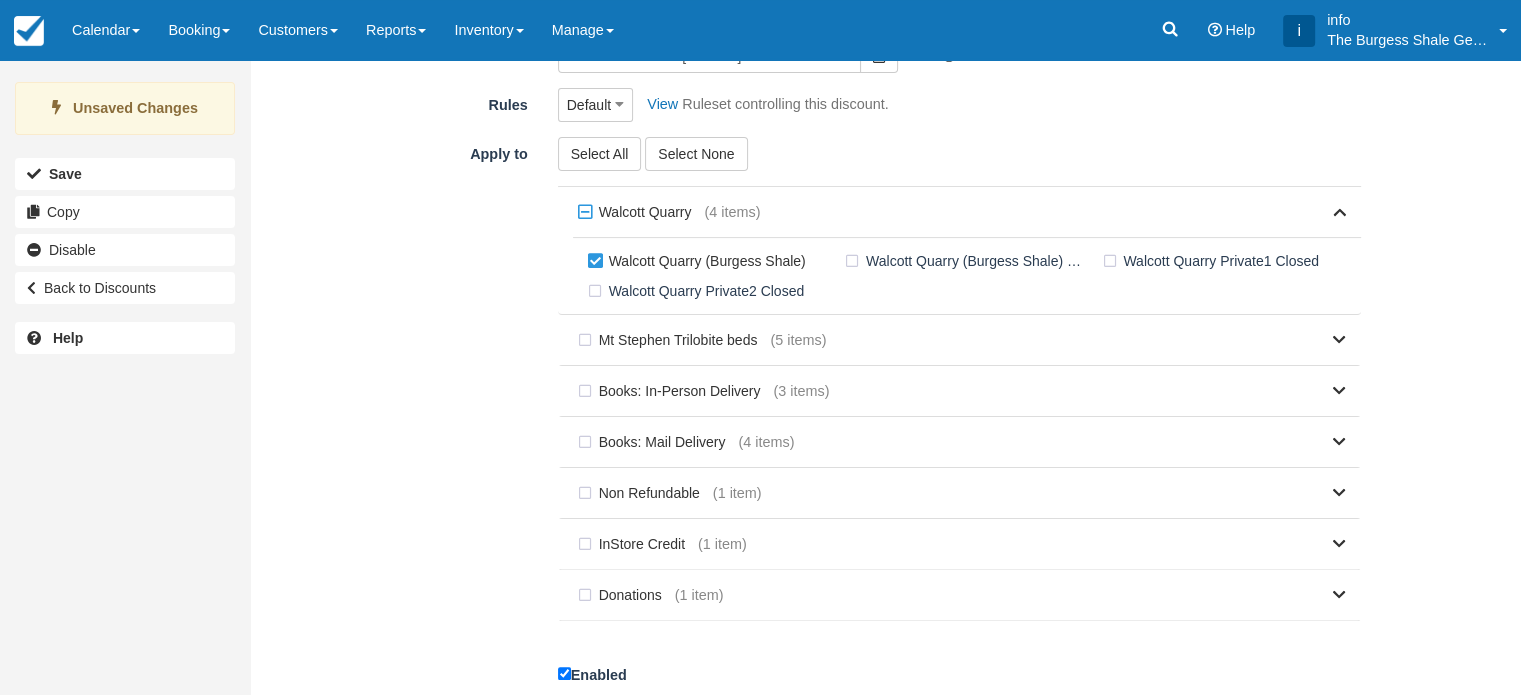 scroll, scrollTop: 457, scrollLeft: 0, axis: vertical 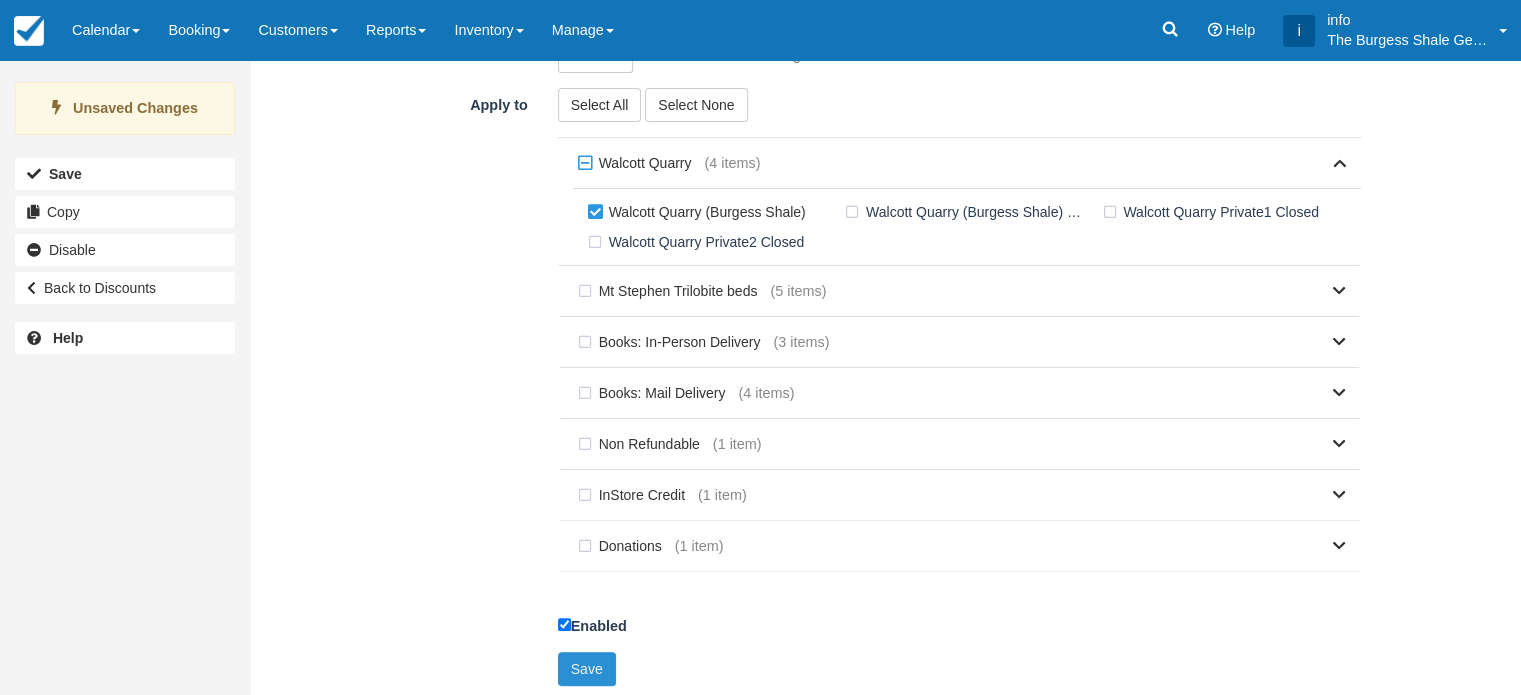 click on "Save" at bounding box center [587, 669] 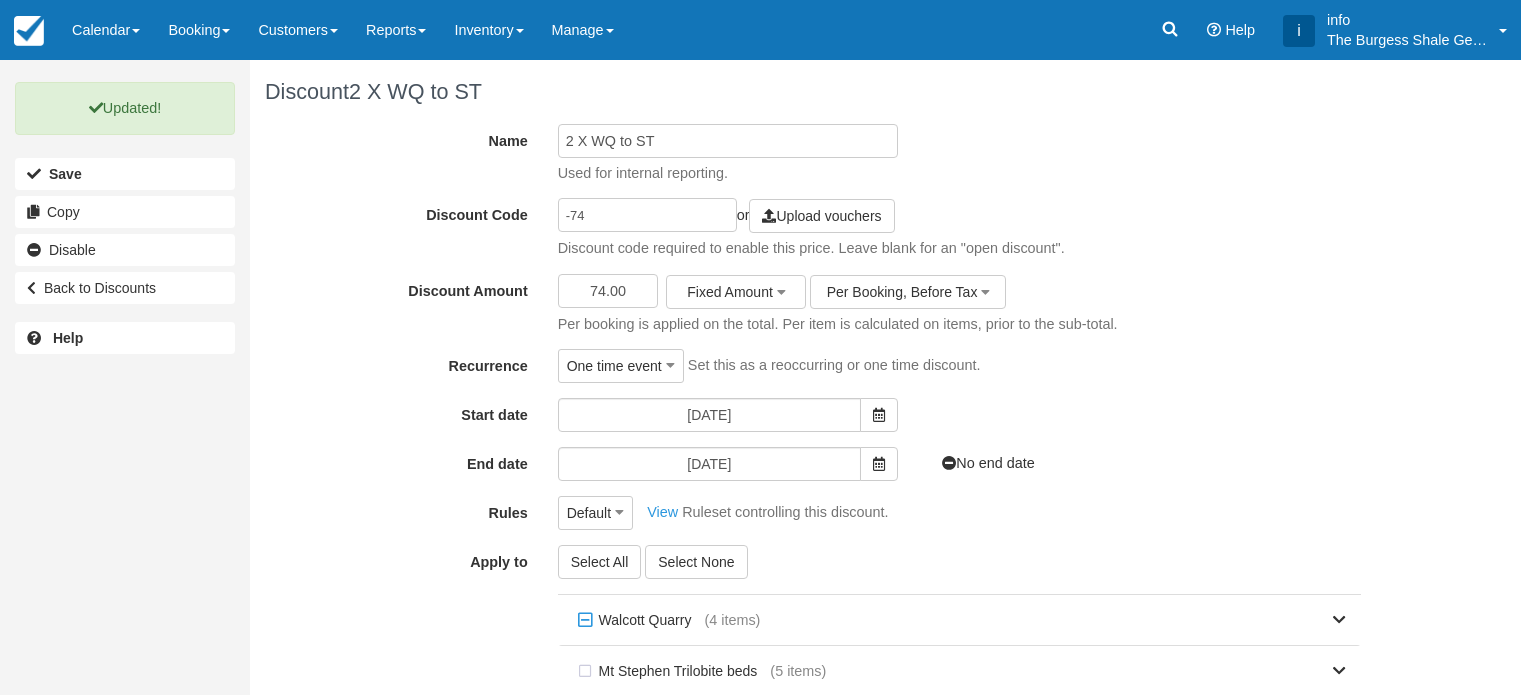 scroll, scrollTop: 0, scrollLeft: 0, axis: both 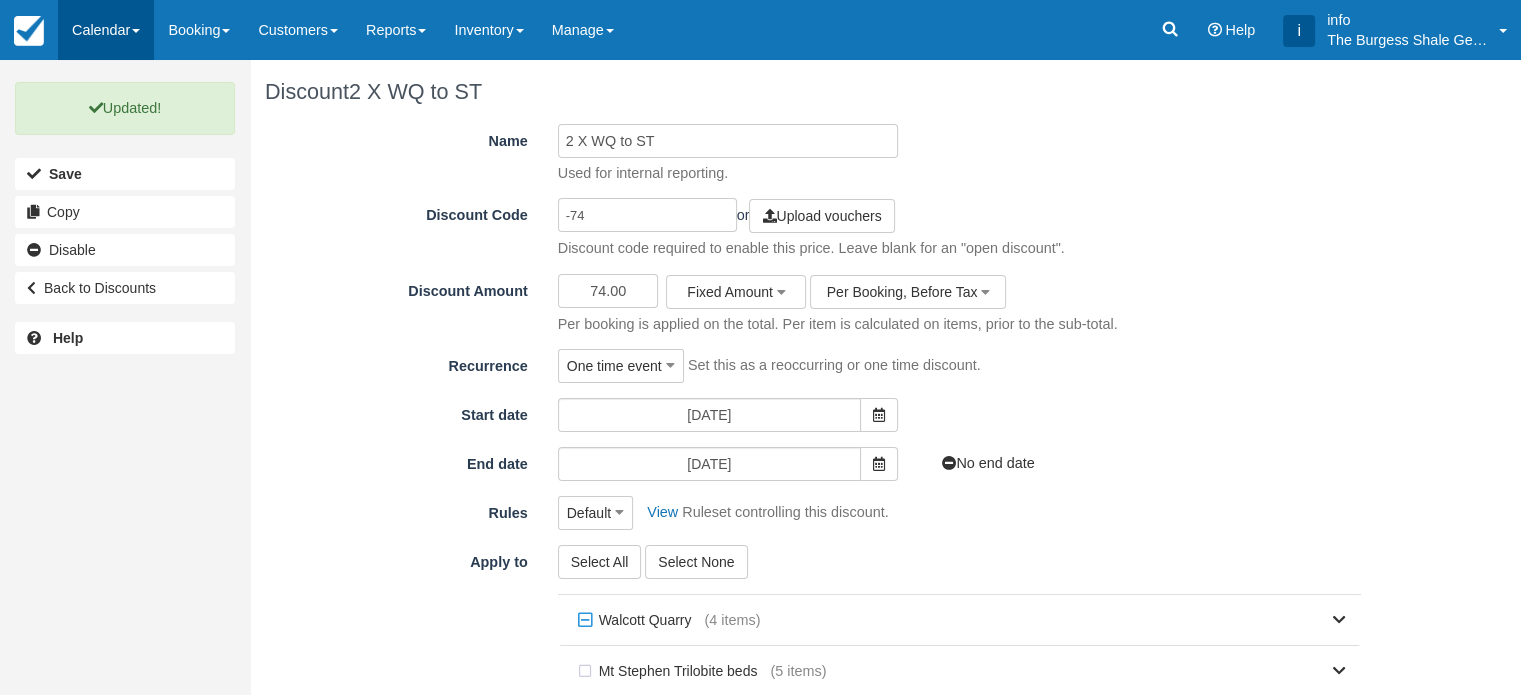 click on "Calendar" at bounding box center (106, 30) 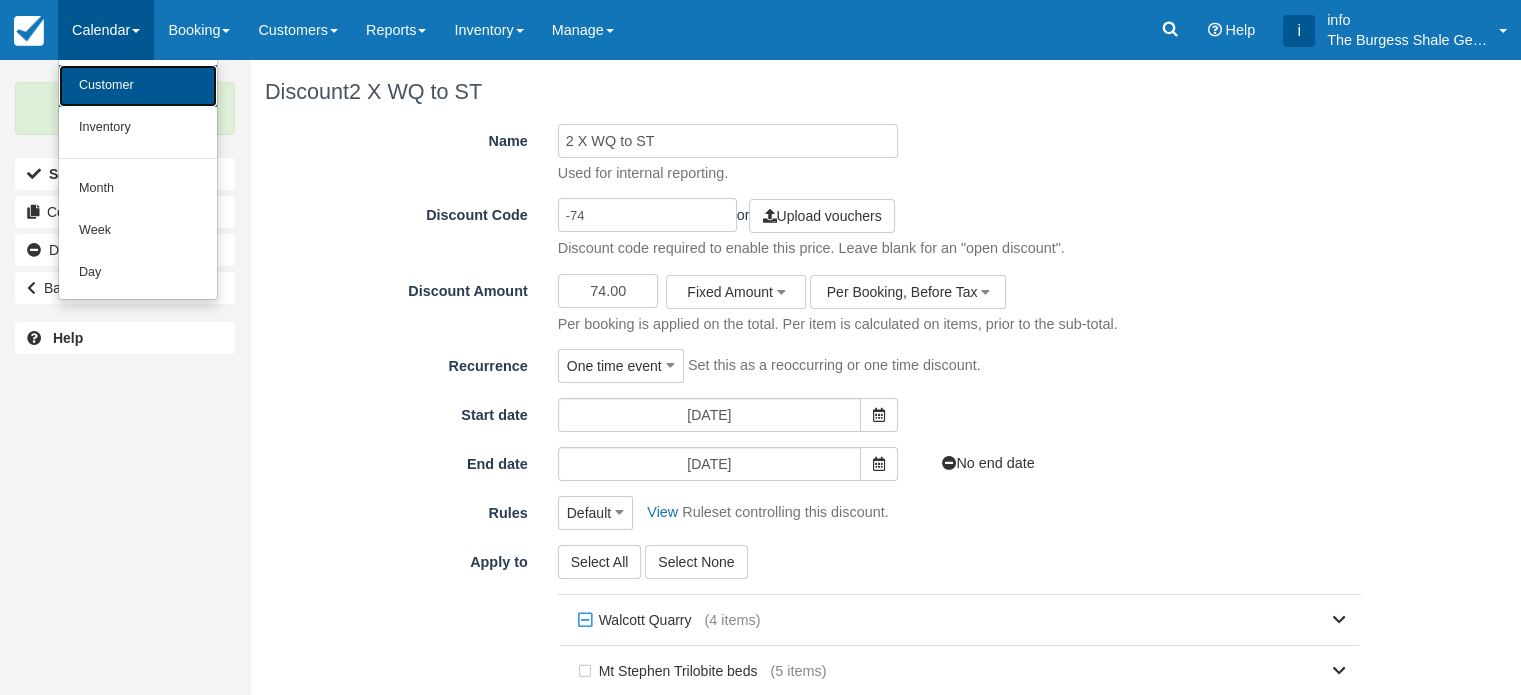 click on "Customer" at bounding box center [138, 86] 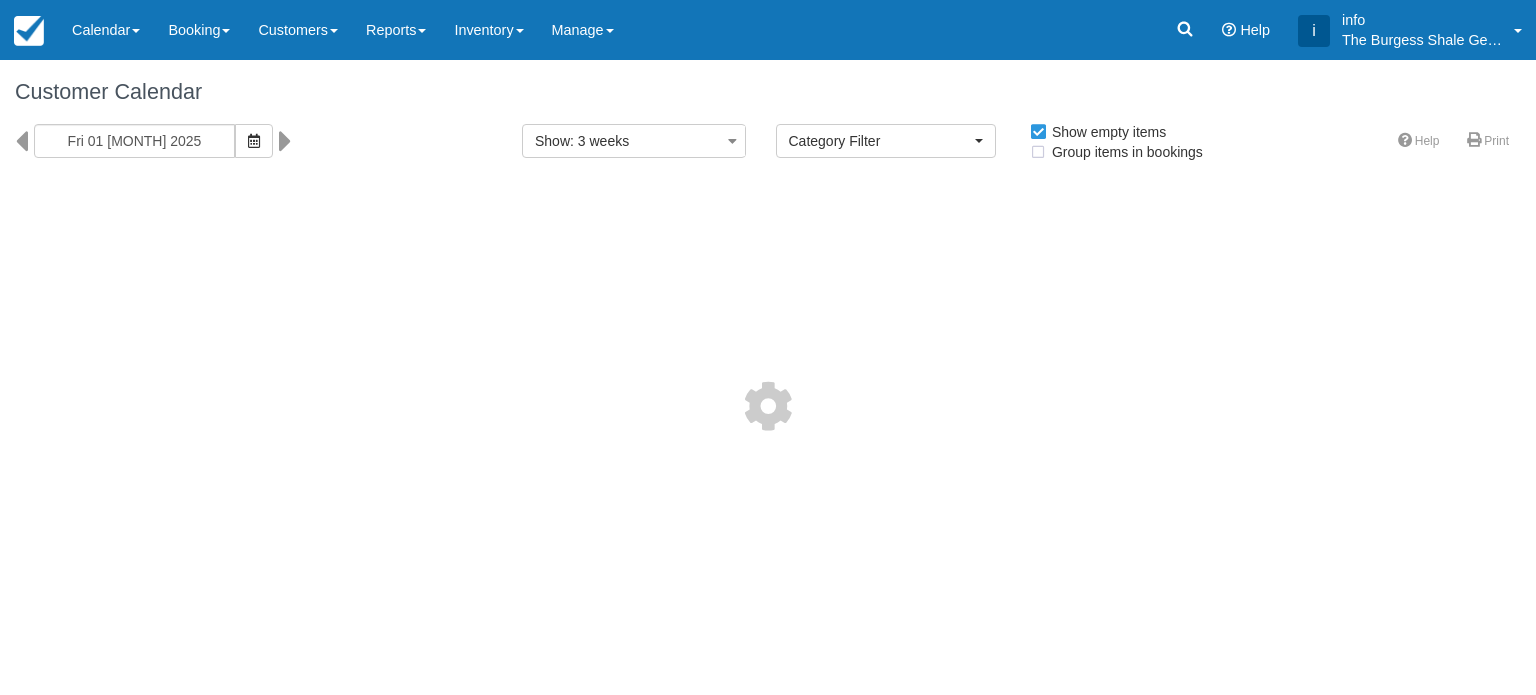 select 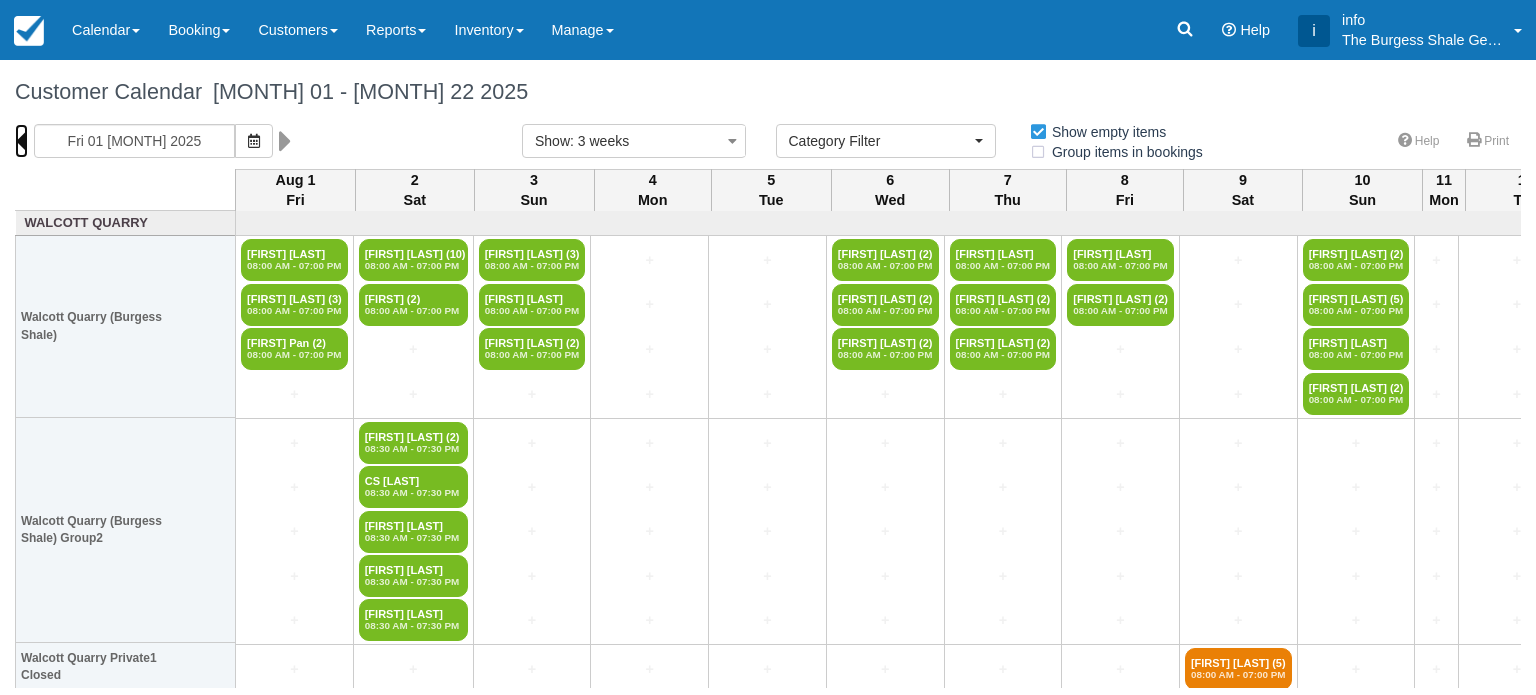 click at bounding box center (21, 141) 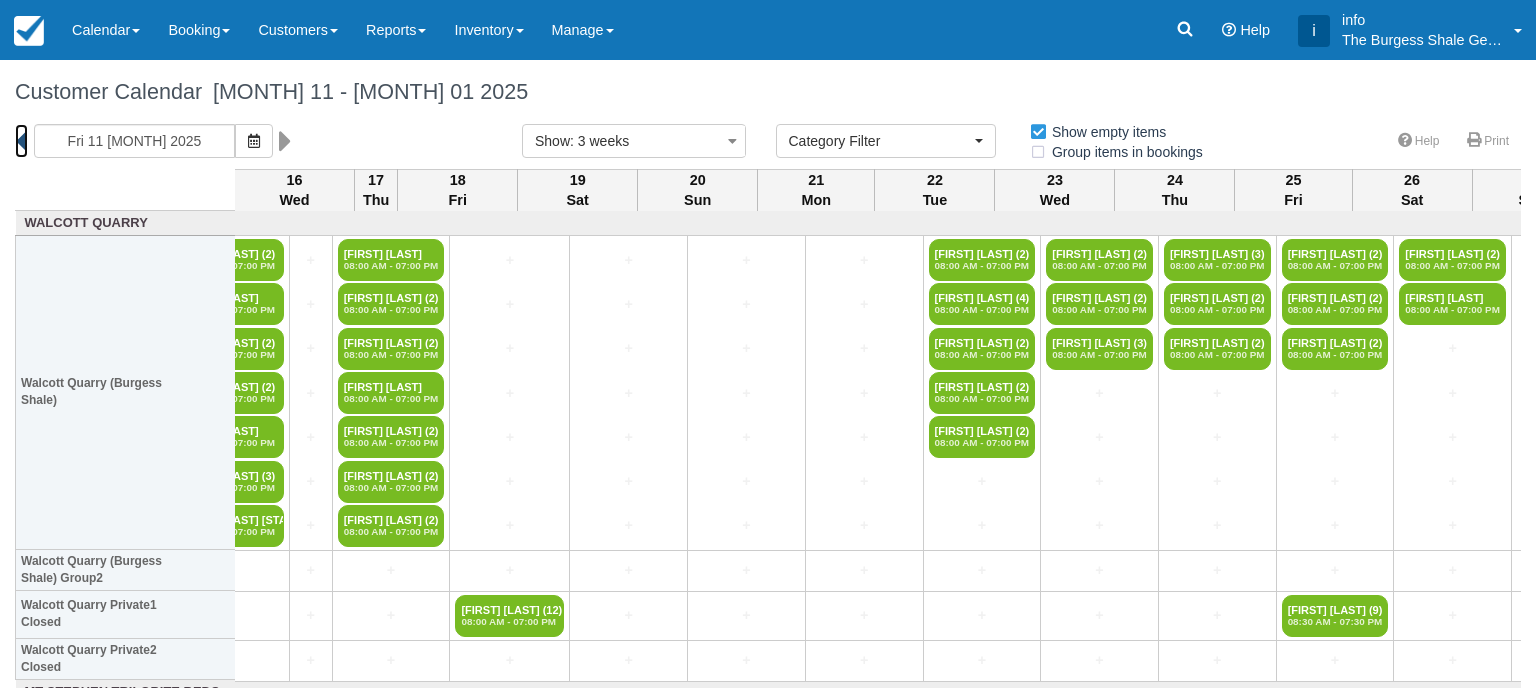 scroll, scrollTop: 0, scrollLeft: 1284, axis: horizontal 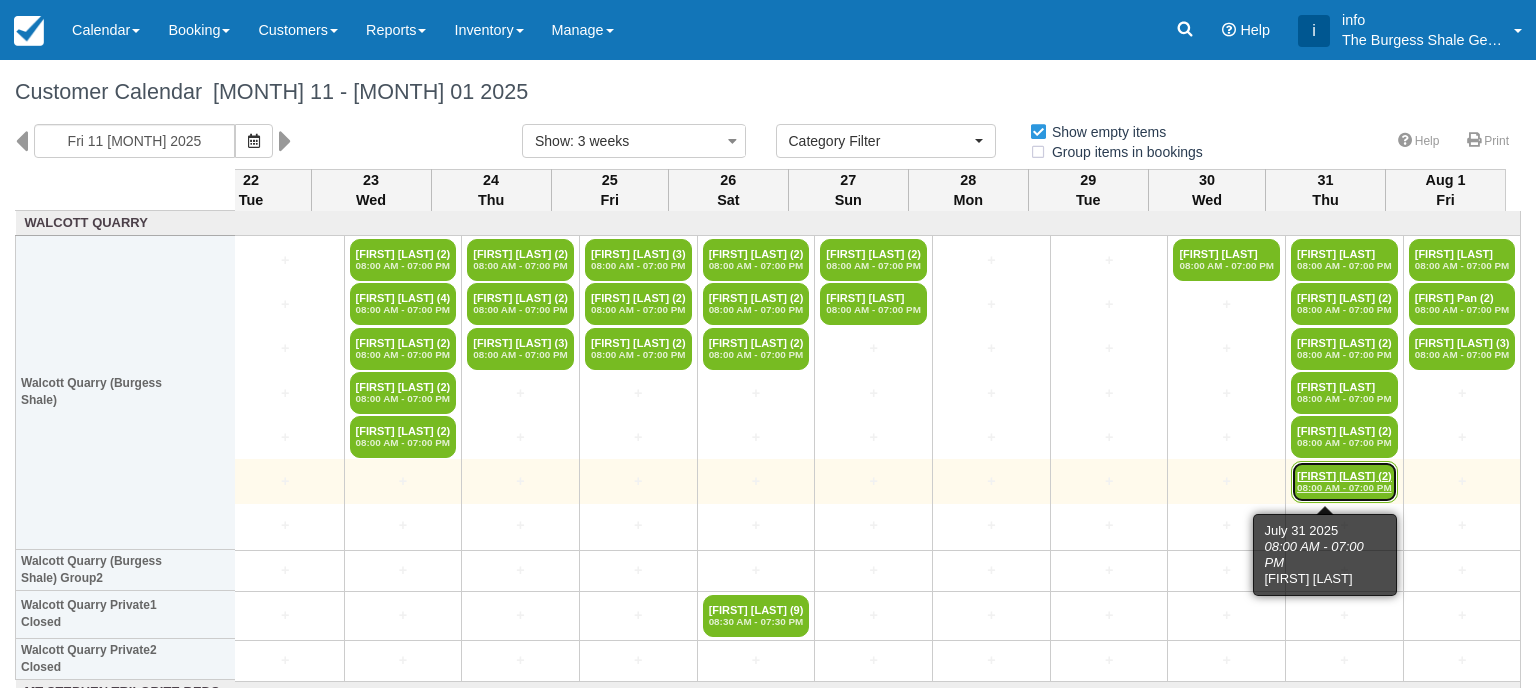 click on "Candice Striblehill (2)  08:00 AM - 07:00 PM" at bounding box center [1344, 482] 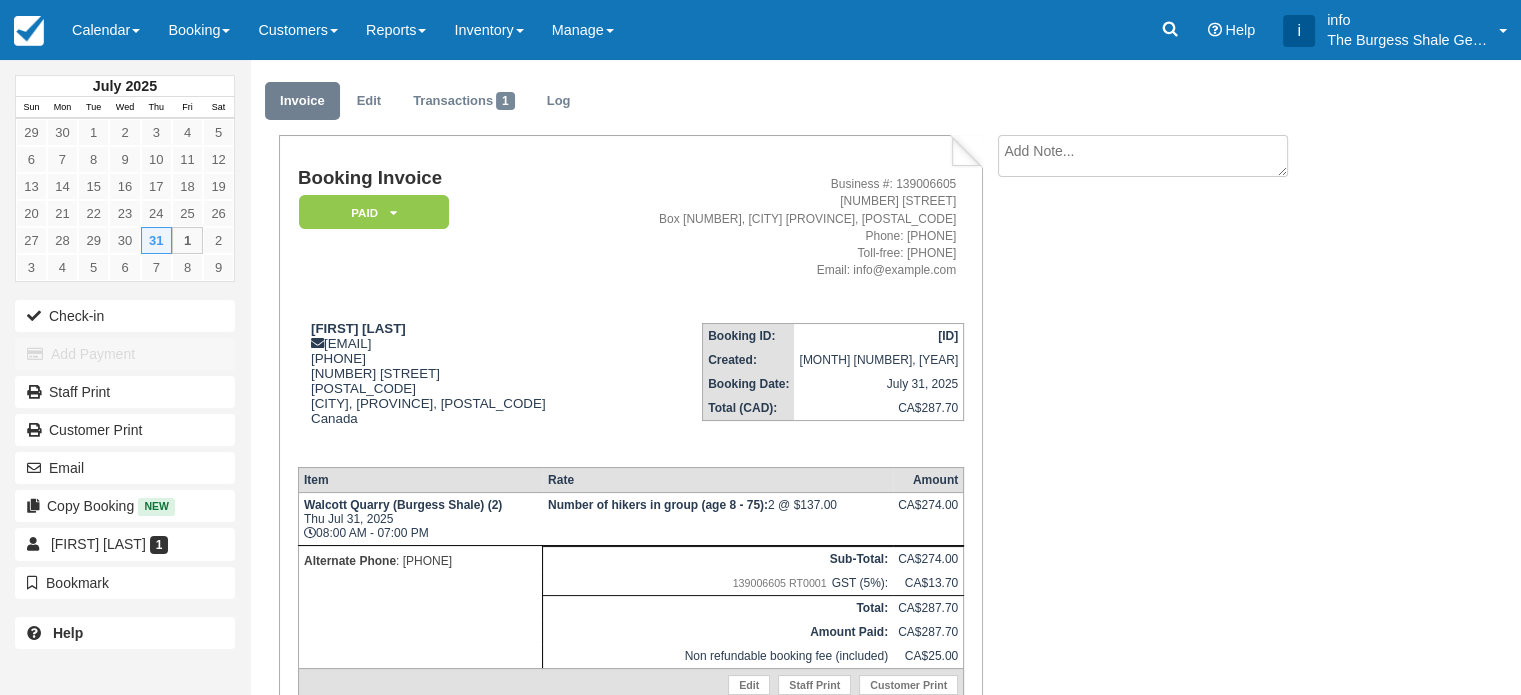 scroll, scrollTop: 0, scrollLeft: 0, axis: both 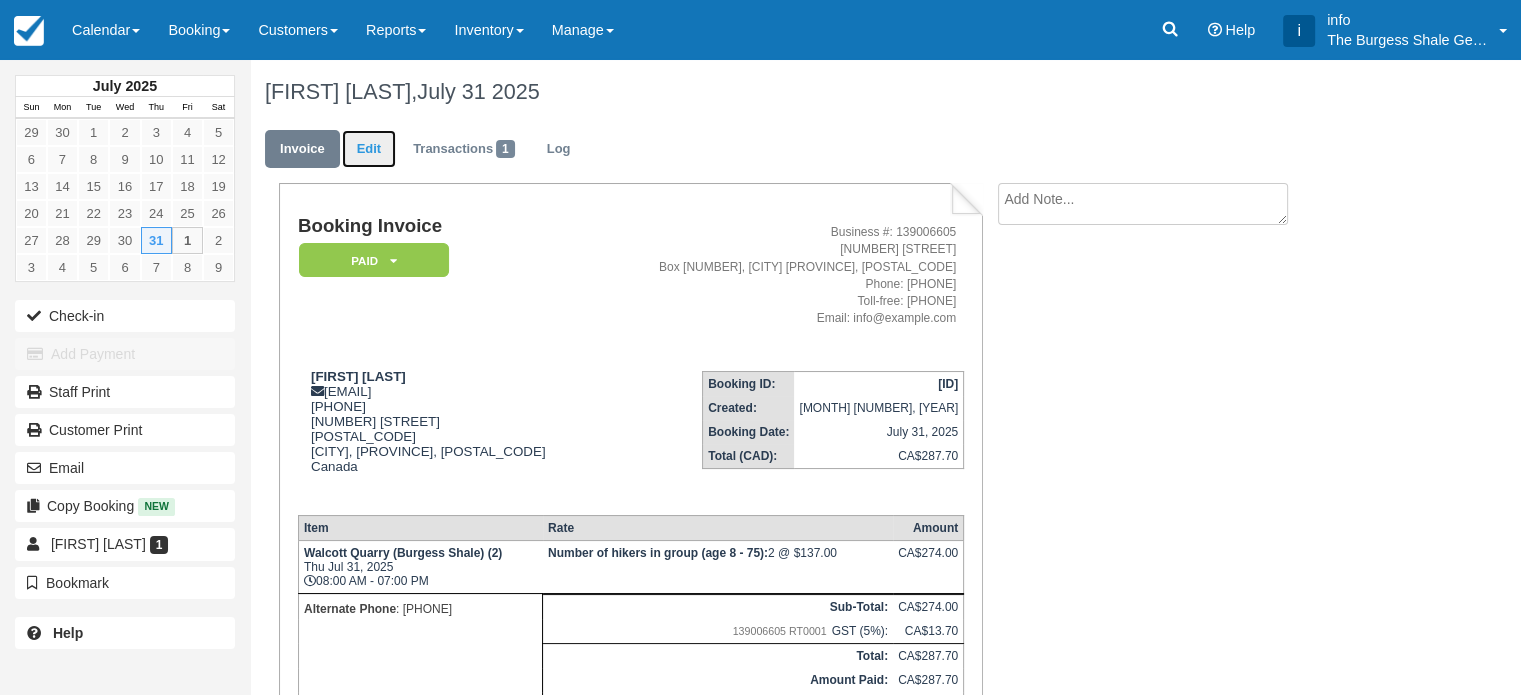 click on "Edit" at bounding box center [369, 149] 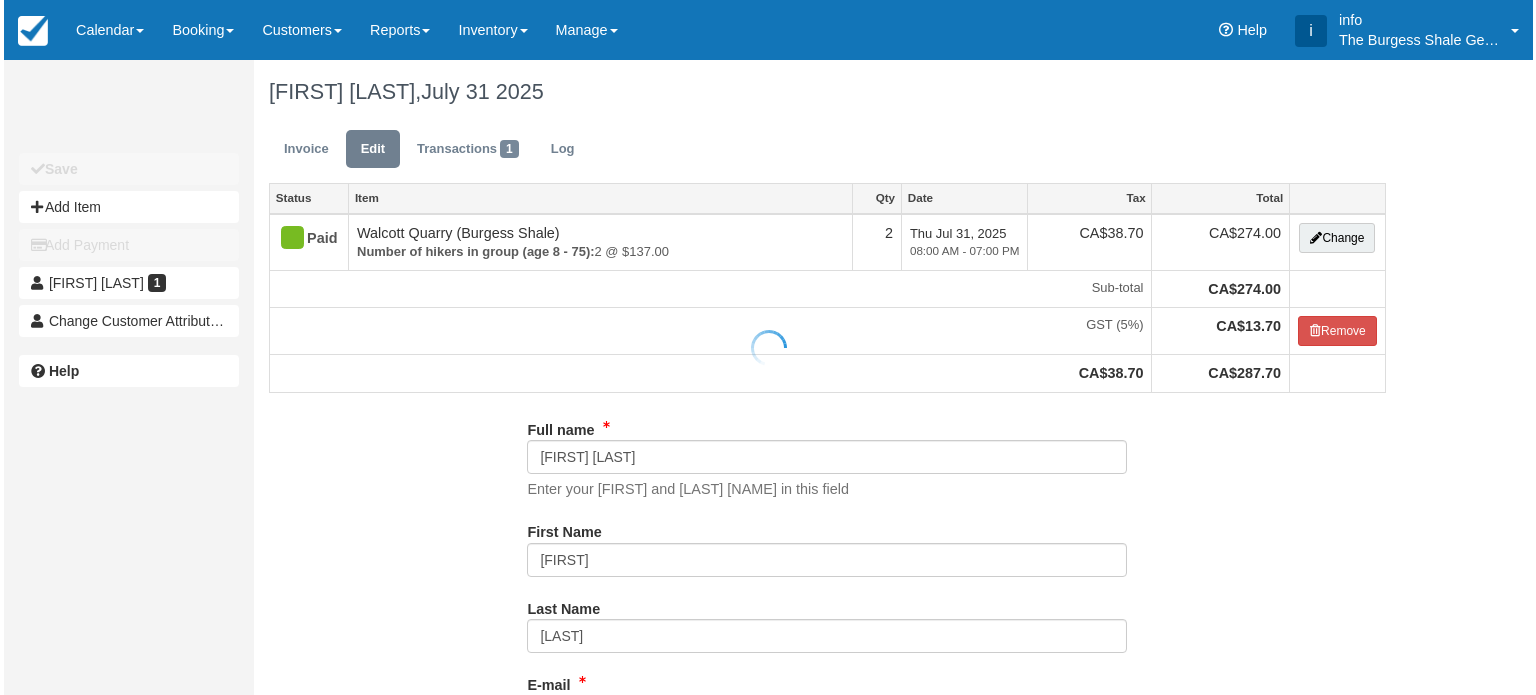 scroll, scrollTop: 0, scrollLeft: 0, axis: both 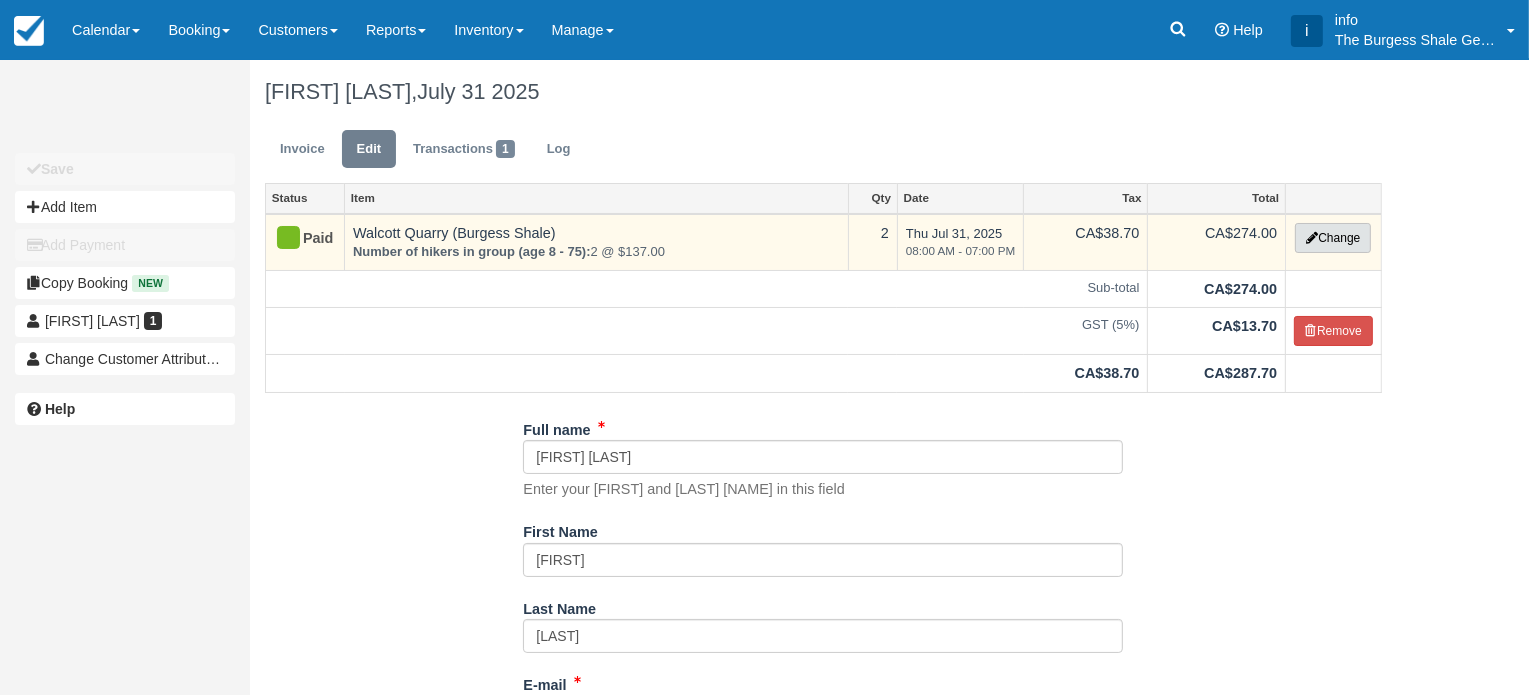 click on "Change" at bounding box center (1333, 238) 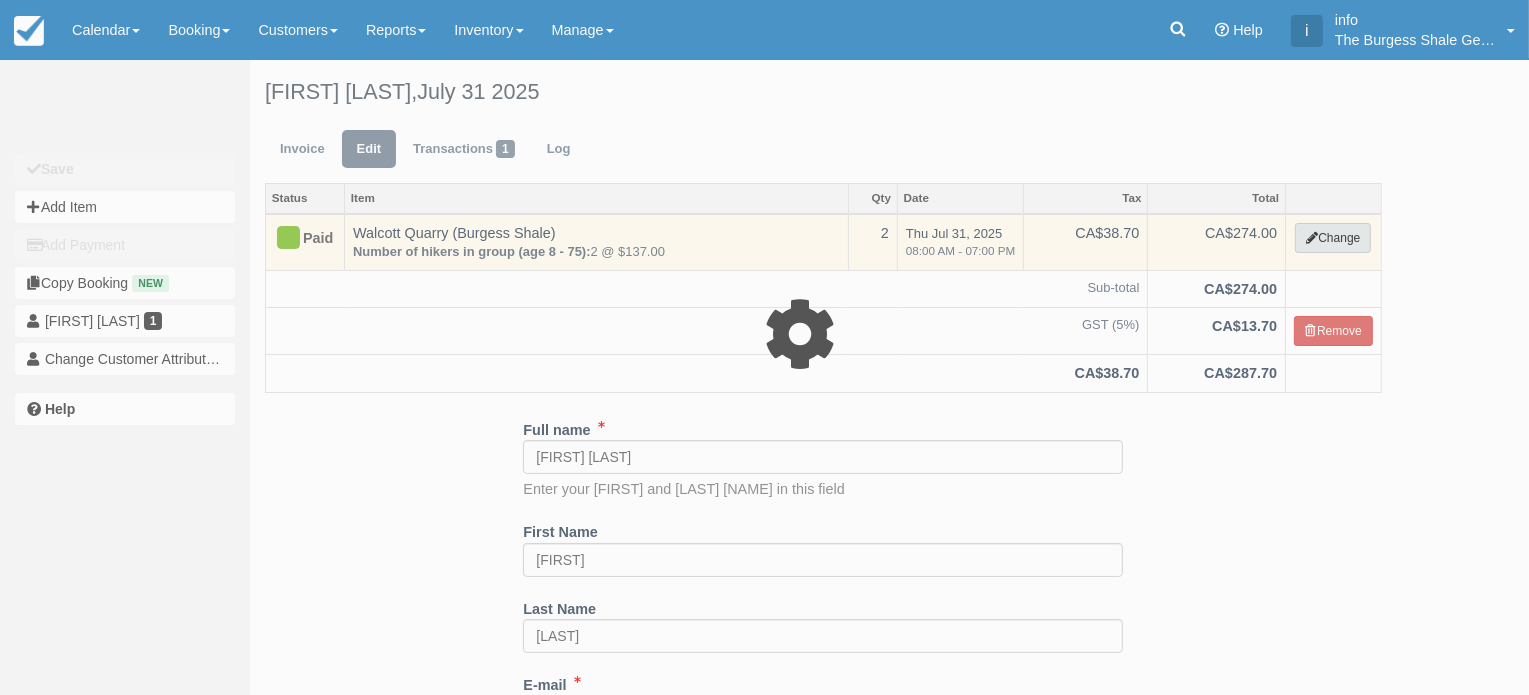 type on "274.00" 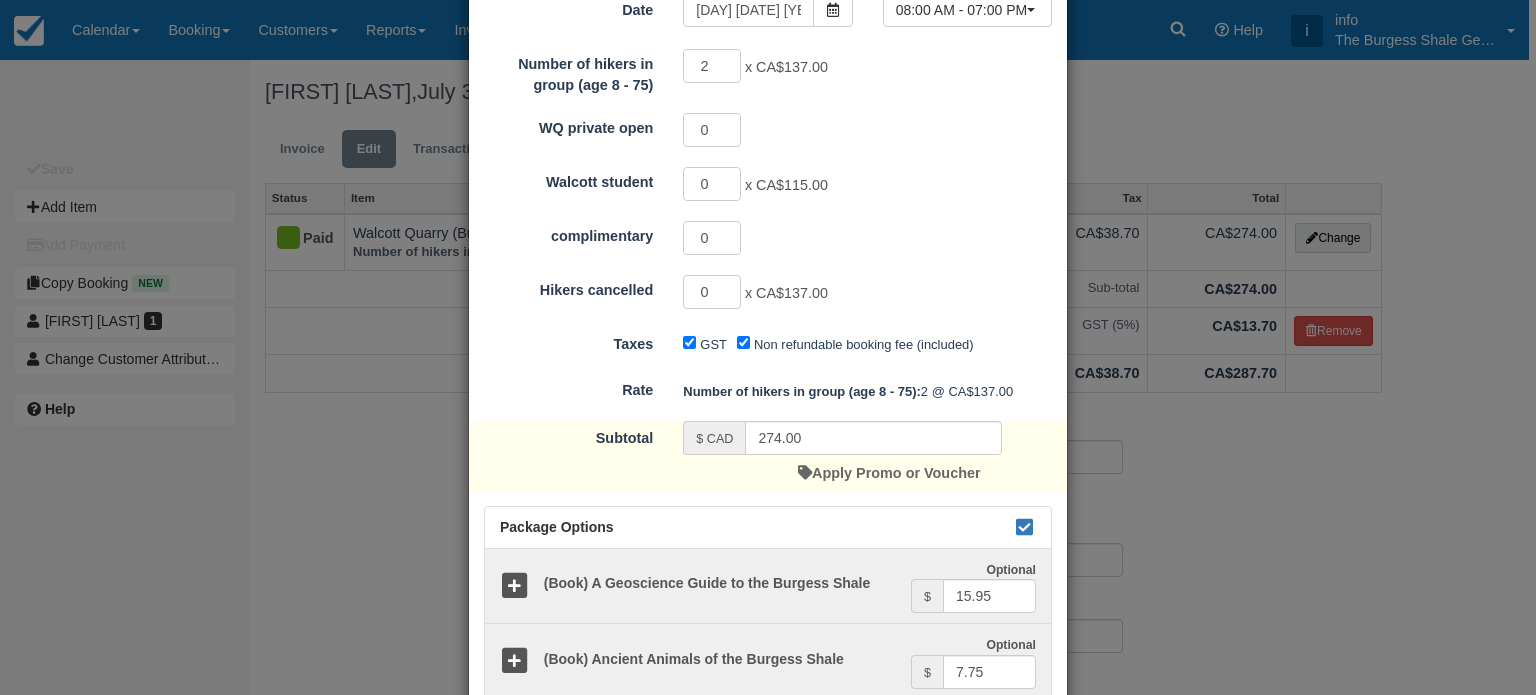 scroll, scrollTop: 300, scrollLeft: 0, axis: vertical 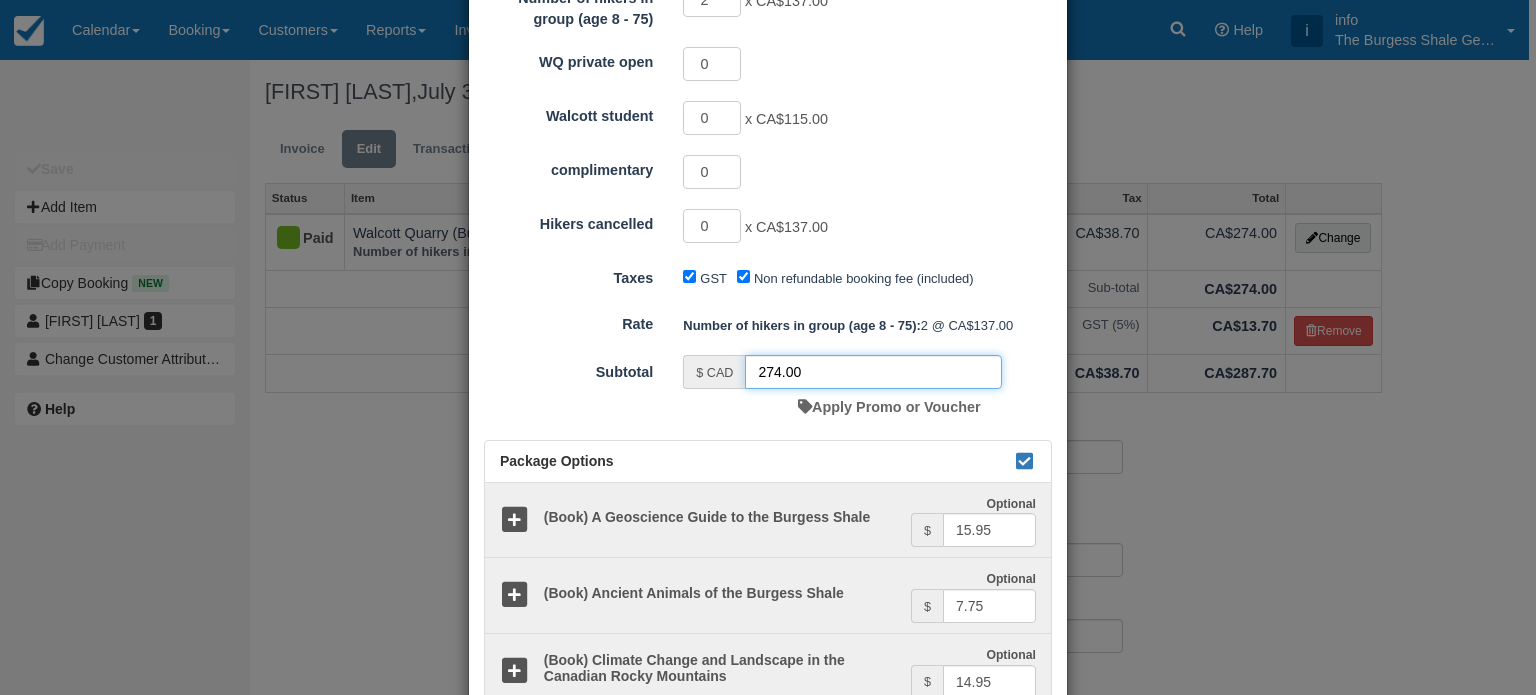 click on "274.00" at bounding box center [873, 372] 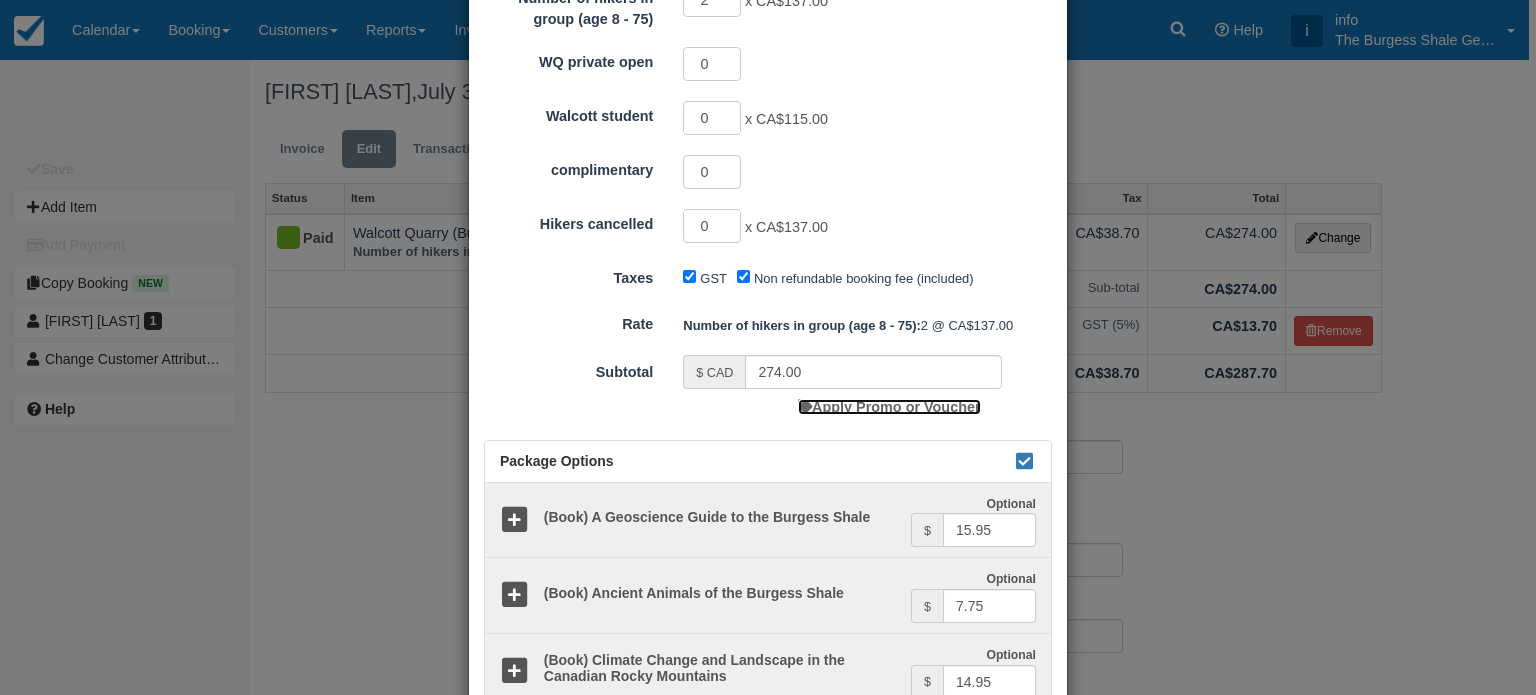 click on "Apply Promo or Voucher" at bounding box center [889, 407] 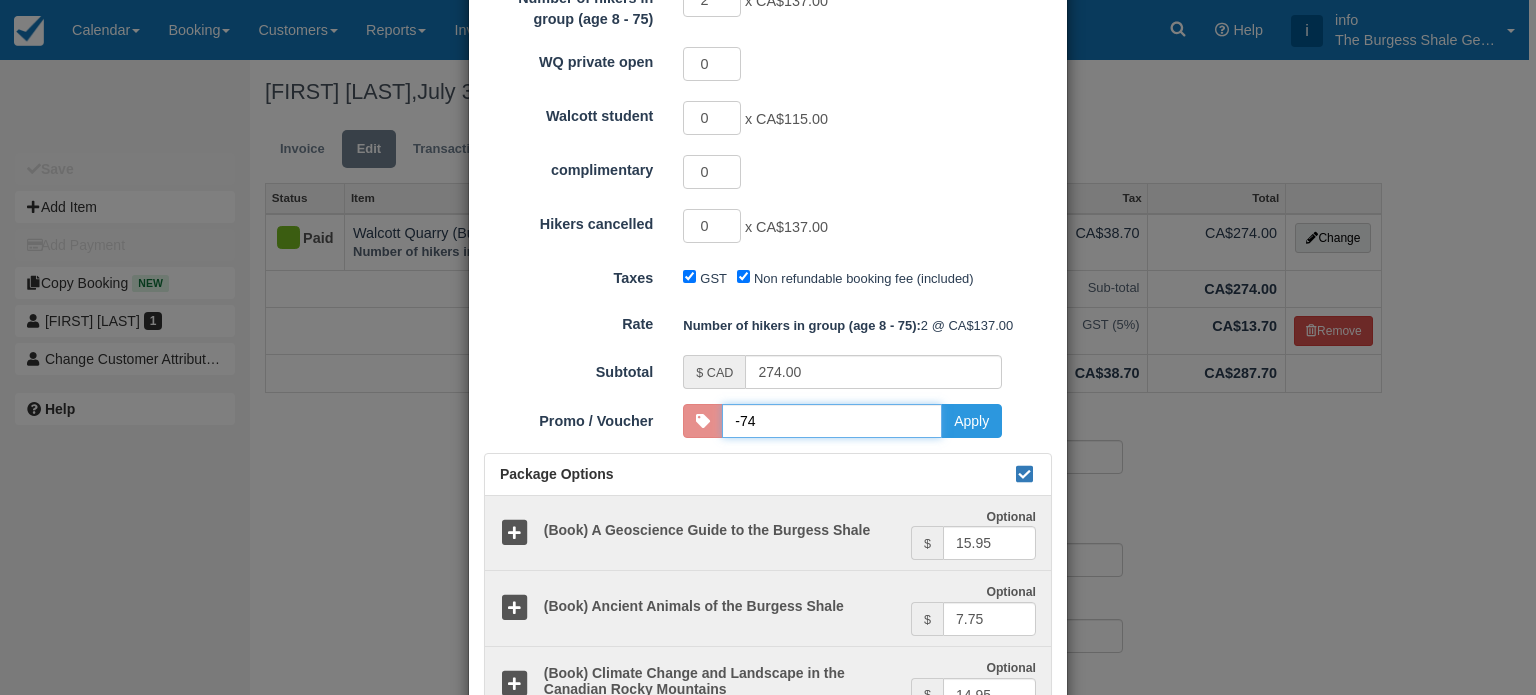 type on "-74" 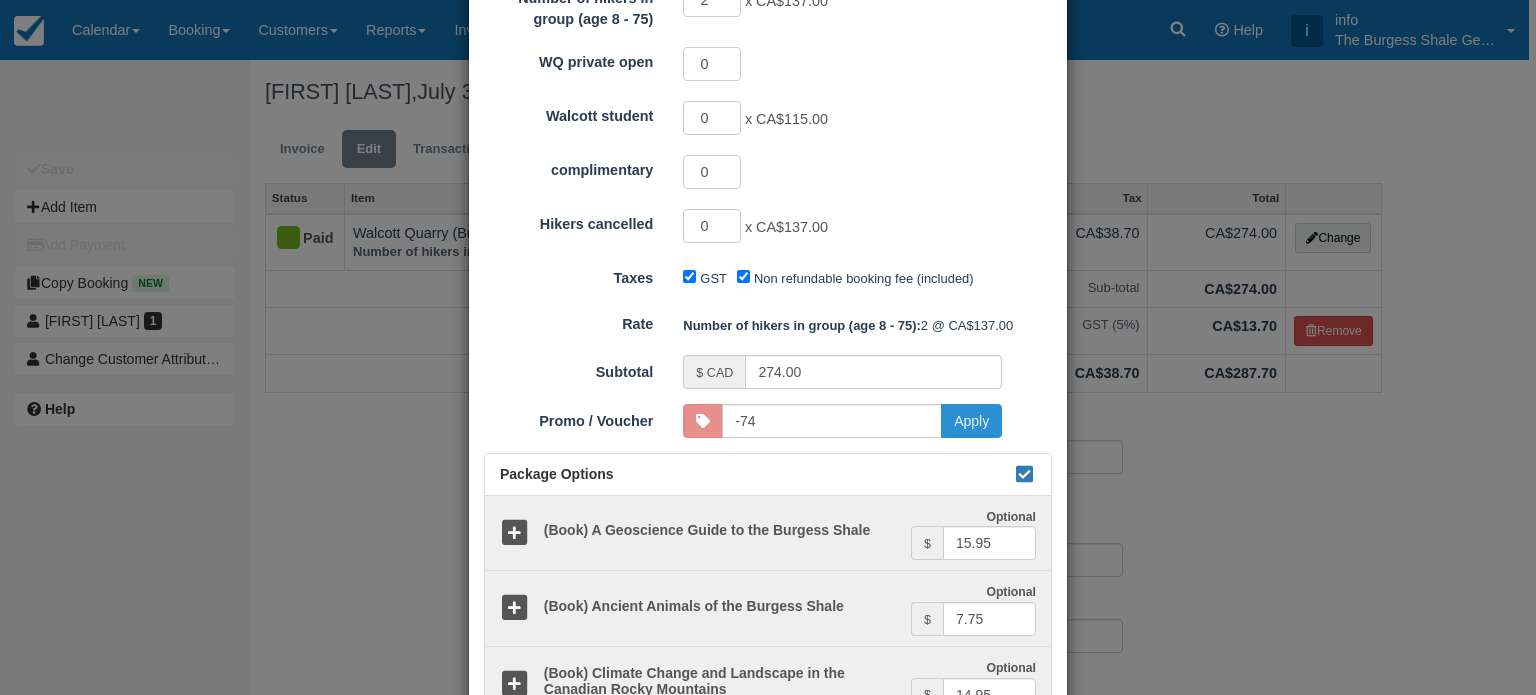 click on "Apply" at bounding box center (971, 421) 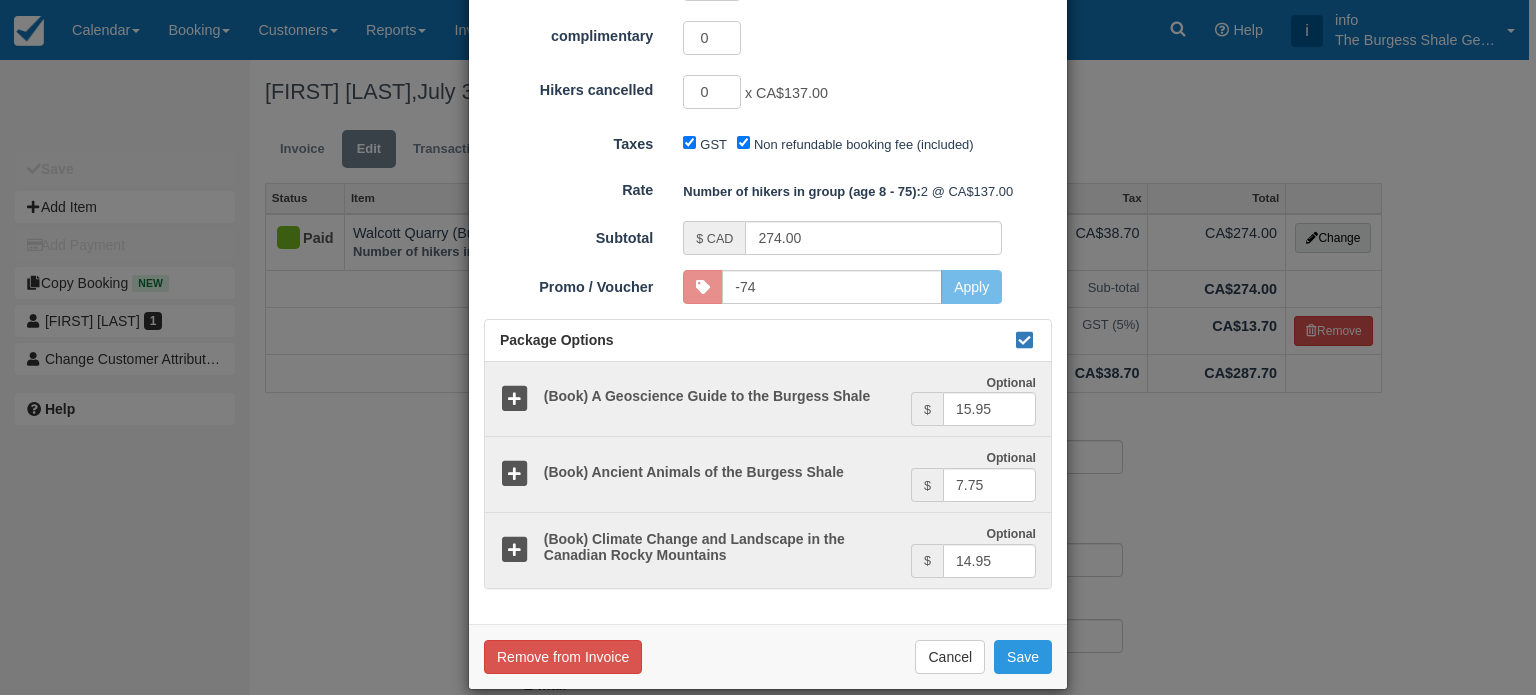 scroll, scrollTop: 456, scrollLeft: 0, axis: vertical 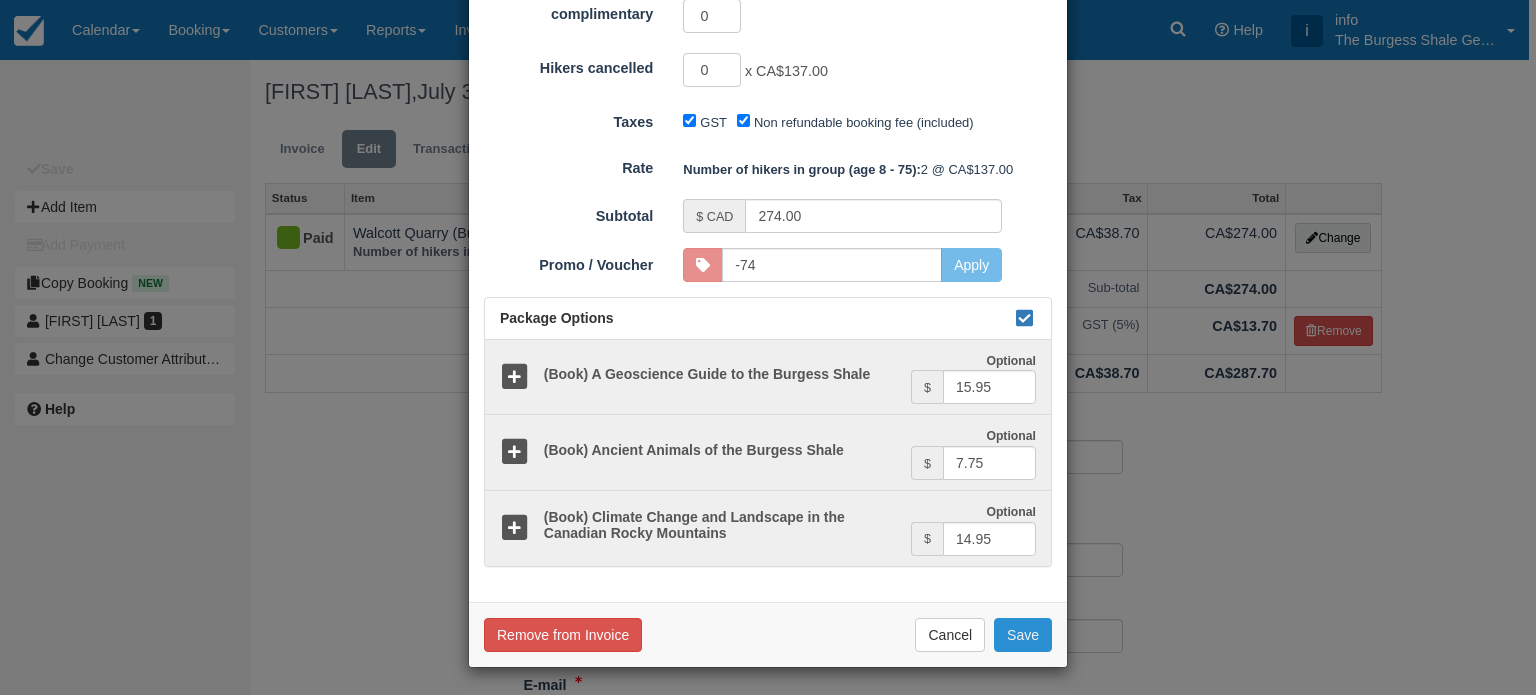 click on "Save" at bounding box center [1023, 635] 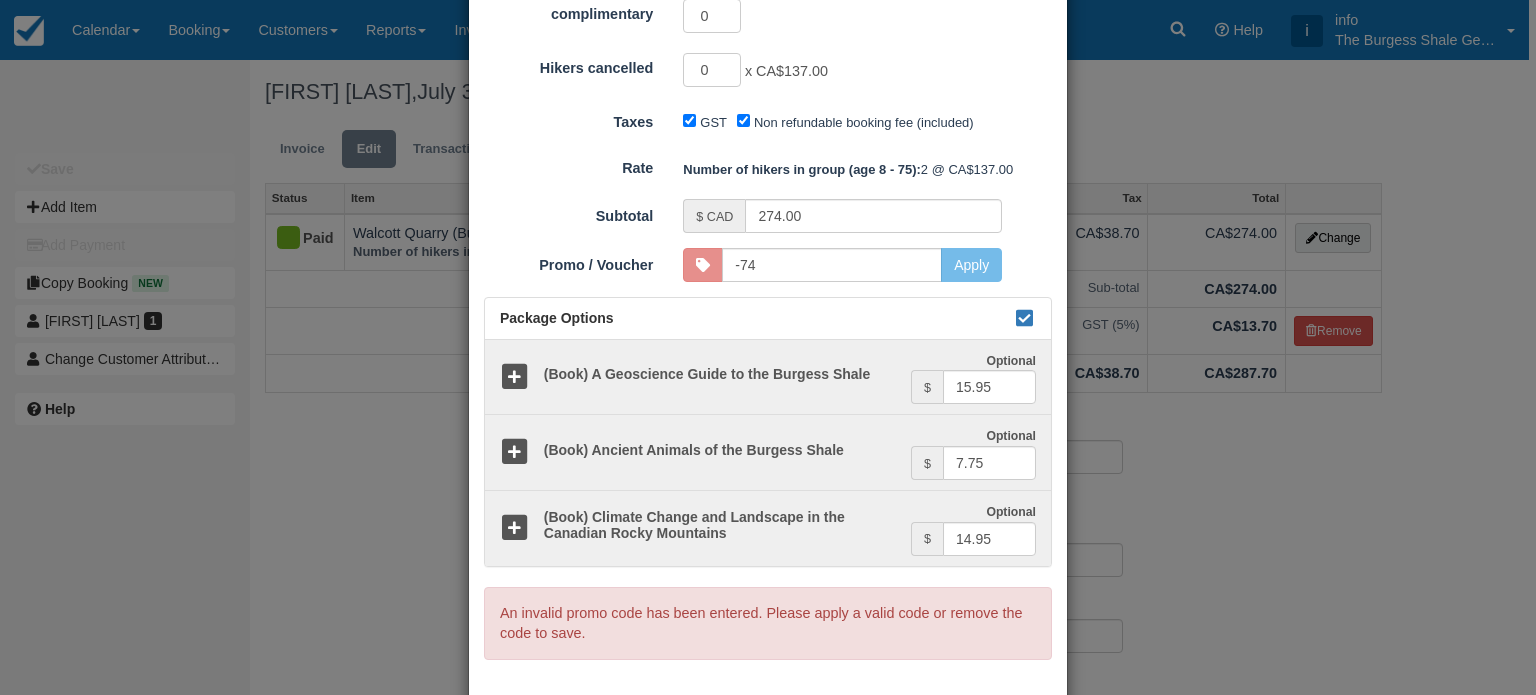 scroll, scrollTop: 548, scrollLeft: 0, axis: vertical 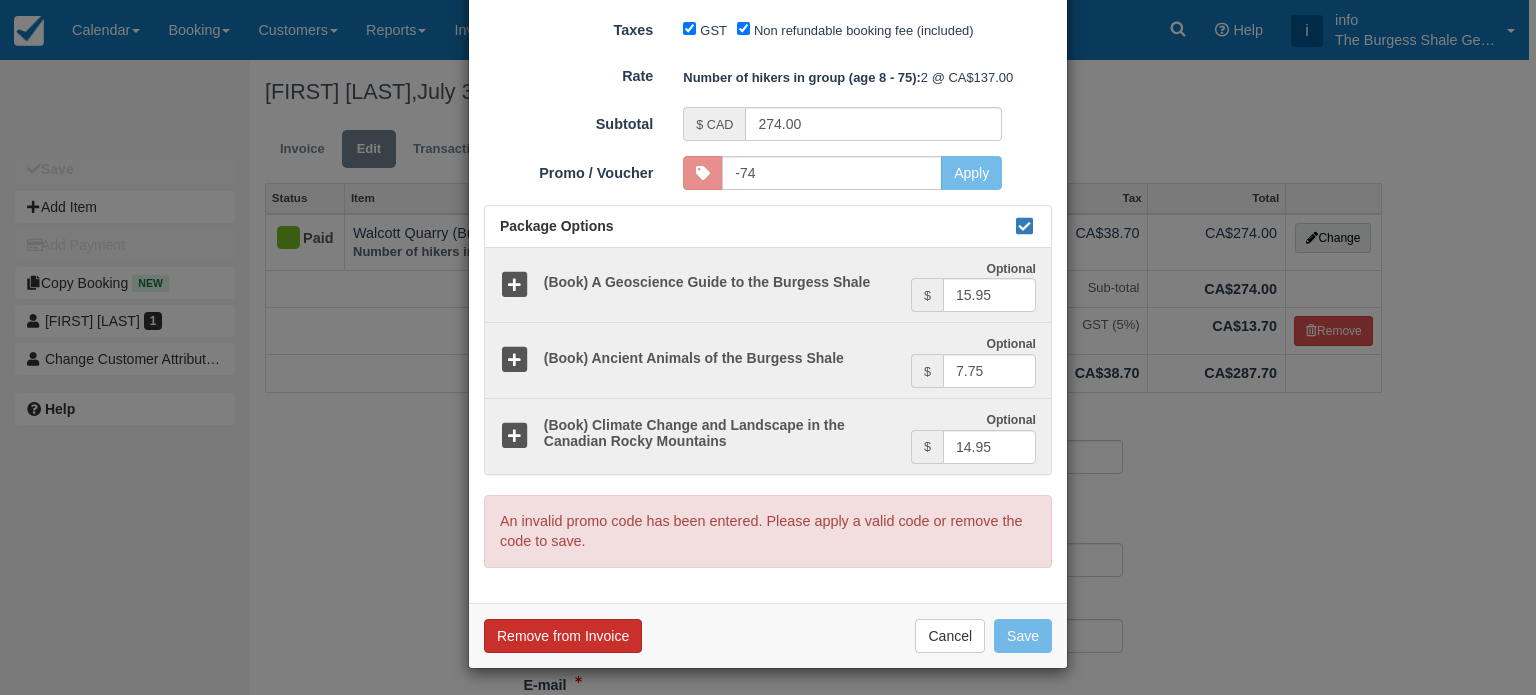 click on "Remove from Invoice" at bounding box center [563, 636] 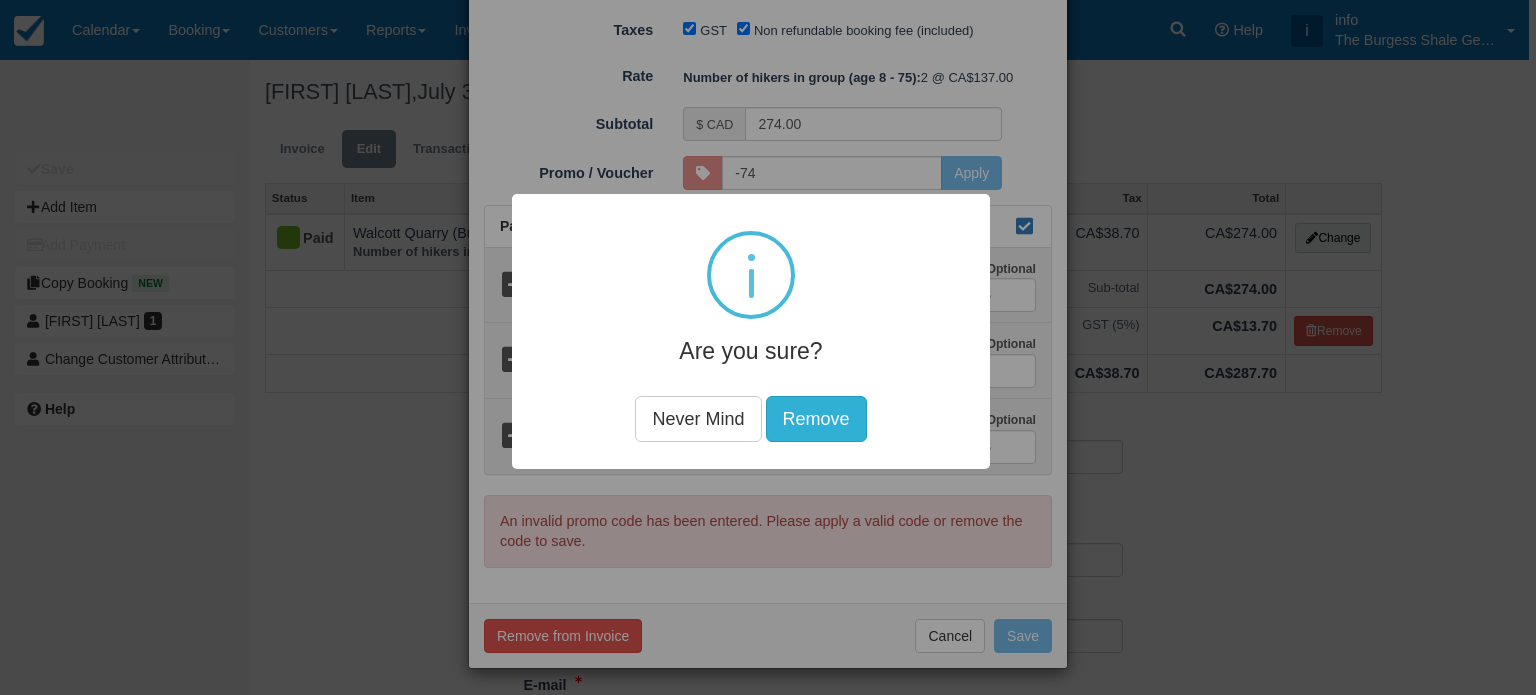 click on "Remove" at bounding box center (816, 418) 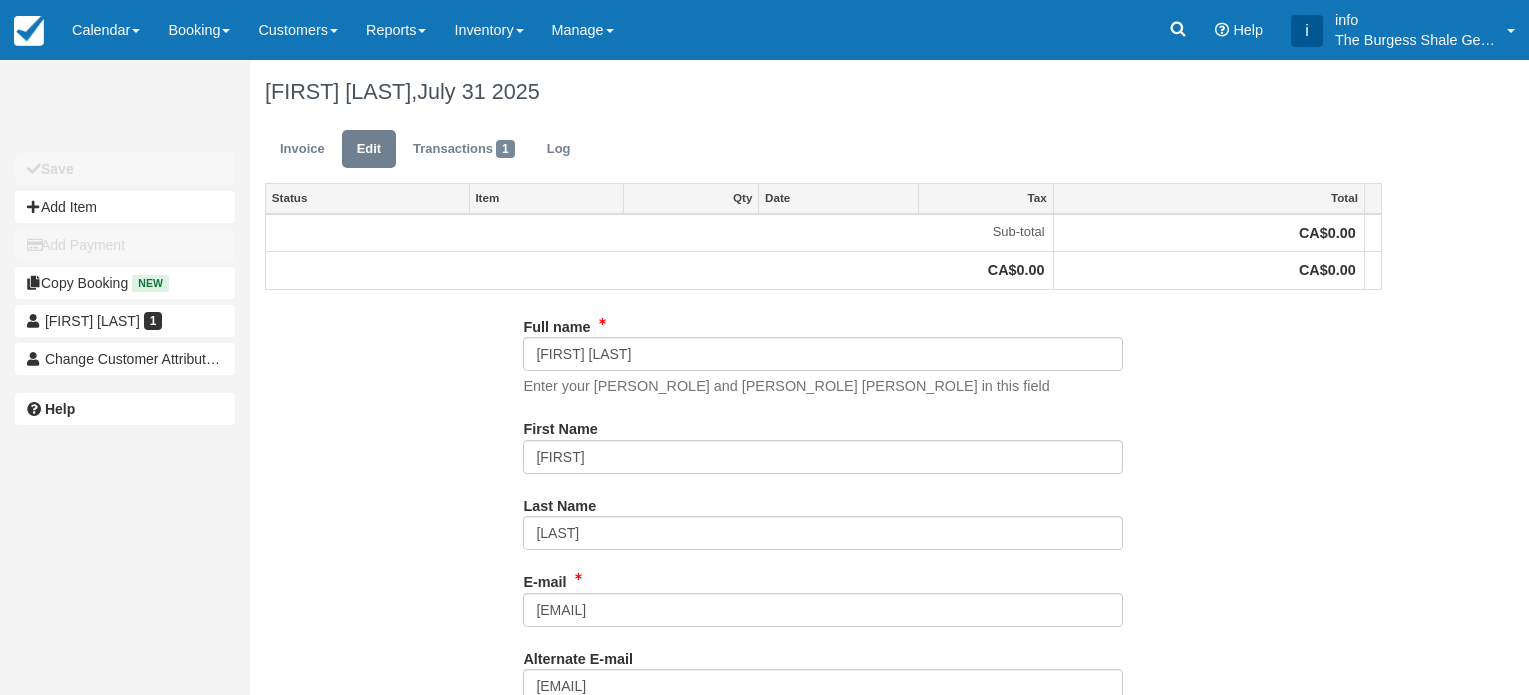scroll, scrollTop: 0, scrollLeft: 0, axis: both 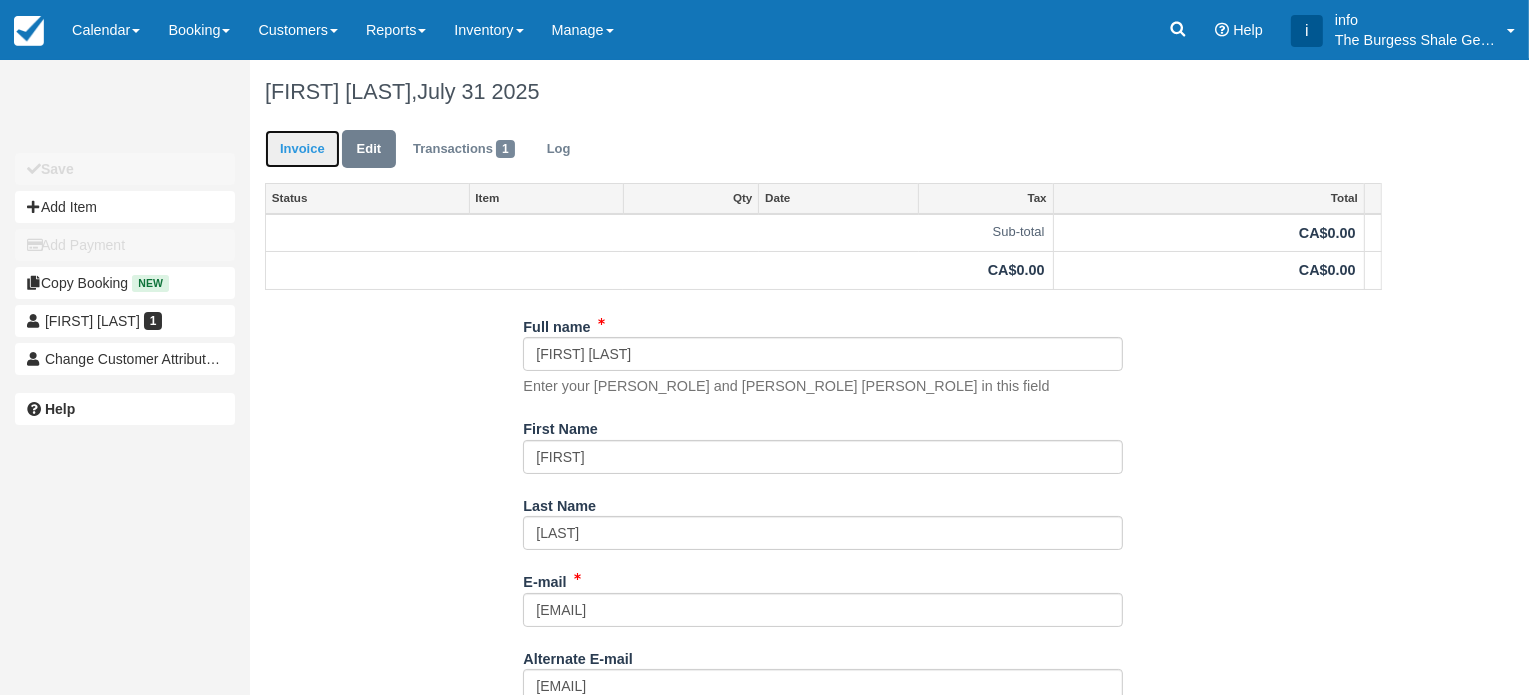 click on "Invoice" at bounding box center (302, 149) 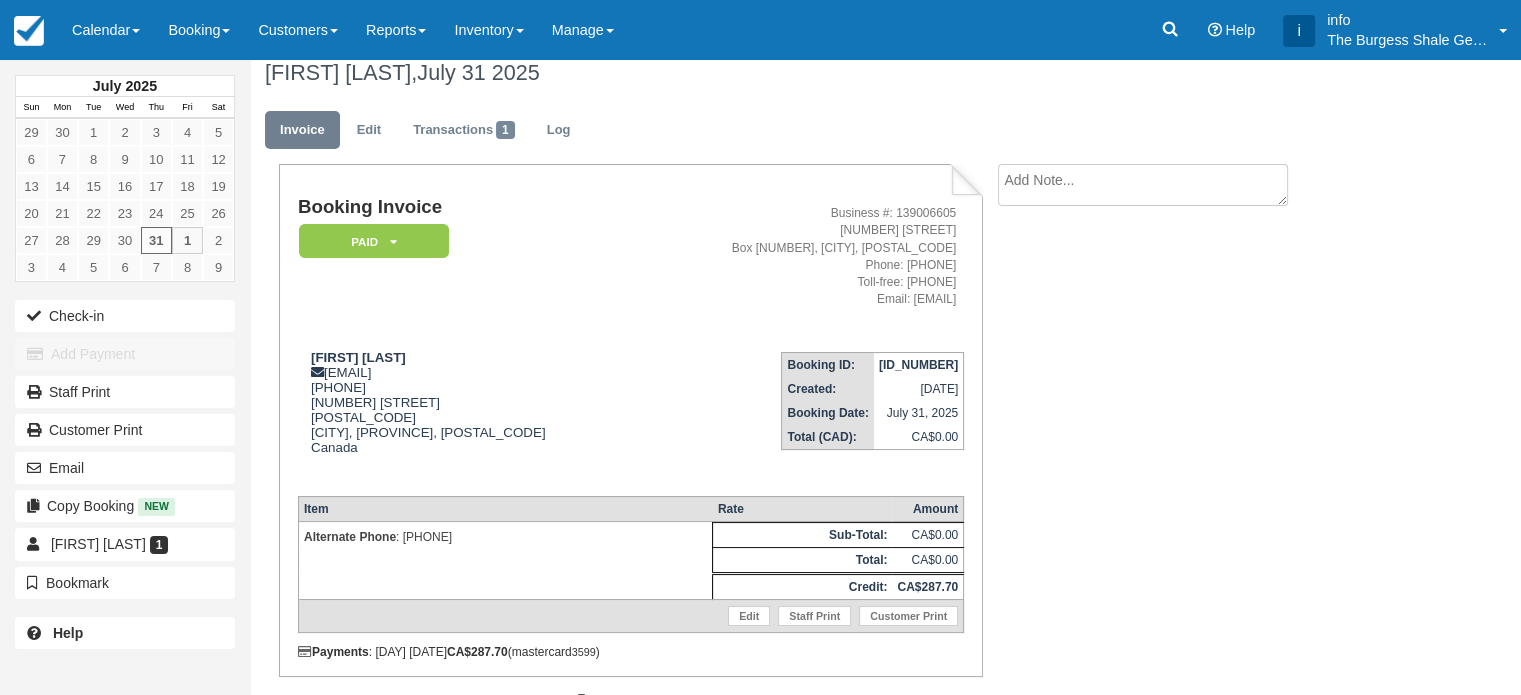 scroll, scrollTop: 0, scrollLeft: 0, axis: both 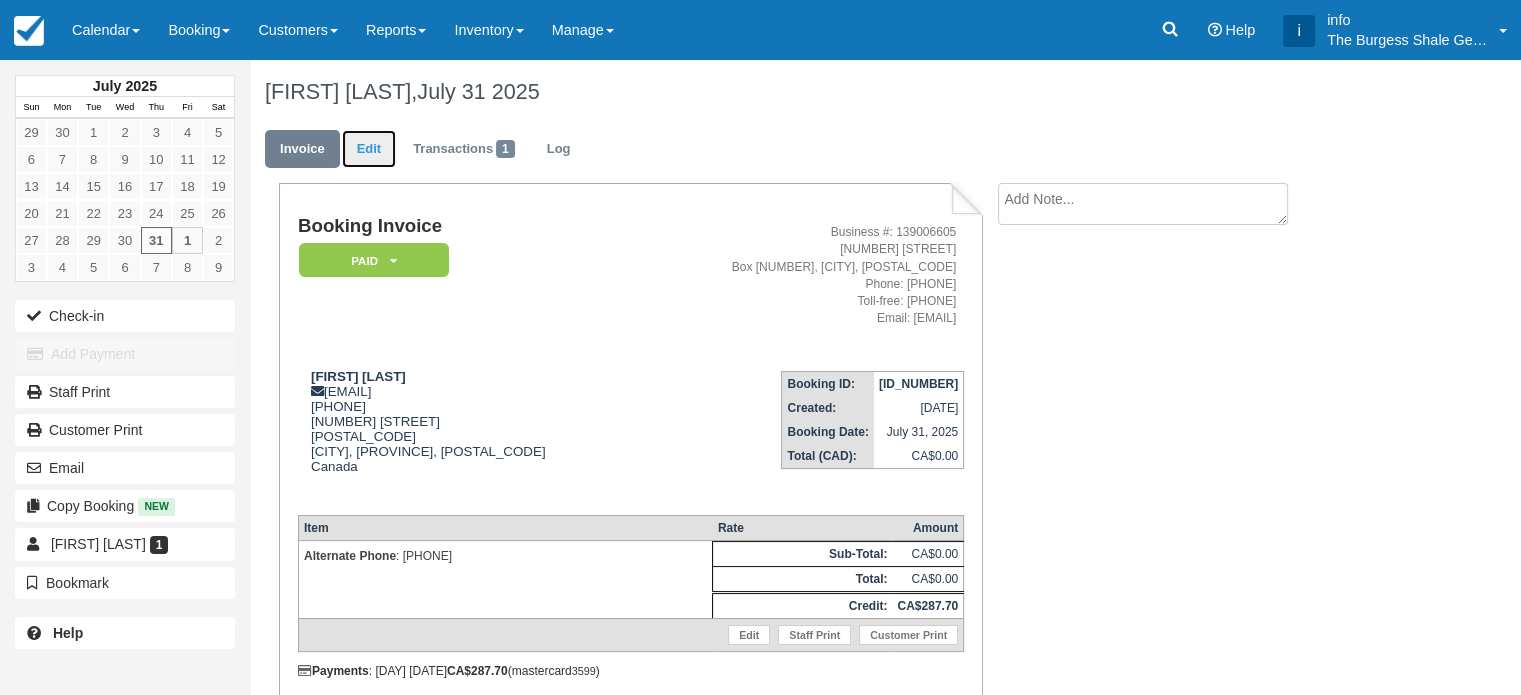 click on "Edit" at bounding box center [369, 149] 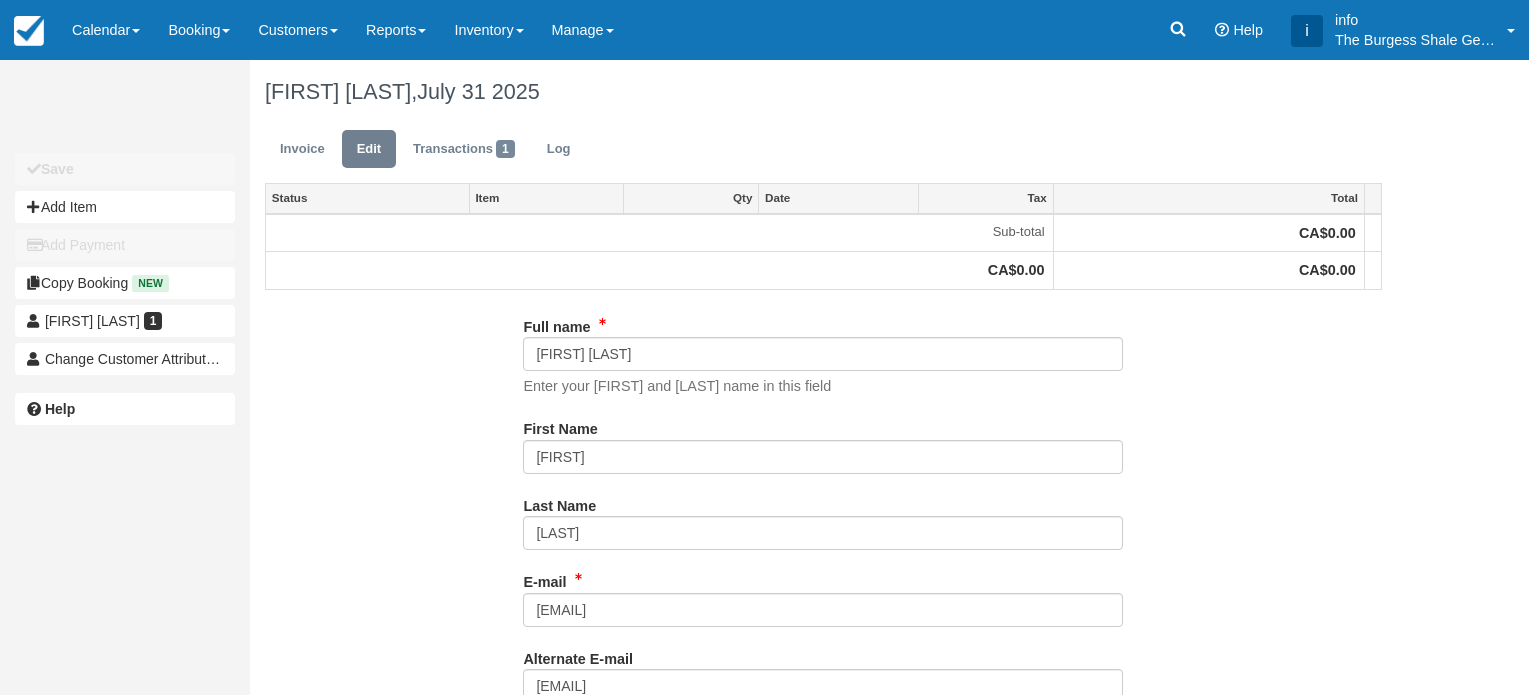 scroll, scrollTop: 0, scrollLeft: 0, axis: both 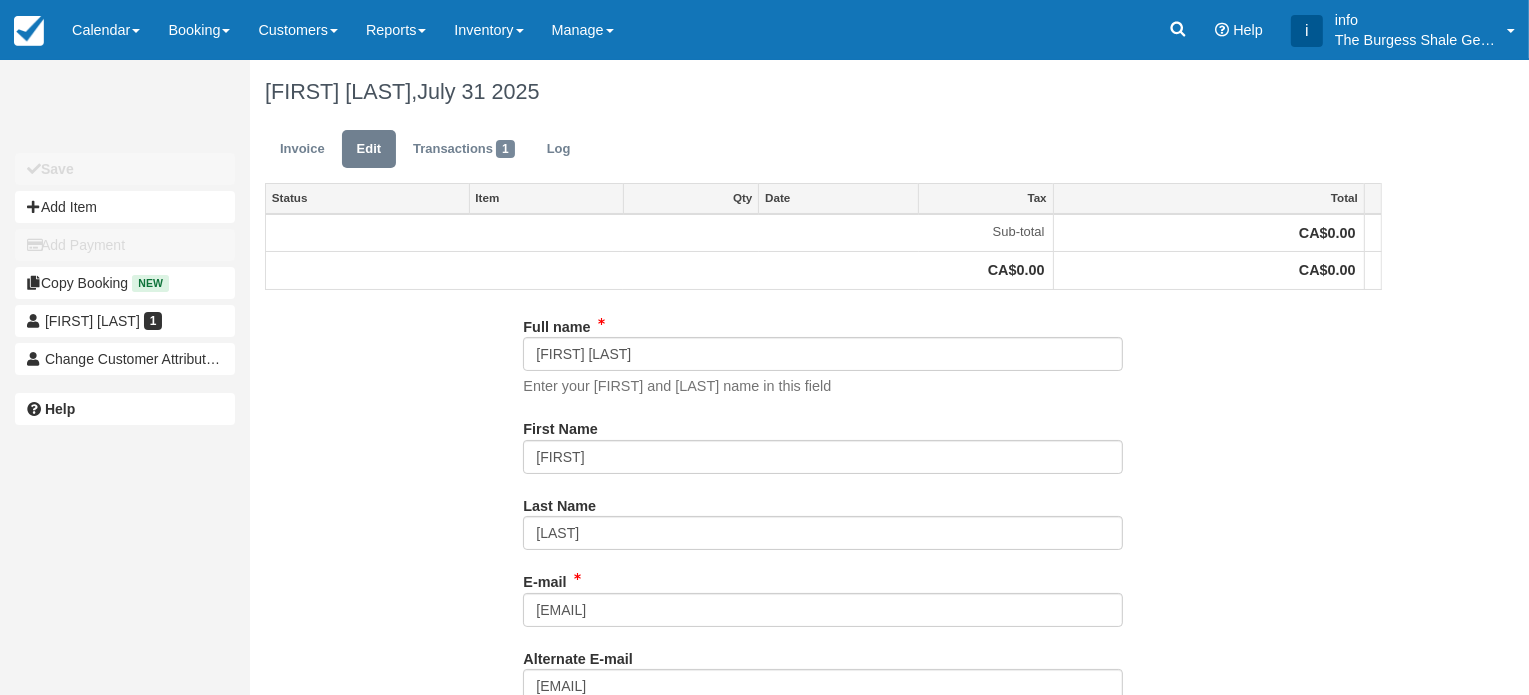type on "[PHONE]" 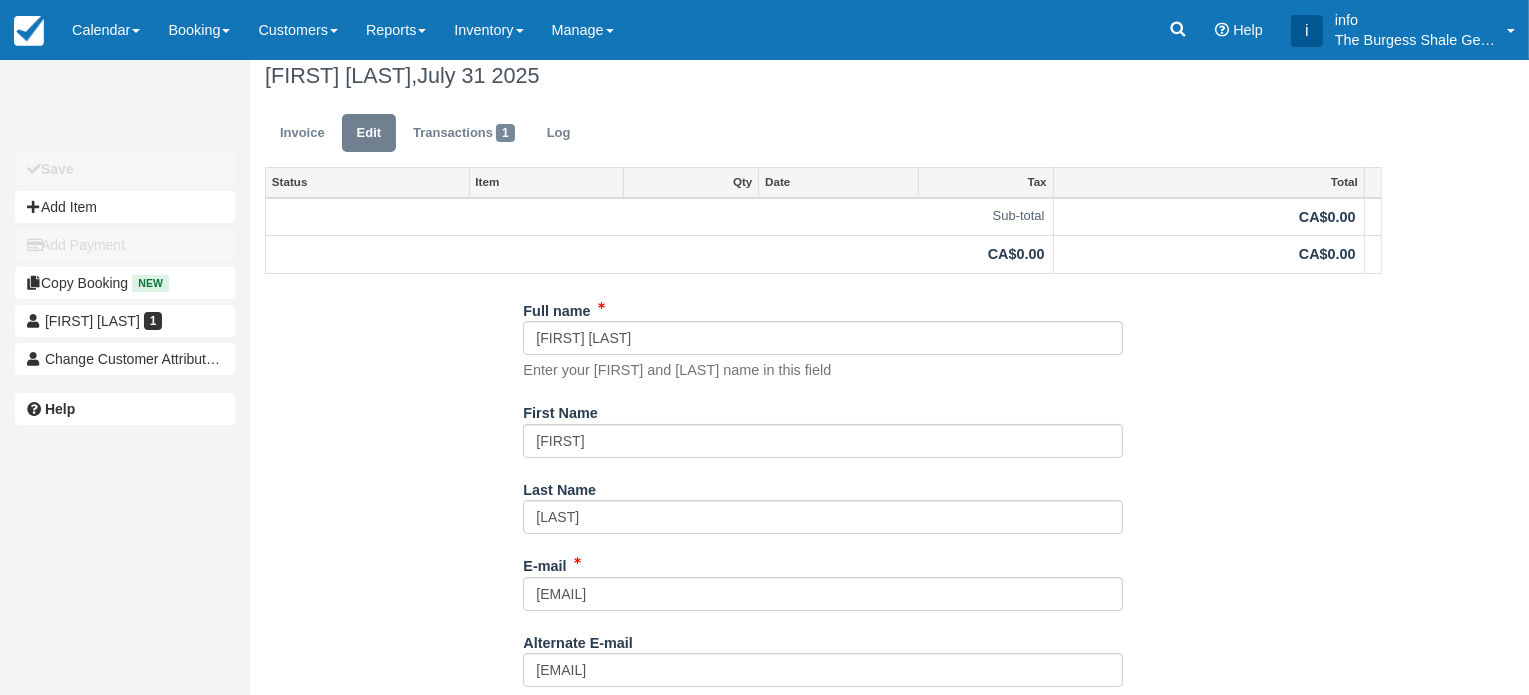 scroll, scrollTop: 0, scrollLeft: 0, axis: both 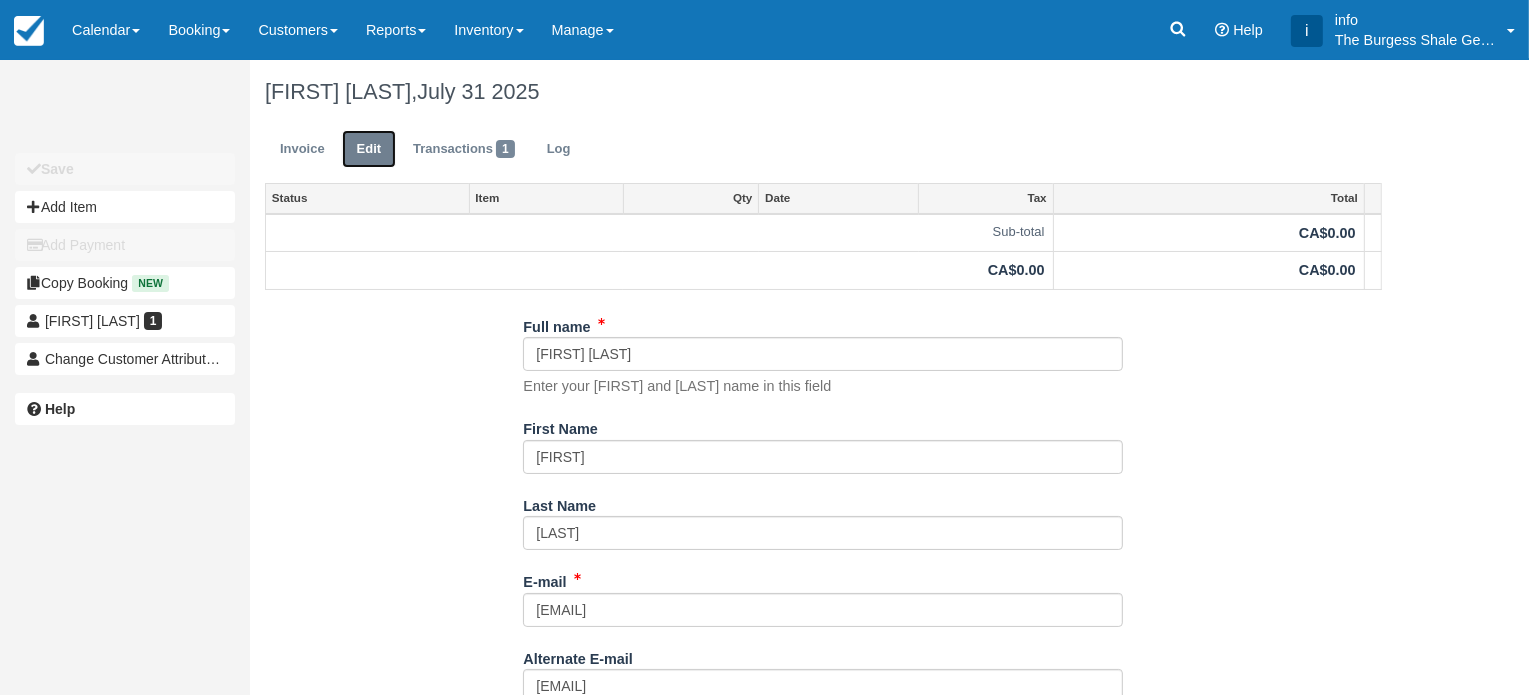 click on "Edit" at bounding box center [369, 149] 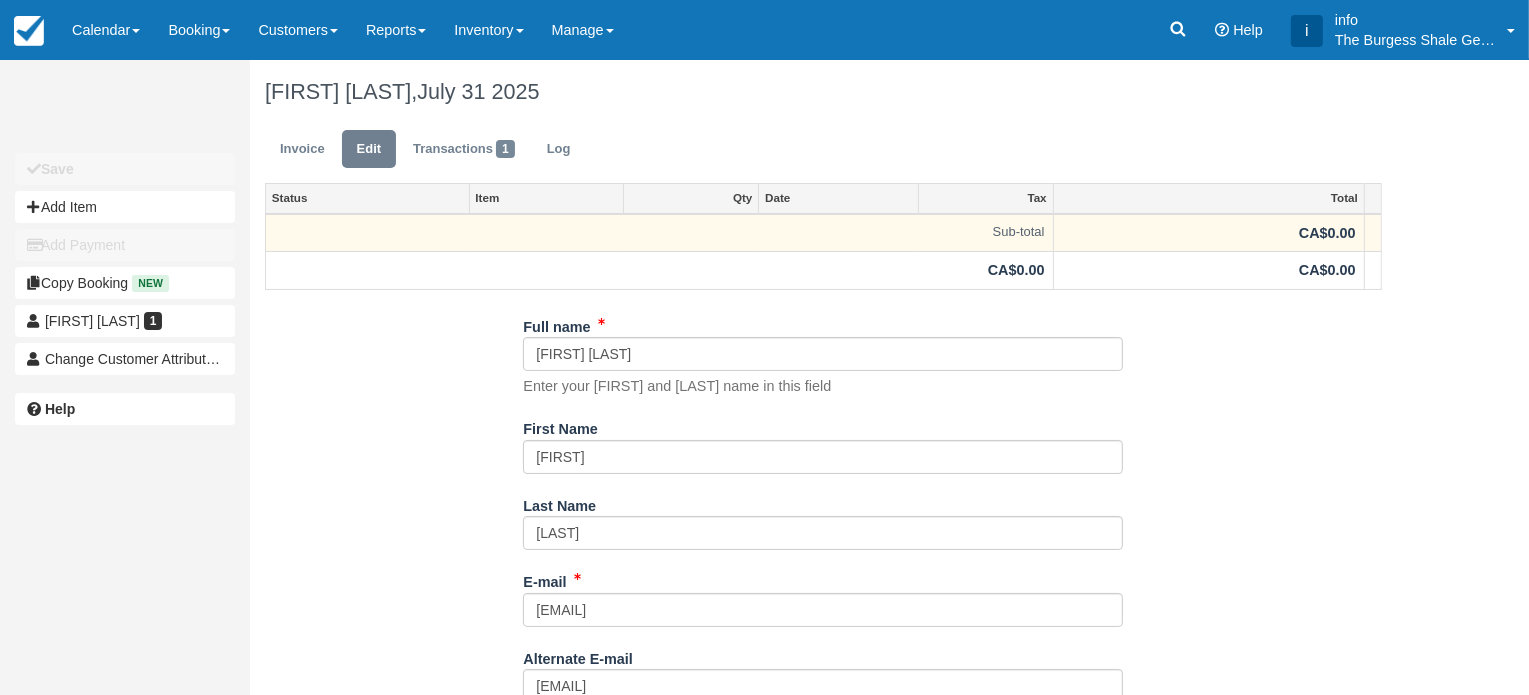 click on "Sub-total" at bounding box center [660, 233] 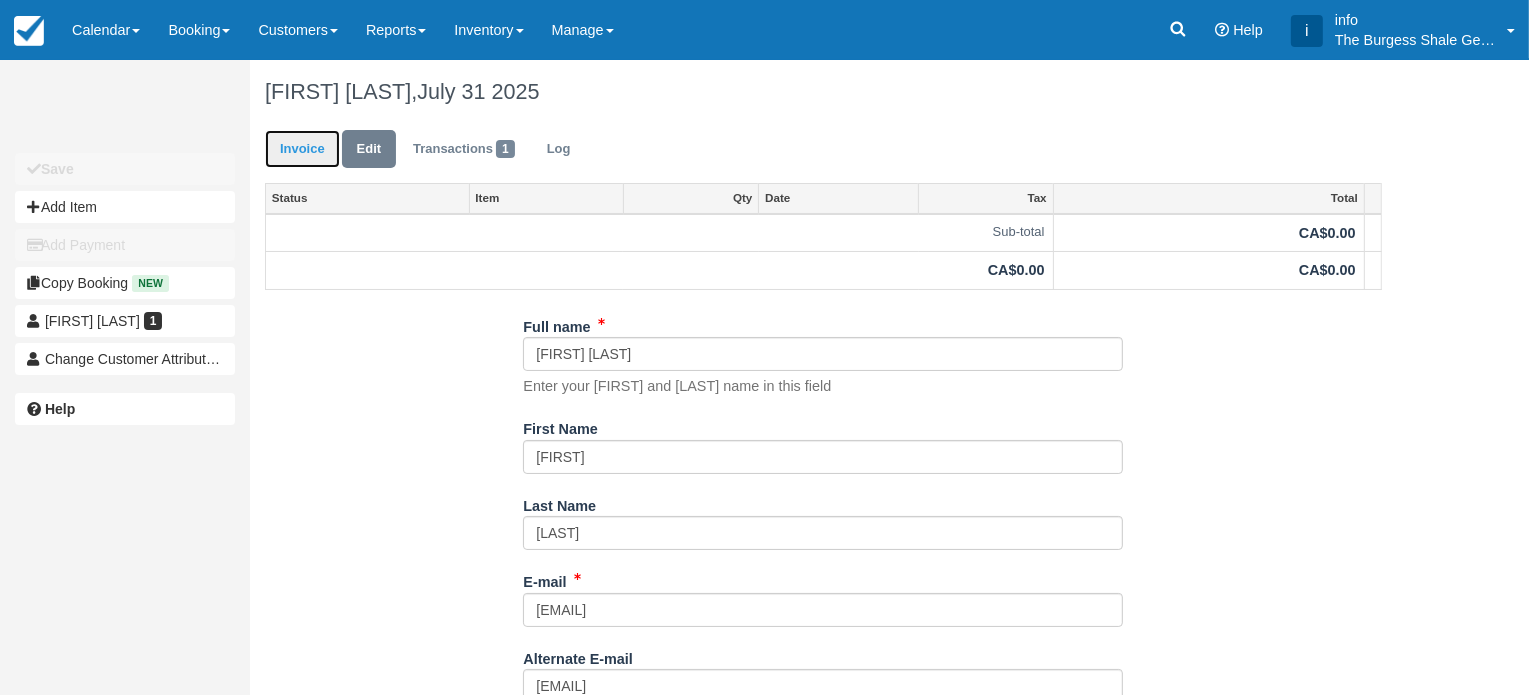 click on "Invoice" at bounding box center [302, 149] 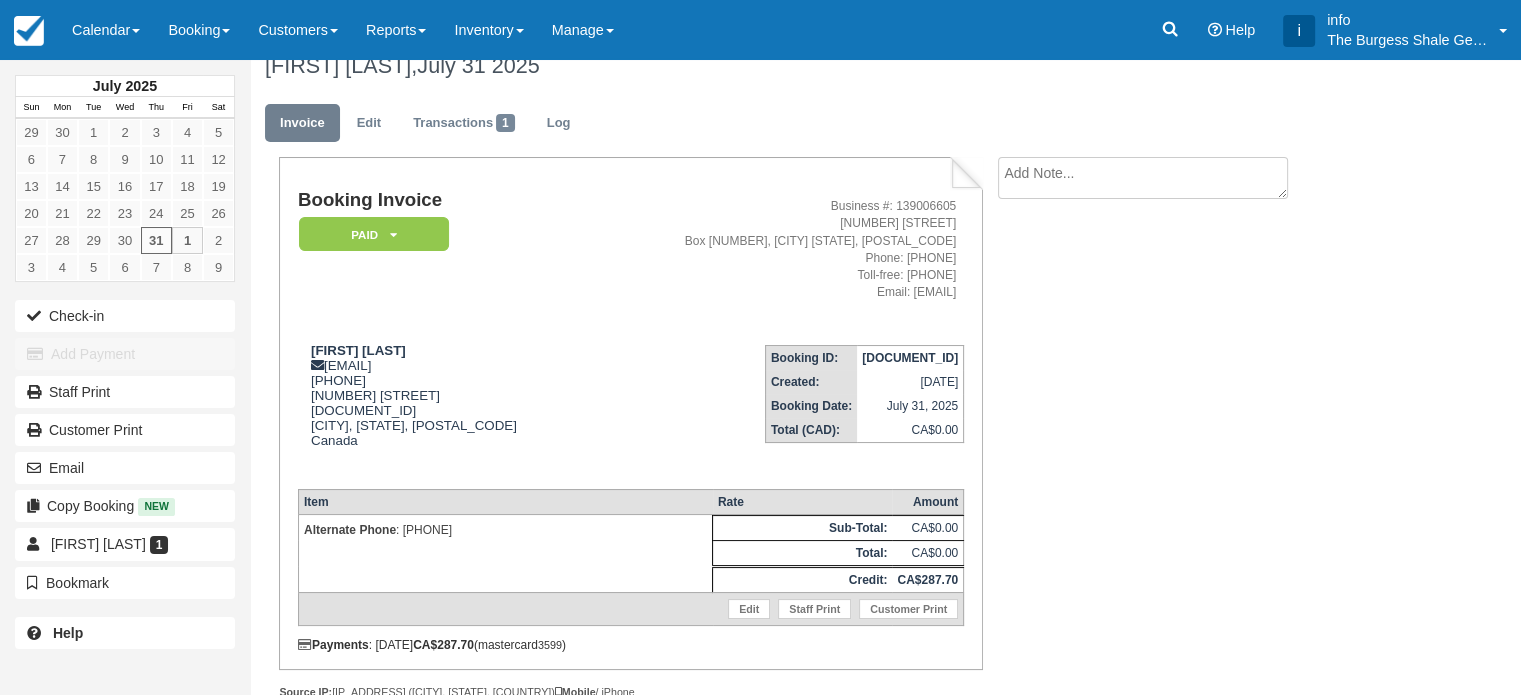 scroll, scrollTop: 0, scrollLeft: 0, axis: both 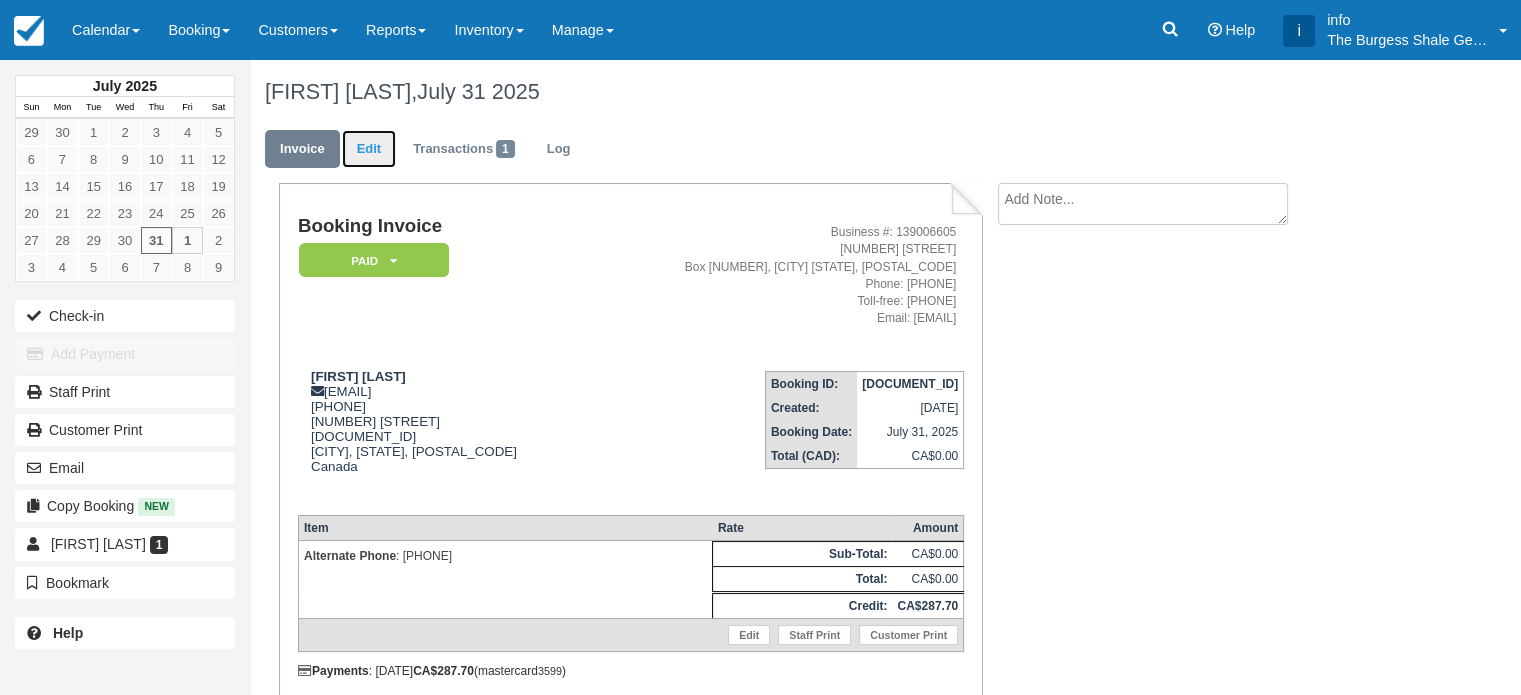 click on "Edit" at bounding box center (369, 149) 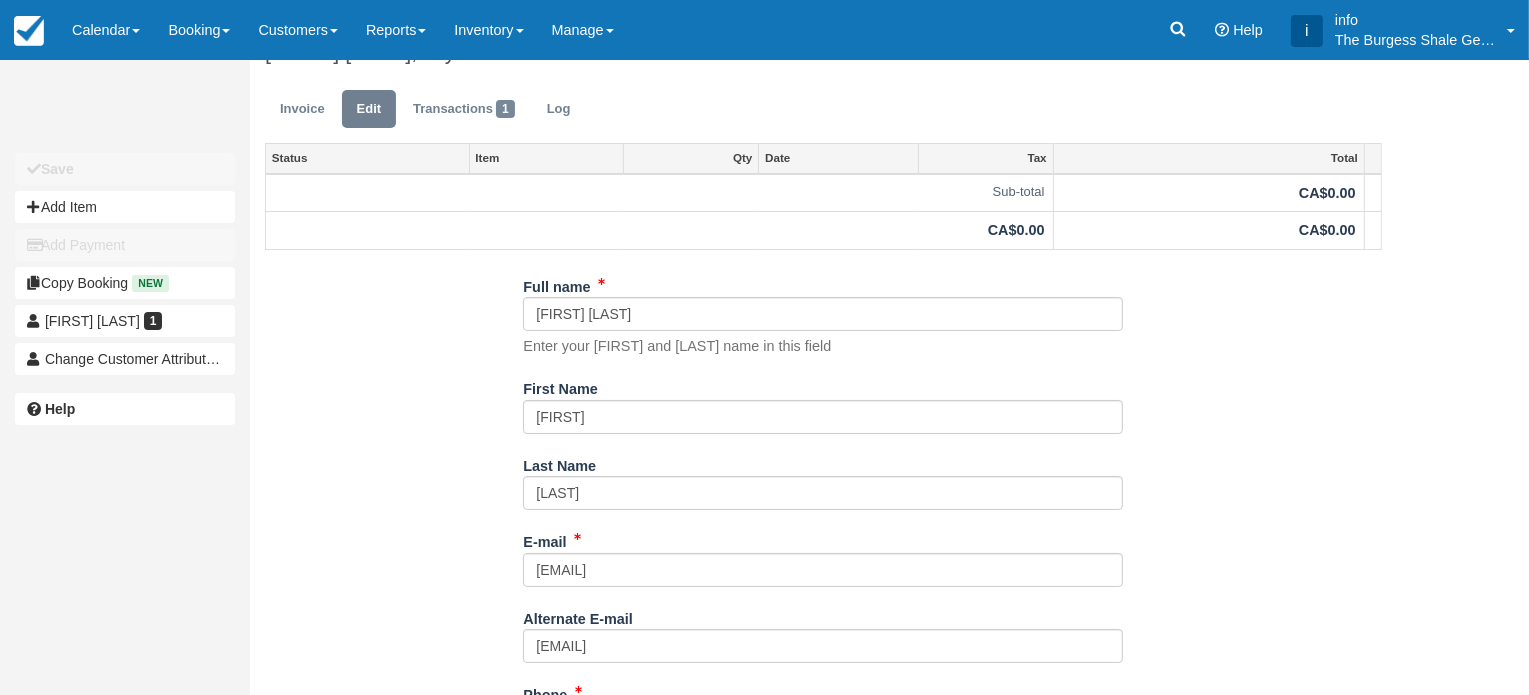 scroll, scrollTop: 0, scrollLeft: 0, axis: both 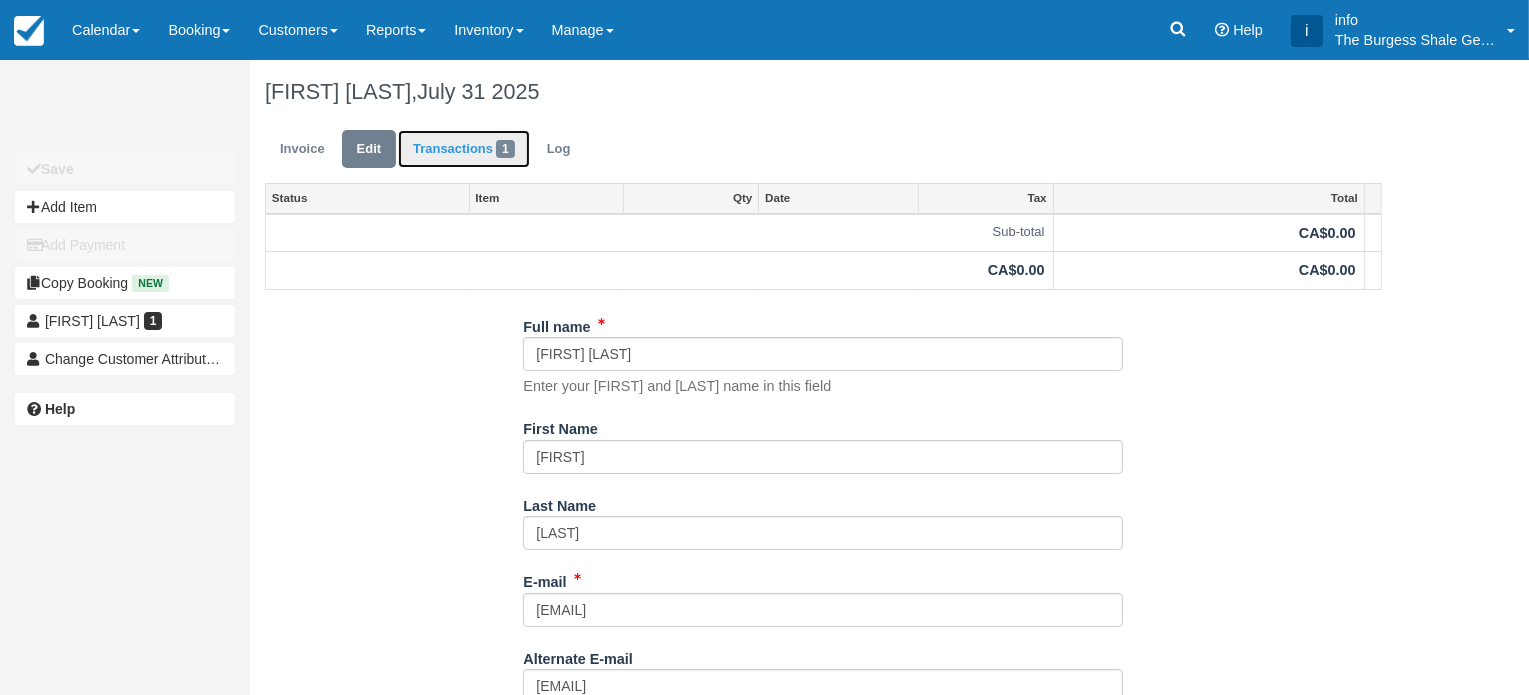 click on "Transactions  1" at bounding box center [464, 149] 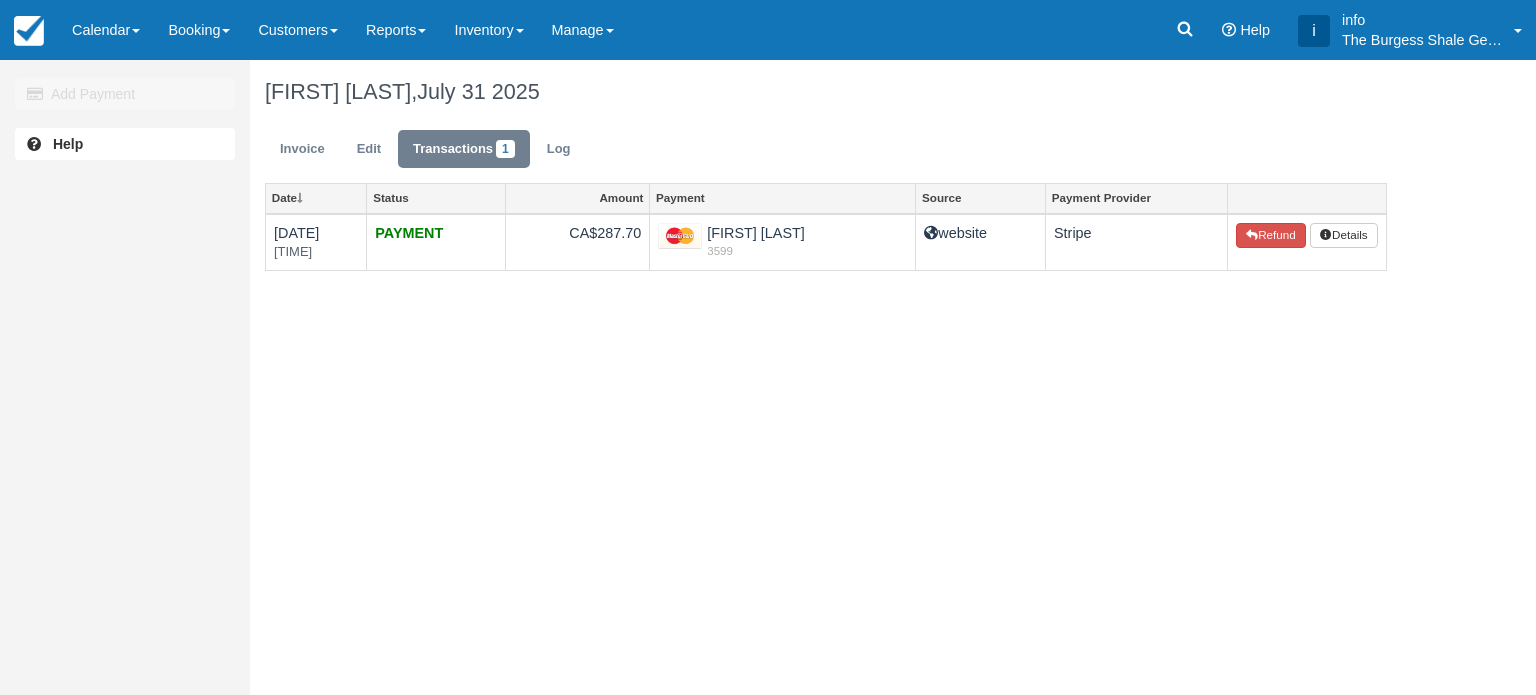 scroll, scrollTop: 0, scrollLeft: 0, axis: both 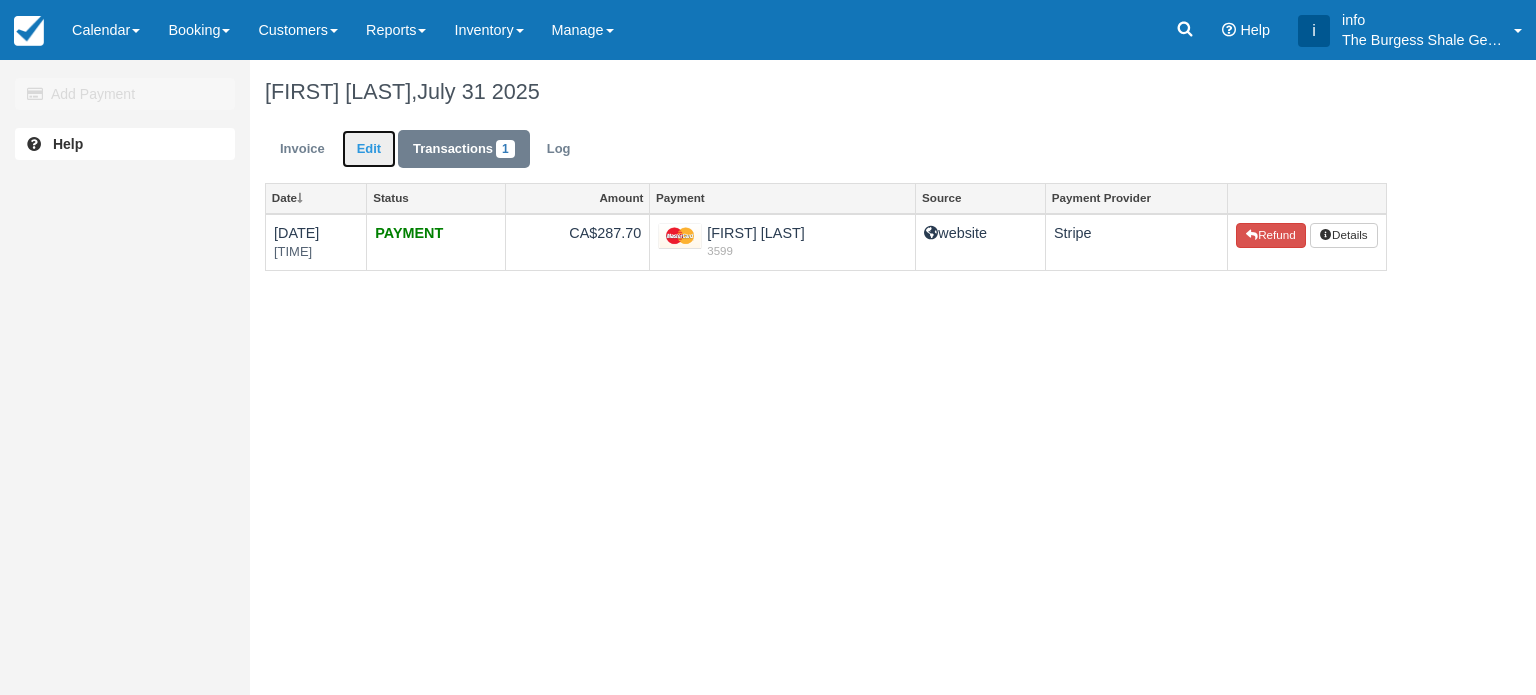 click on "Edit" at bounding box center [369, 149] 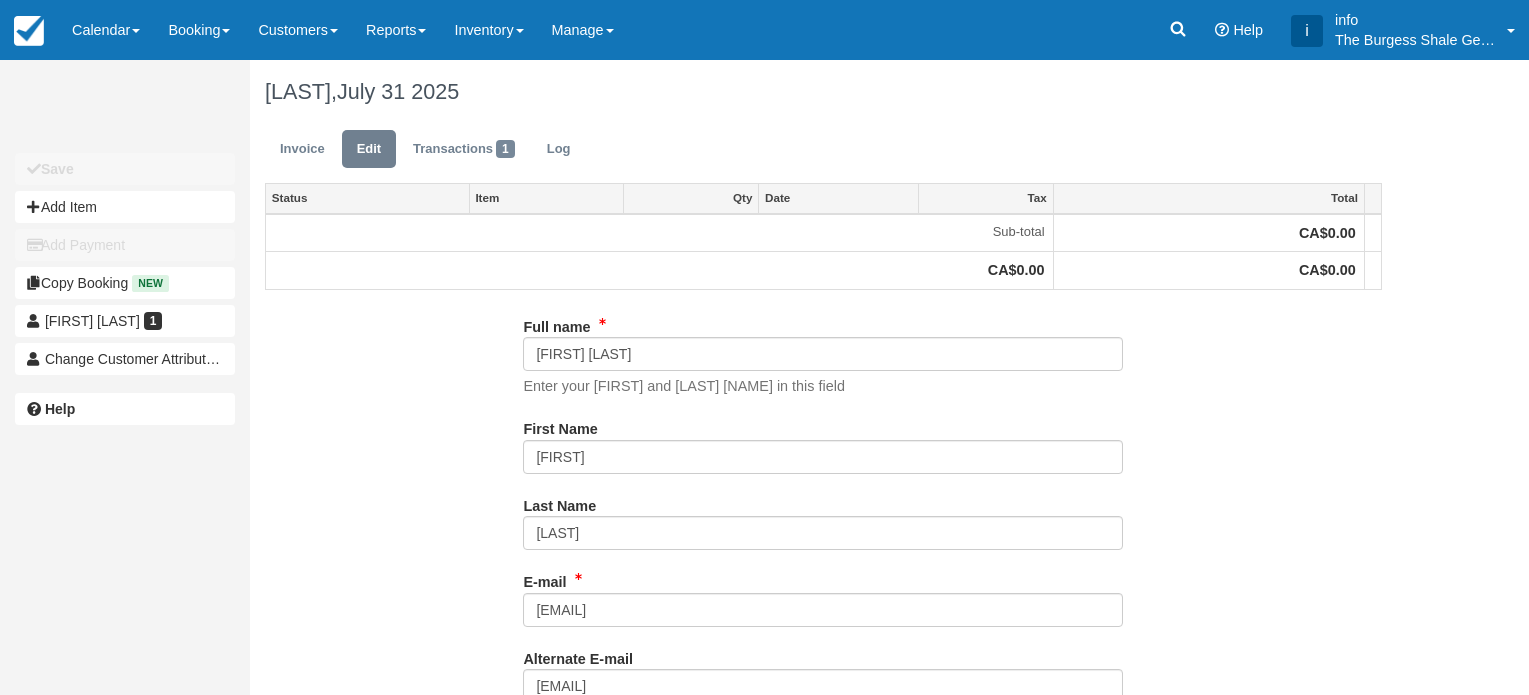 scroll, scrollTop: 0, scrollLeft: 0, axis: both 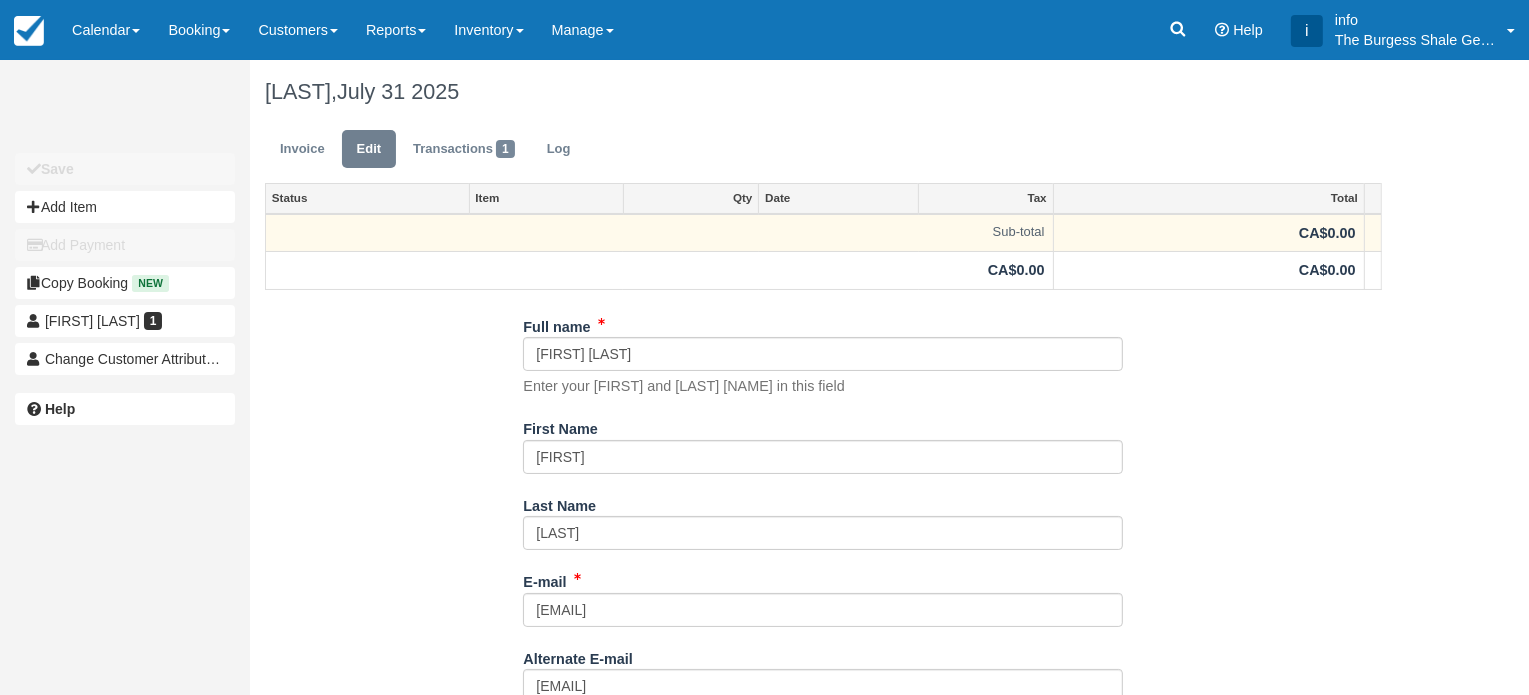 click on "Sub-total" at bounding box center [659, 232] 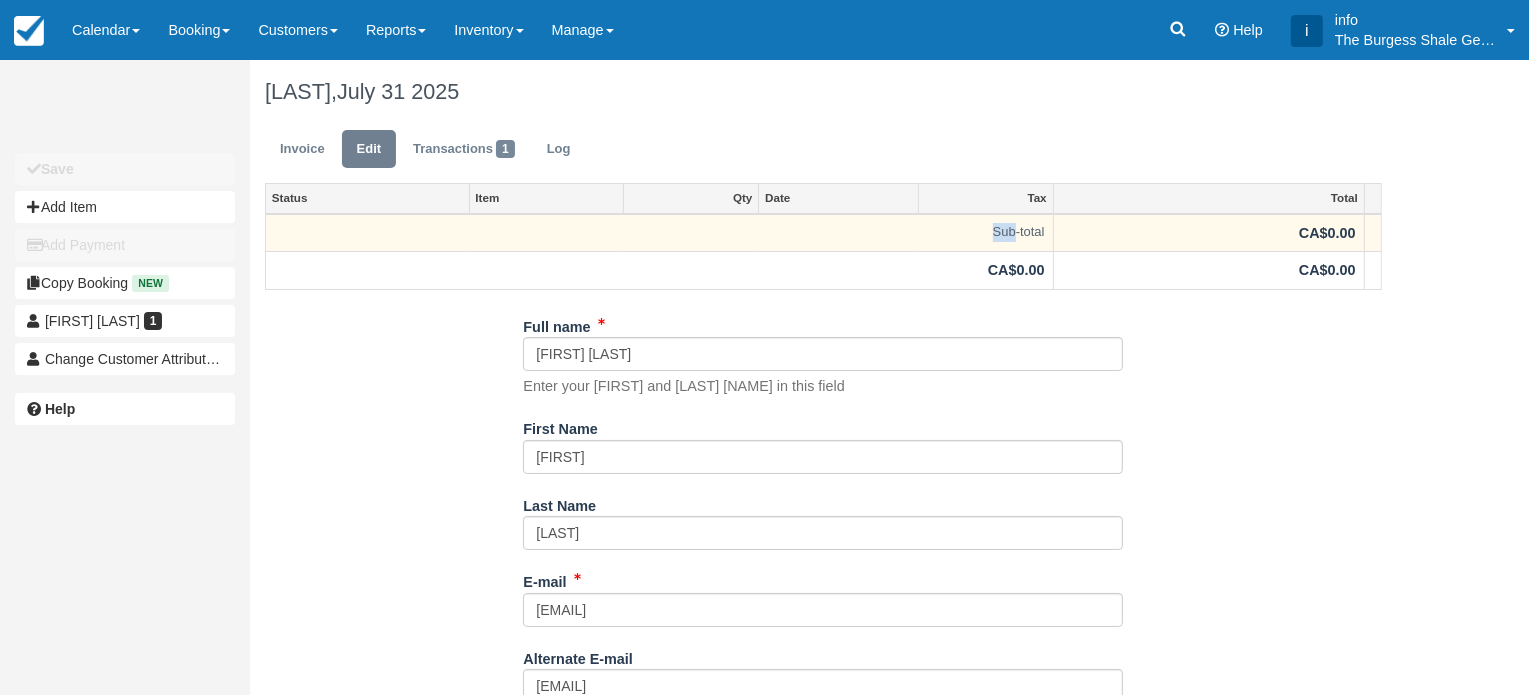 click on "Sub-total" at bounding box center [659, 232] 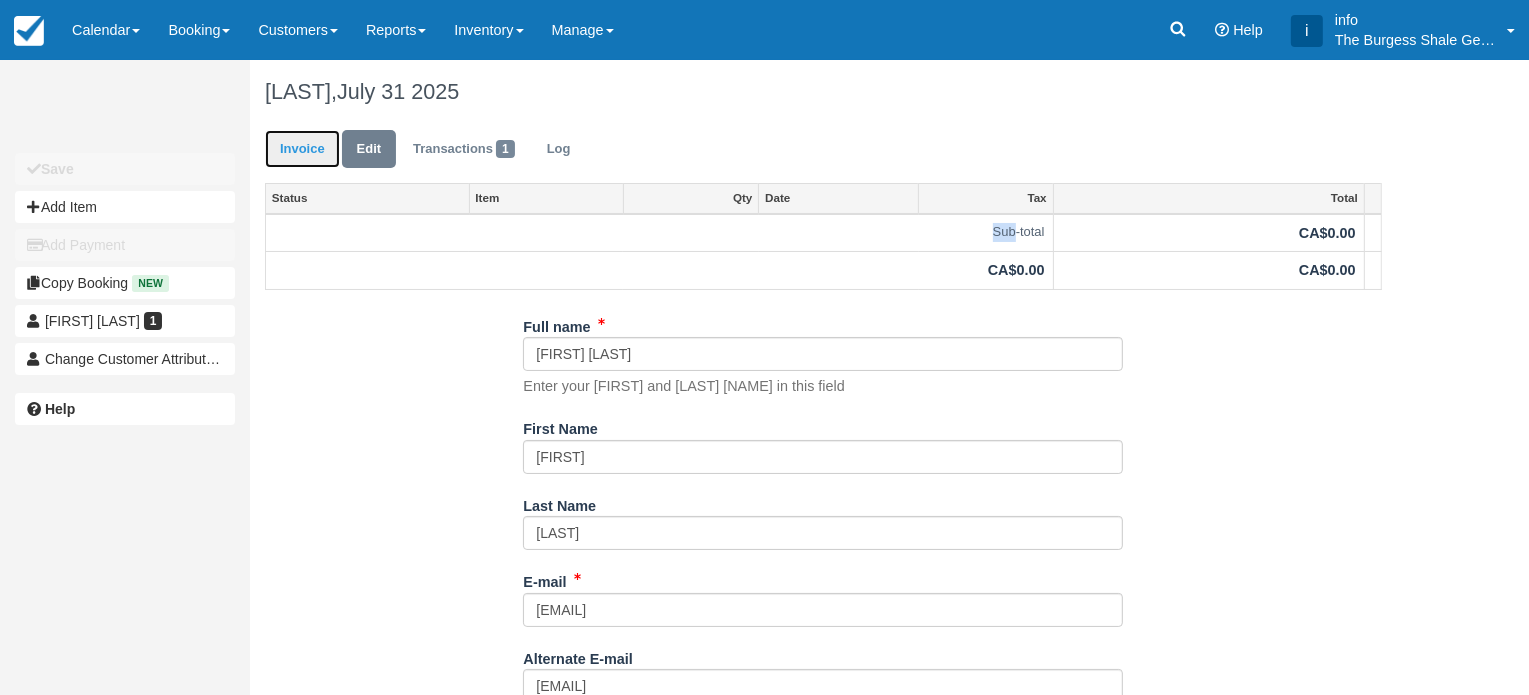 click on "Invoice" at bounding box center (302, 149) 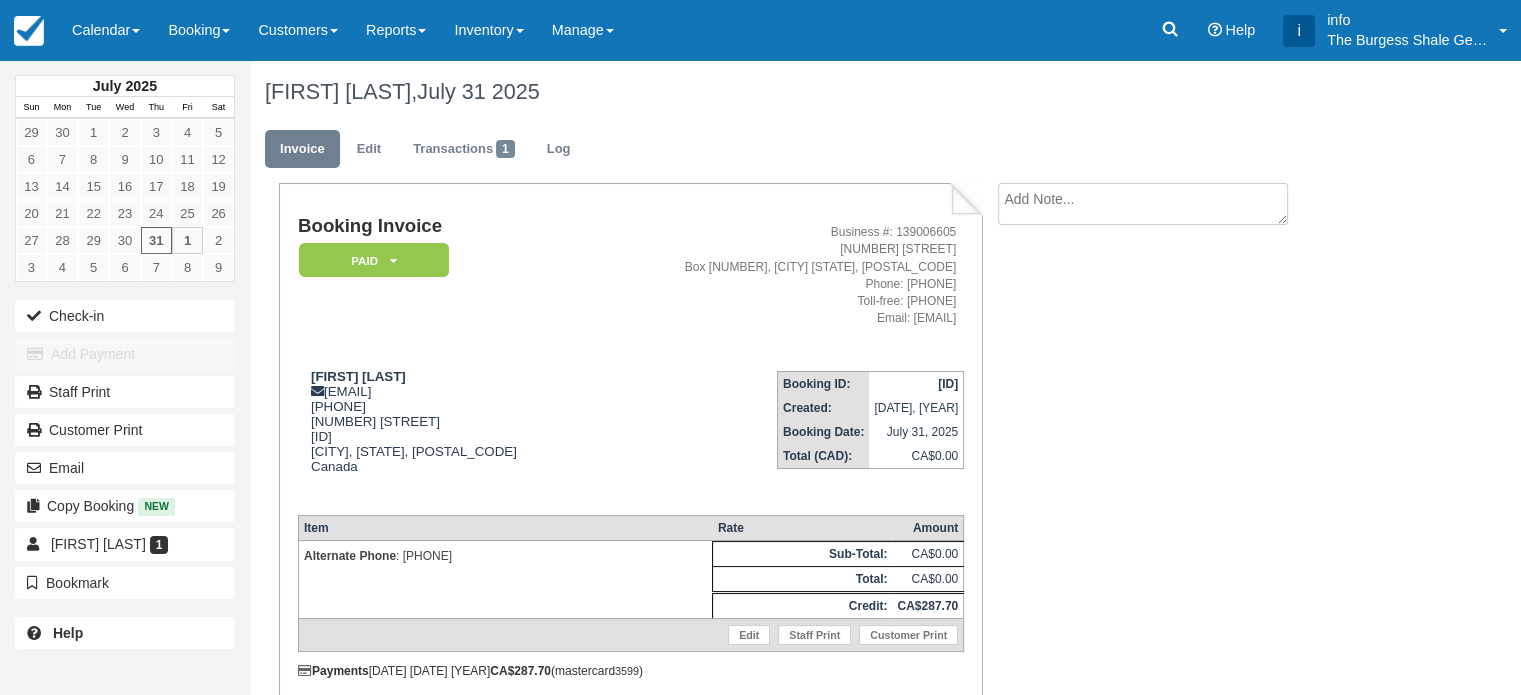 scroll, scrollTop: 74, scrollLeft: 0, axis: vertical 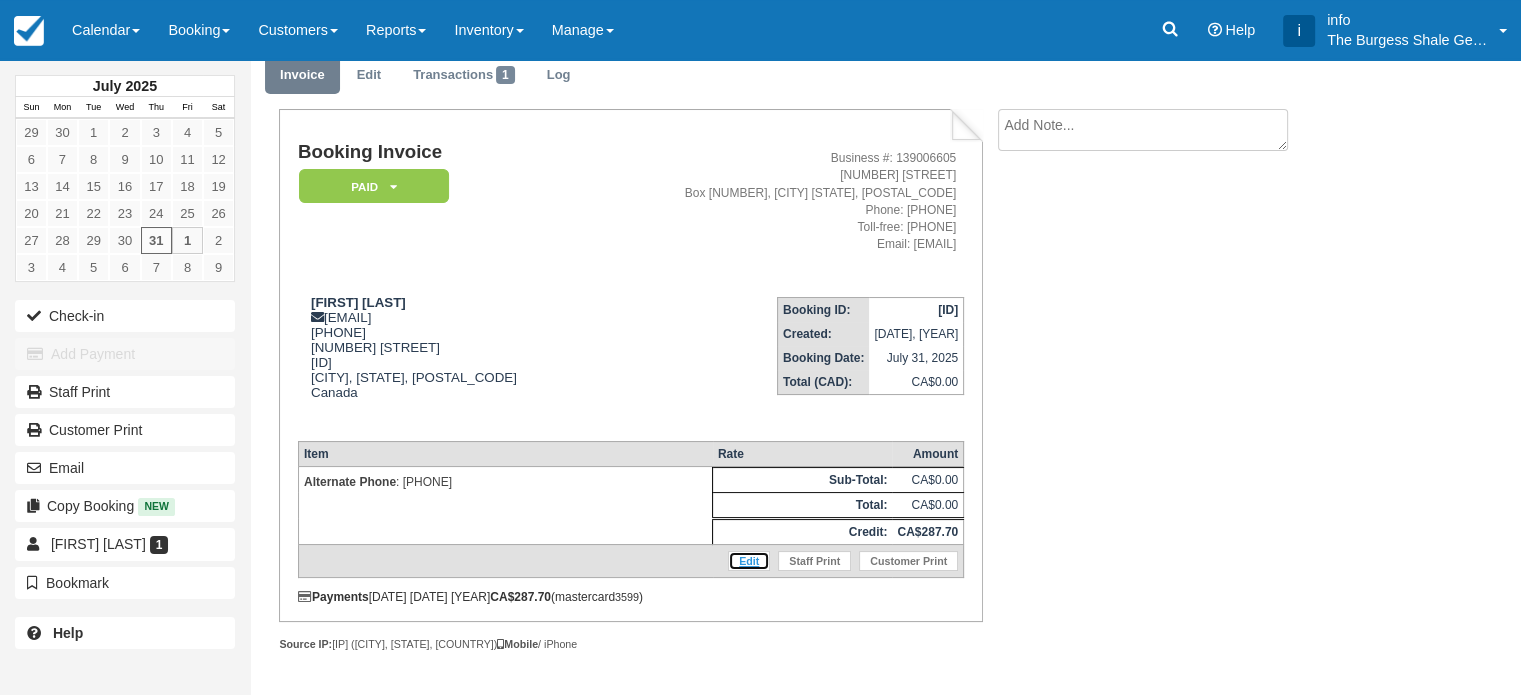 click on "Edit" at bounding box center (749, 561) 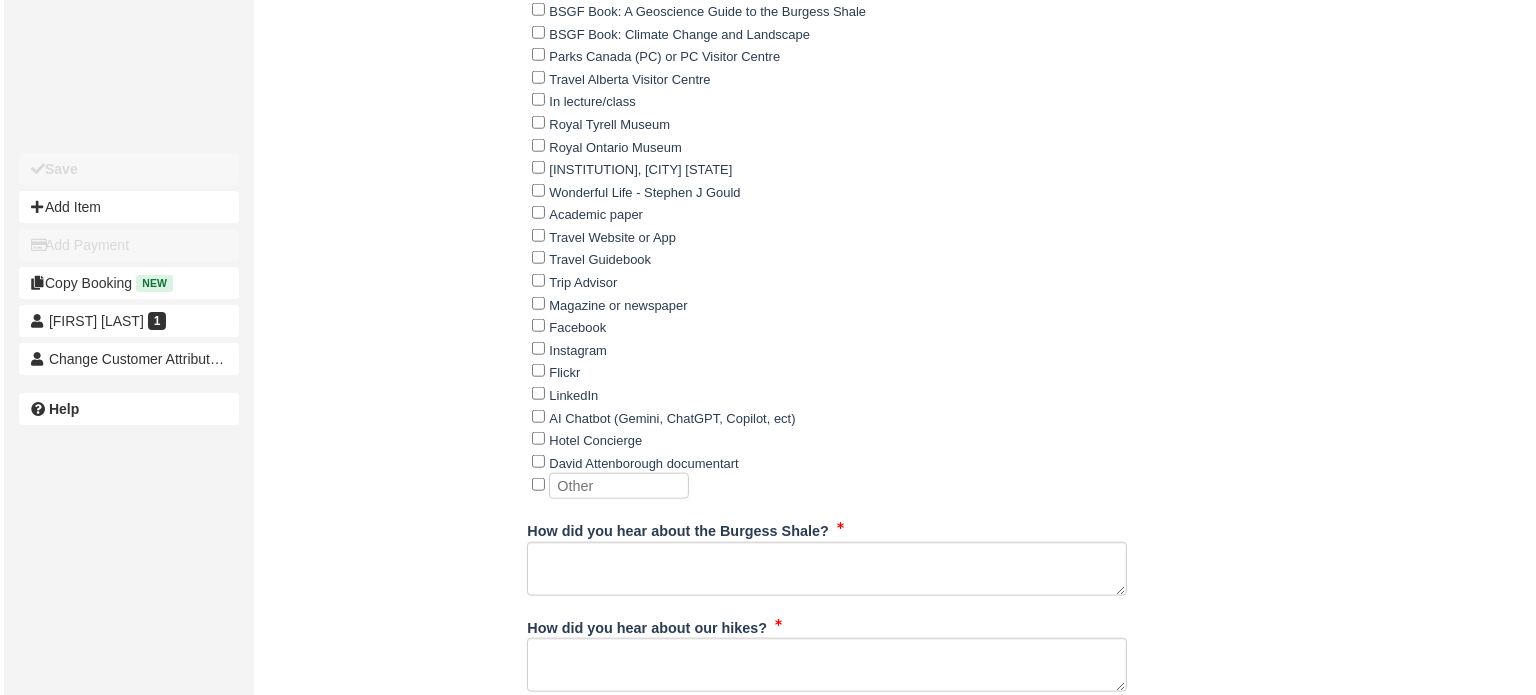 scroll, scrollTop: 2184, scrollLeft: 0, axis: vertical 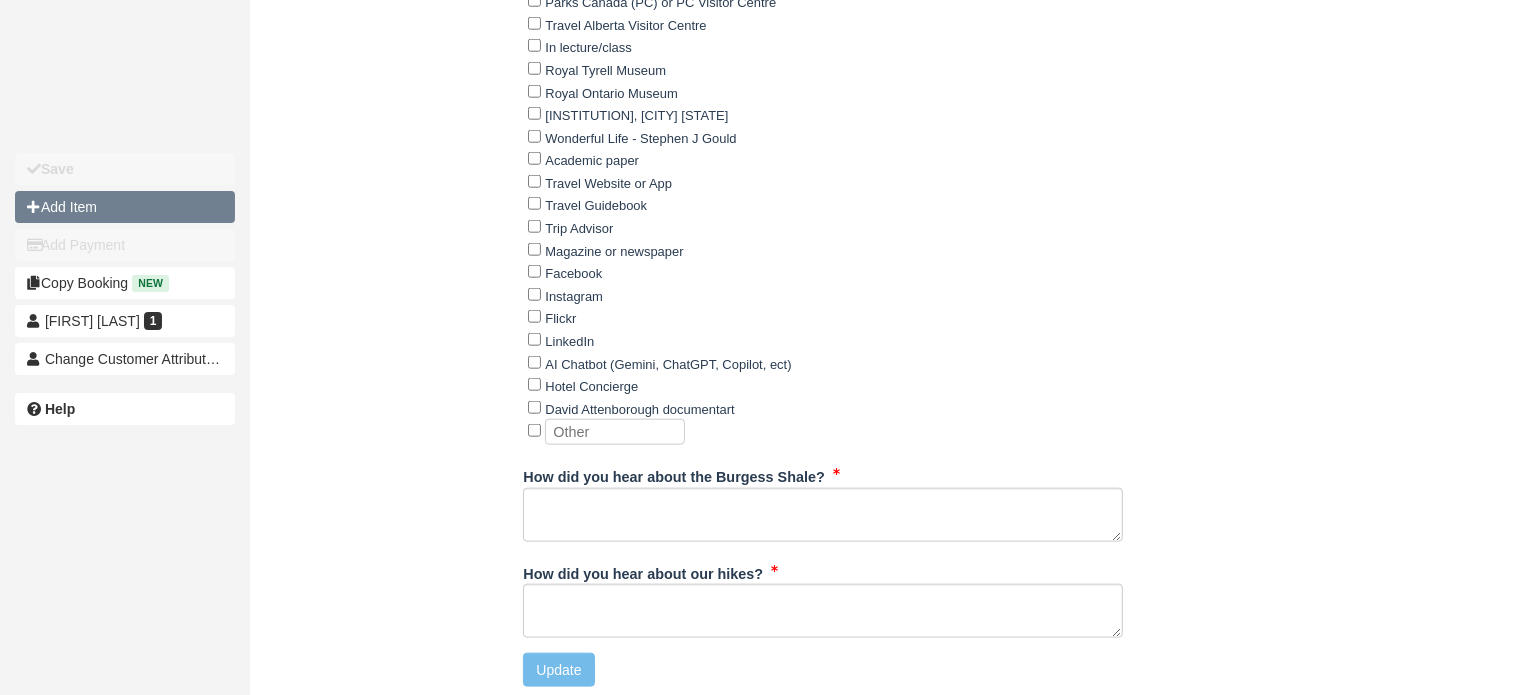 click on "Add Item" at bounding box center (125, 207) 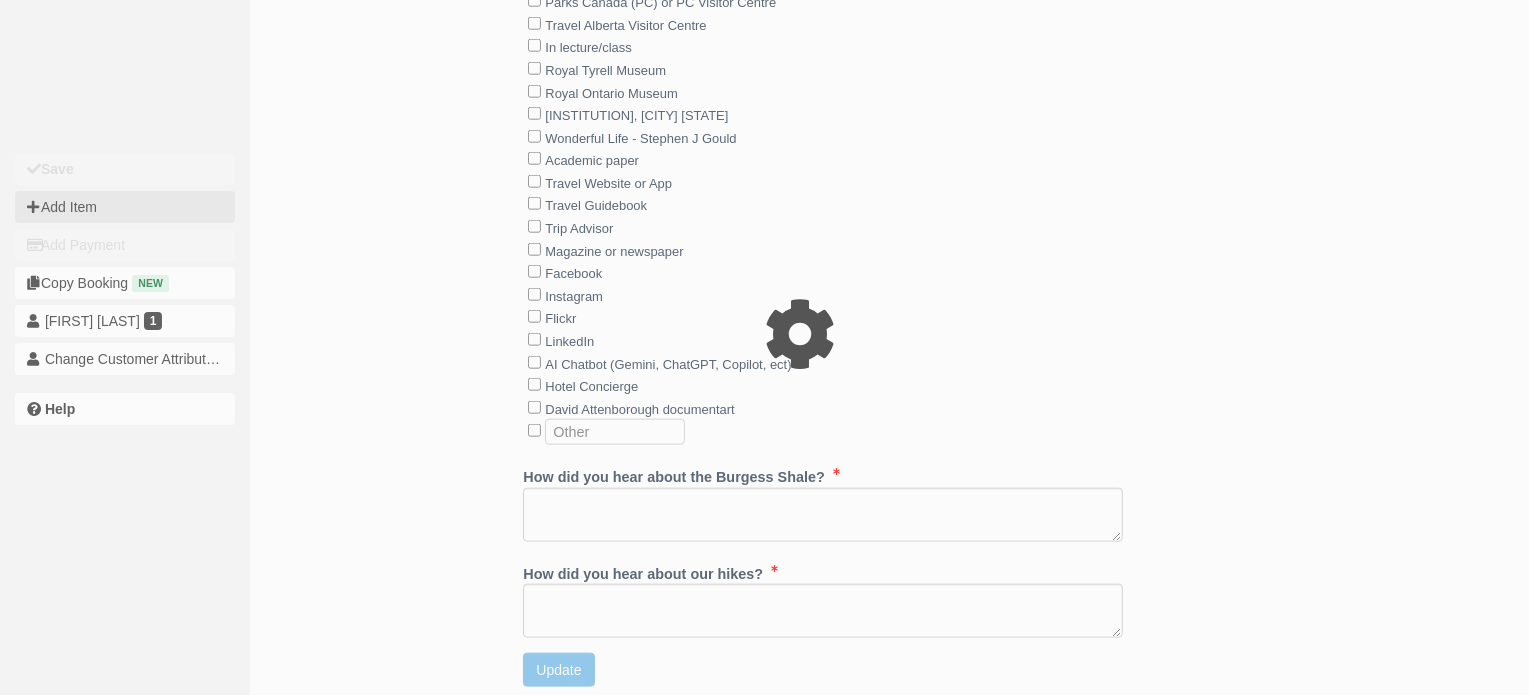 type on "0.00" 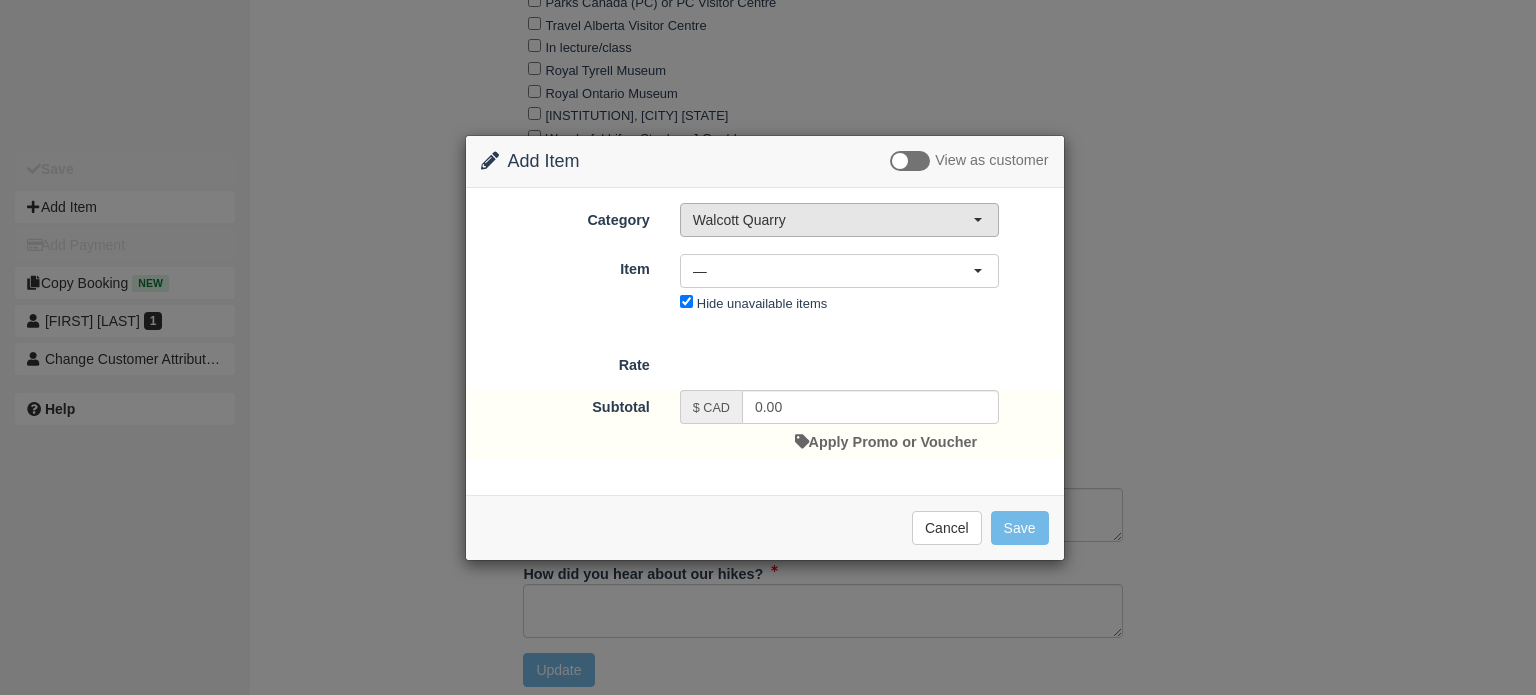 click on "Walcott Quarry" at bounding box center (833, 220) 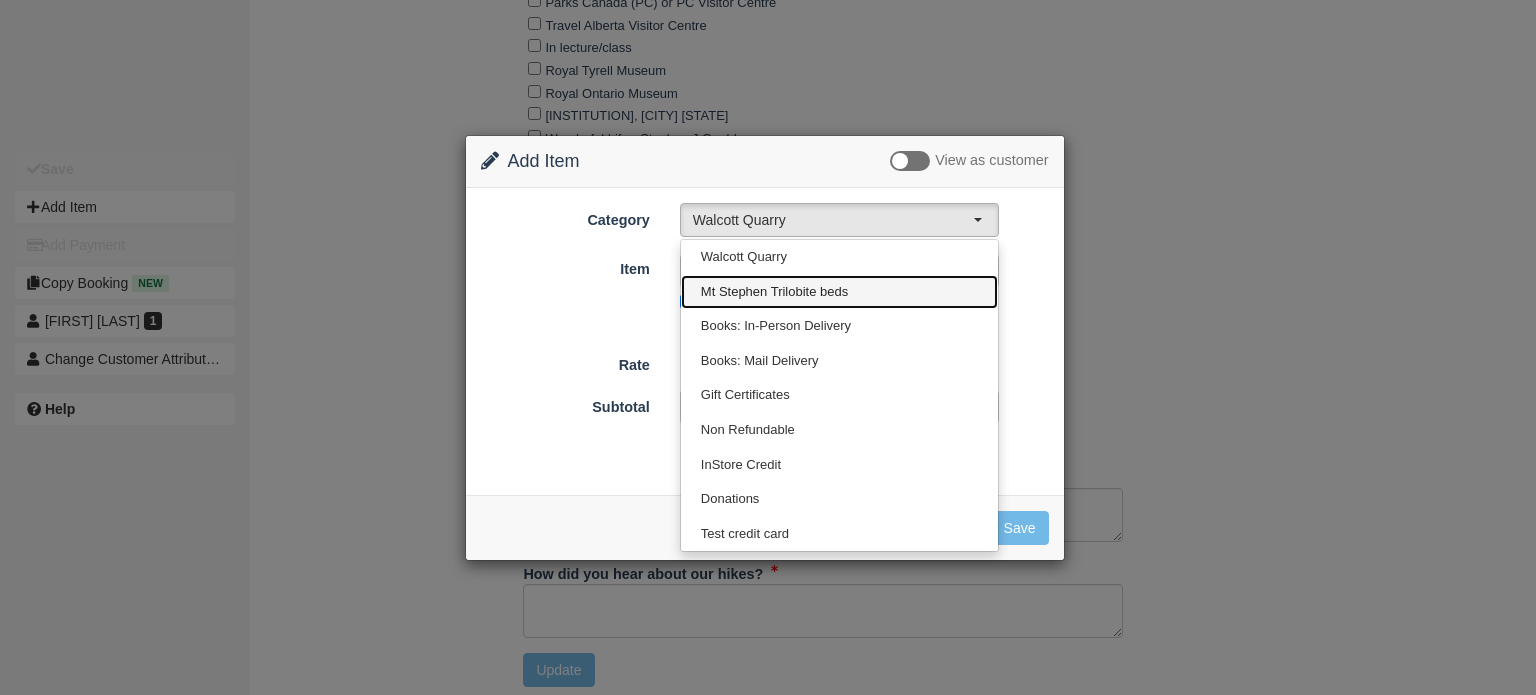click on "Mt Stephen Trilobite beds" at bounding box center (774, 292) 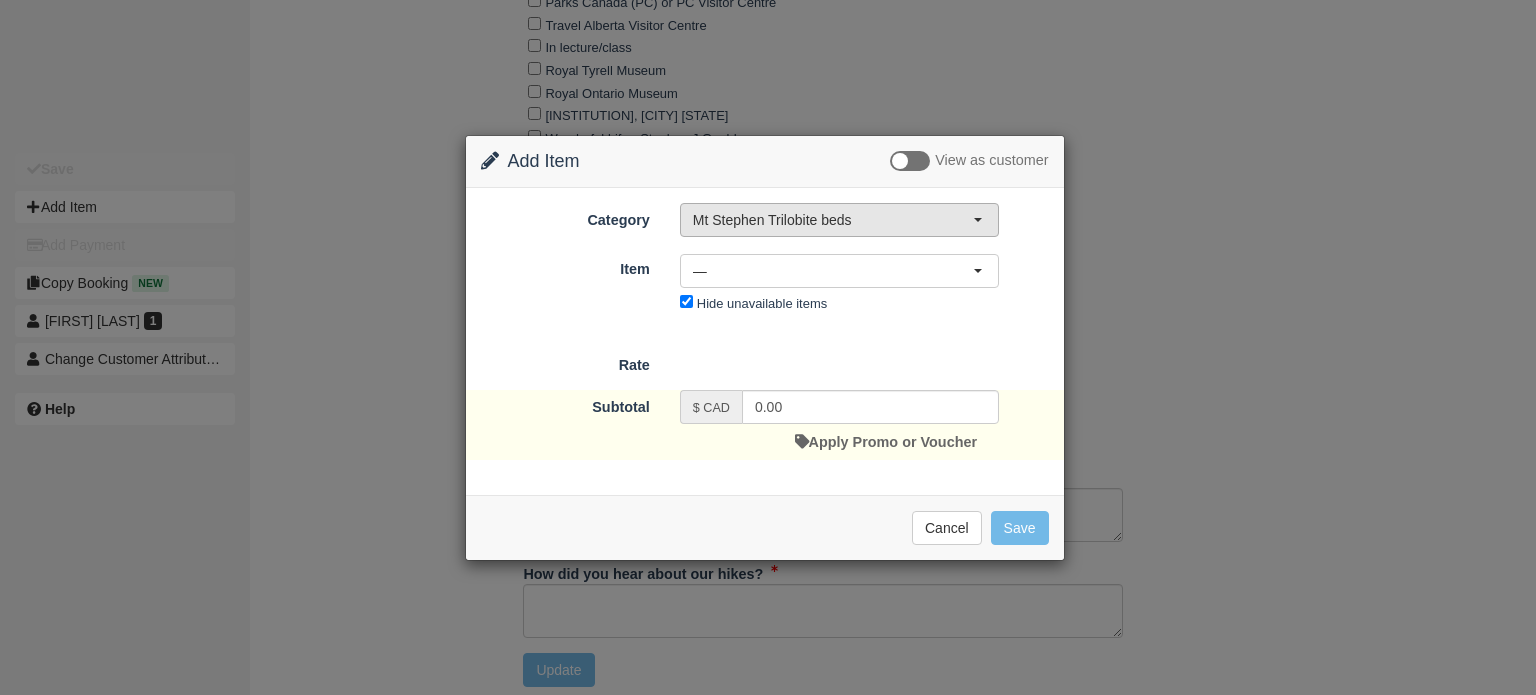 click on "Mt Stephen Trilobite beds" at bounding box center (833, 220) 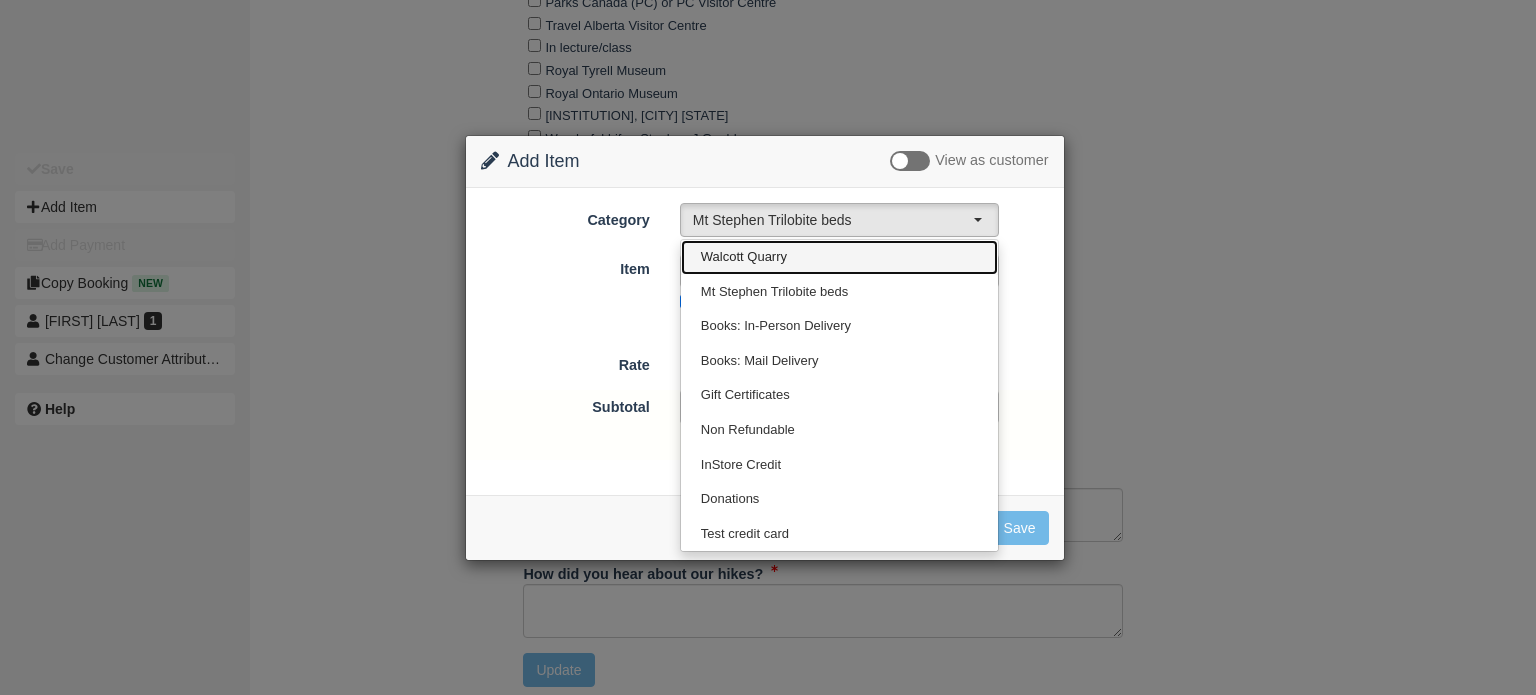 click on "Walcott Quarry" at bounding box center (744, 257) 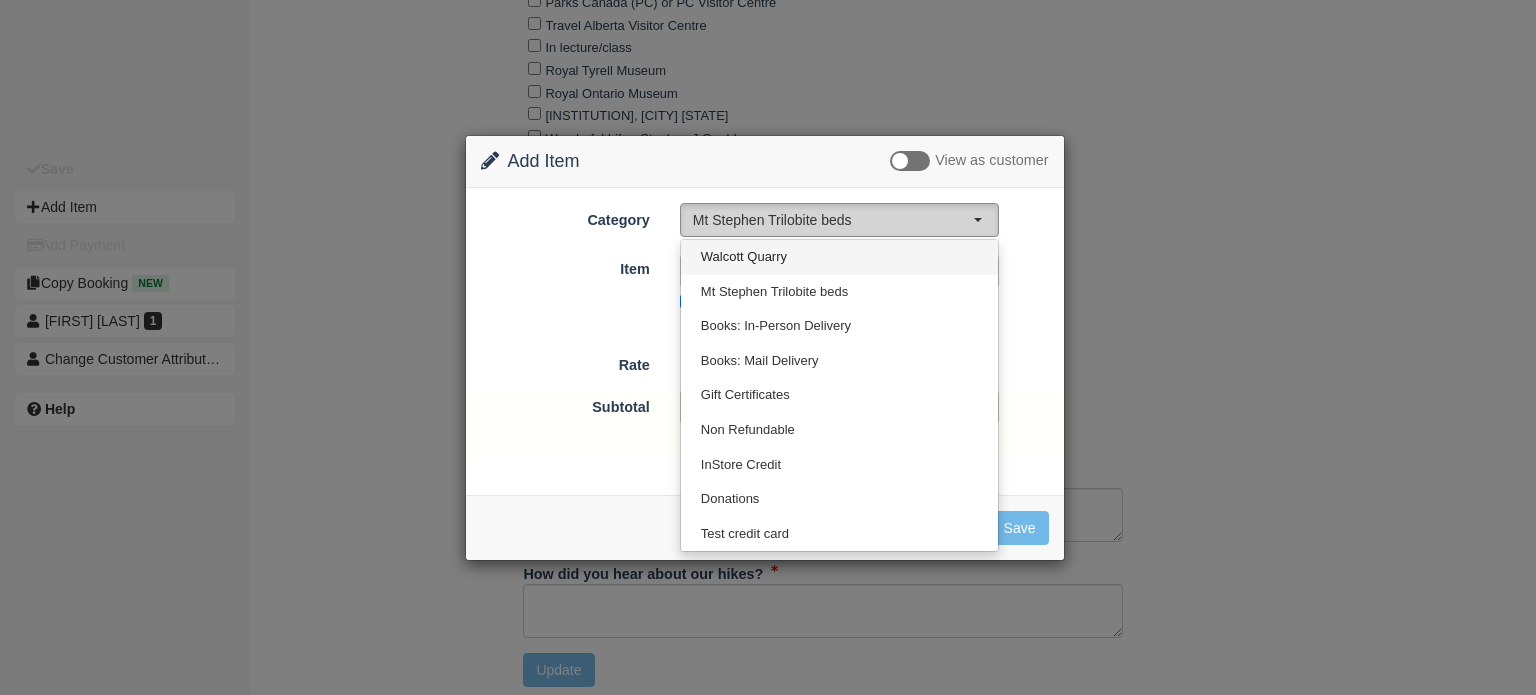 select on "2" 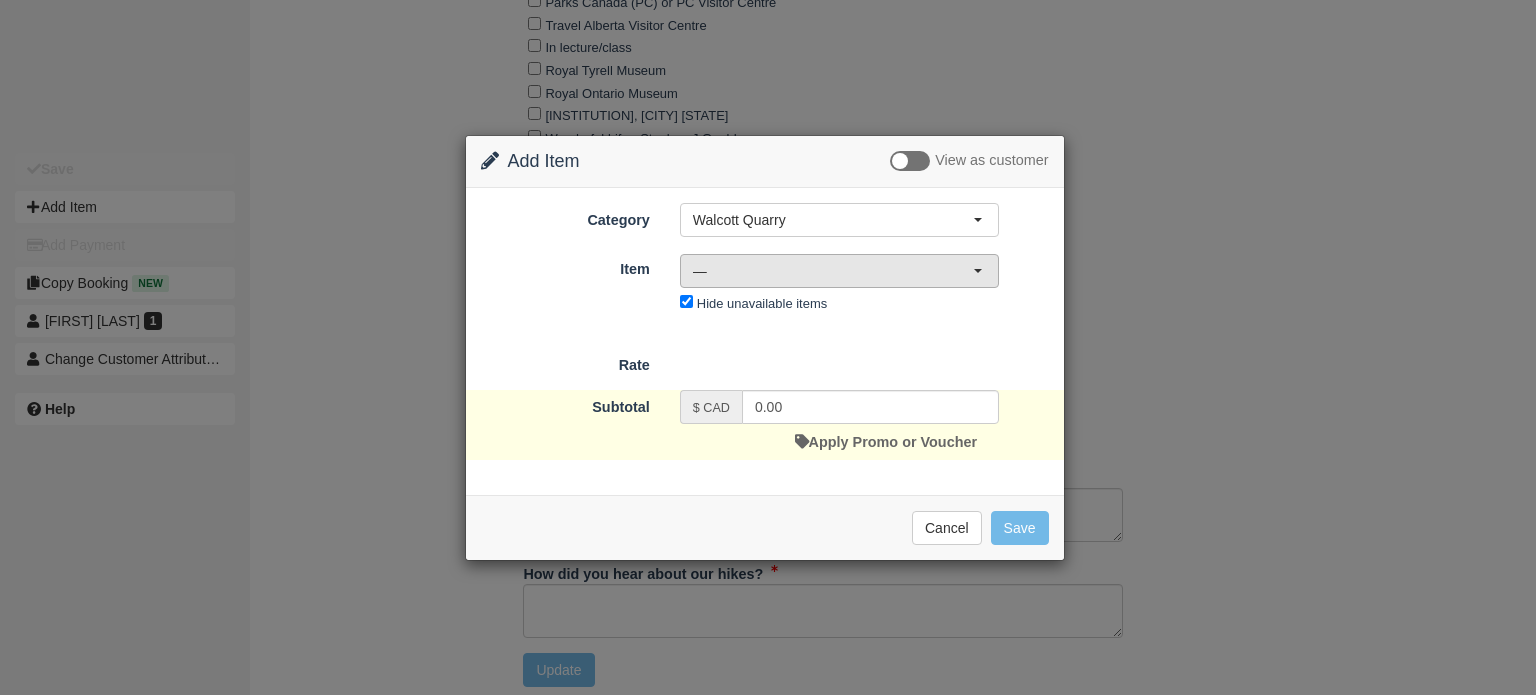 click on "—" at bounding box center [833, 271] 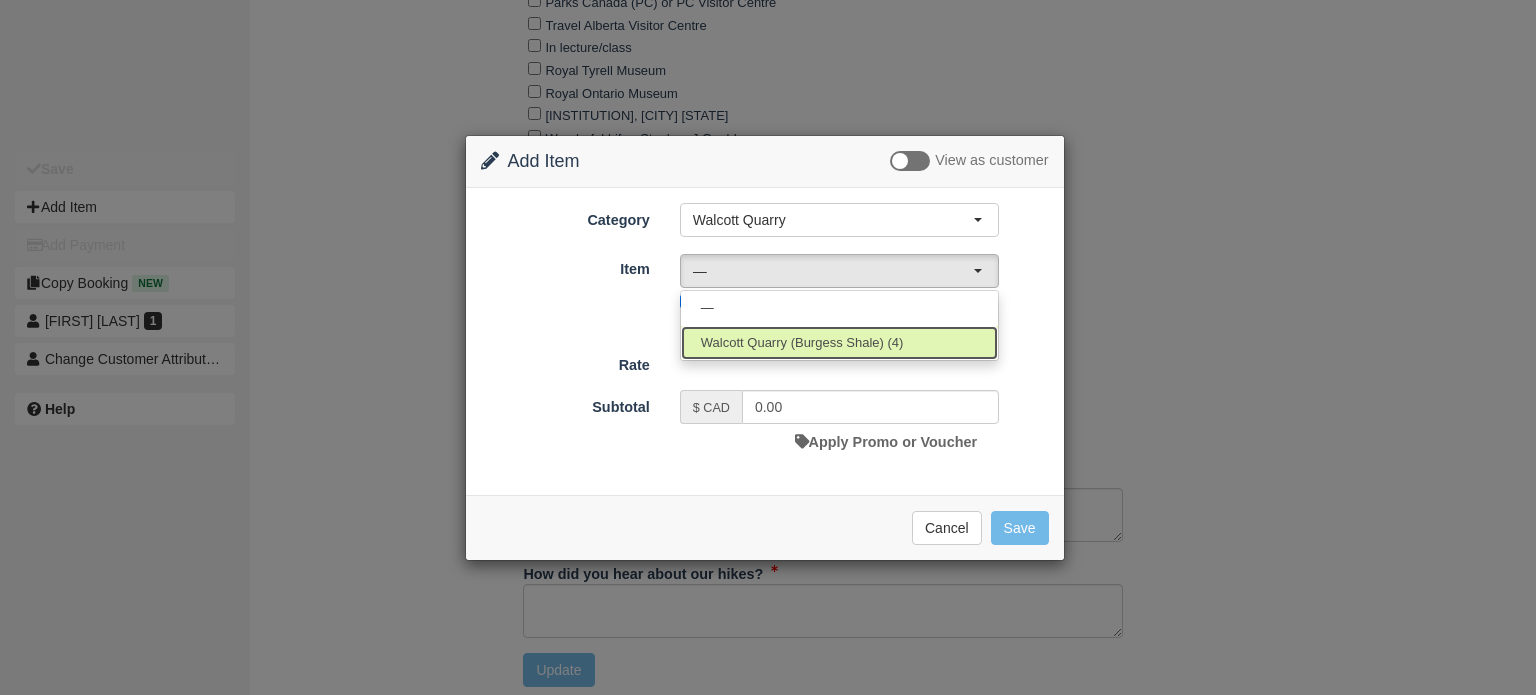 click on "Walcott Quarry (Burgess Shale) (4)" at bounding box center (802, 343) 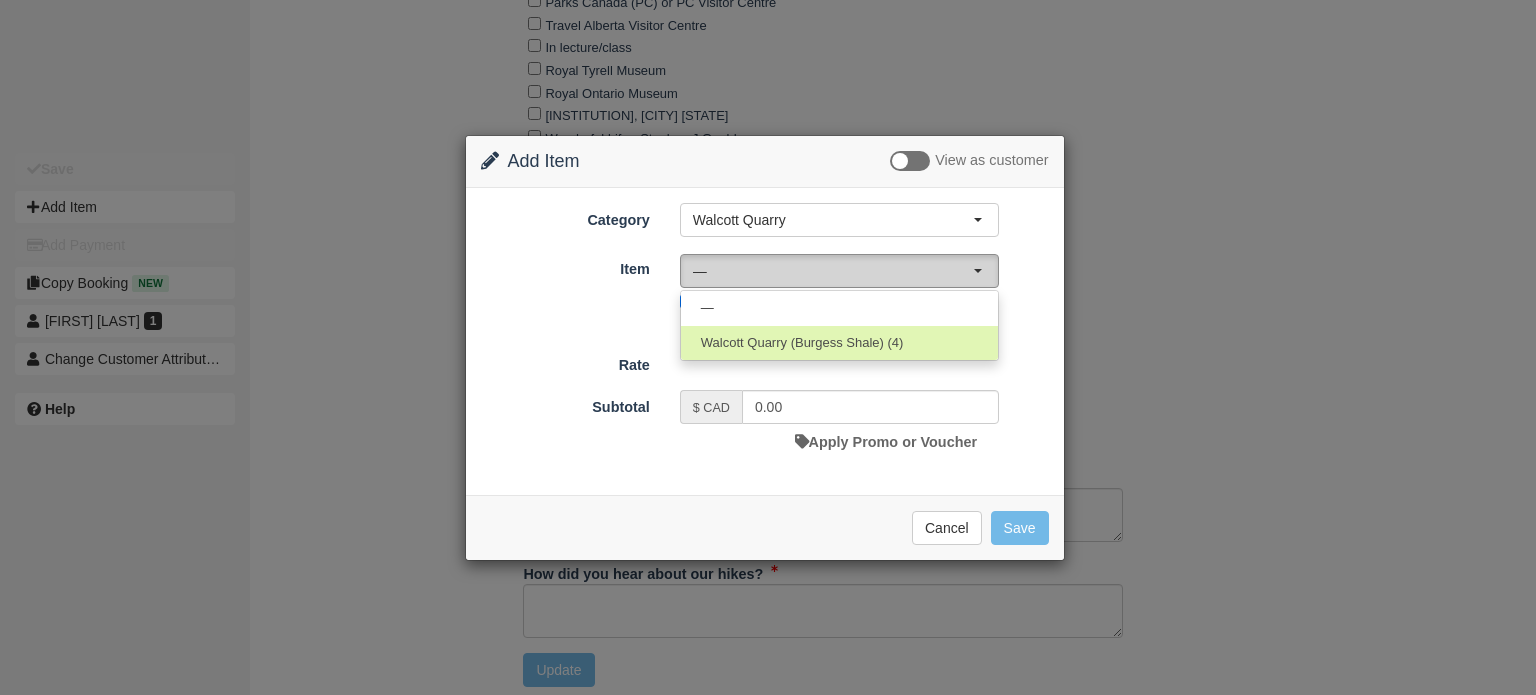 select on "2" 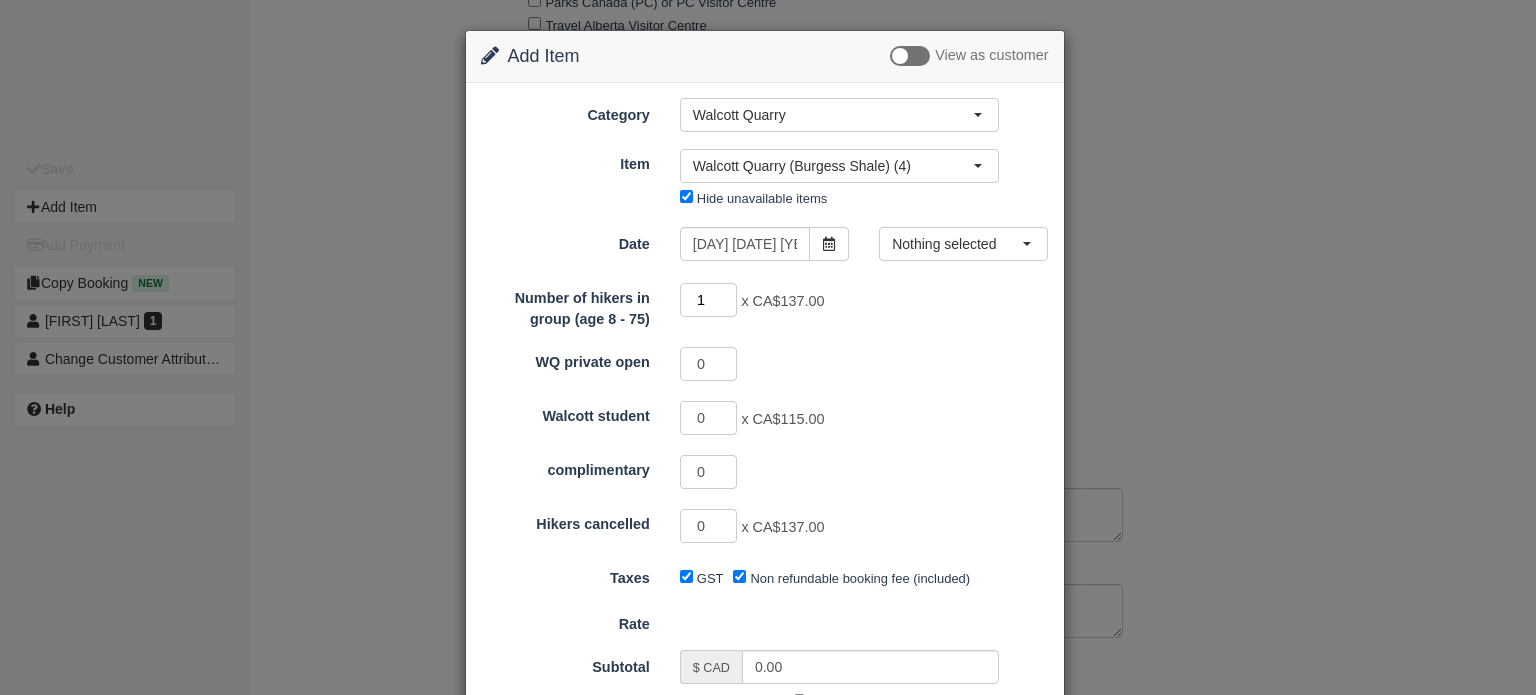 click on "1" at bounding box center [709, 300] 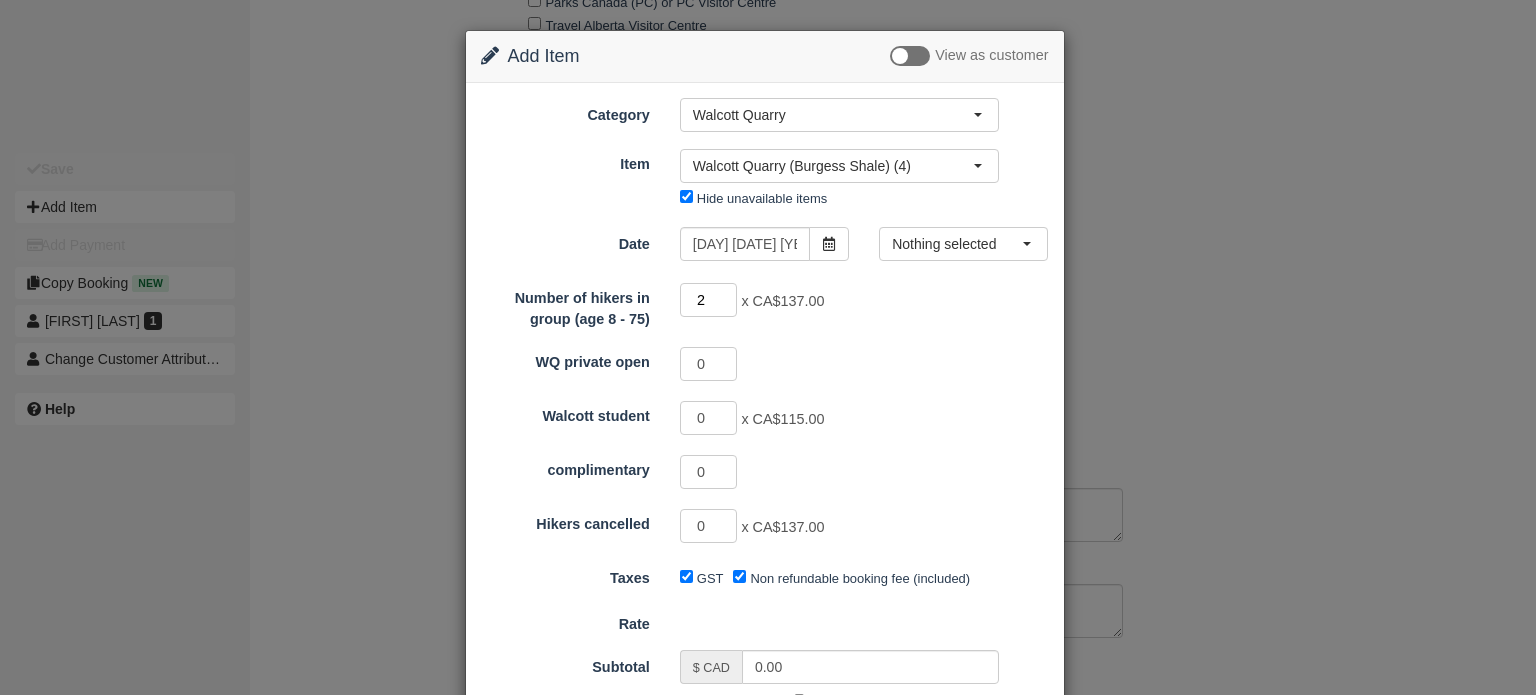 type on "2" 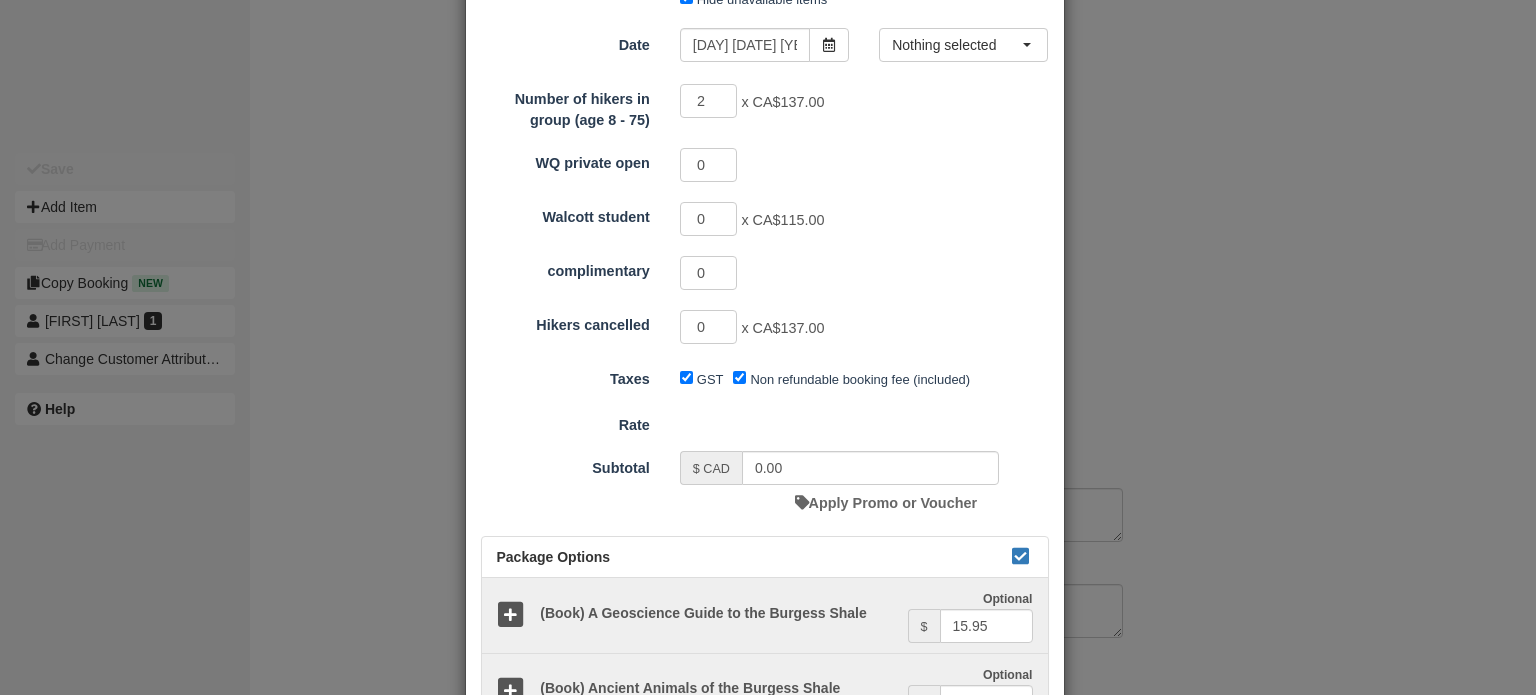 type on "274.00" 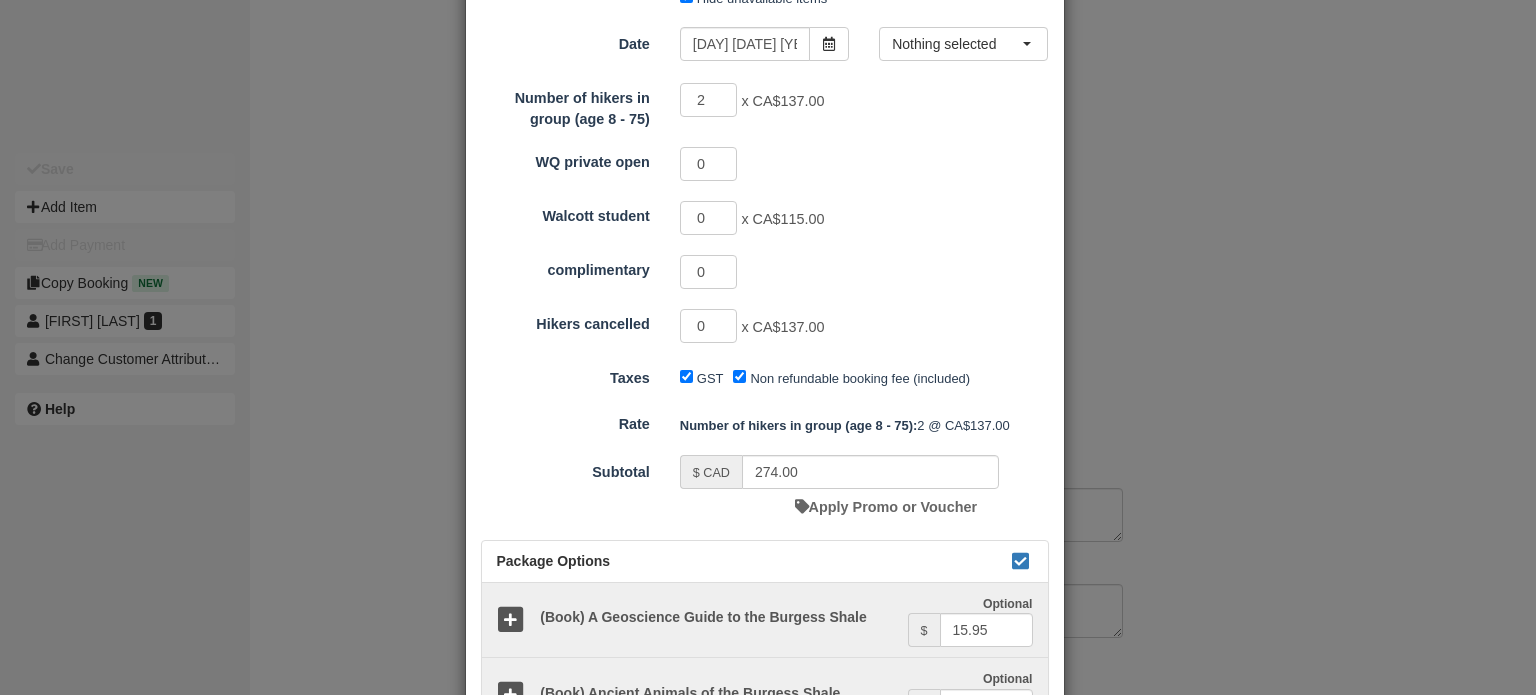 scroll, scrollTop: 0, scrollLeft: 0, axis: both 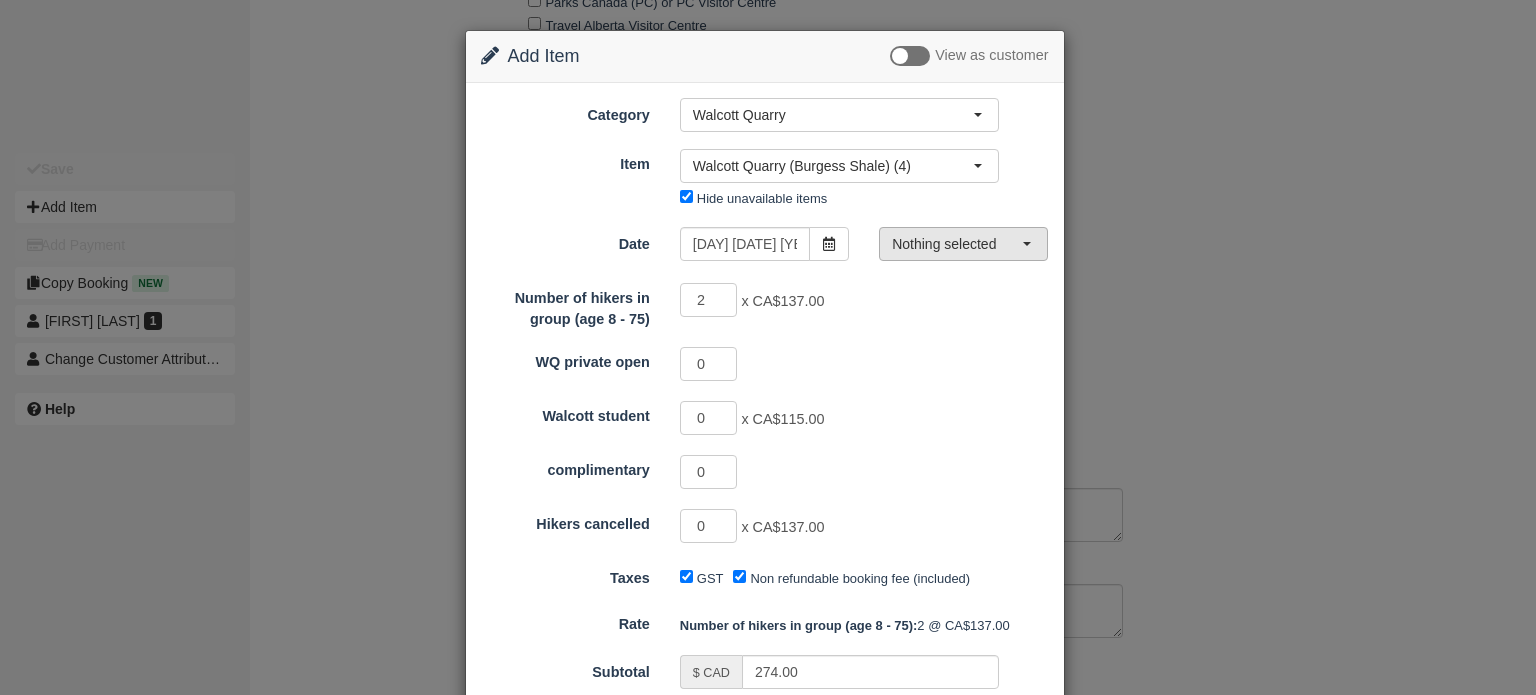 click on "Nothing selected" at bounding box center (963, 244) 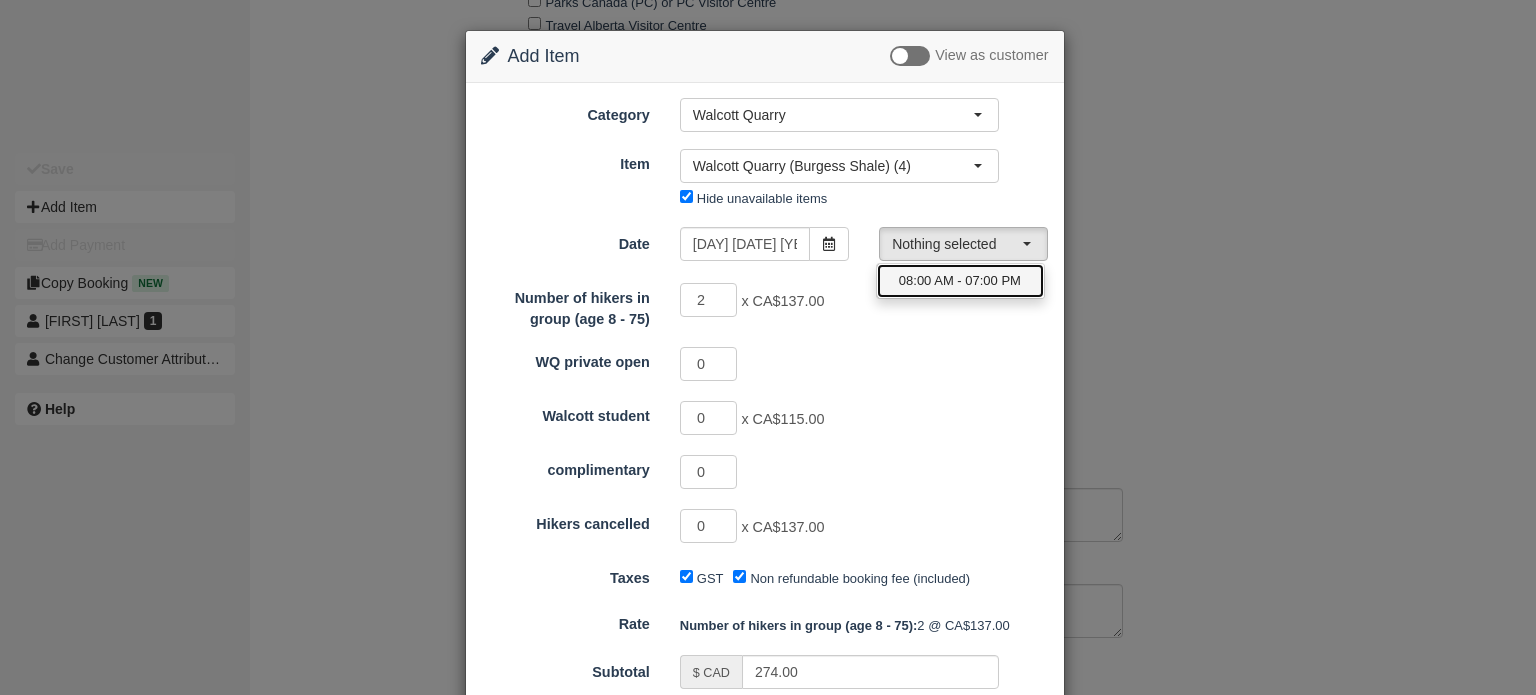 click on "08:00 AM - 07:00 PM" at bounding box center [960, 281] 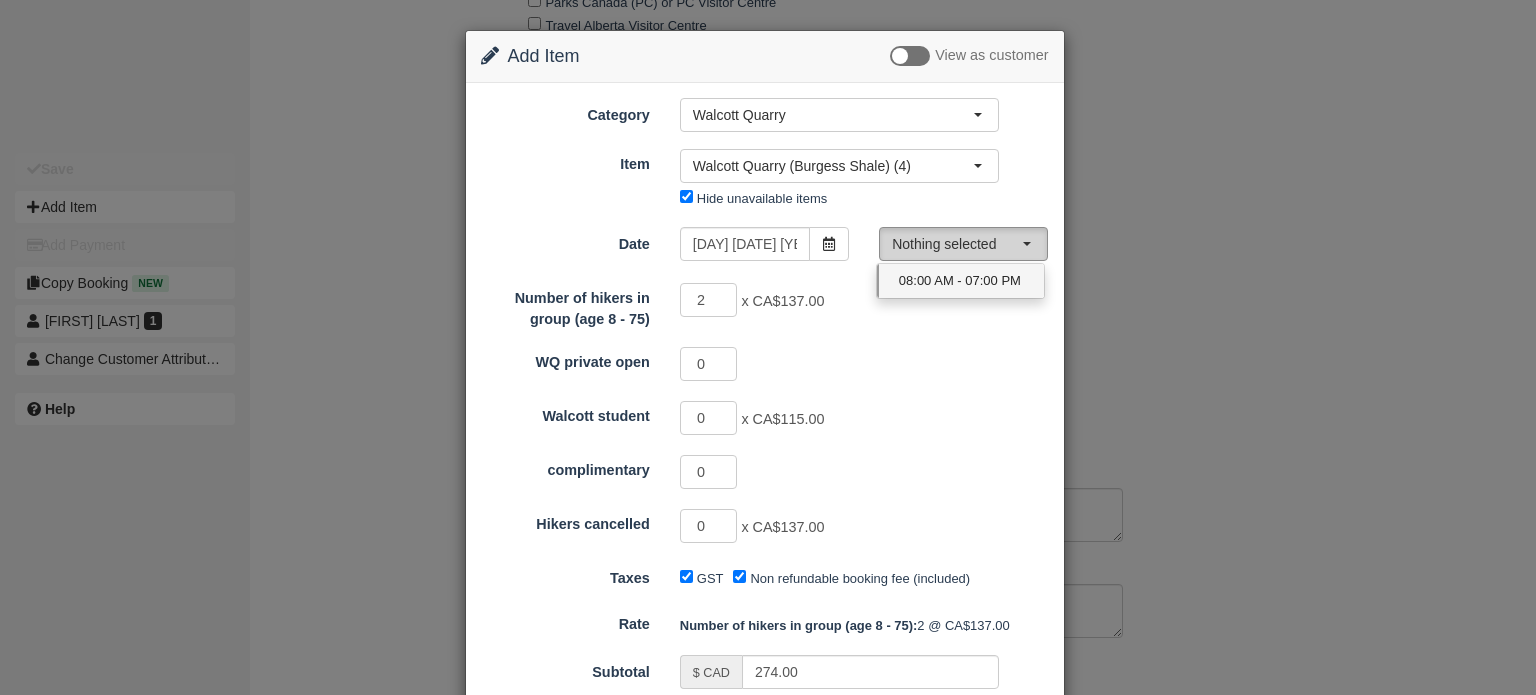 select on "0" 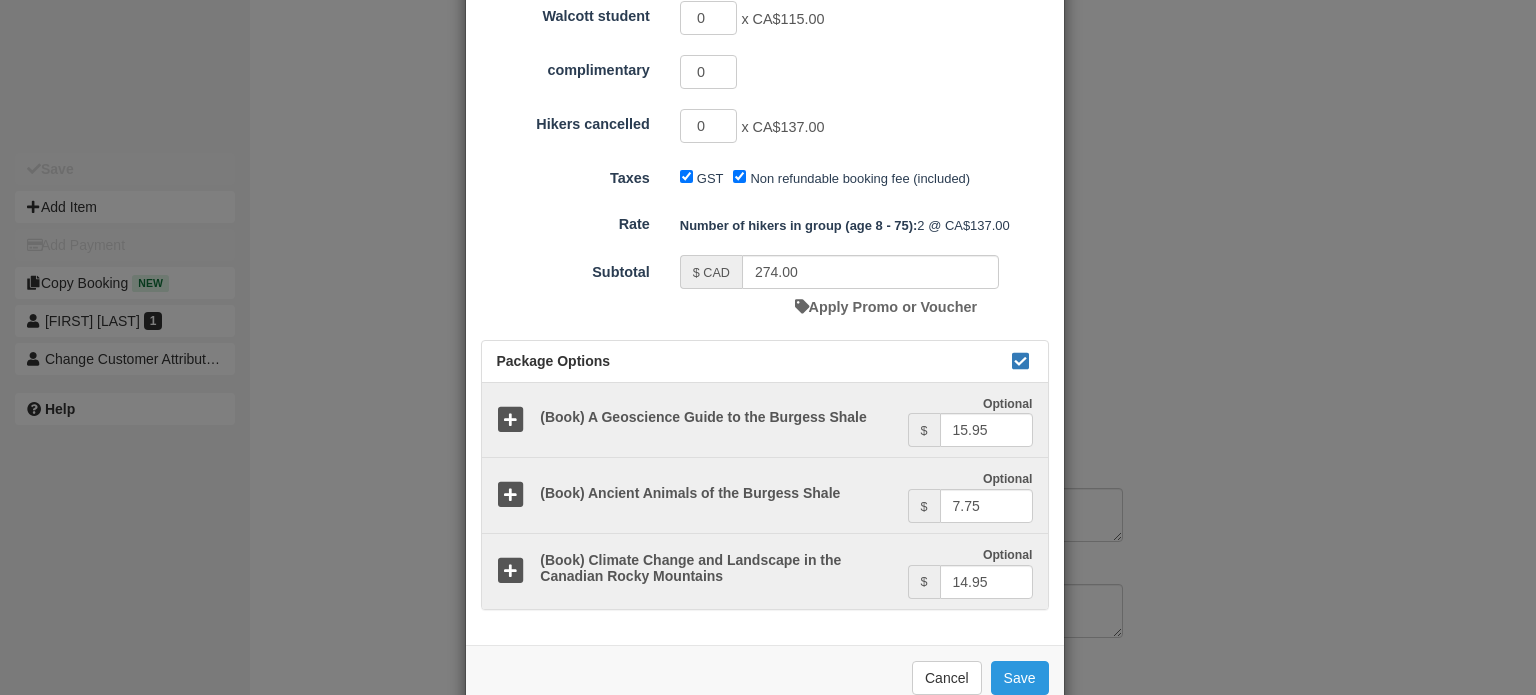 scroll, scrollTop: 443, scrollLeft: 0, axis: vertical 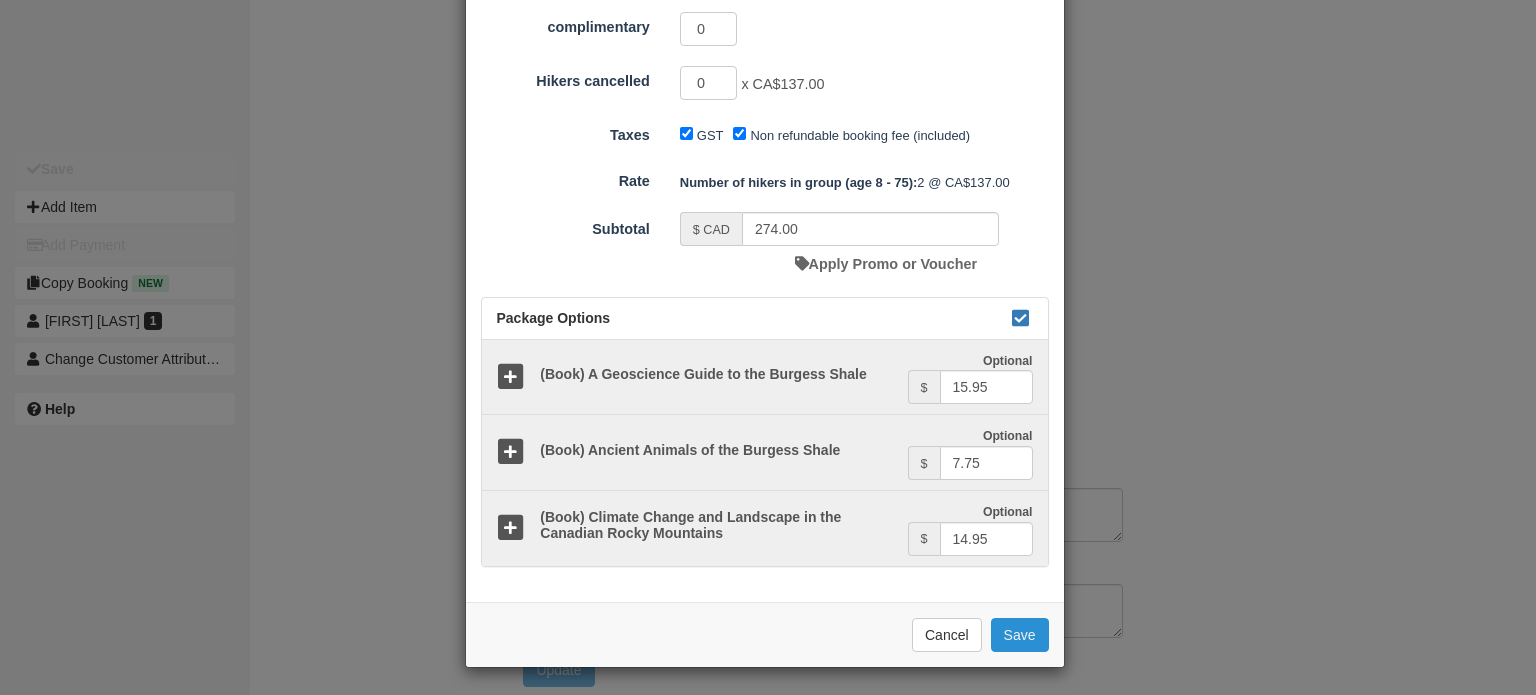 click on "Save" at bounding box center [1020, 635] 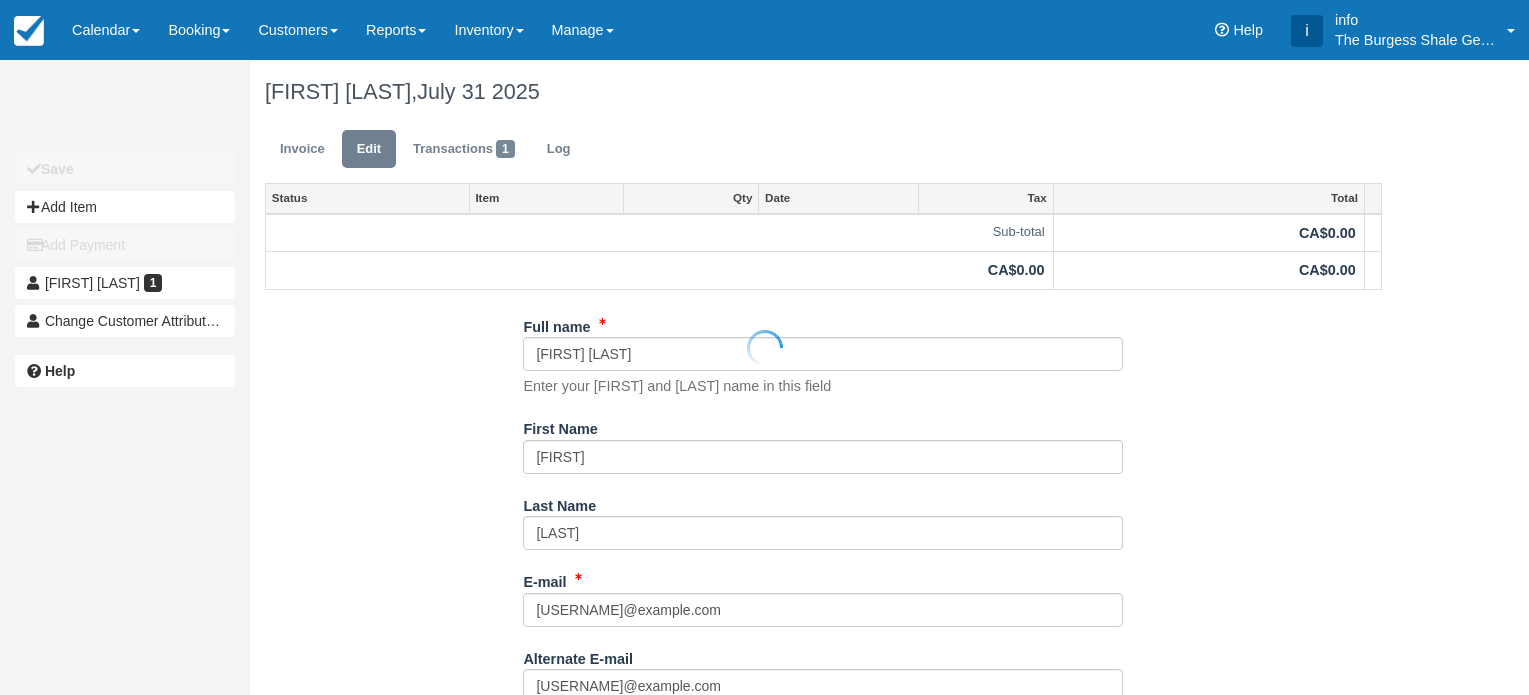 scroll, scrollTop: 0, scrollLeft: 0, axis: both 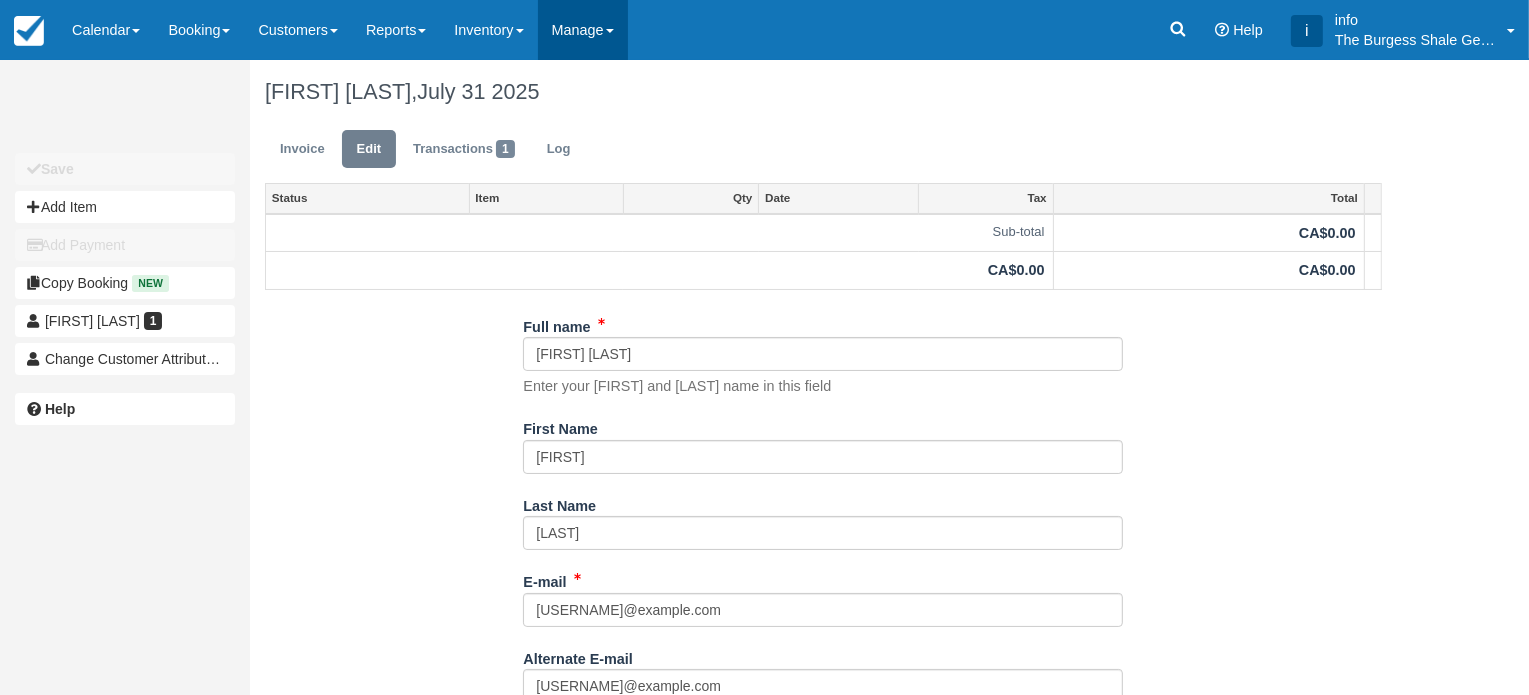 click on "Manage" at bounding box center (583, 30) 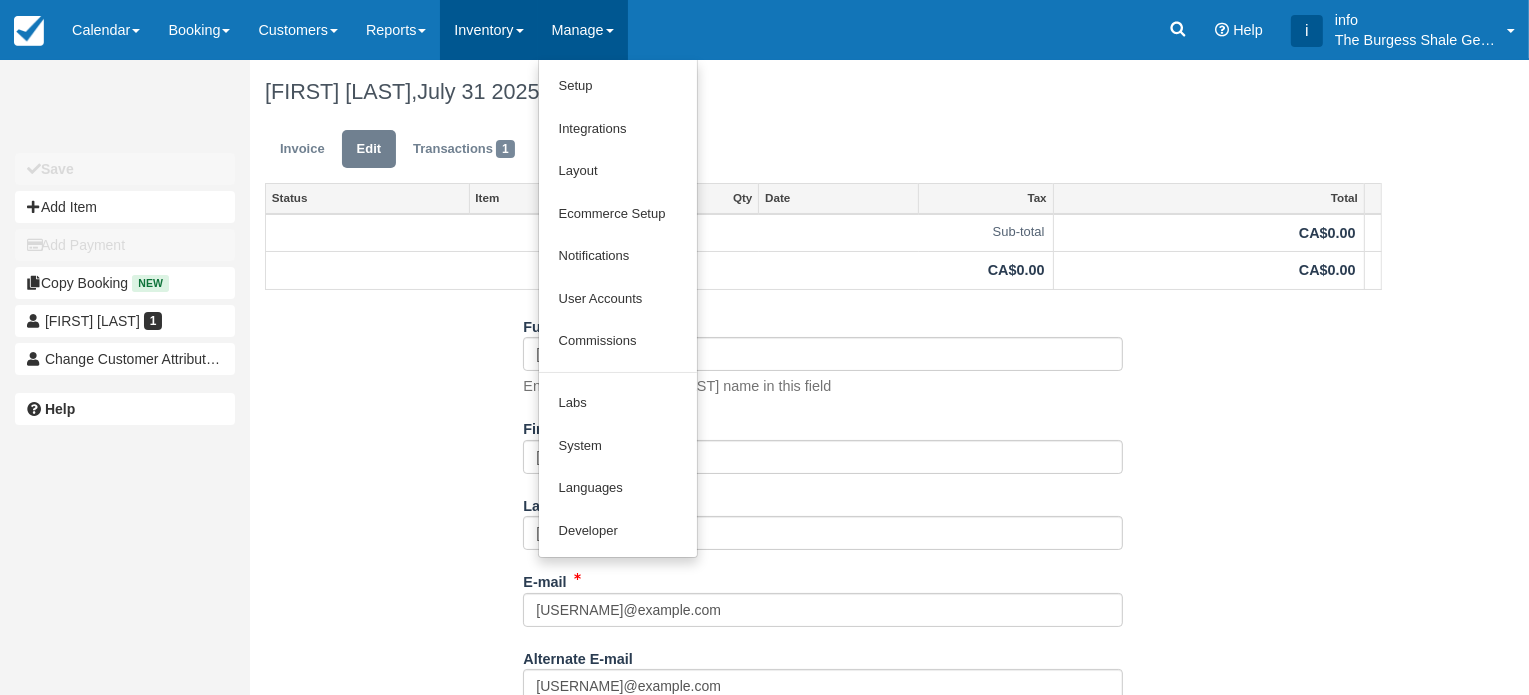 click on "Inventory" at bounding box center (488, 30) 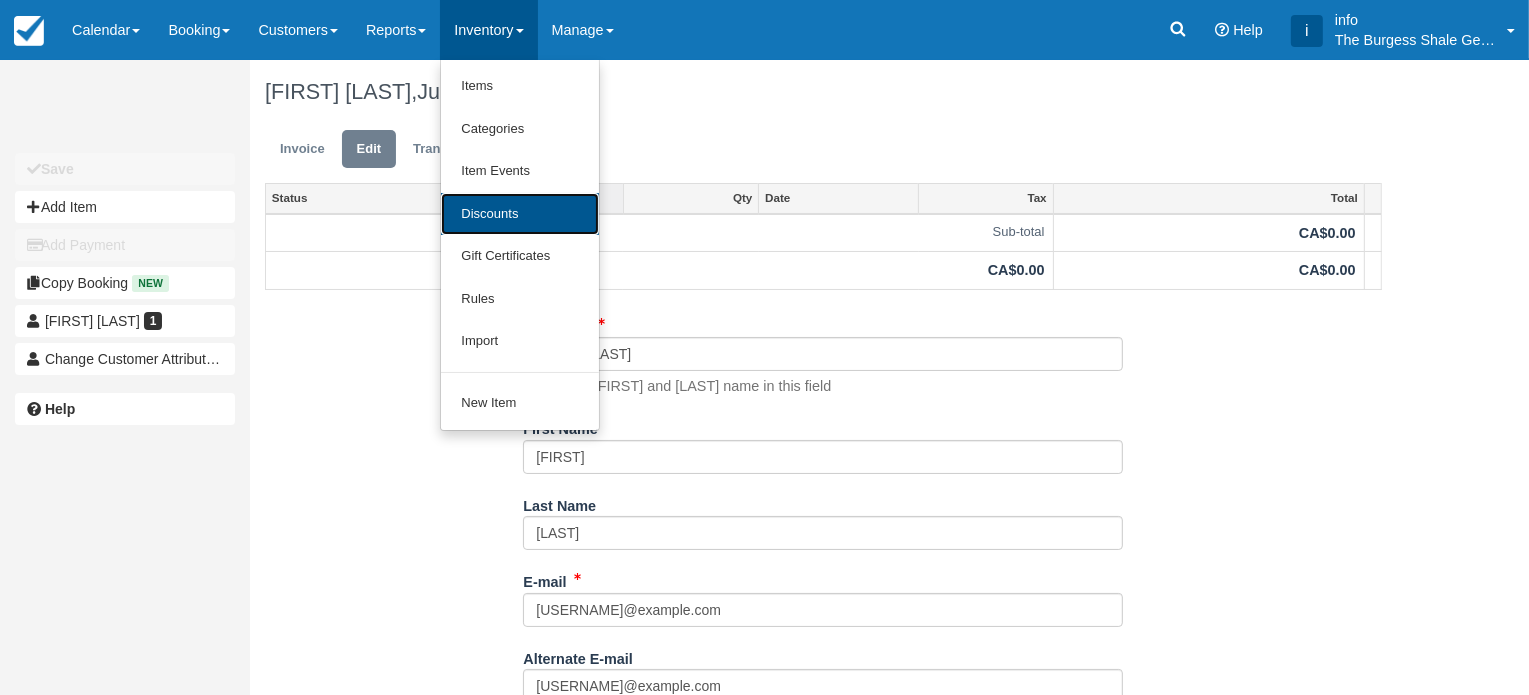 click on "Discounts" at bounding box center [520, 214] 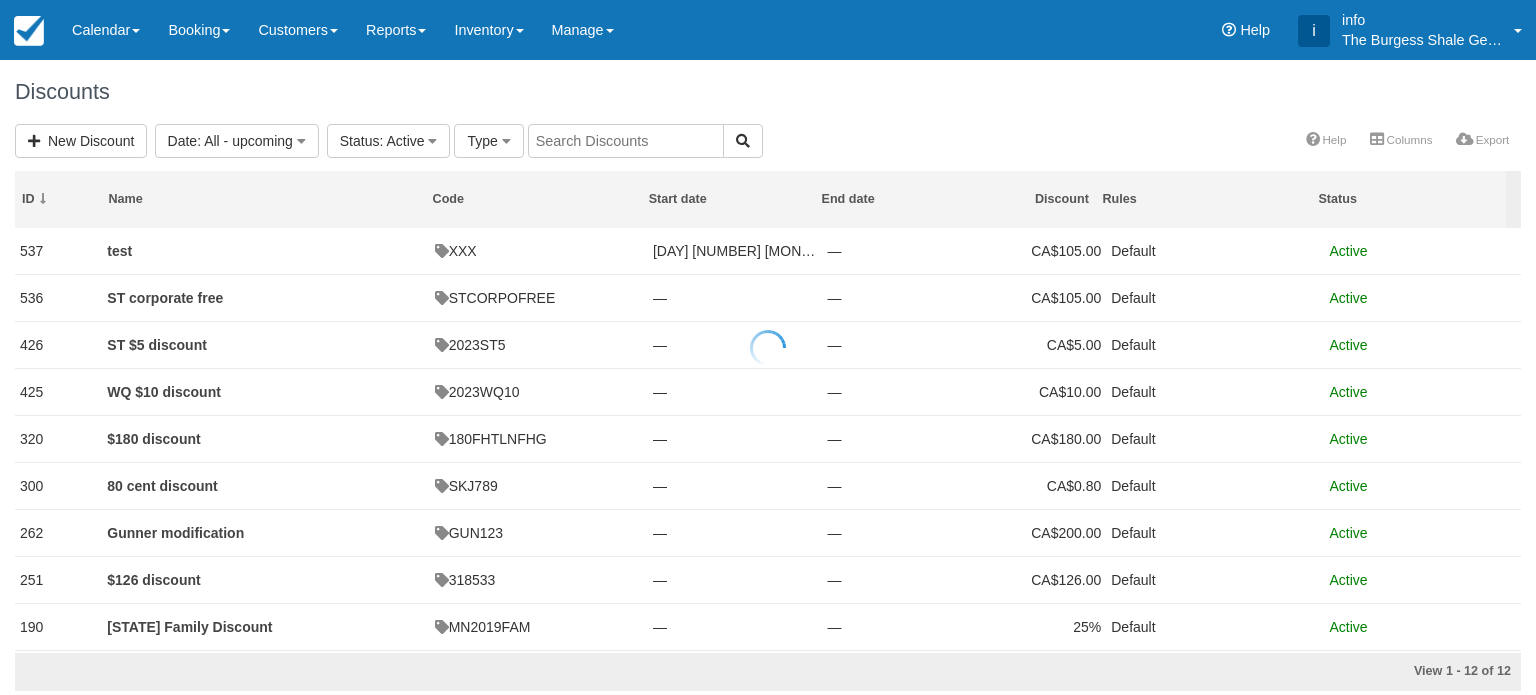 scroll, scrollTop: 0, scrollLeft: 0, axis: both 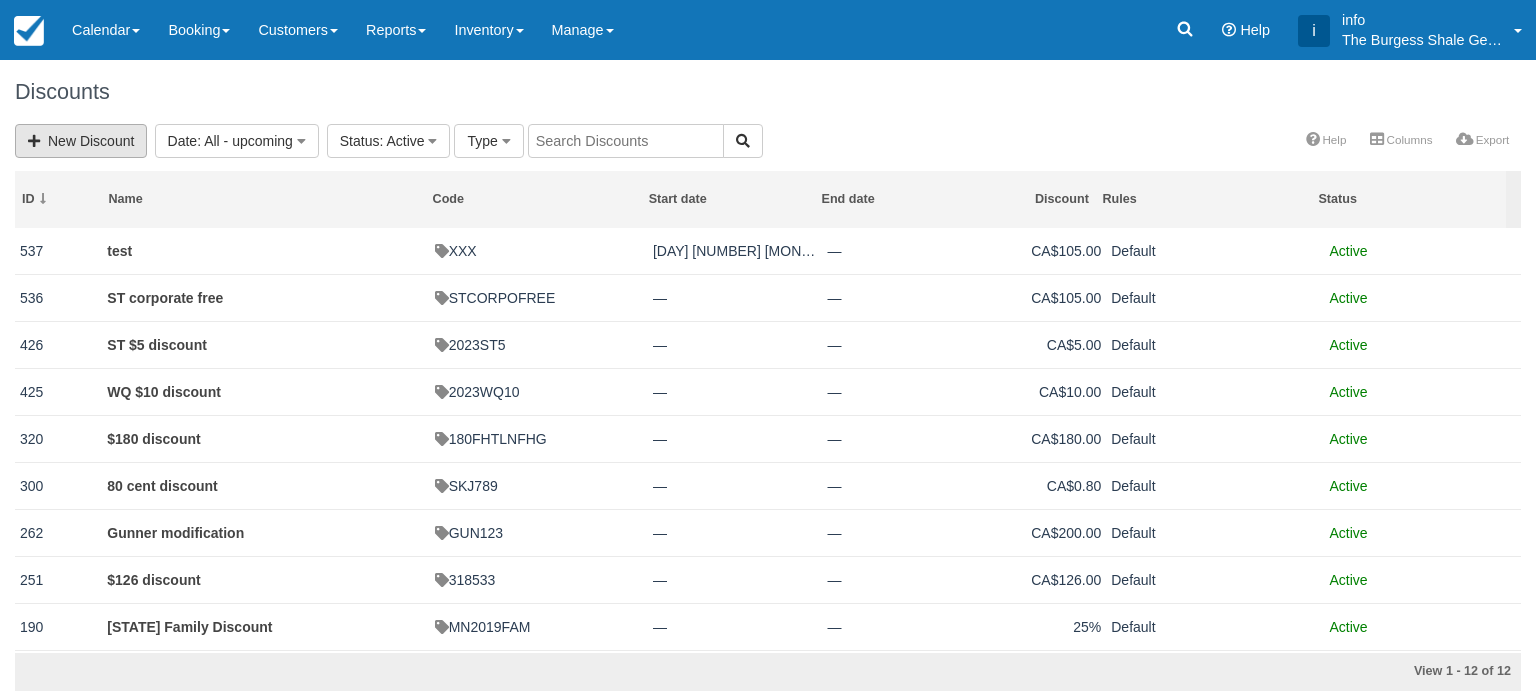 click on "New Discount" at bounding box center (81, 141) 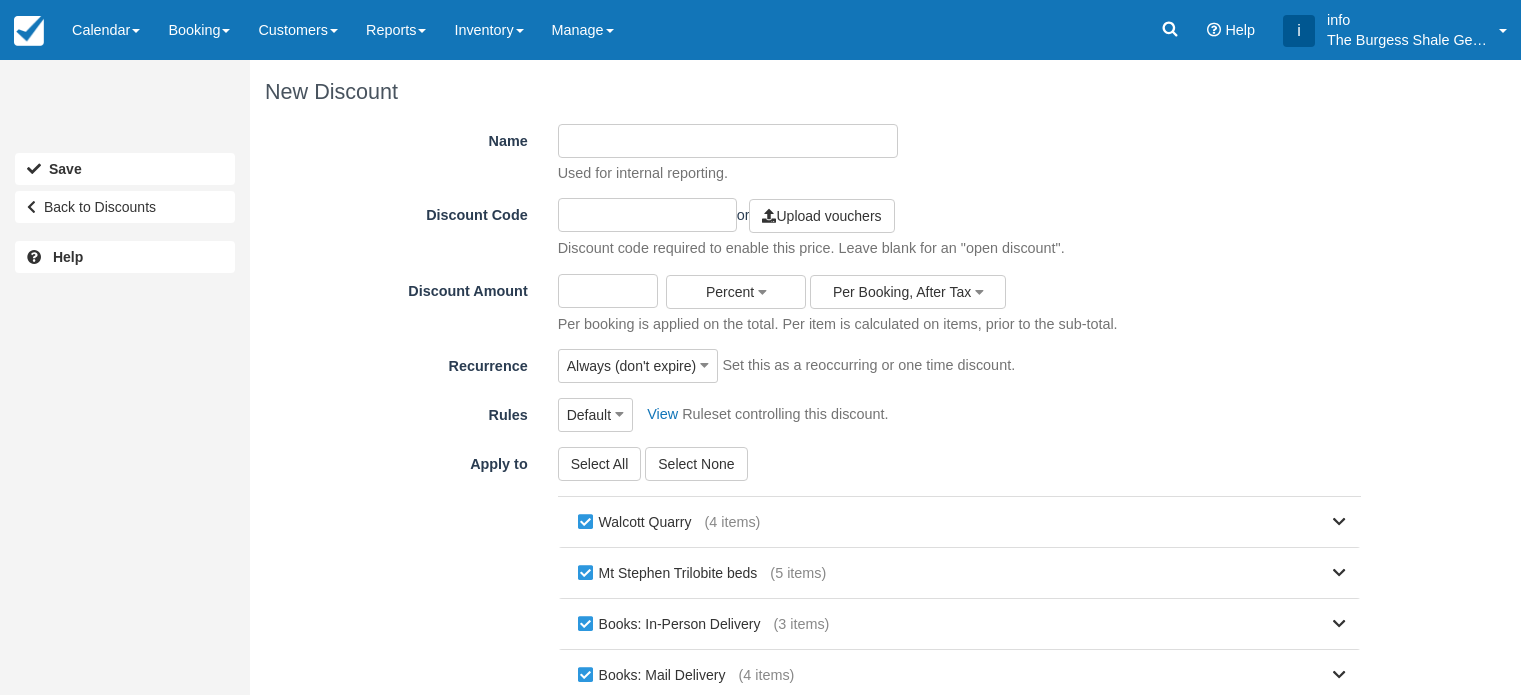scroll, scrollTop: 0, scrollLeft: 0, axis: both 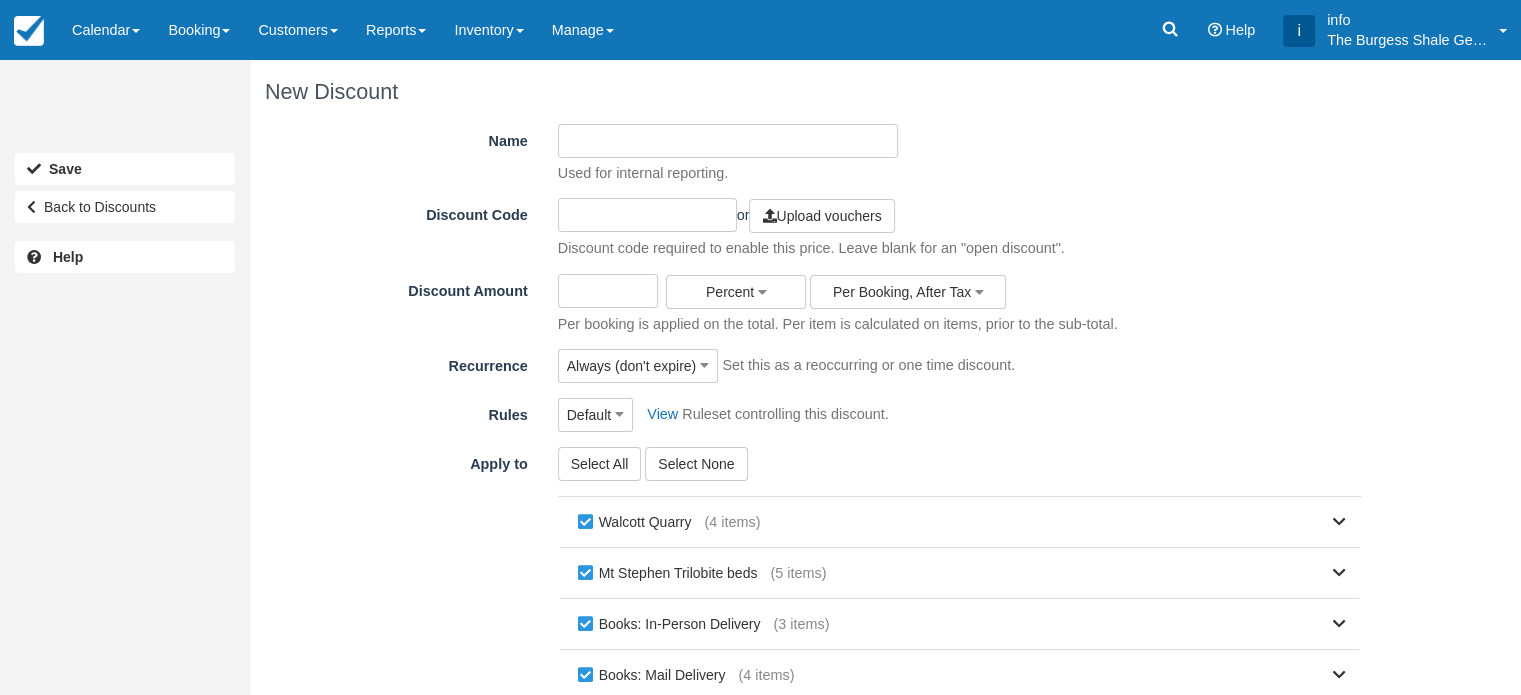 click on "Name" at bounding box center [728, 141] 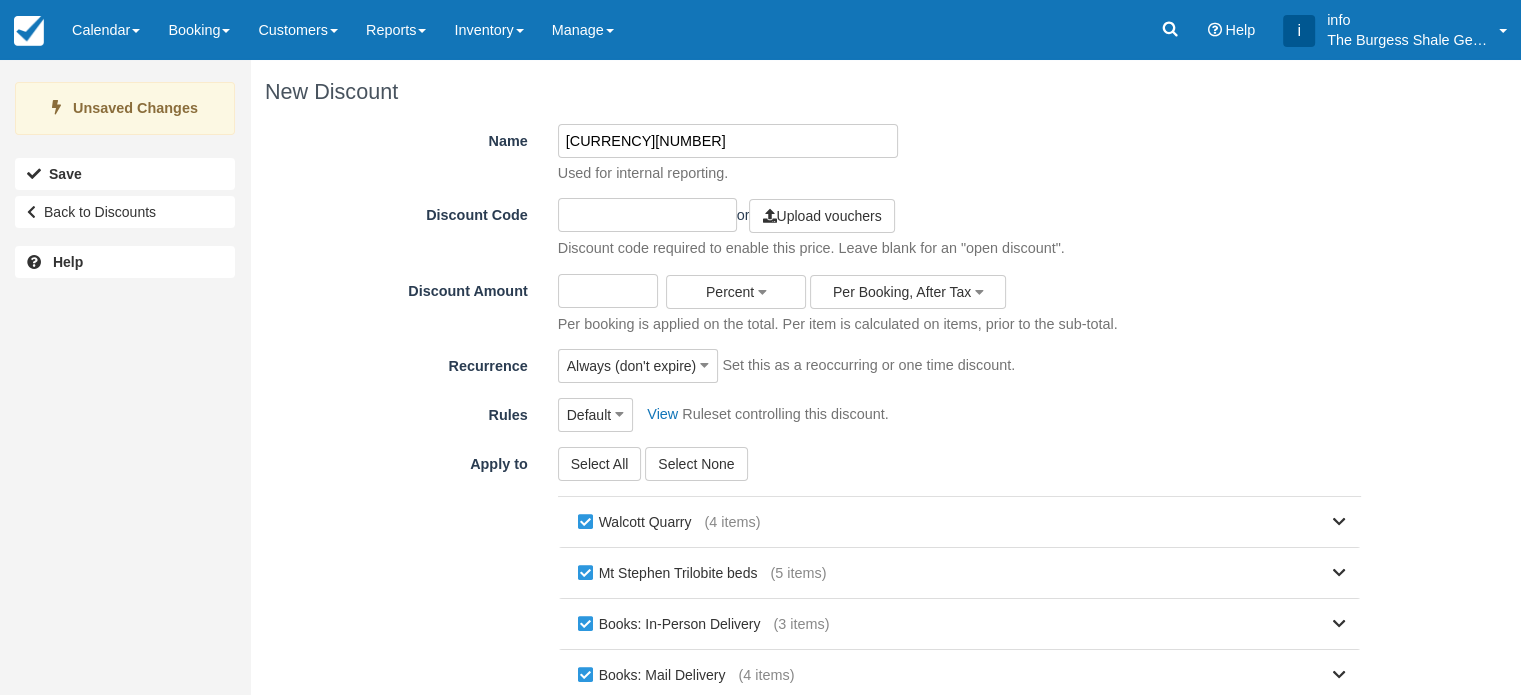 type on "-74$" 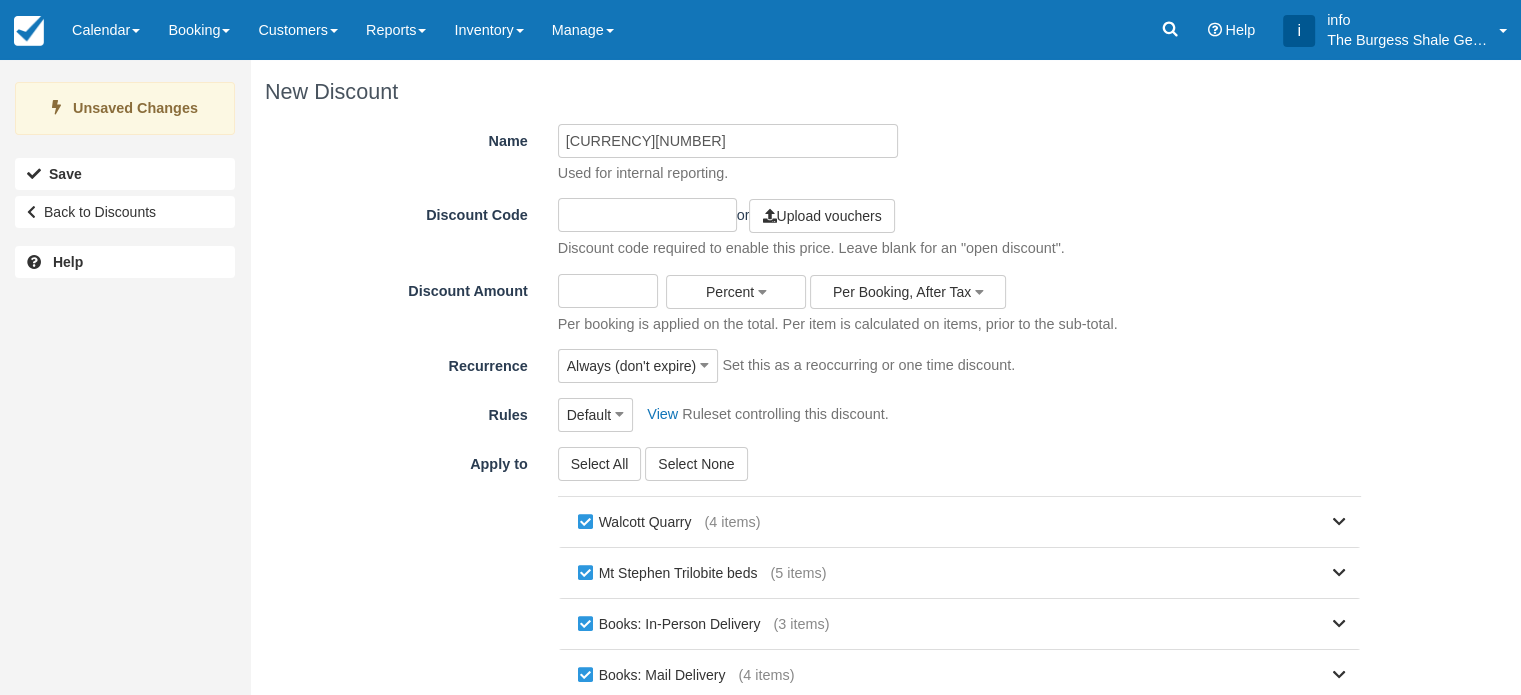 click at bounding box center [647, 215] 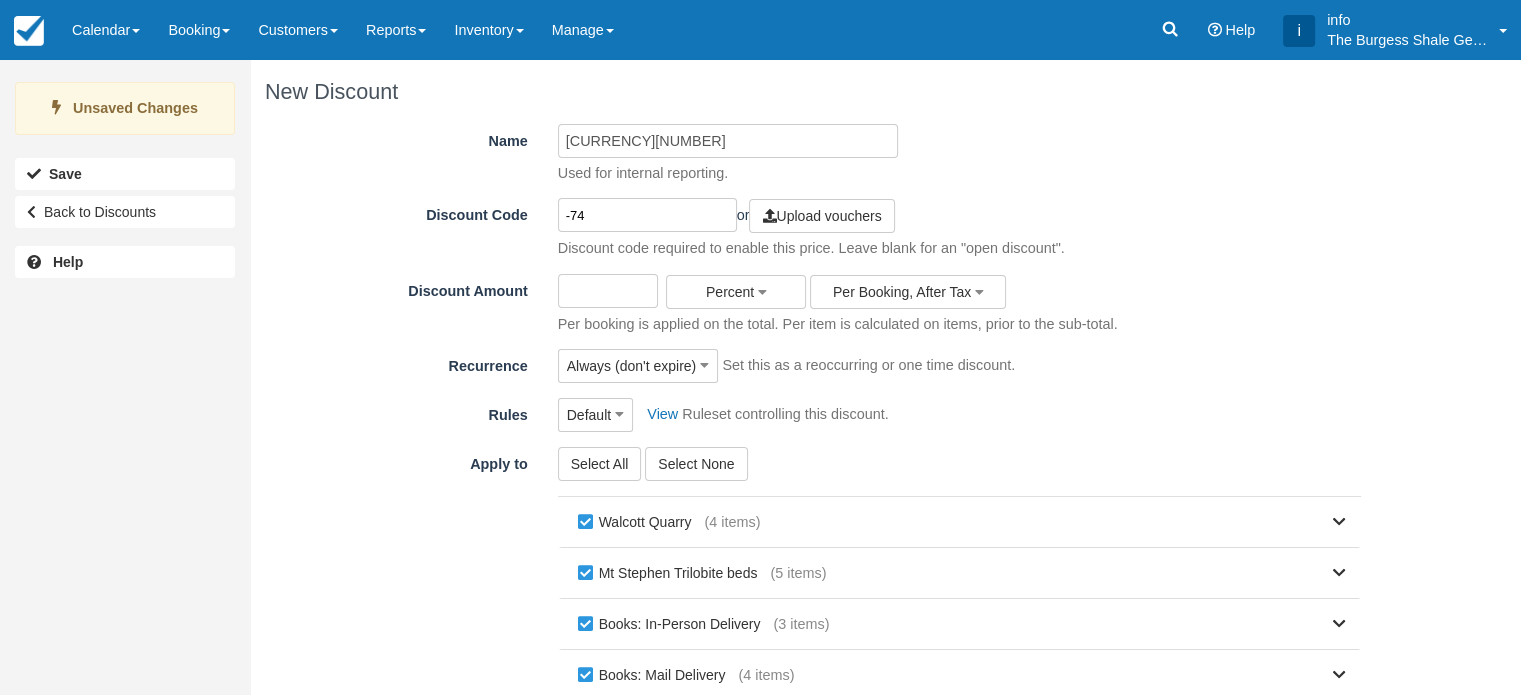 type on "-74" 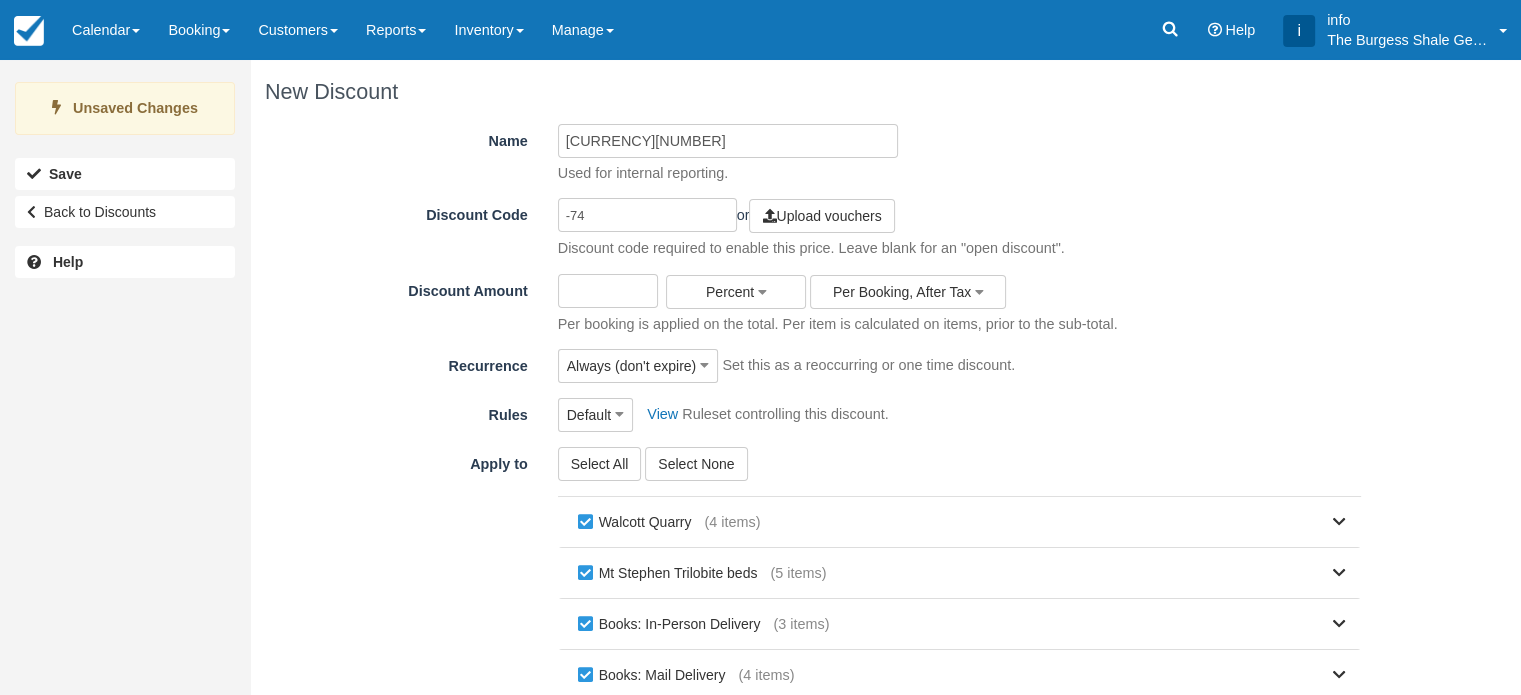 click on "Discount Amount" at bounding box center [608, 291] 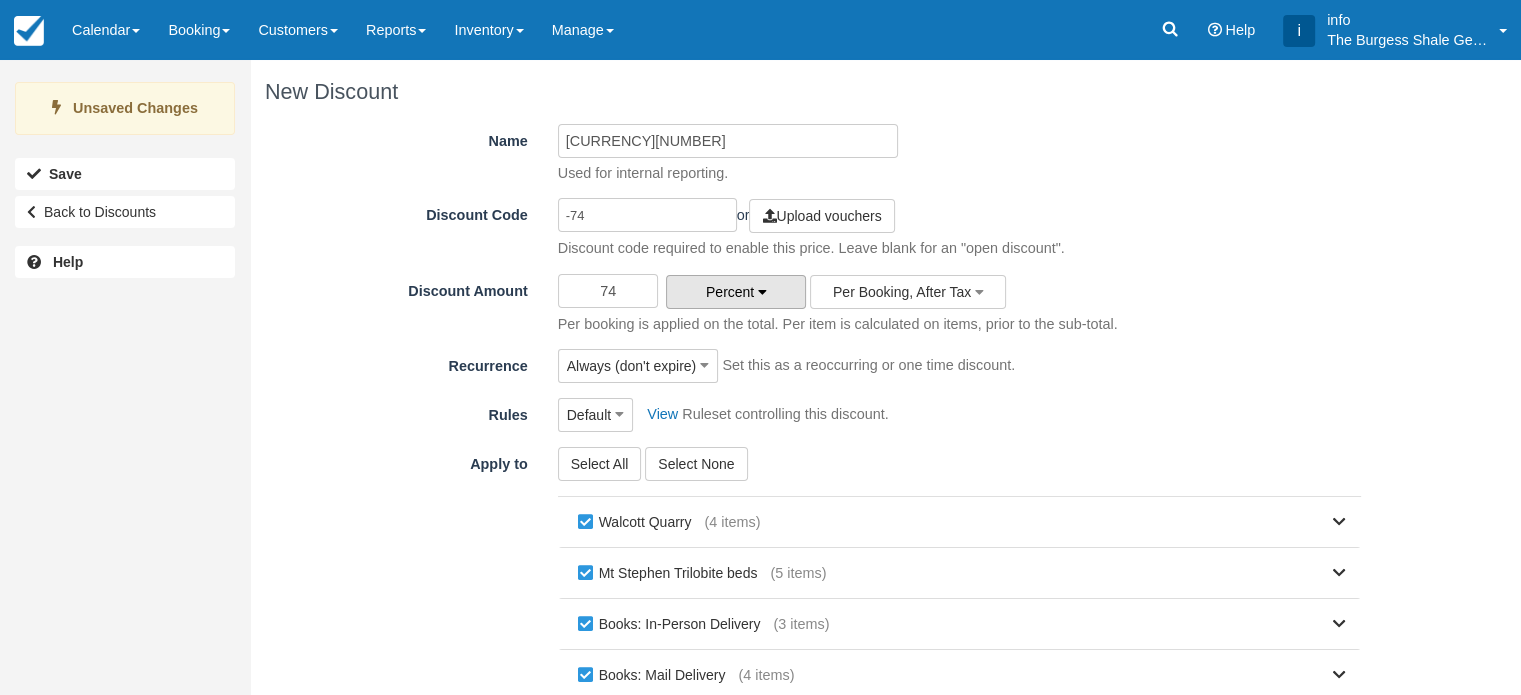 click on "Percent" at bounding box center (730, 292) 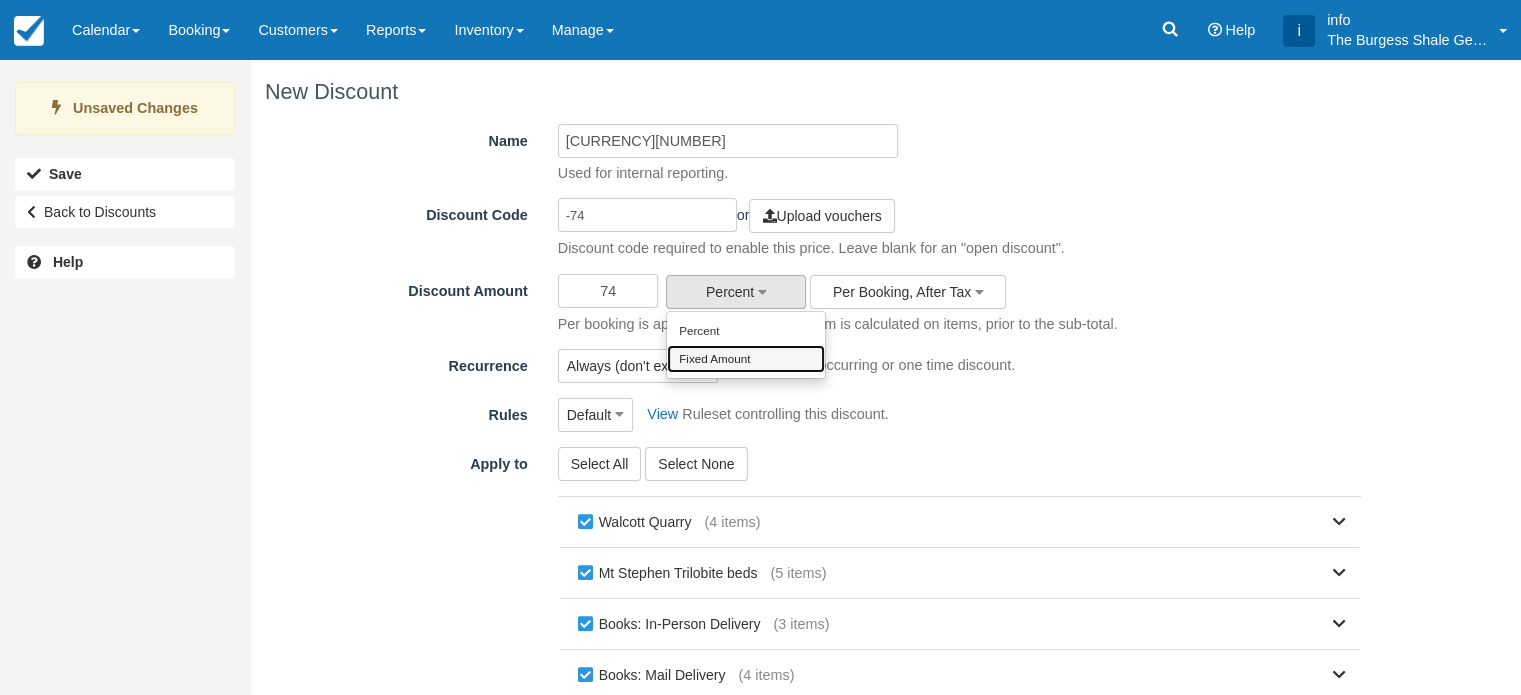 click on "Fixed Amount" at bounding box center [746, 359] 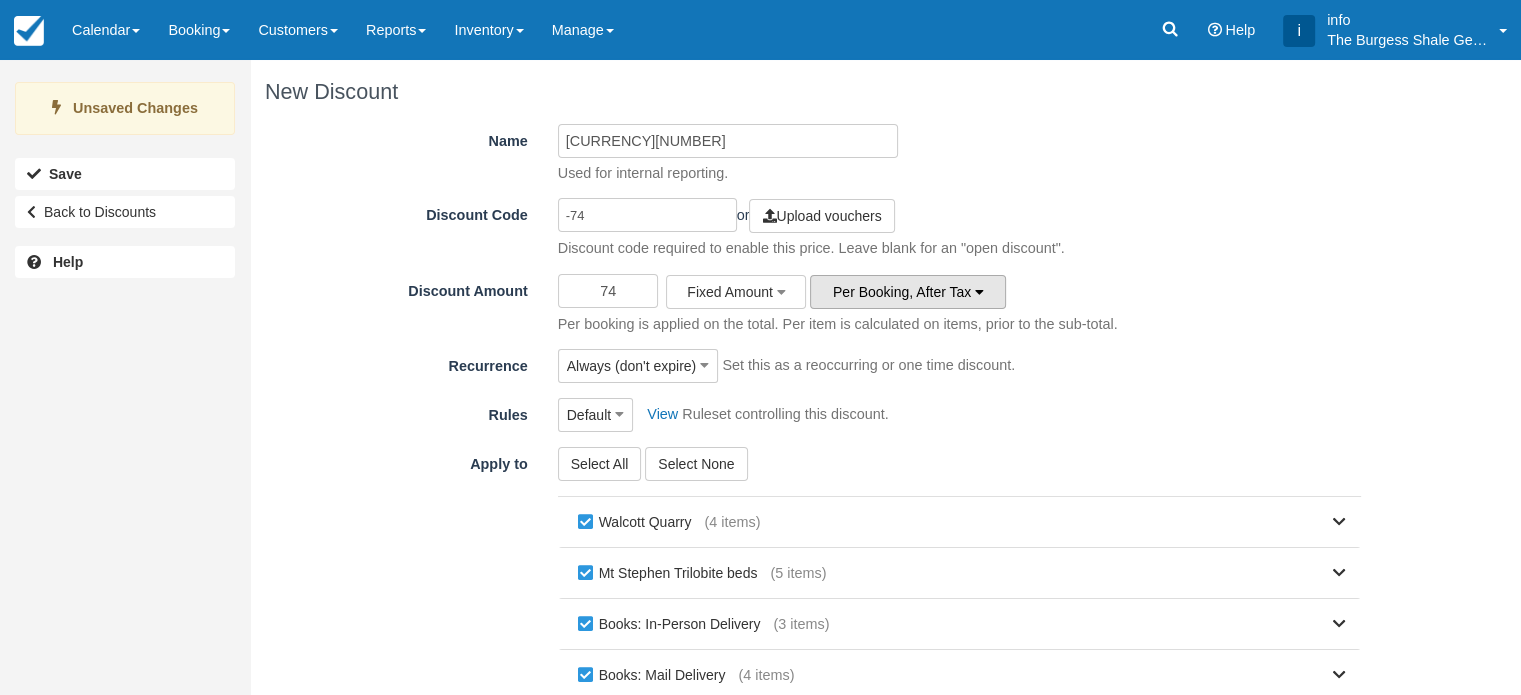 click on "Per Booking, After Tax" at bounding box center (902, 292) 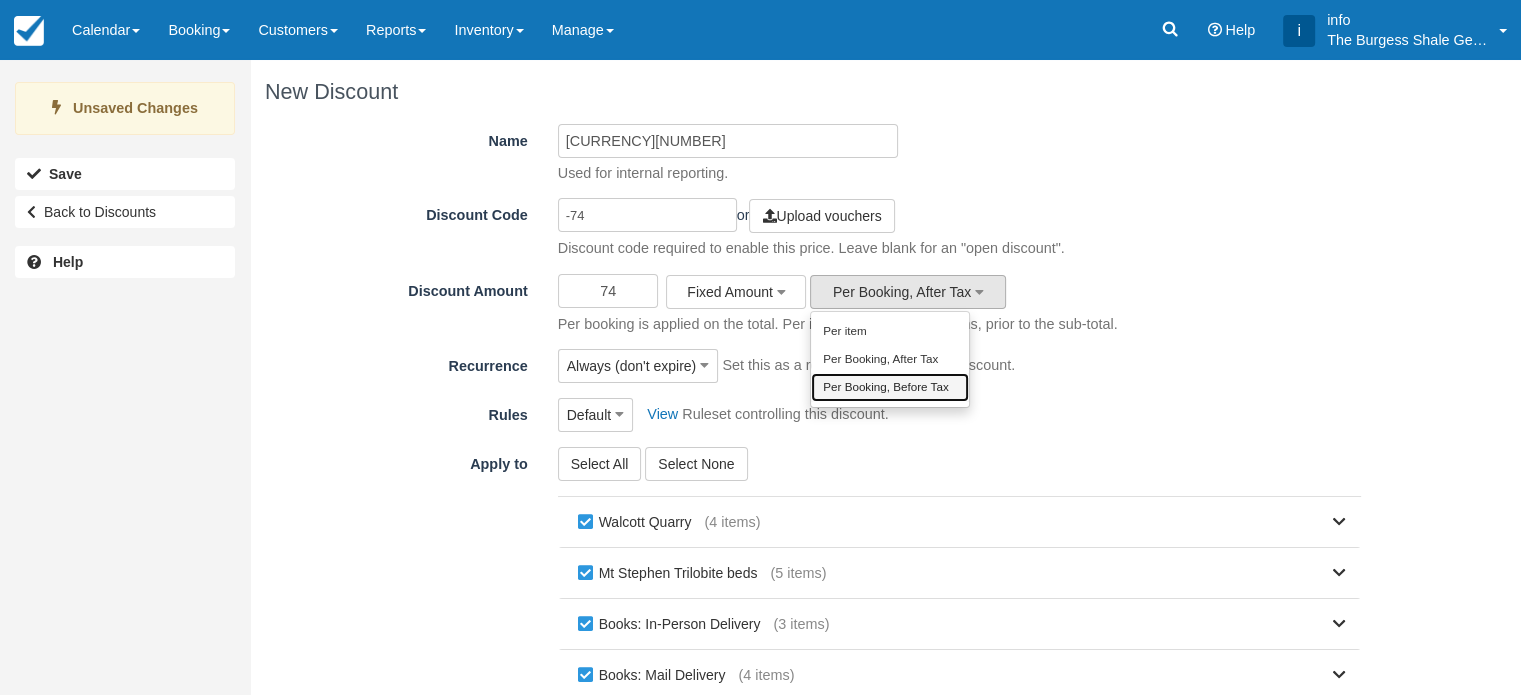 click on "Per Booking, Before Tax" at bounding box center (890, 387) 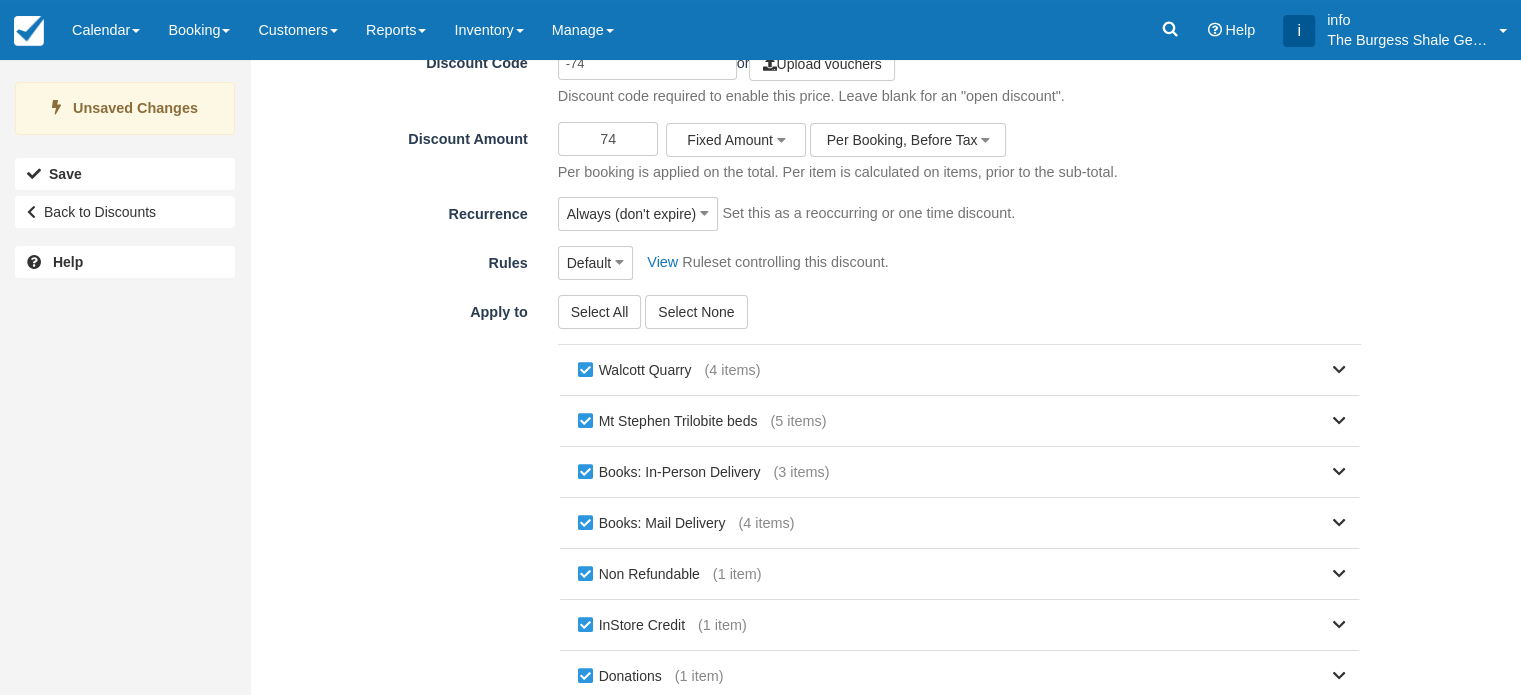 scroll, scrollTop: 239, scrollLeft: 0, axis: vertical 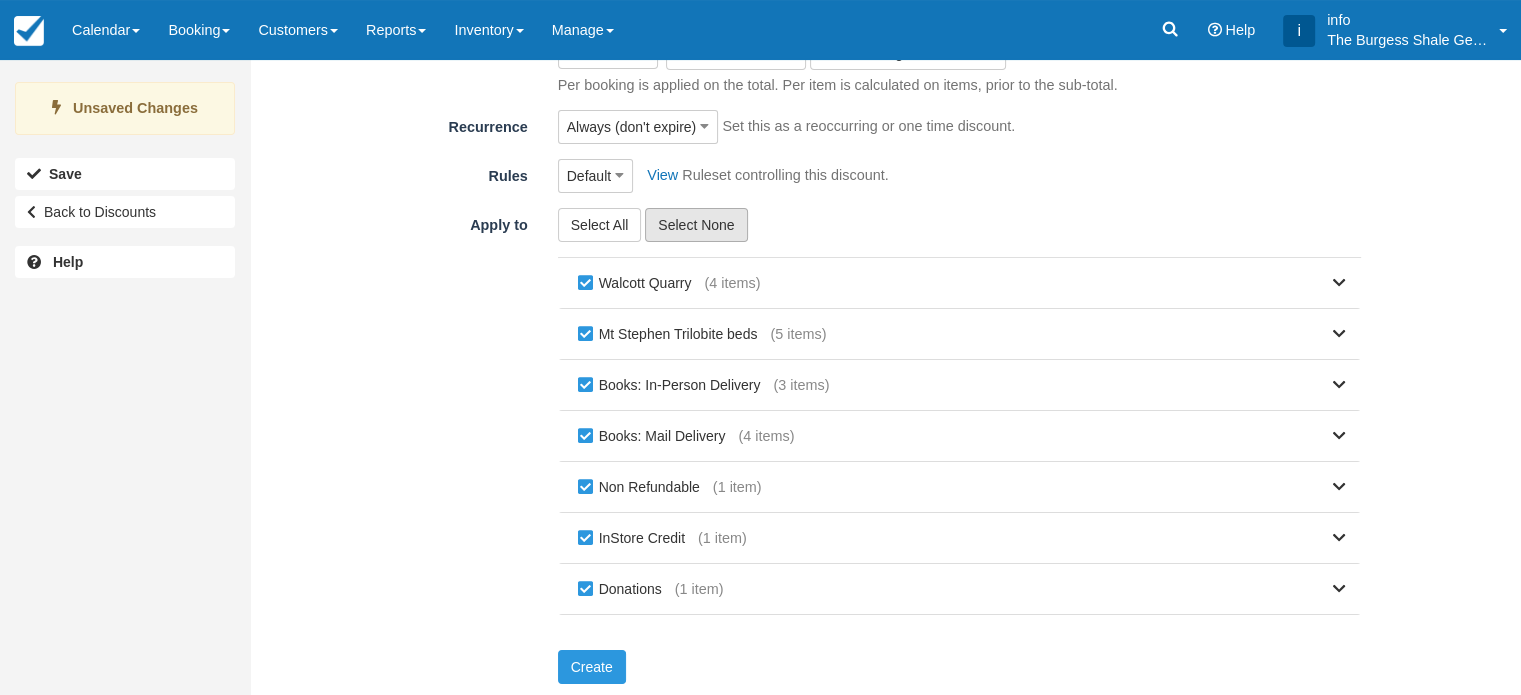 click on "Select None" at bounding box center (696, 225) 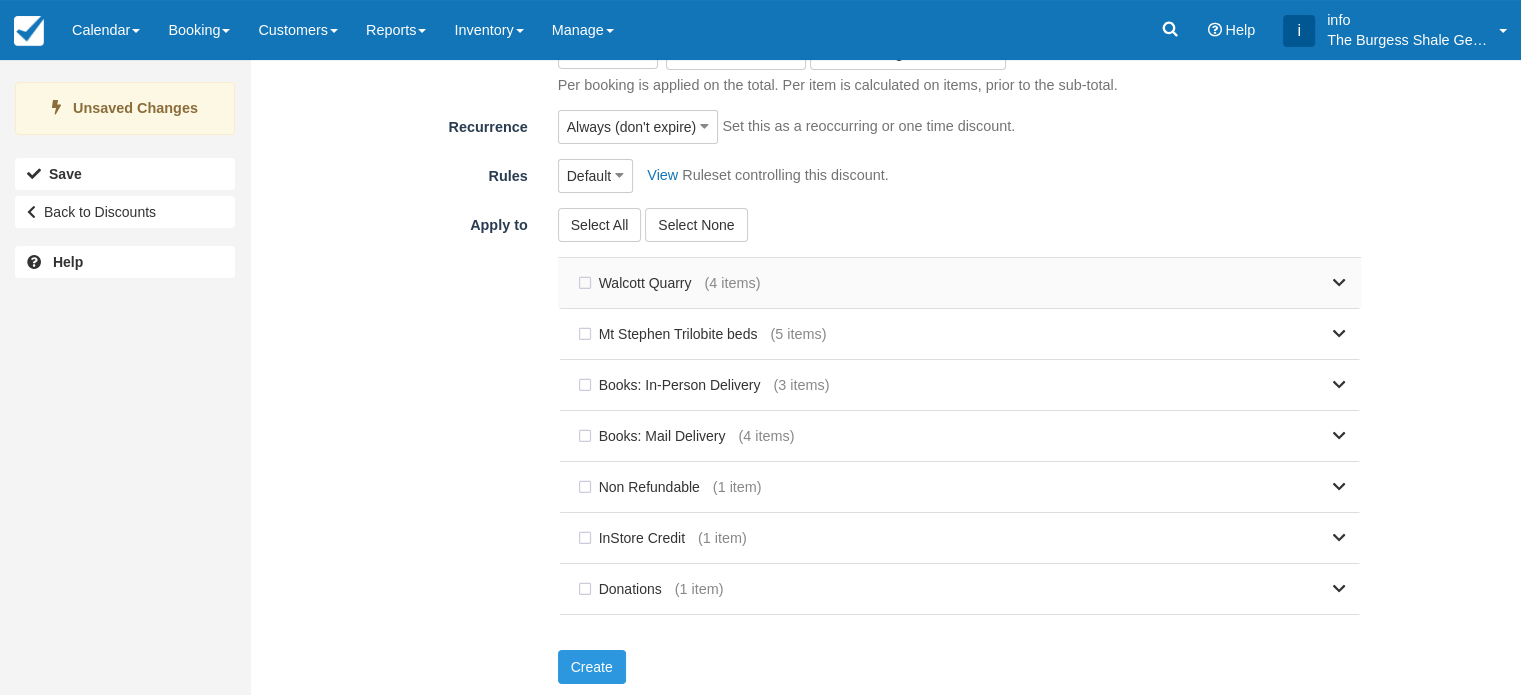 click on "Walcott Quarry" at bounding box center [639, 283] 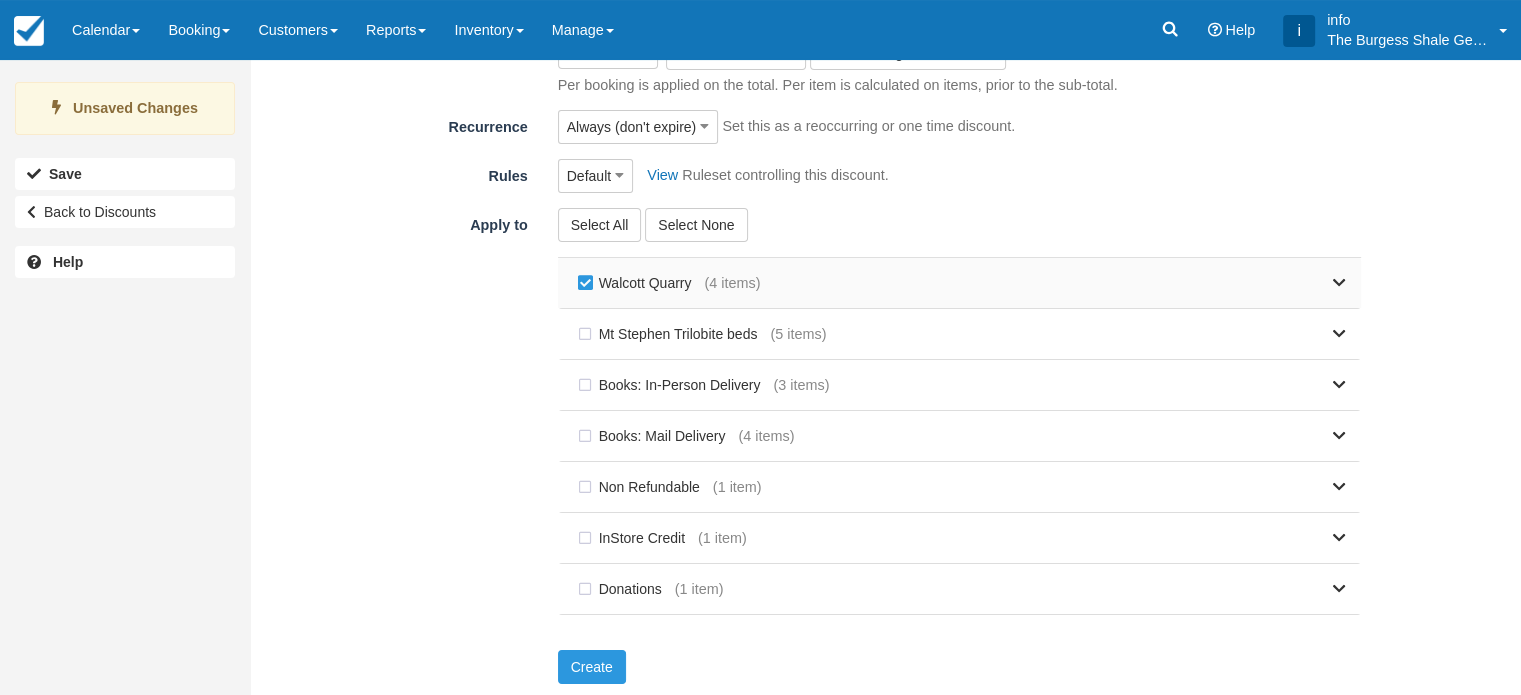 click on "Walcott Quarry" at bounding box center [639, 283] 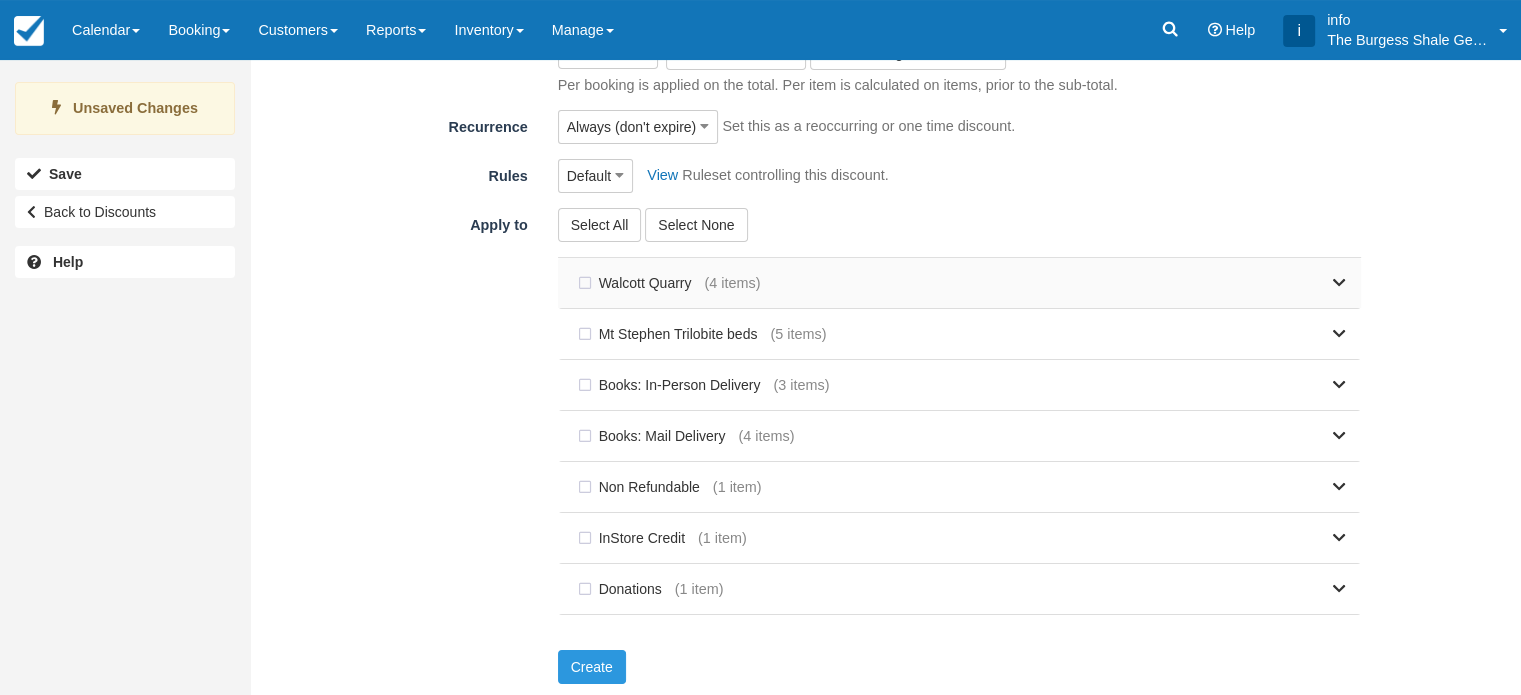 click on "Walcott Quarry
(4 items)" at bounding box center (959, 283) 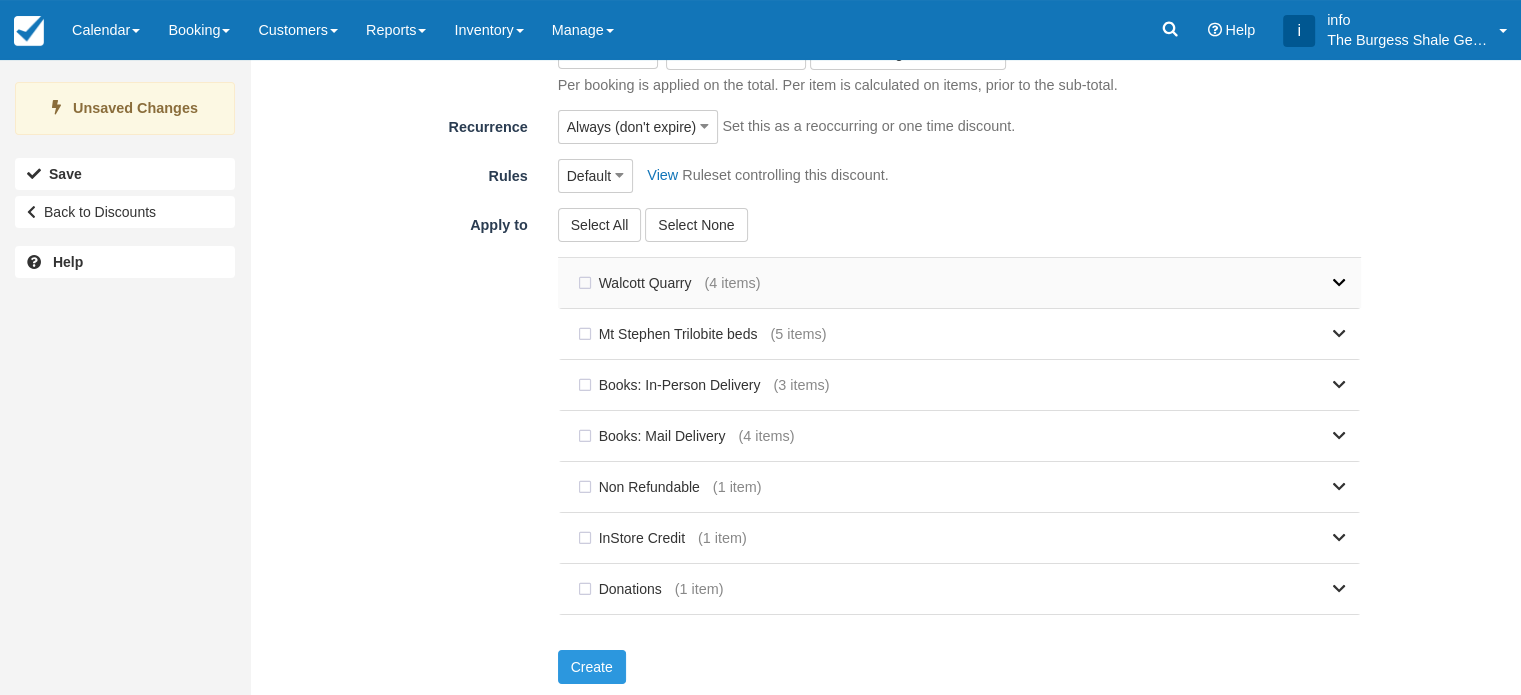 click at bounding box center [1339, 283] 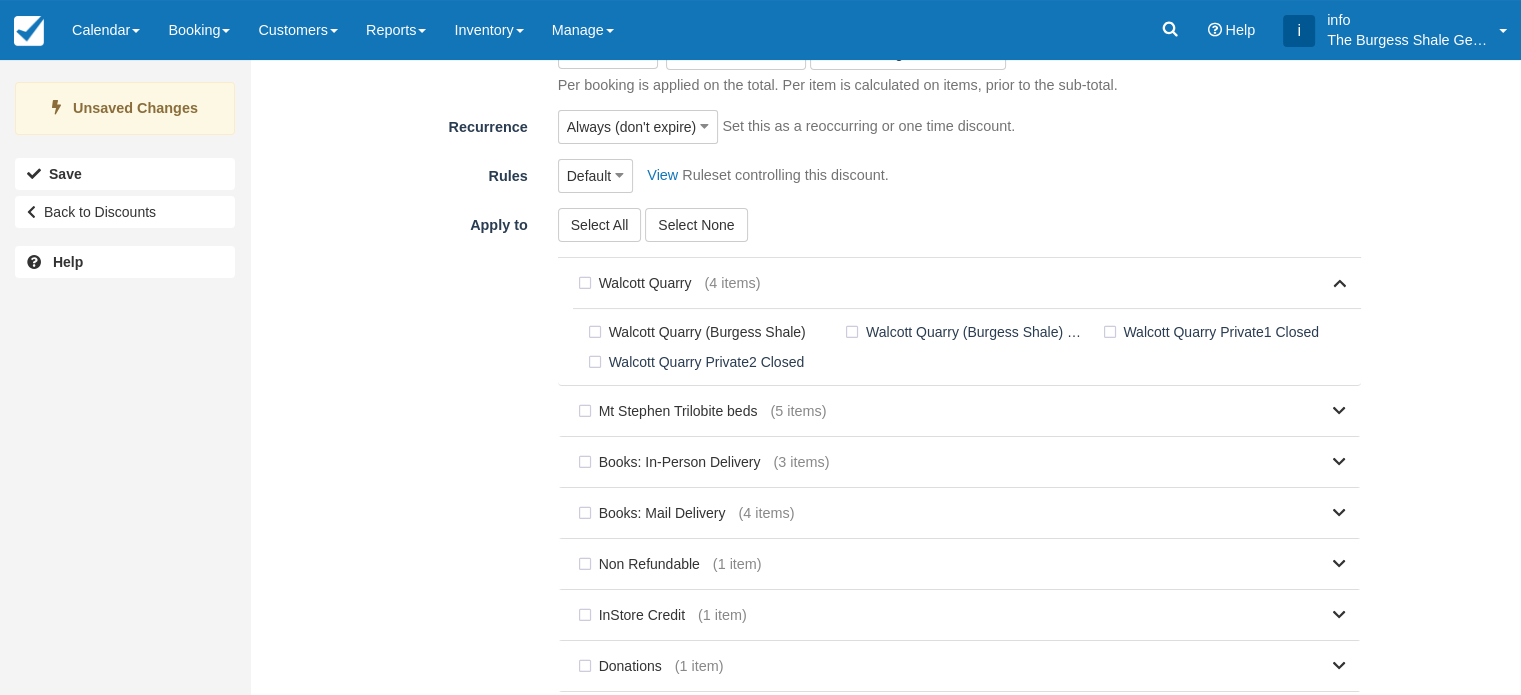 click on "Walcott Quarry (Burgess Shale)" at bounding box center (701, 332) 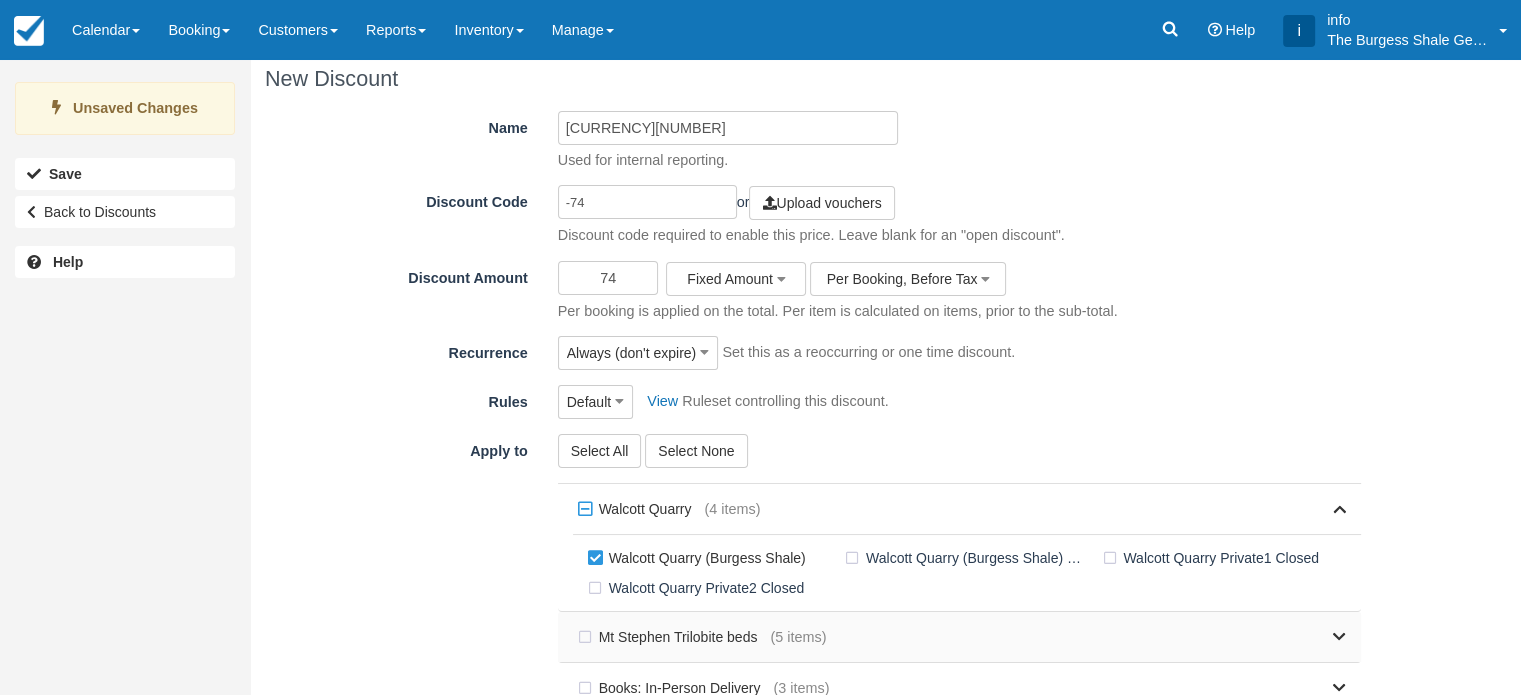scroll, scrollTop: 0, scrollLeft: 0, axis: both 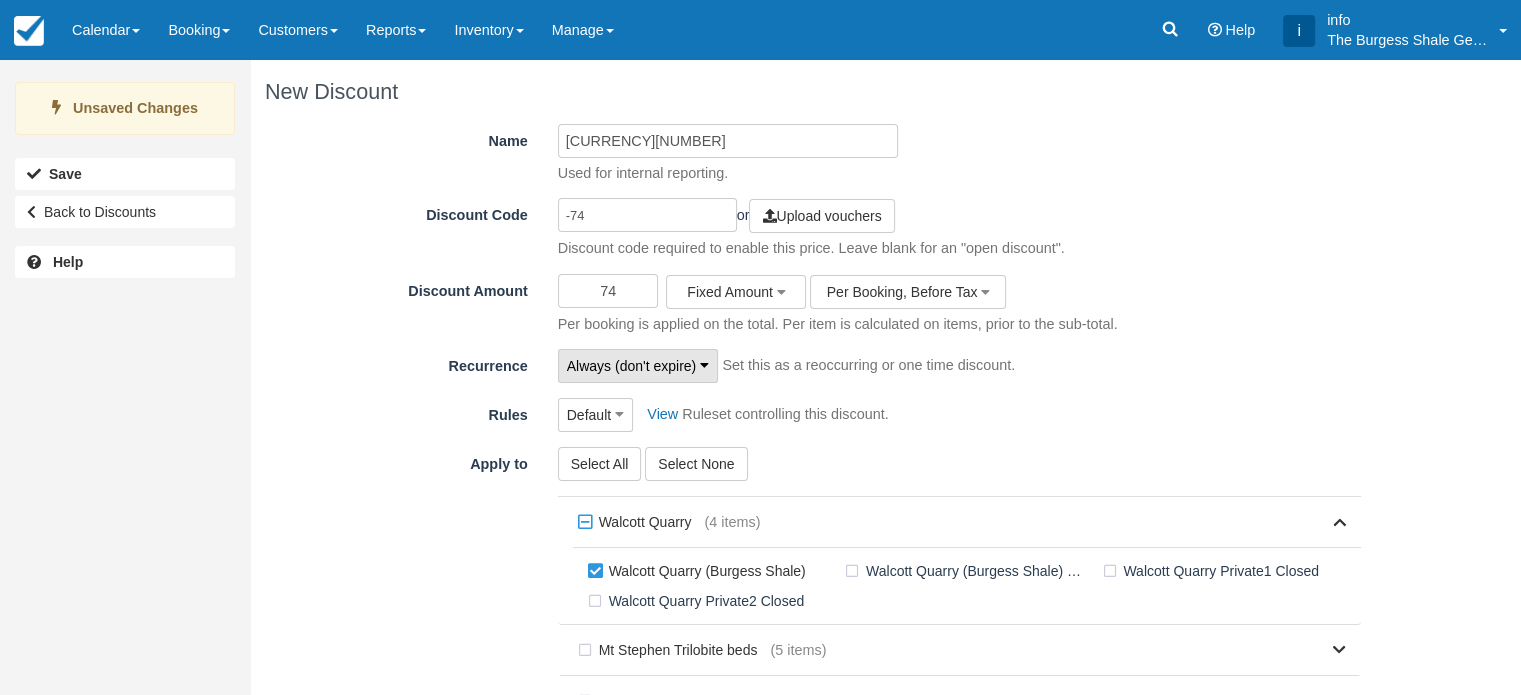 click at bounding box center [704, 365] 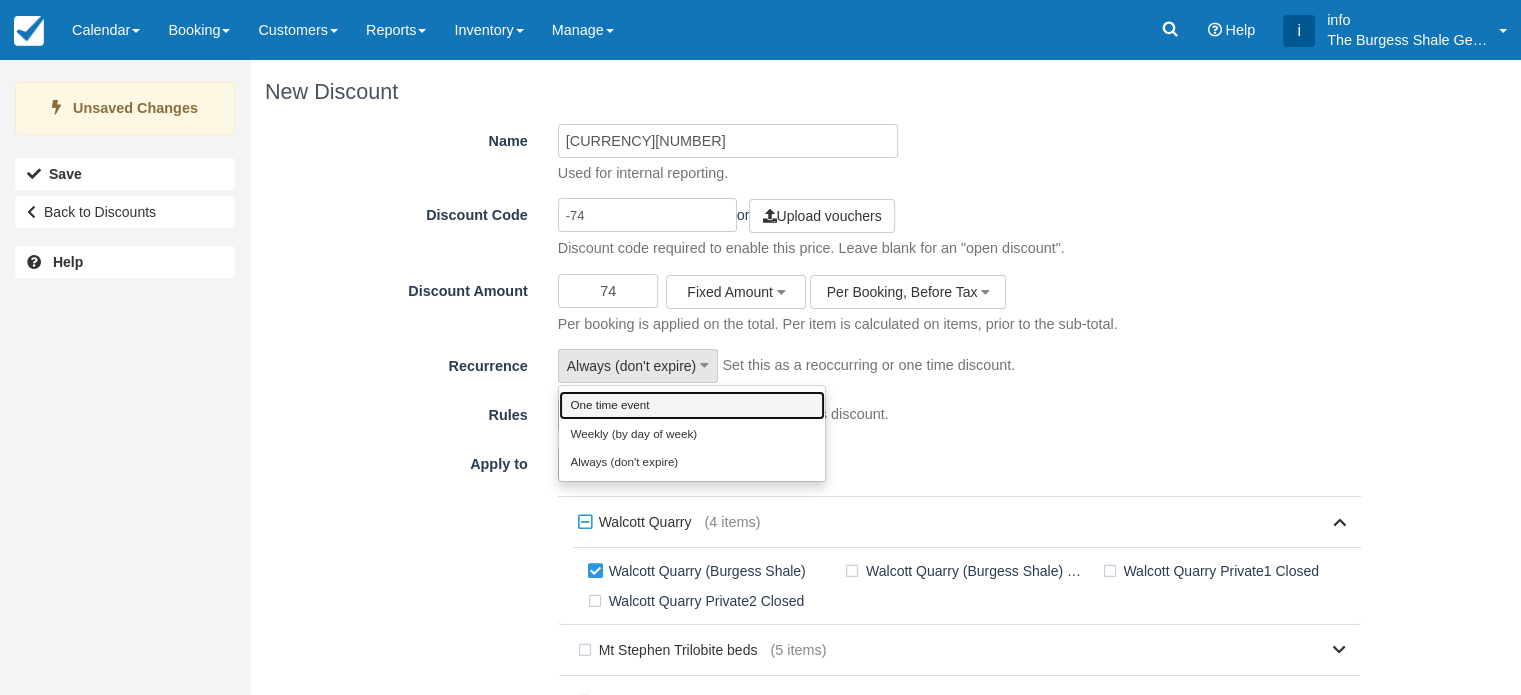 click on "One time event" at bounding box center [692, 405] 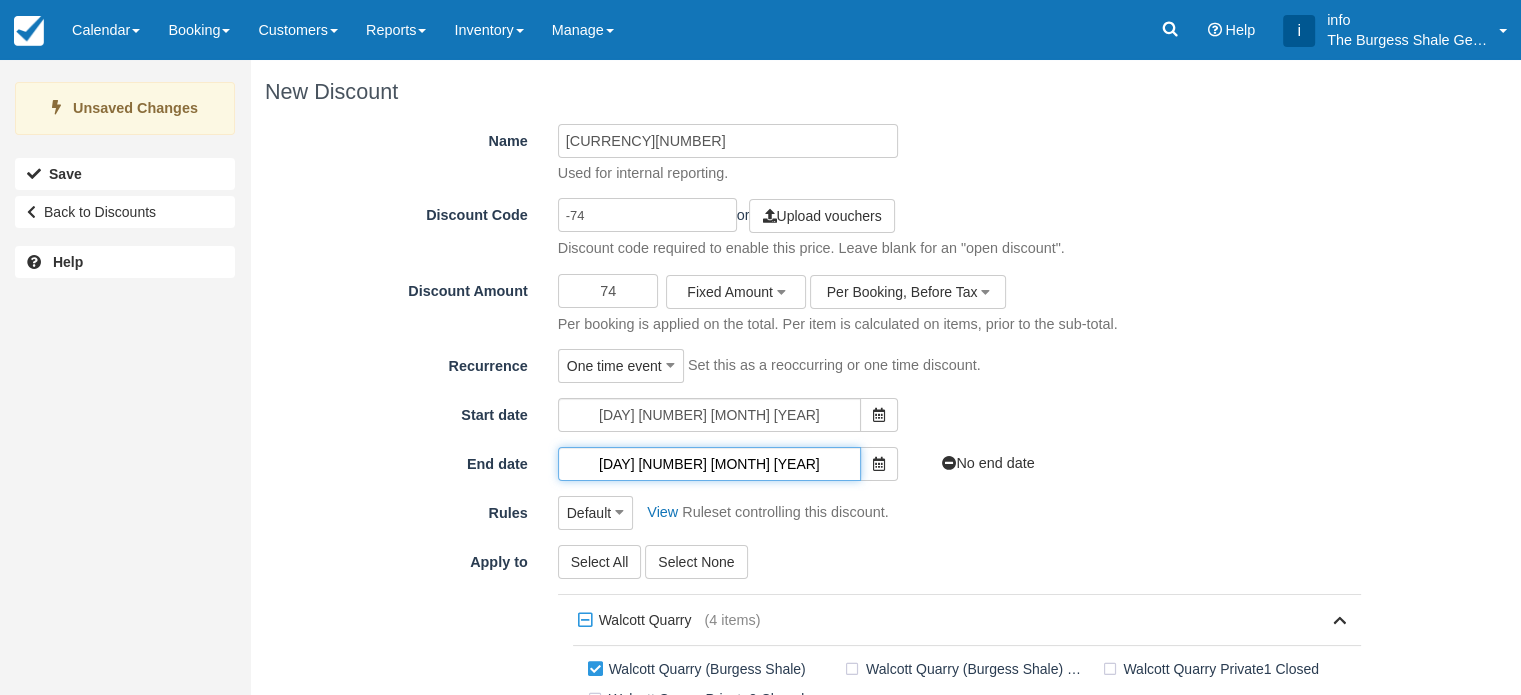 click on "Mon 01 September 2025" at bounding box center (709, 464) 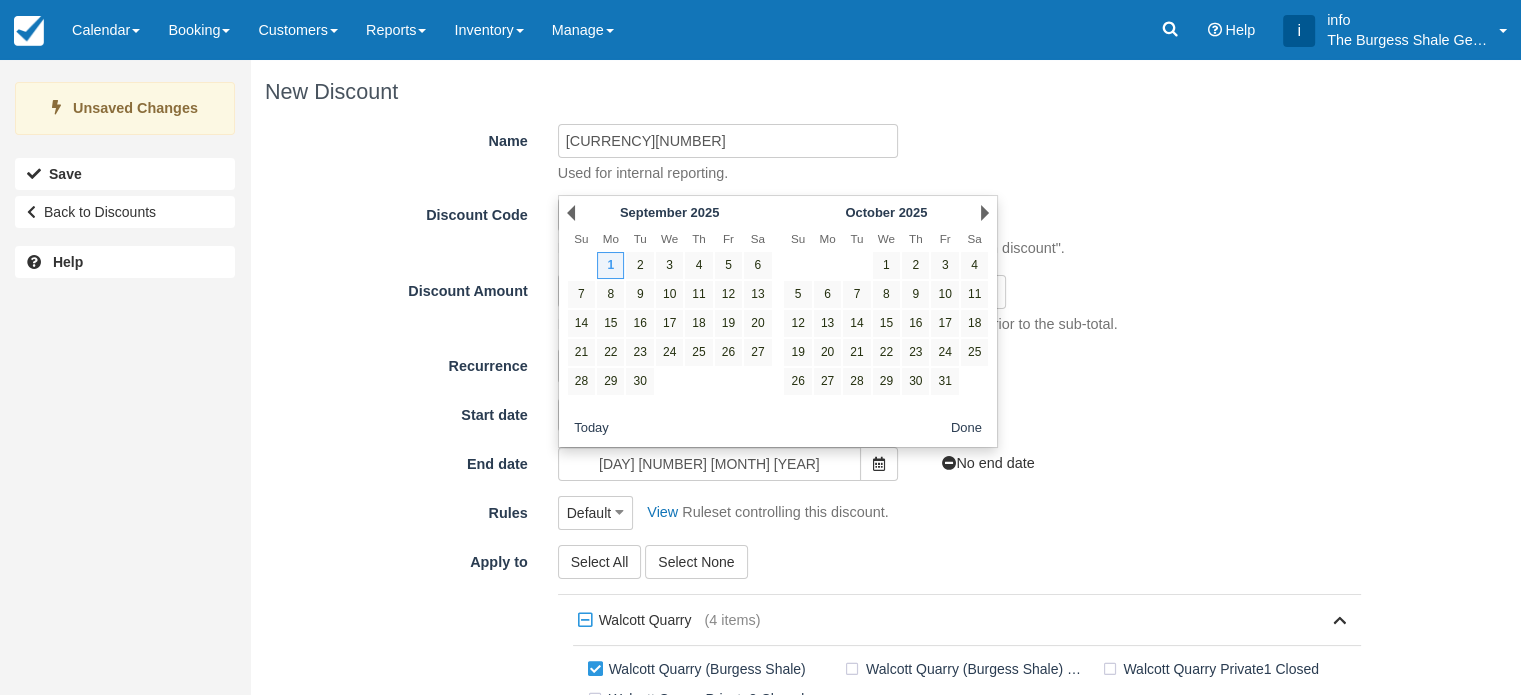 click on "Prev September   2025" at bounding box center [669, 213] 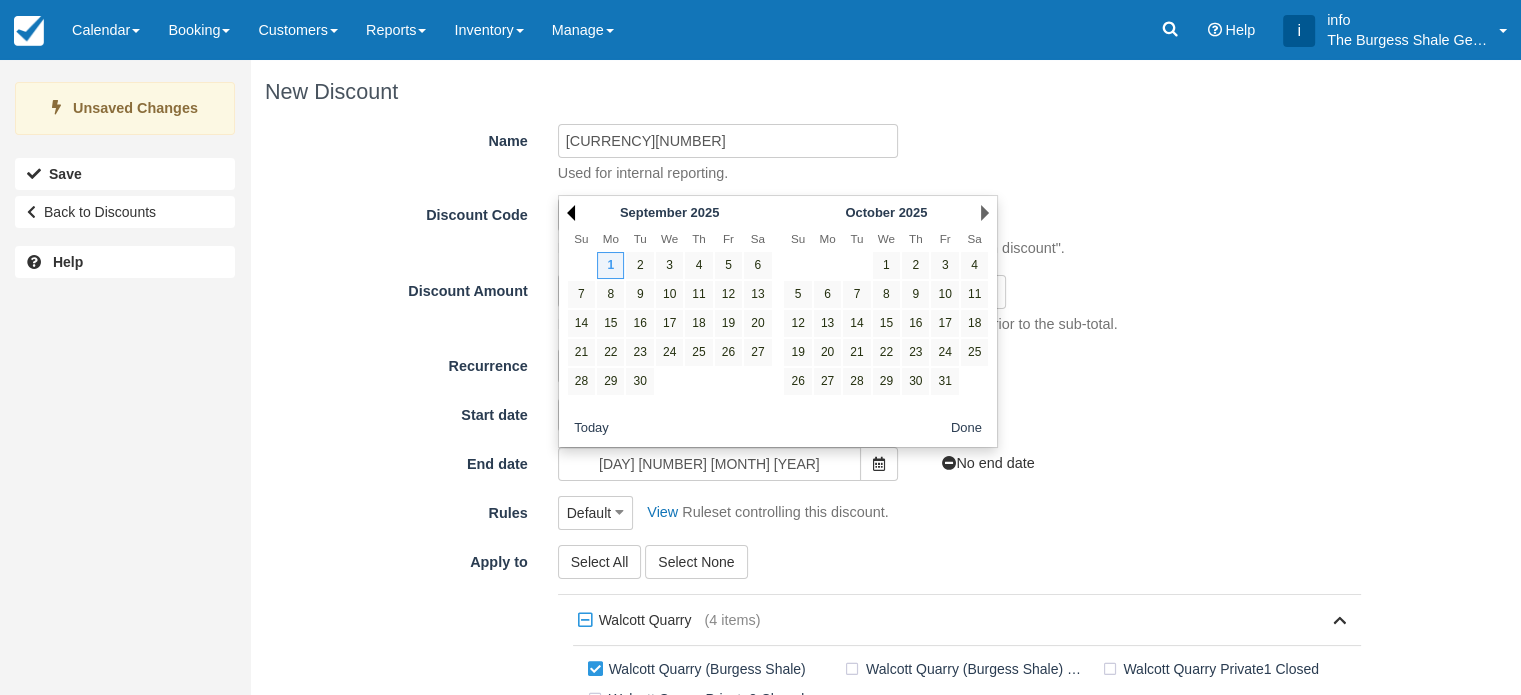 click on "Prev" at bounding box center [571, 213] 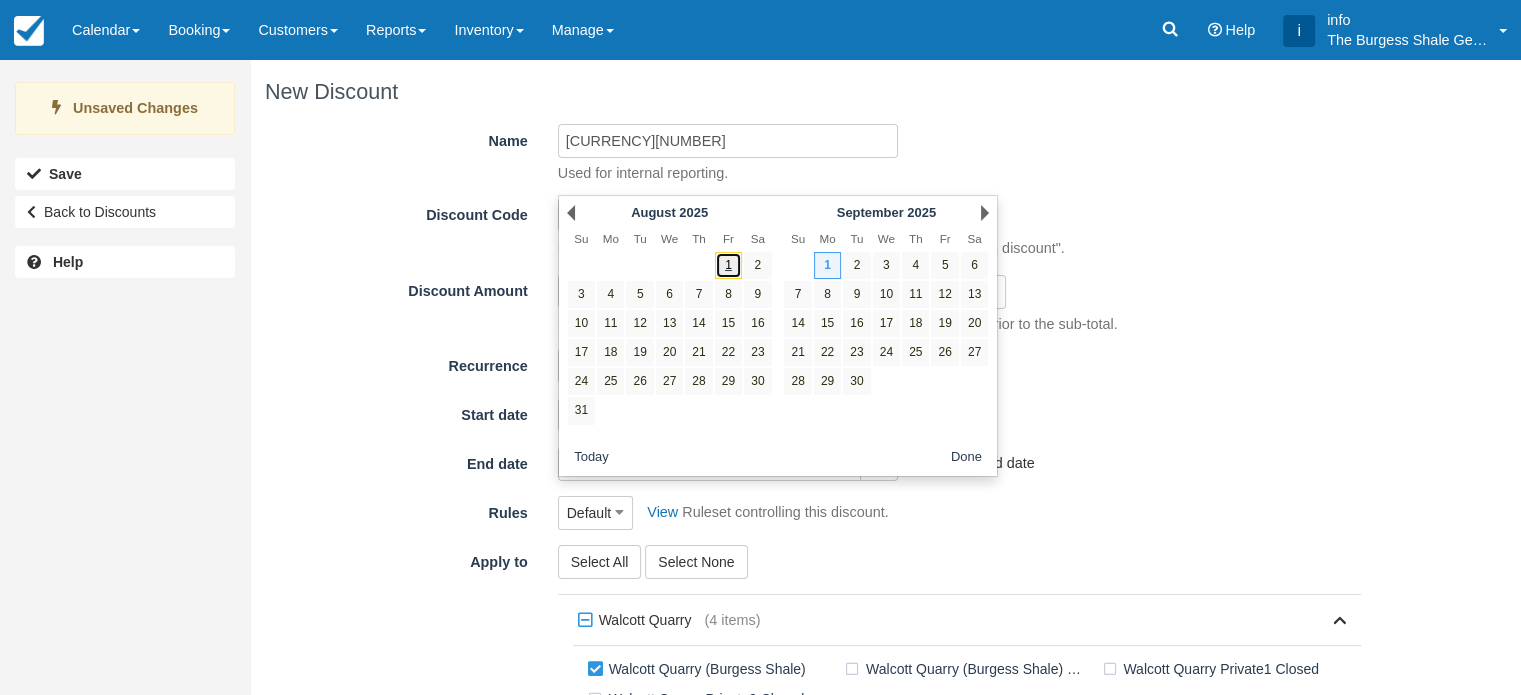 click on "1" at bounding box center (728, 265) 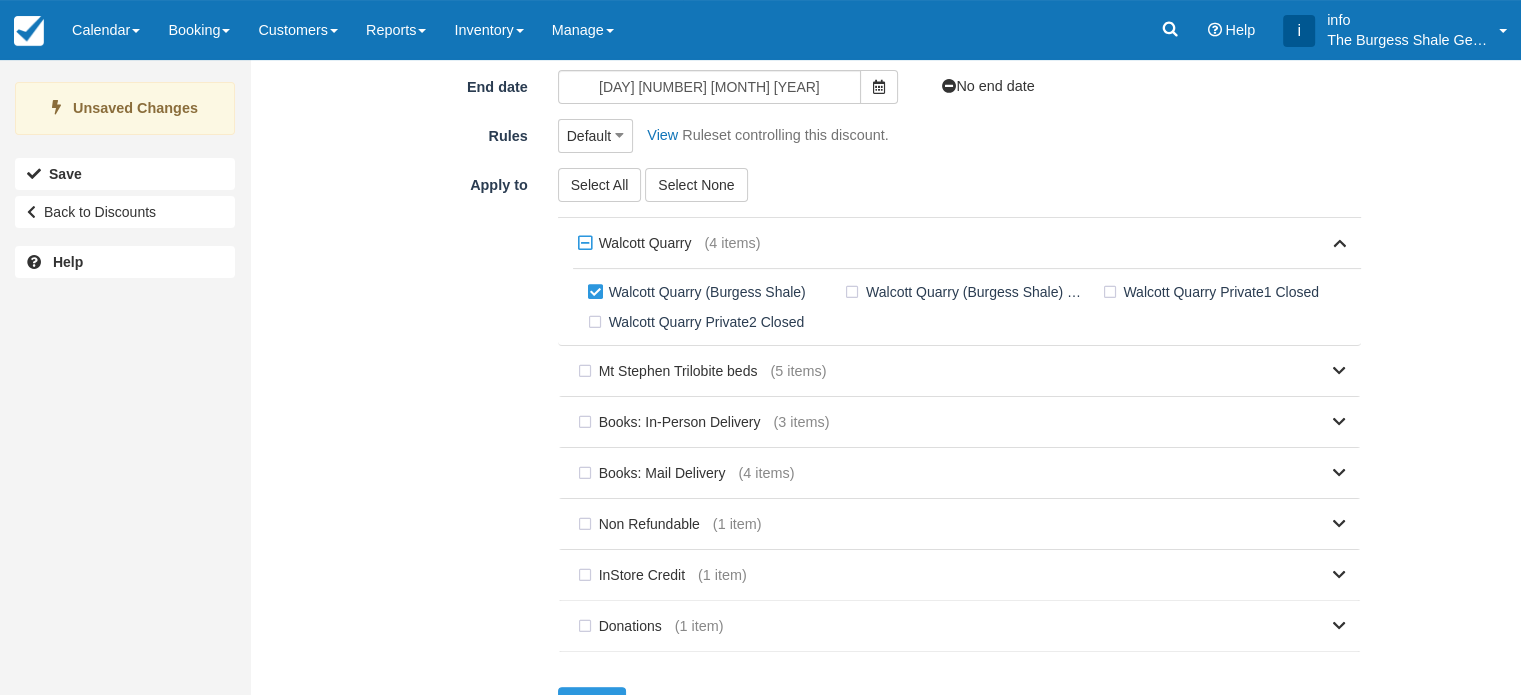 scroll, scrollTop: 413, scrollLeft: 0, axis: vertical 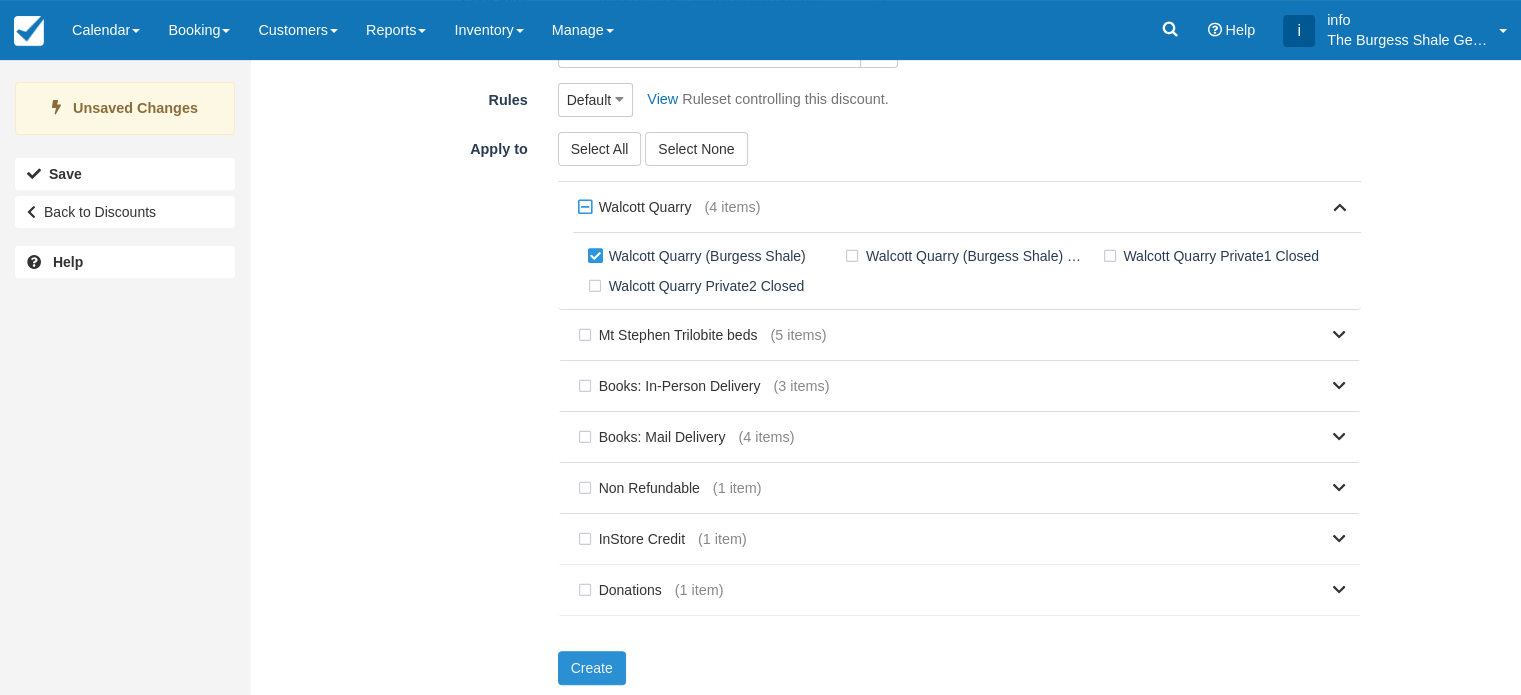 click on "Create" at bounding box center (592, 668) 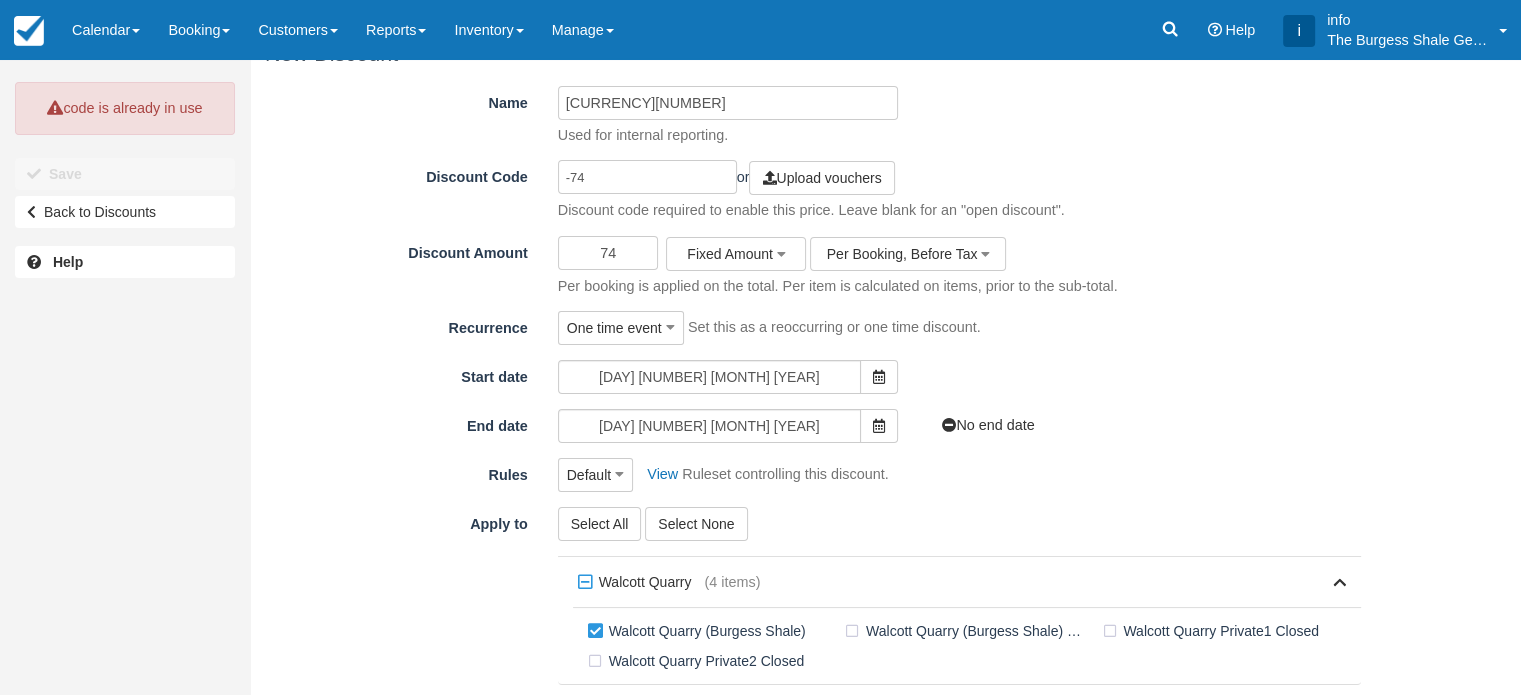 scroll, scrollTop: 0, scrollLeft: 0, axis: both 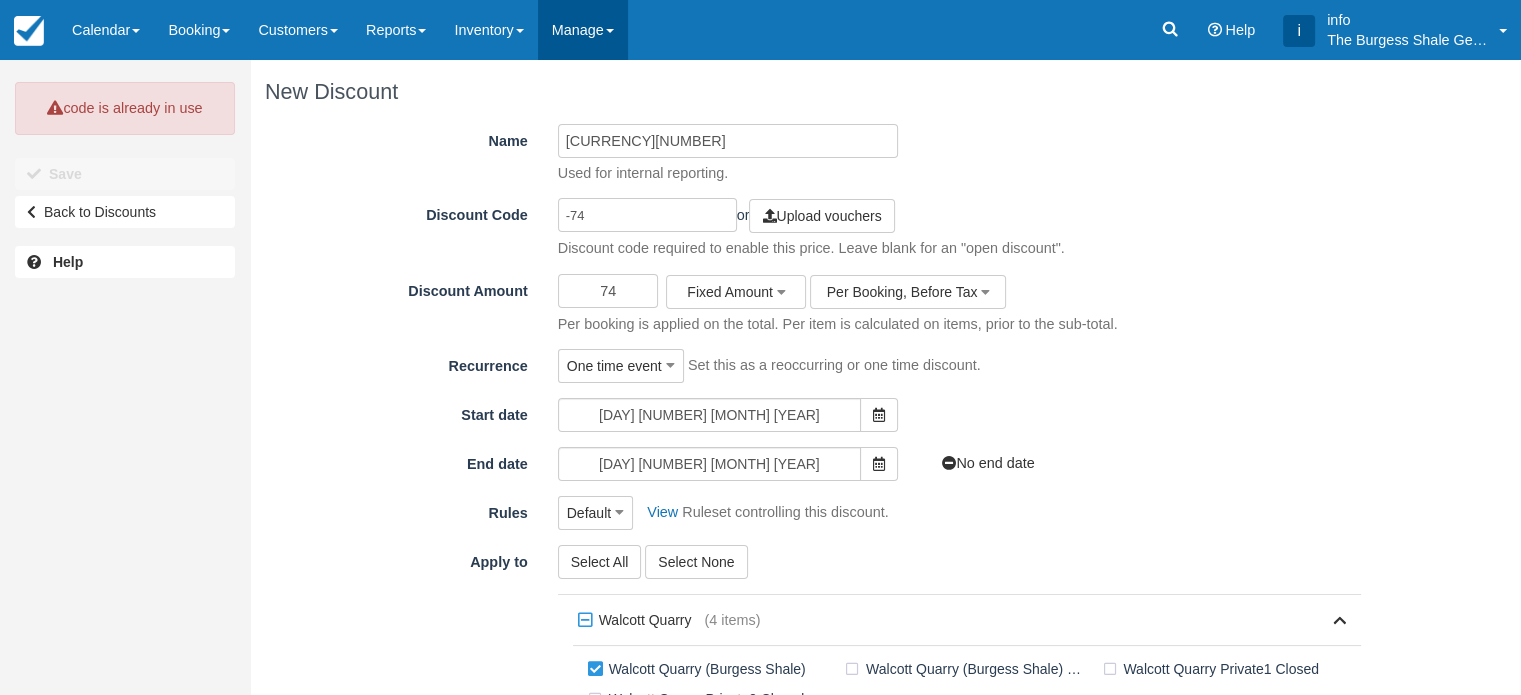 click on "Manage" at bounding box center (583, 30) 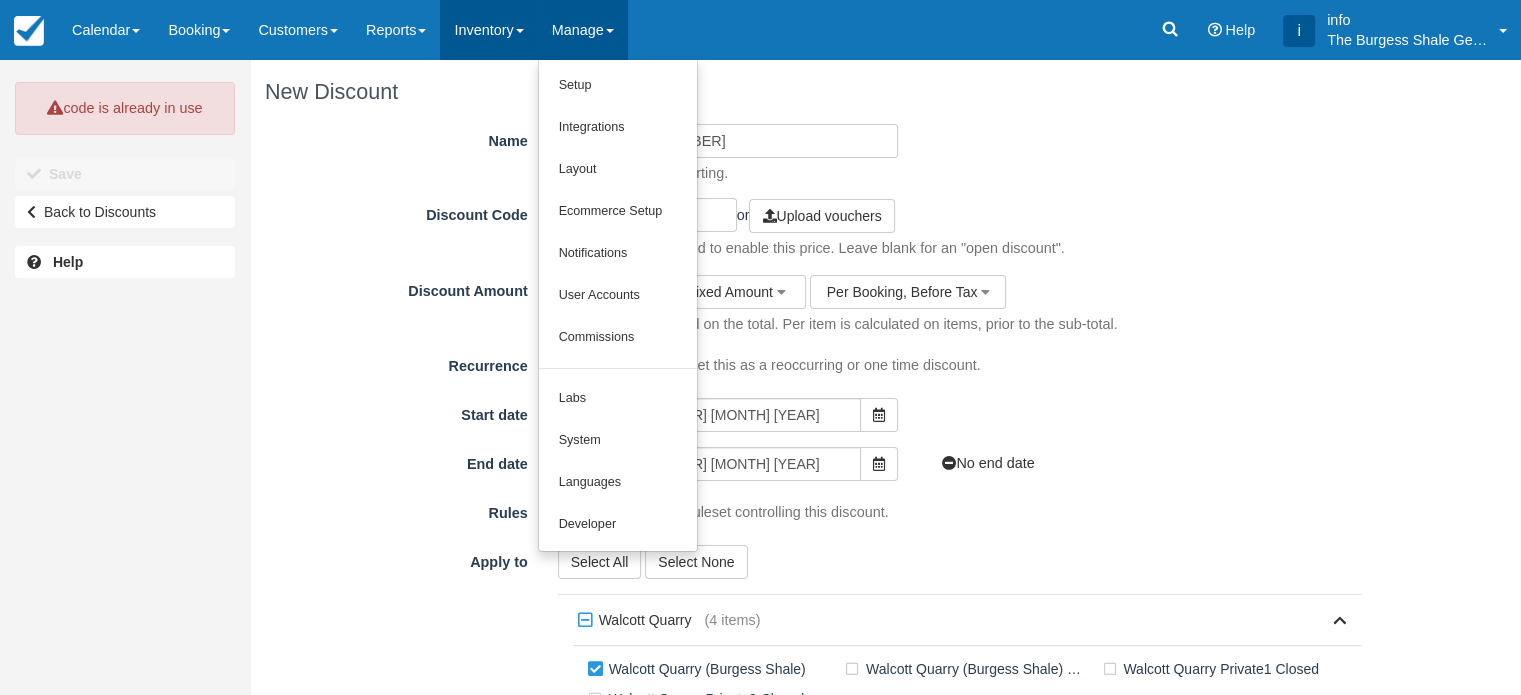 click on "Inventory" at bounding box center [488, 30] 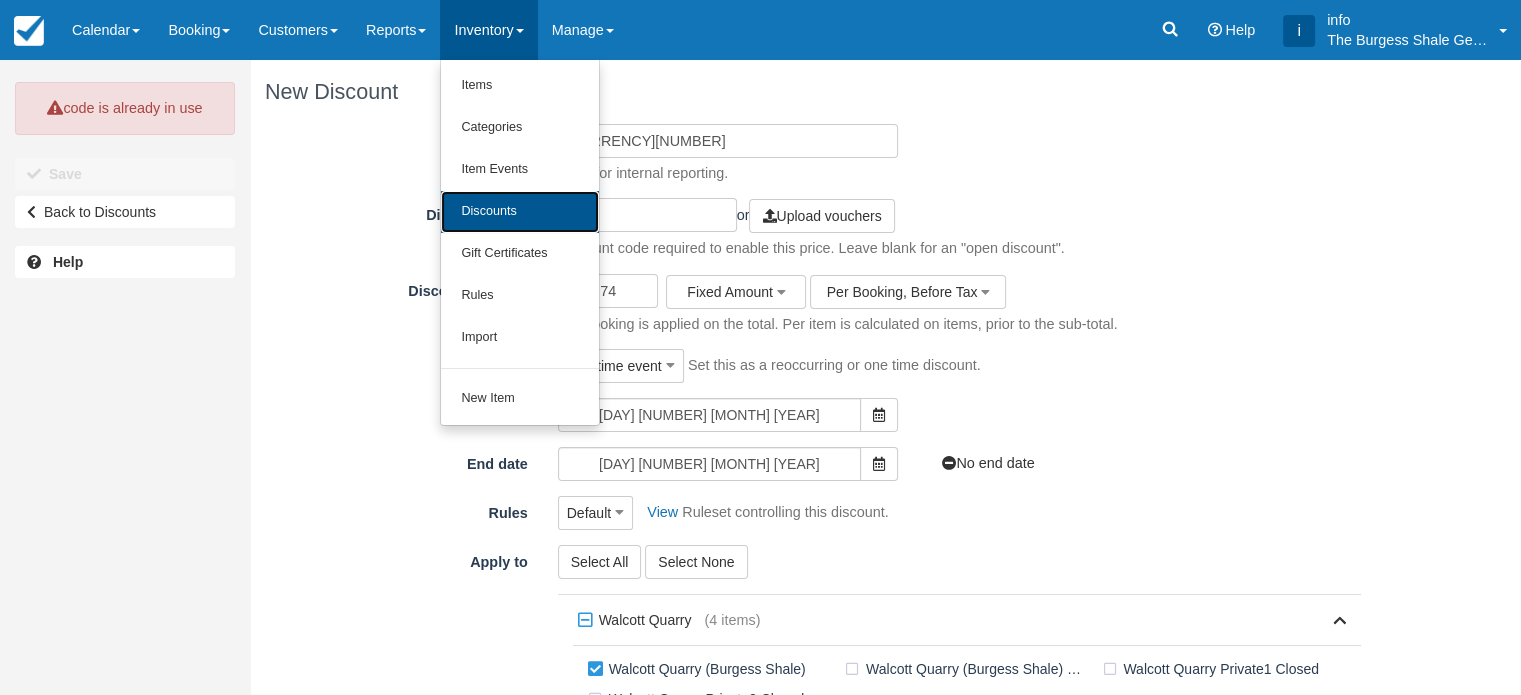 click on "Discounts" at bounding box center (520, 212) 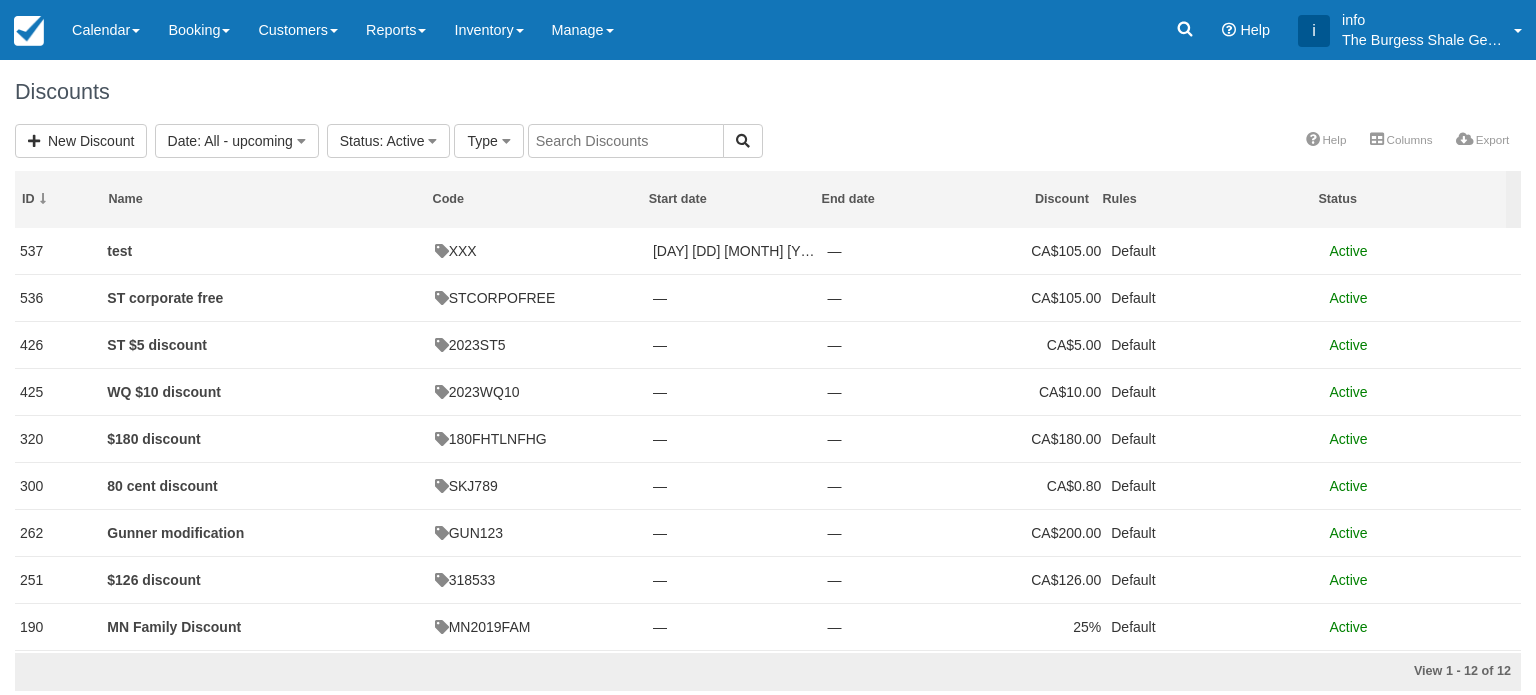 scroll, scrollTop: 0, scrollLeft: 0, axis: both 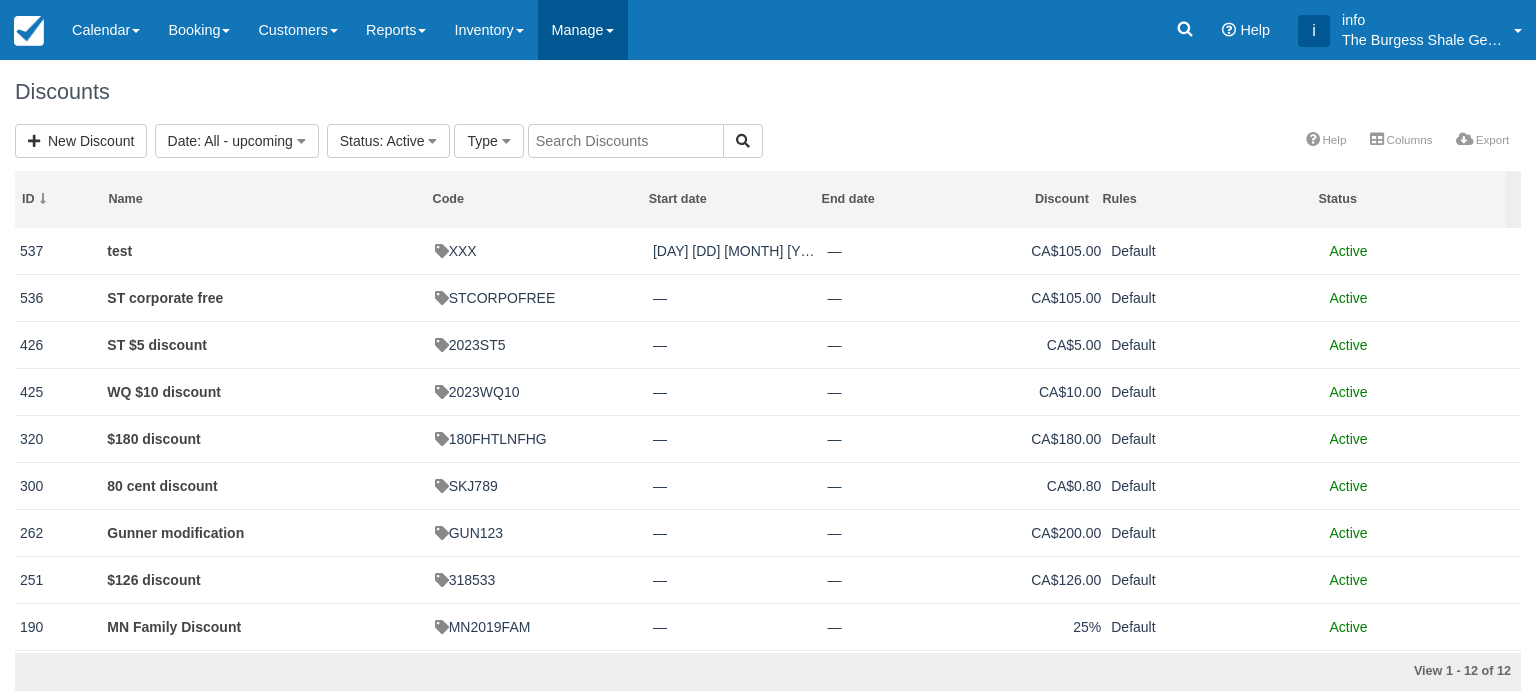 click on "Manage" at bounding box center (583, 30) 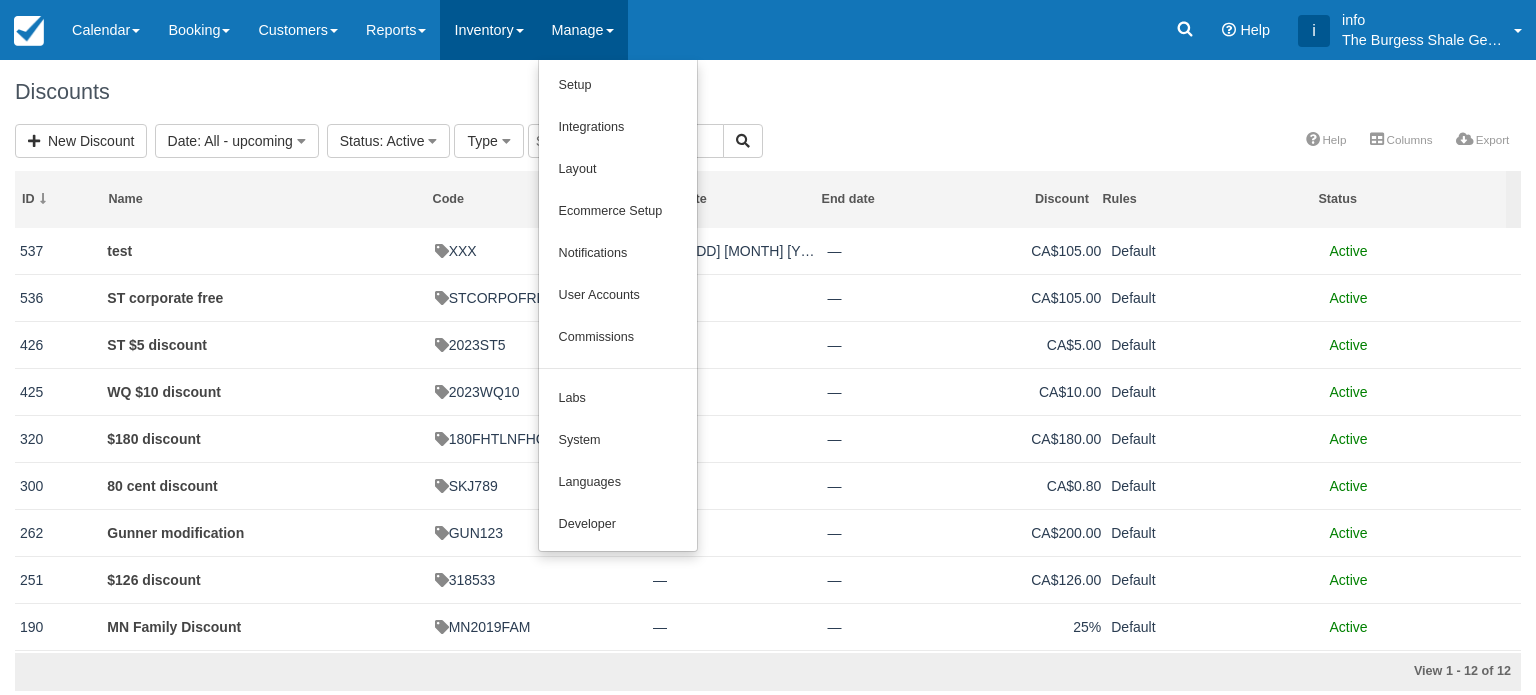 click on "Inventory" at bounding box center [488, 30] 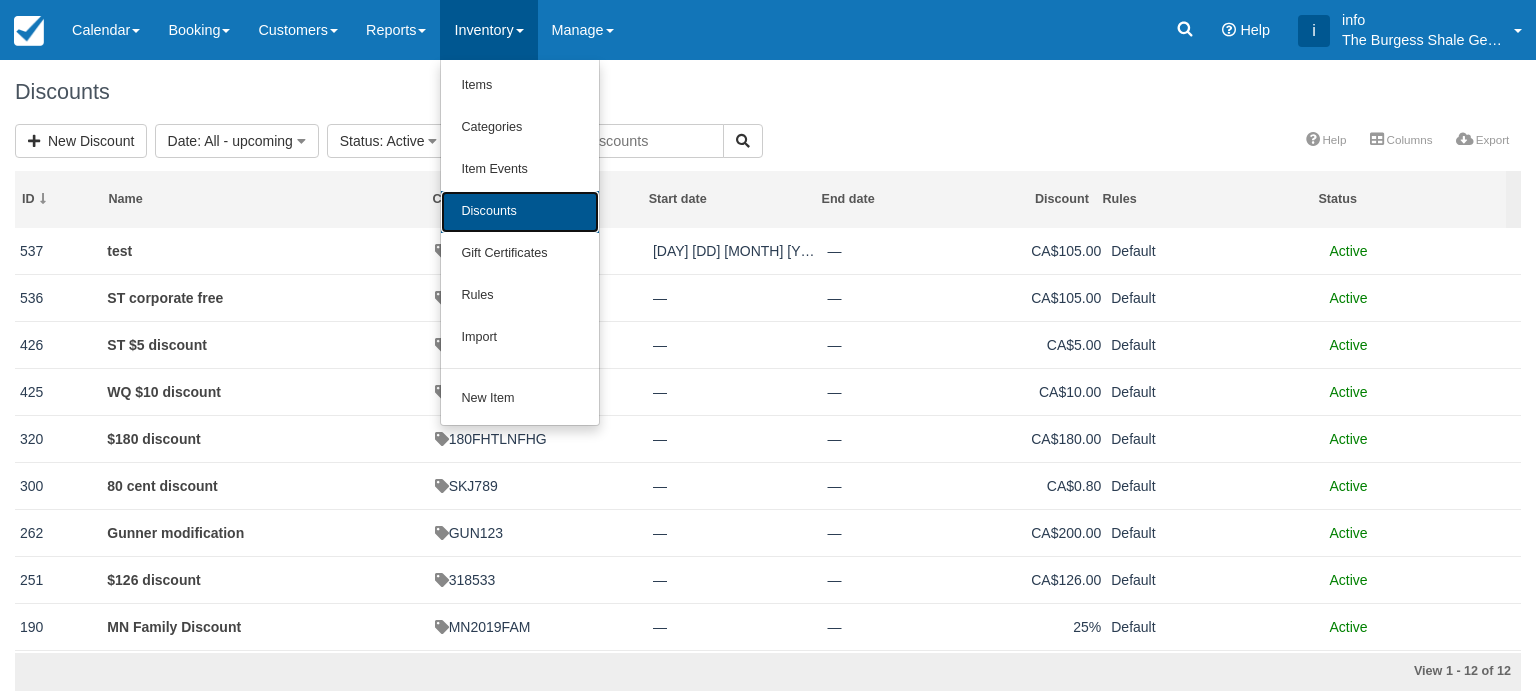 click on "Discounts" at bounding box center (520, 212) 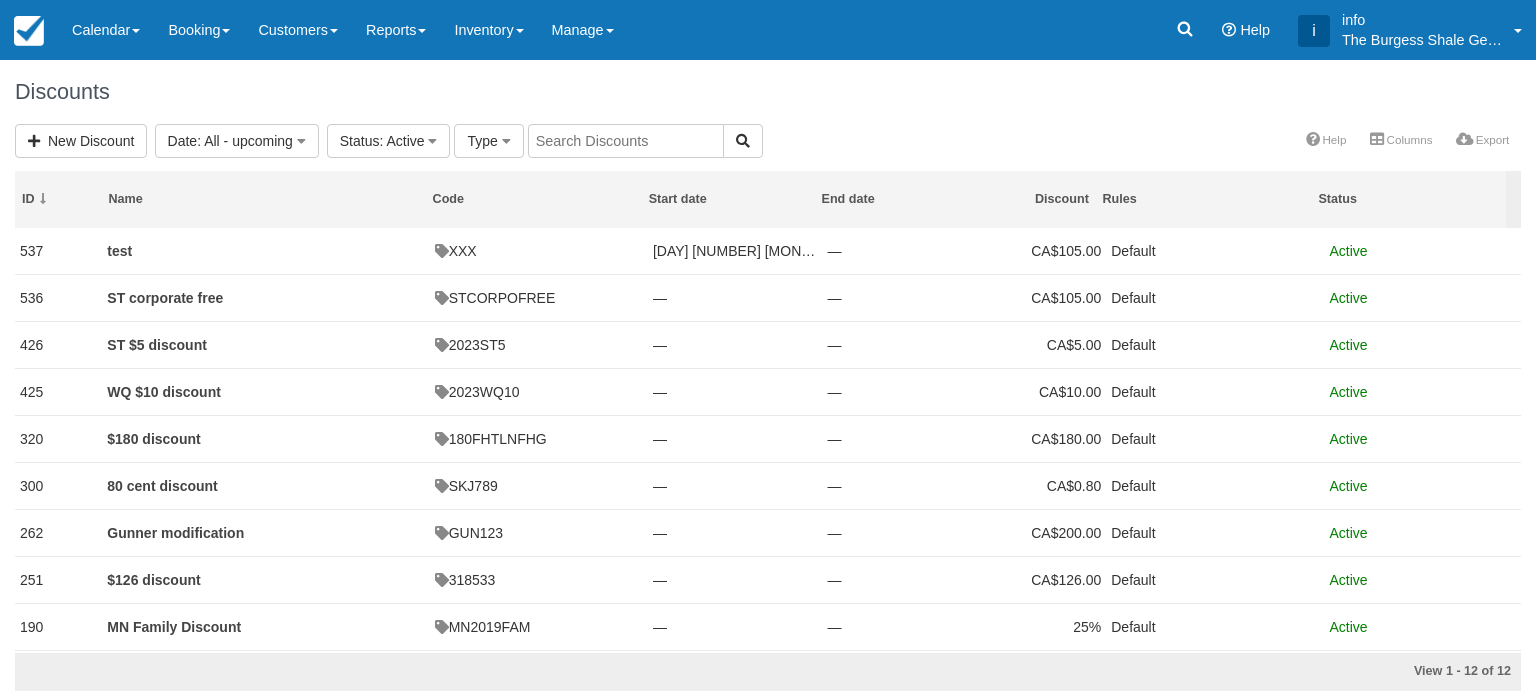 scroll, scrollTop: 0, scrollLeft: 0, axis: both 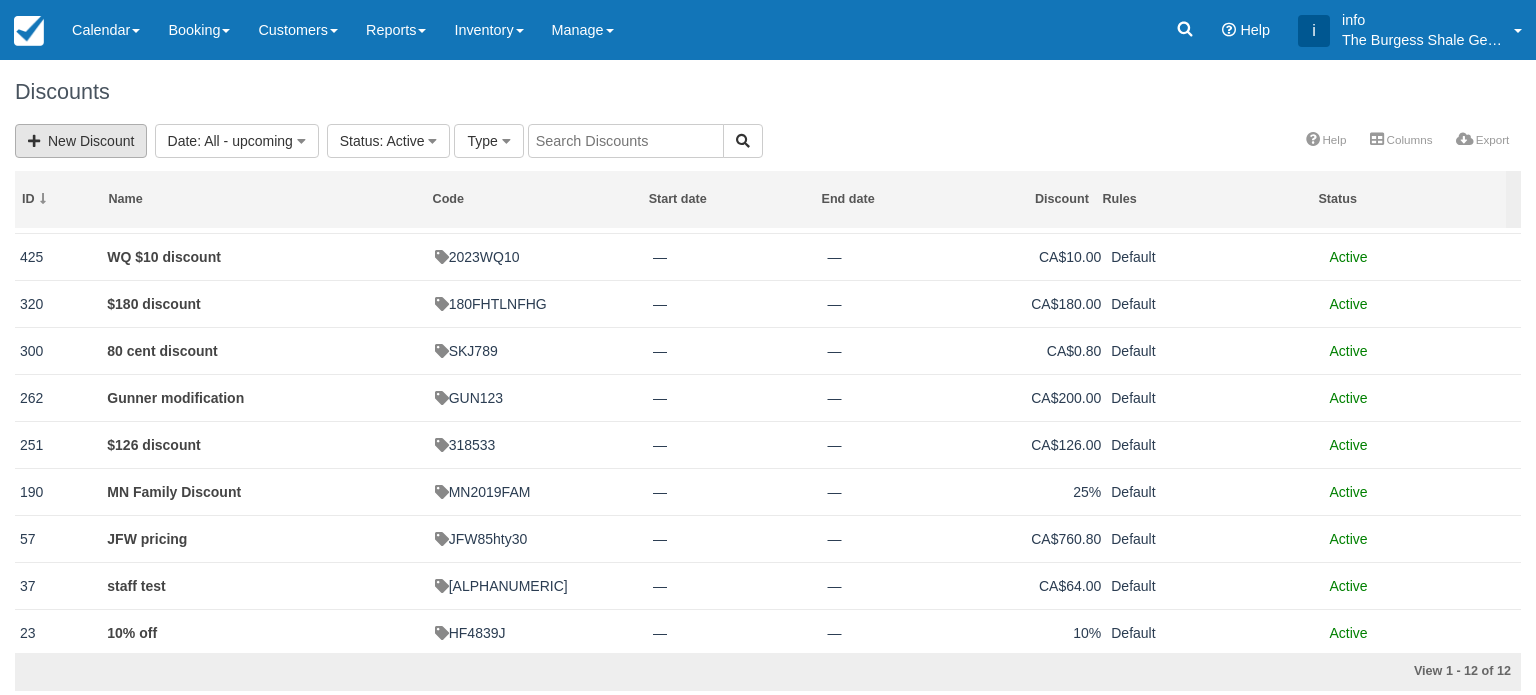 click on "New Discount" at bounding box center [81, 141] 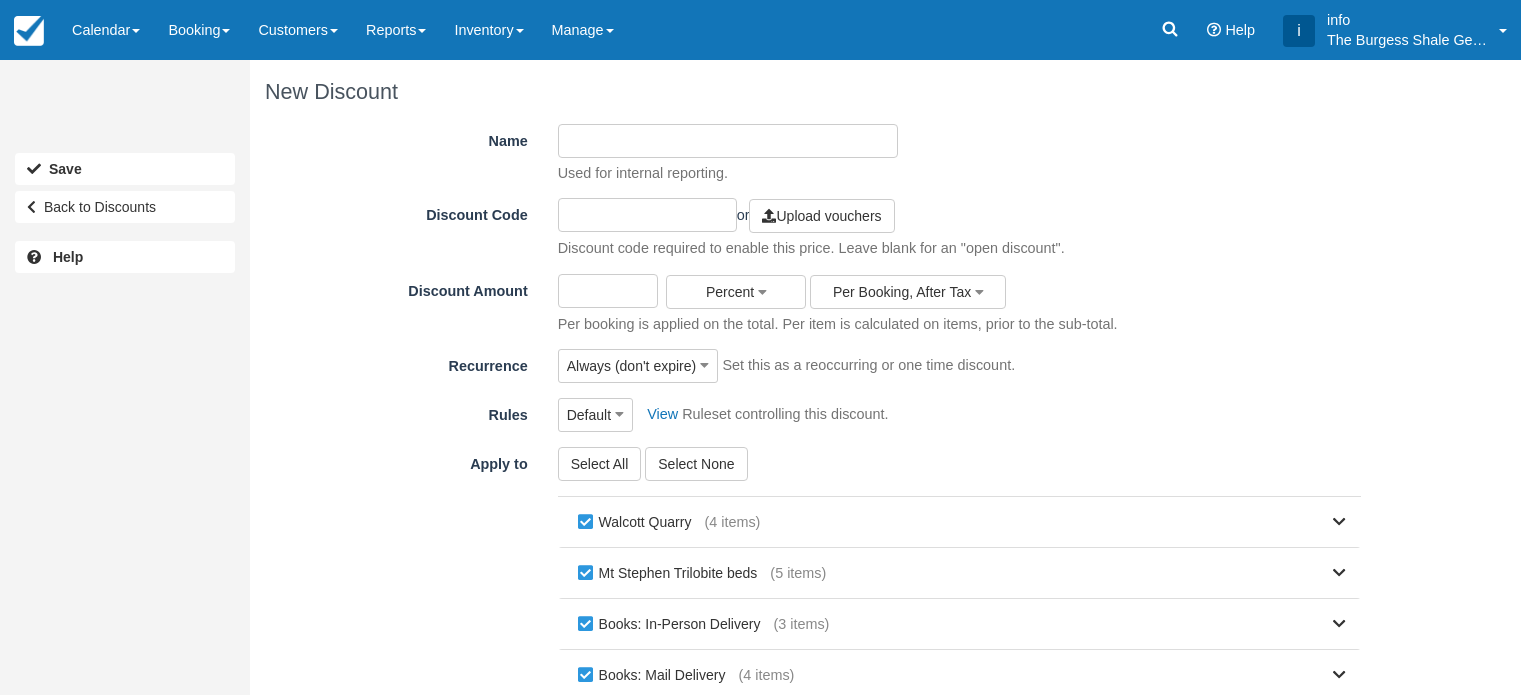 scroll, scrollTop: 0, scrollLeft: 0, axis: both 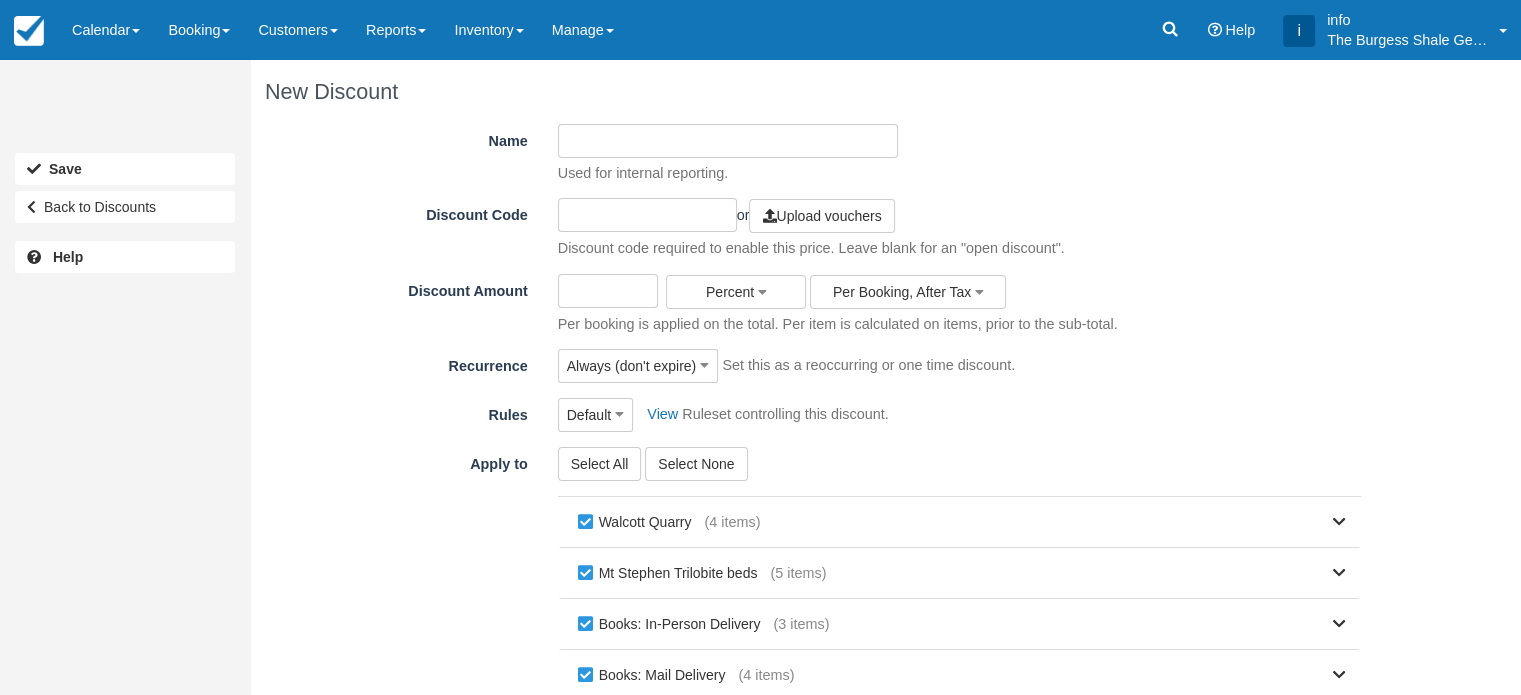 click on "Name" at bounding box center [728, 141] 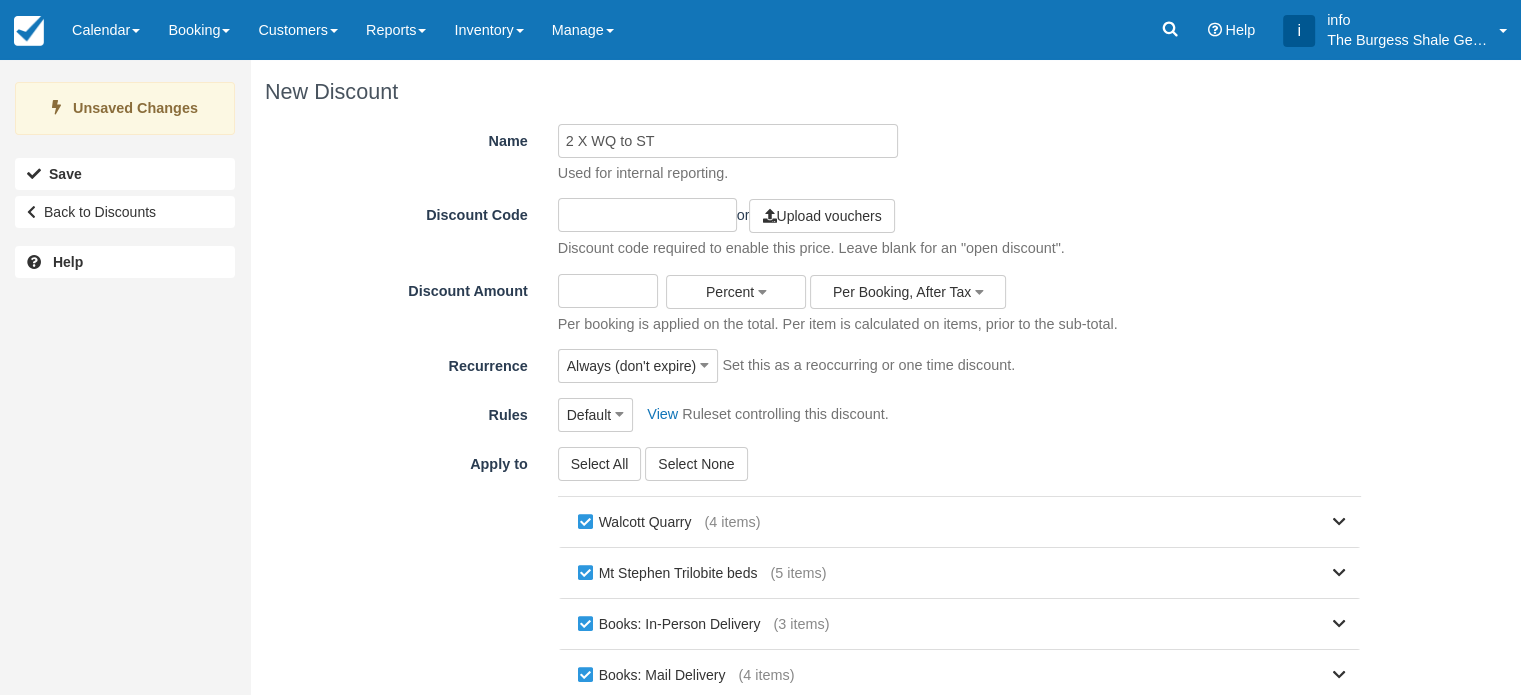 click at bounding box center [647, 215] 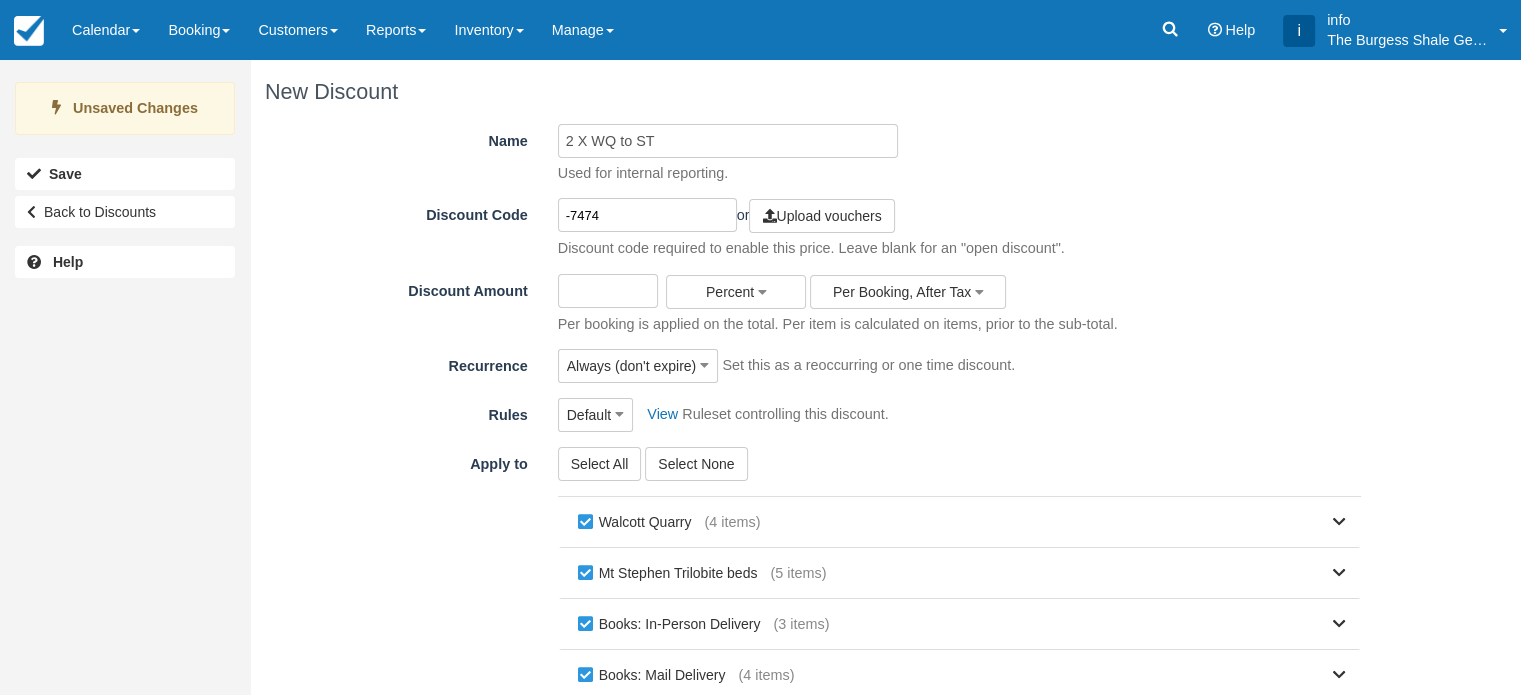 type on "-7474" 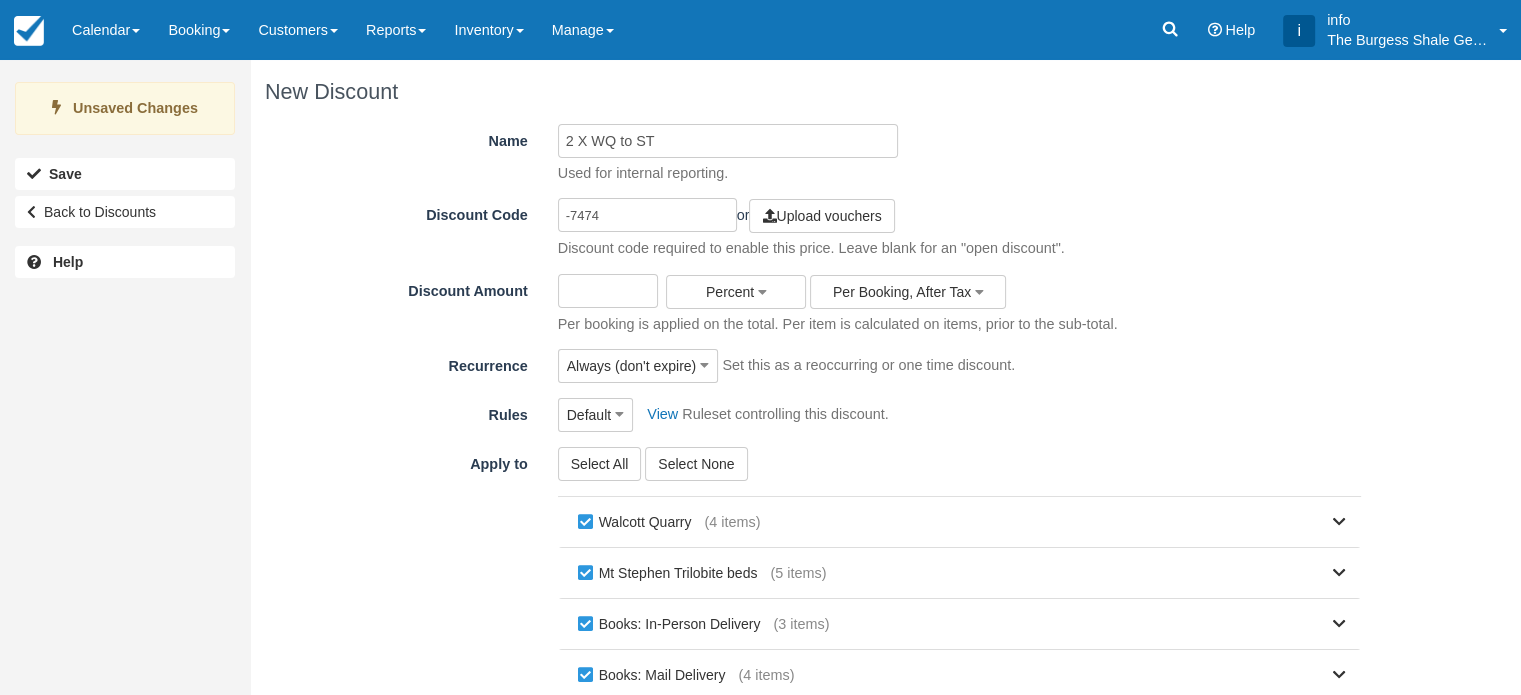 click on "Discount Amount" at bounding box center [608, 291] 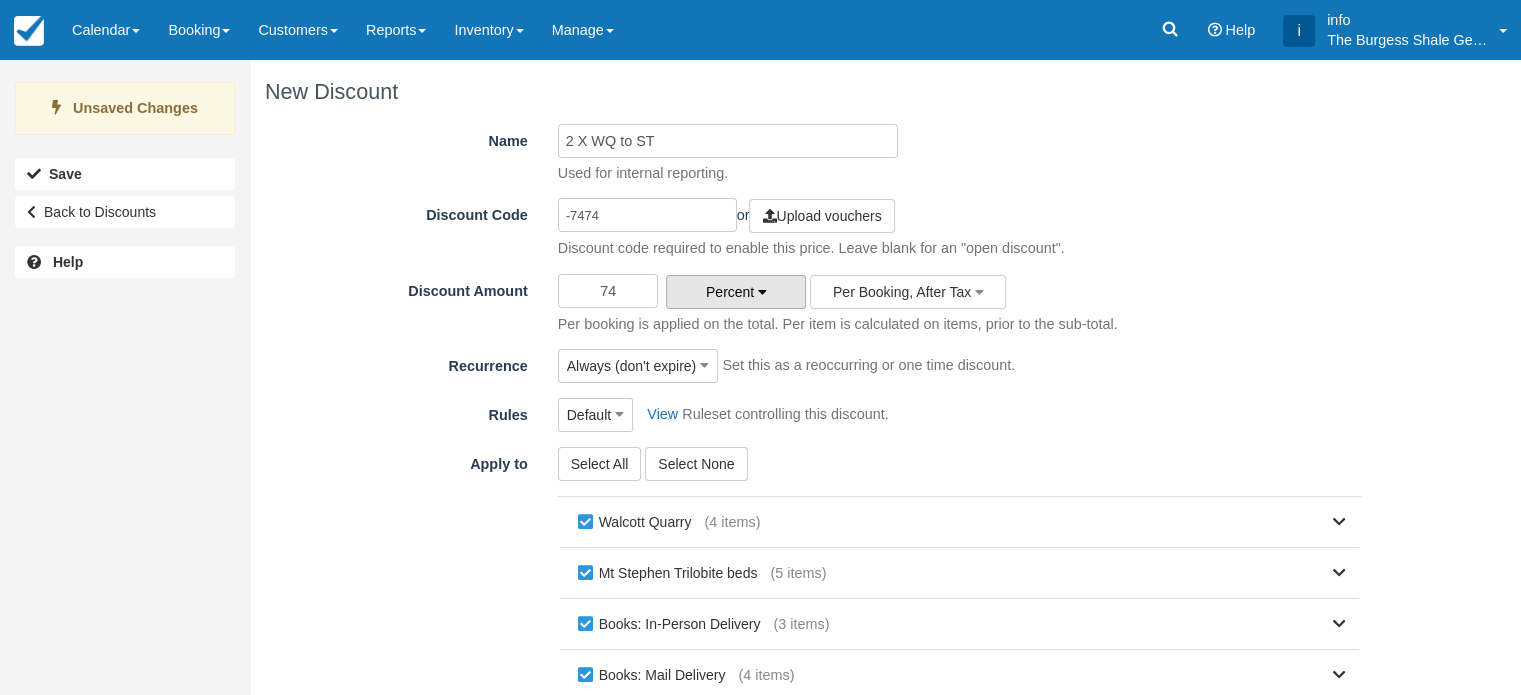 click on "Percent" at bounding box center (730, 292) 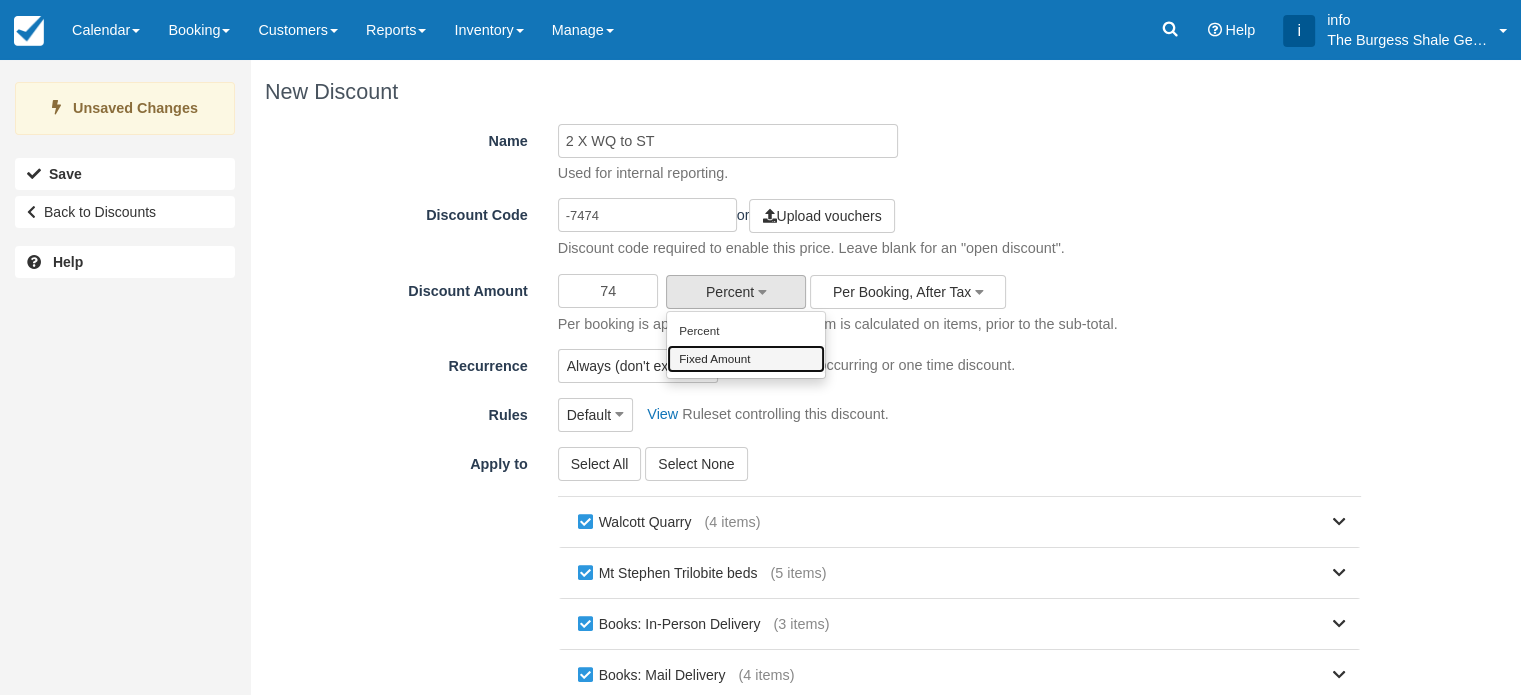 click on "Fixed Amount" at bounding box center [746, 359] 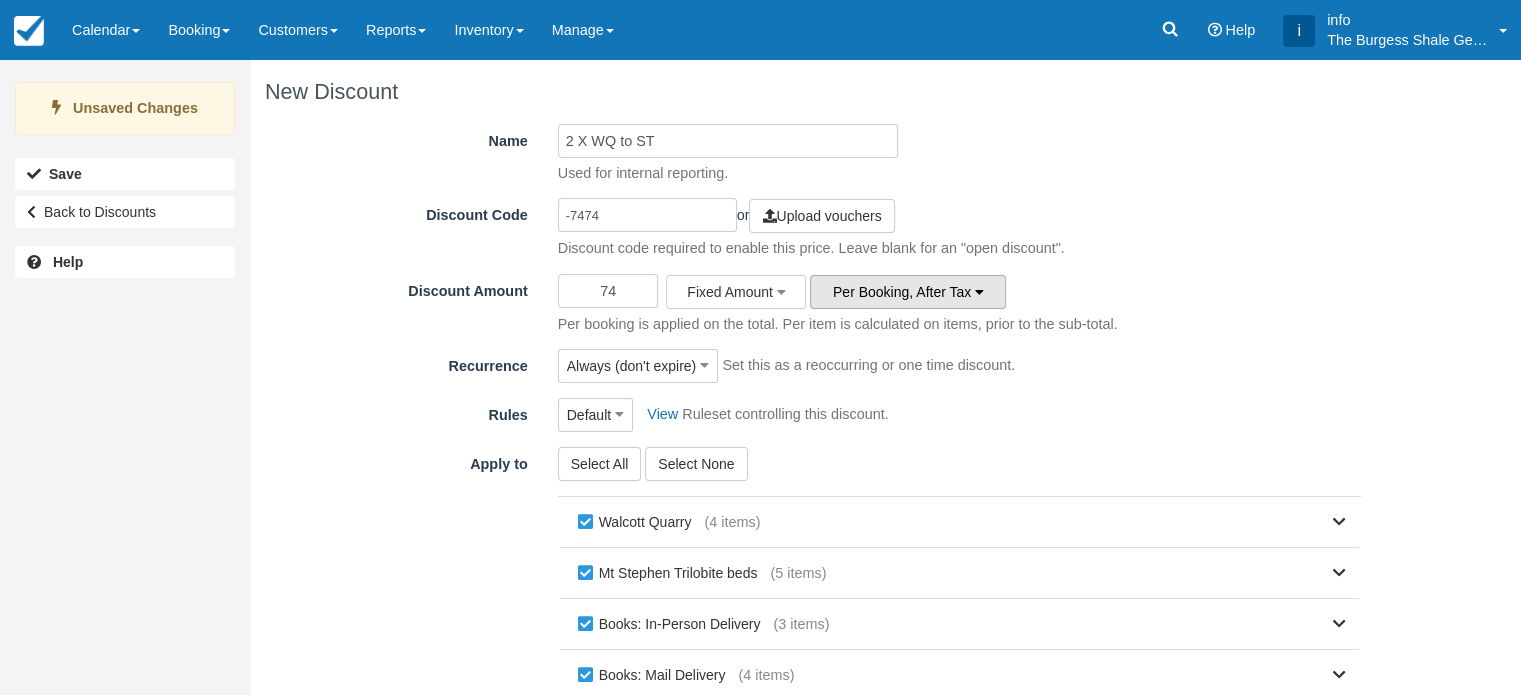 click on "Per Booking, After Tax" at bounding box center [902, 292] 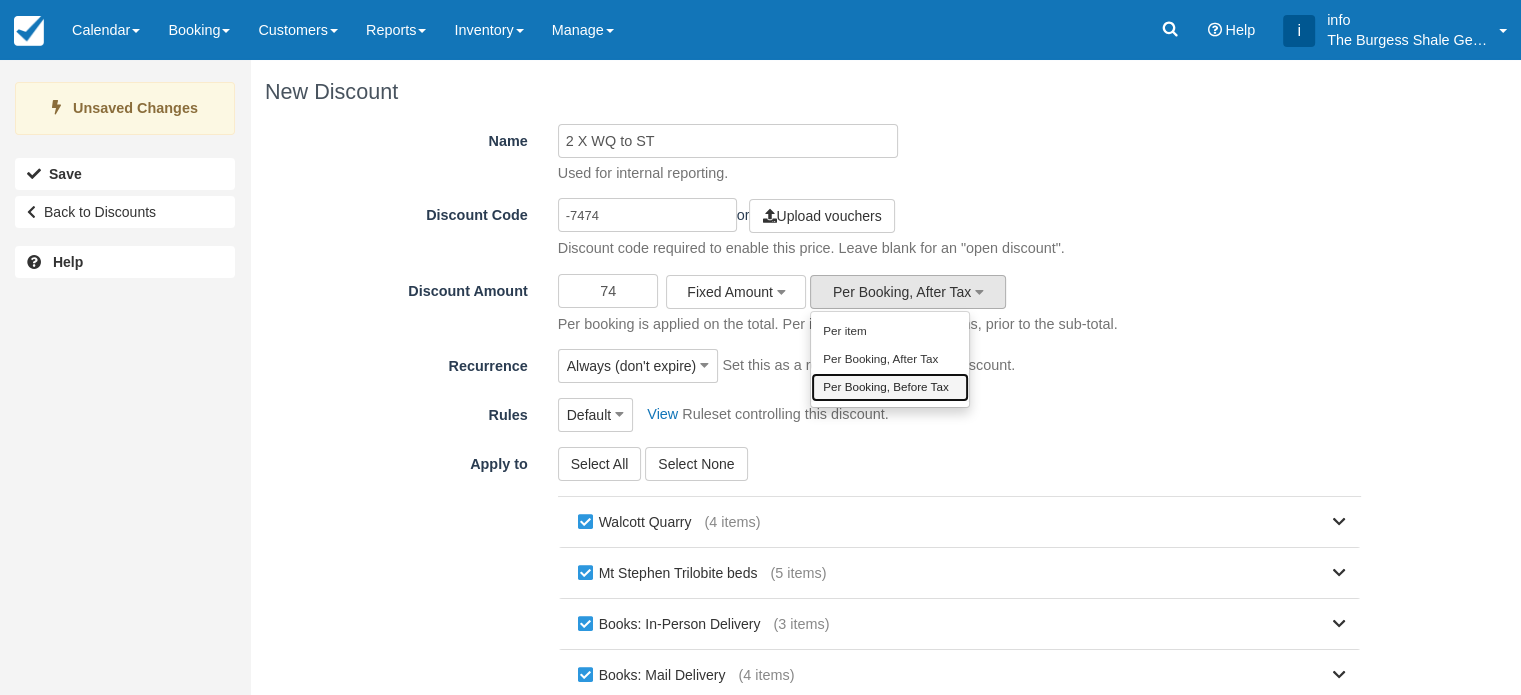 click on "Per Booking, Before Tax" at bounding box center [890, 387] 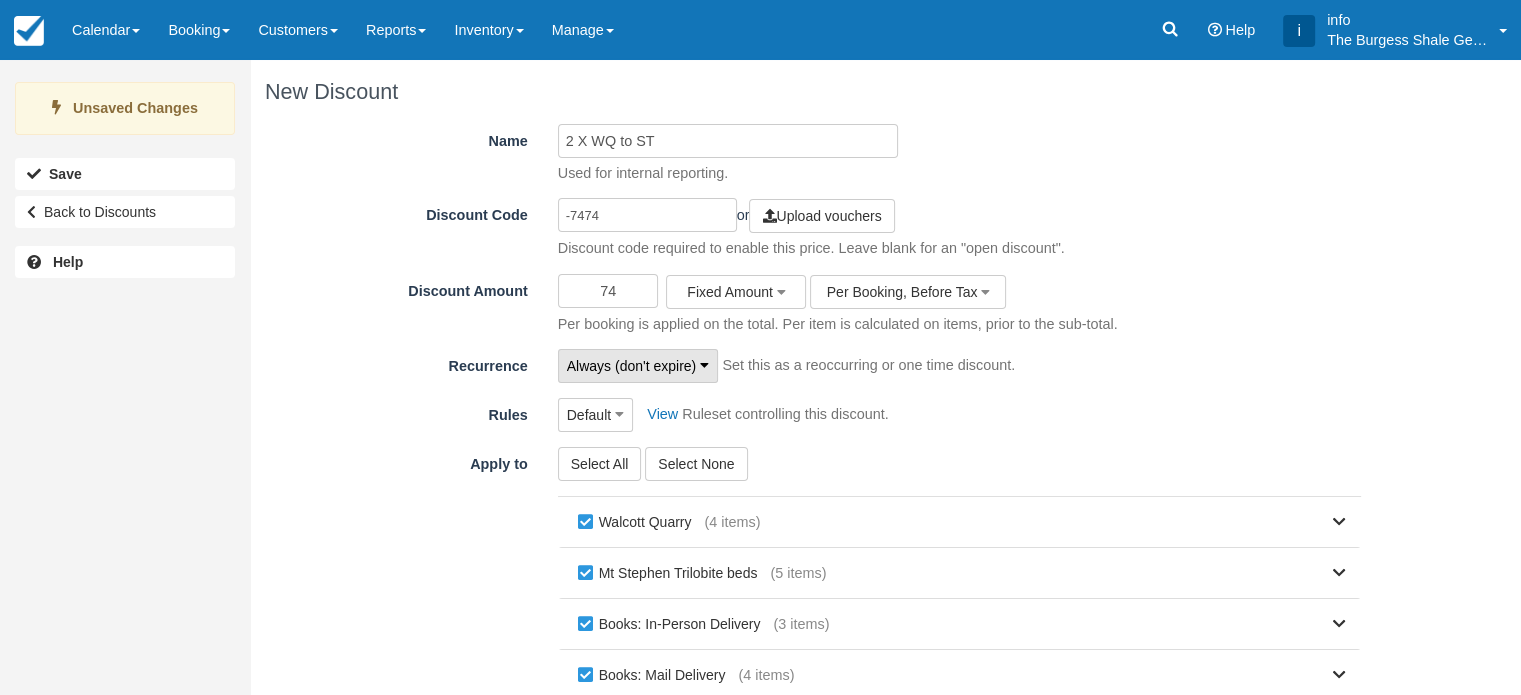 click on "Always (don't expire)" at bounding box center [632, 366] 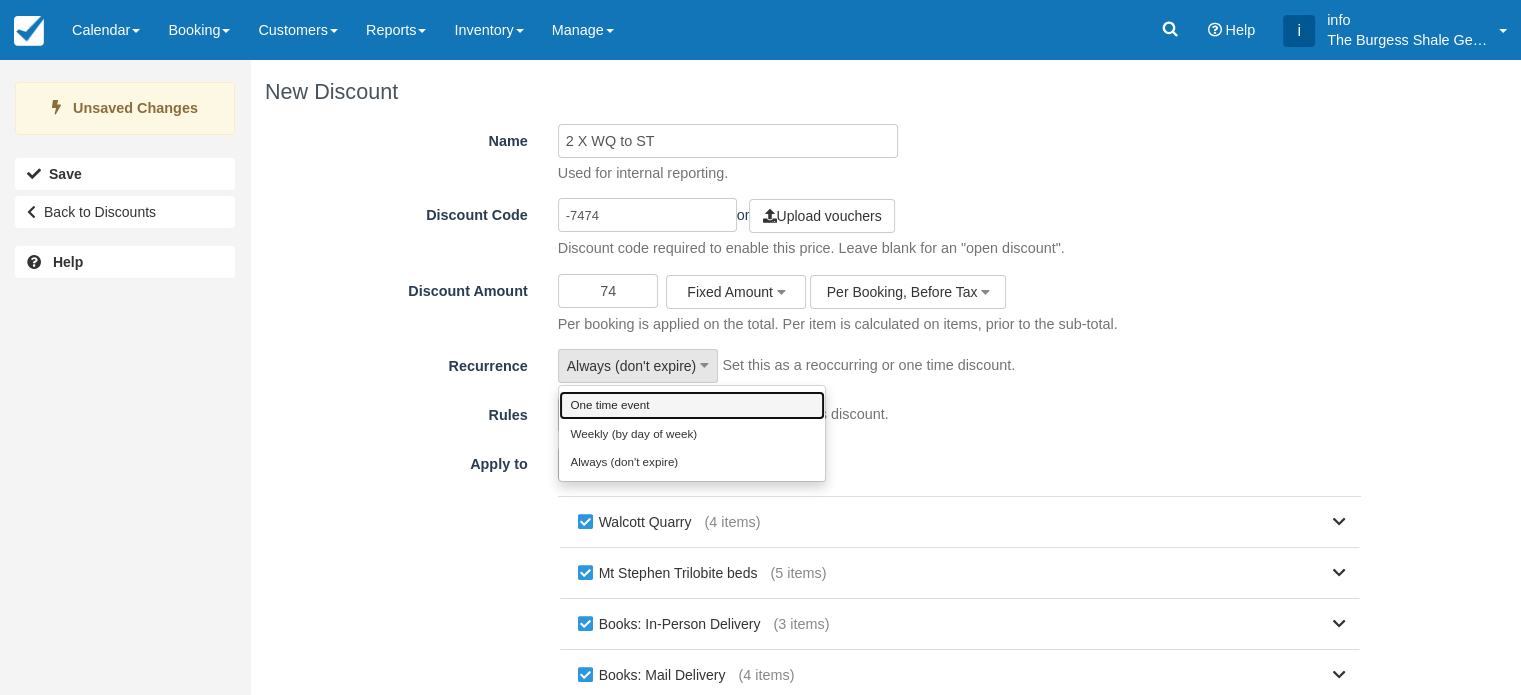 click on "One time event" at bounding box center (692, 405) 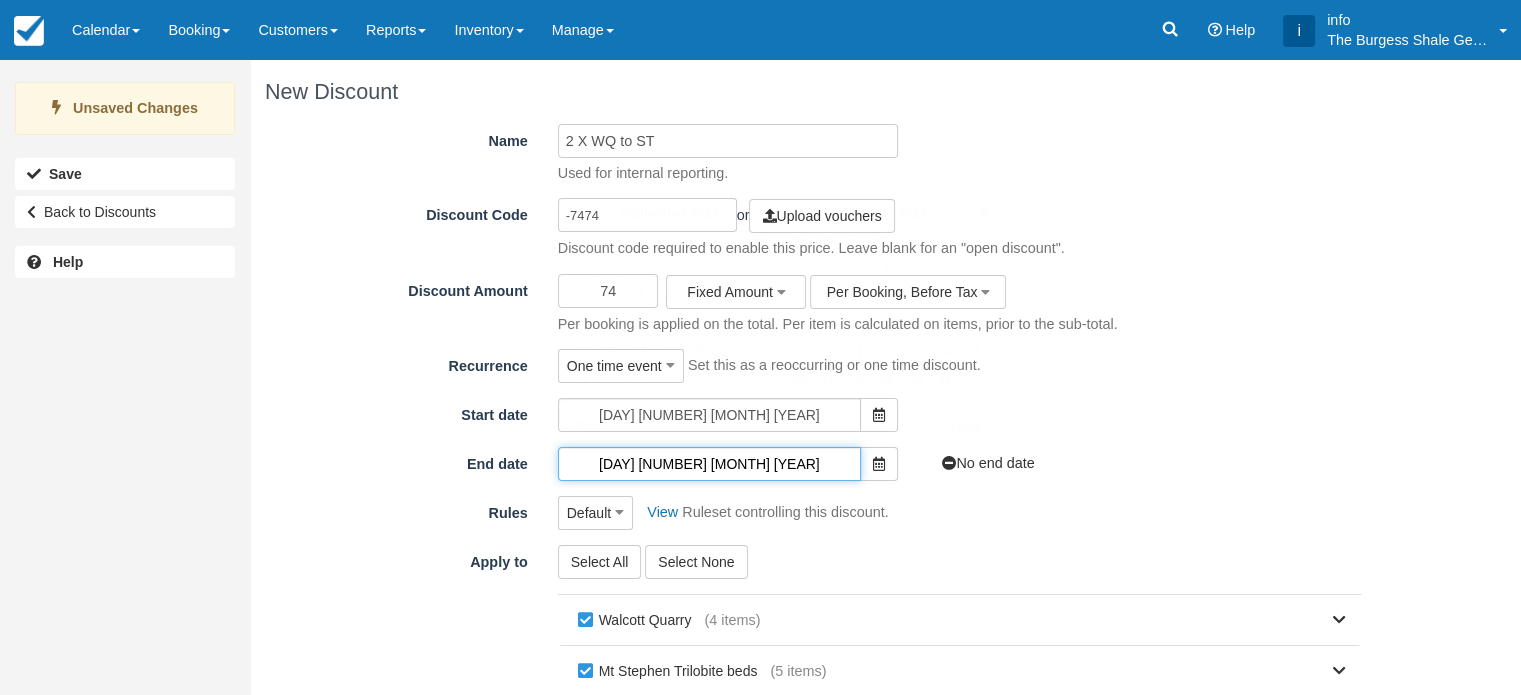 click on "Mon 01 September 2025" at bounding box center [709, 464] 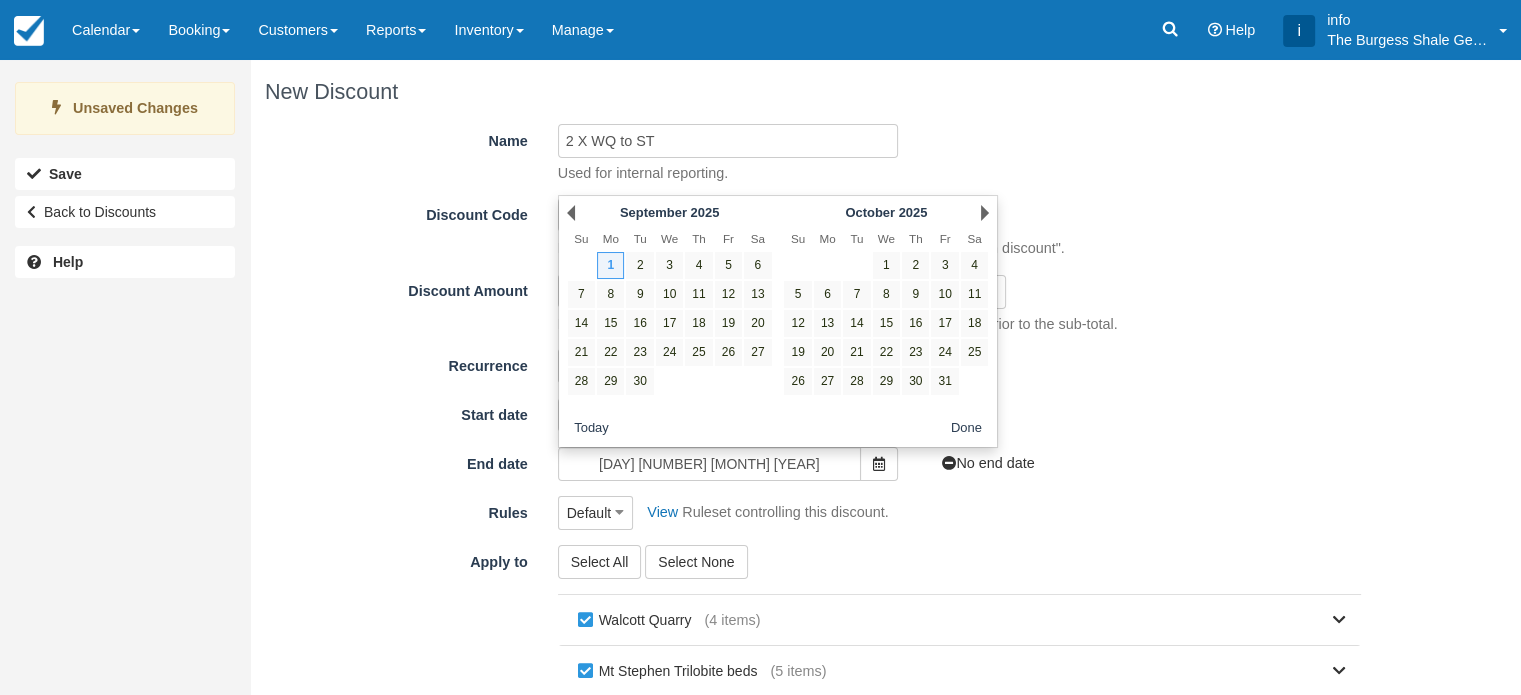 click on "Prev September   2025" at bounding box center [669, 213] 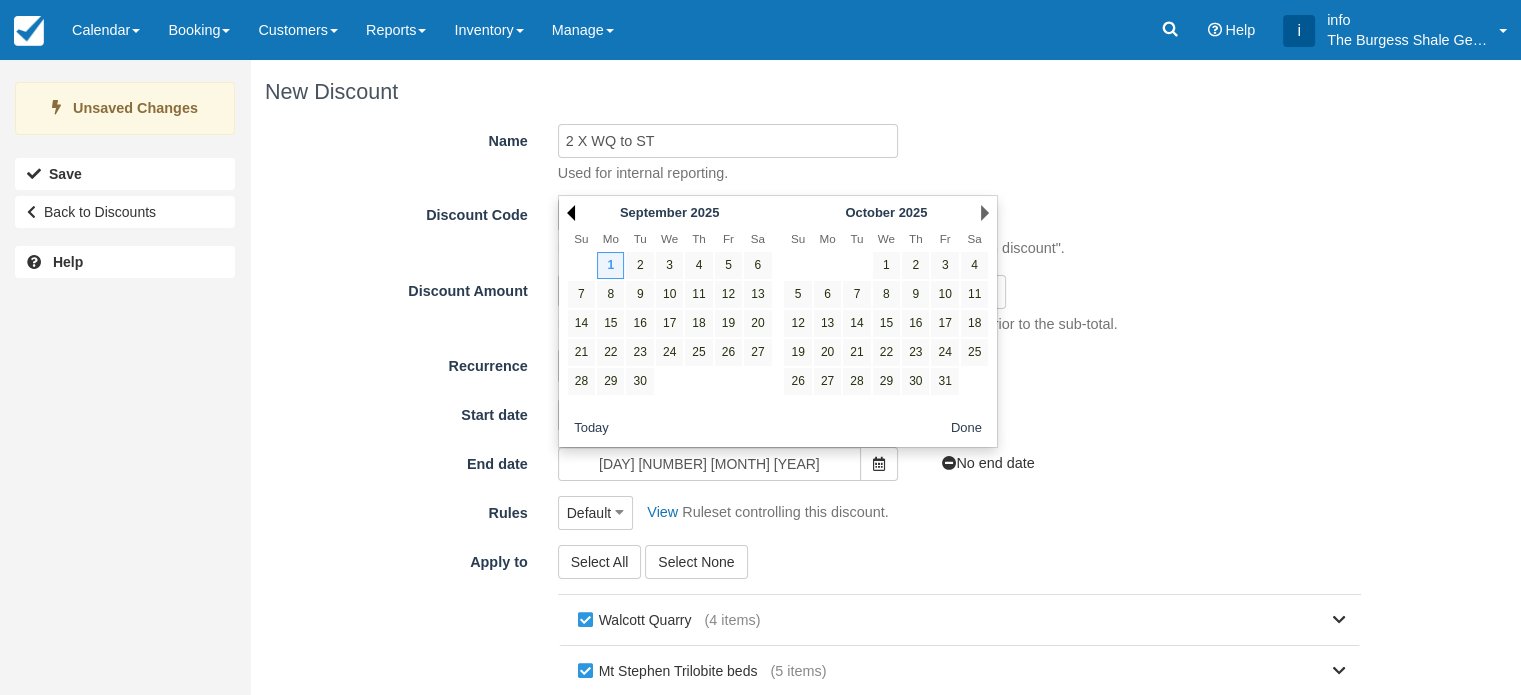 click on "Prev" at bounding box center [571, 213] 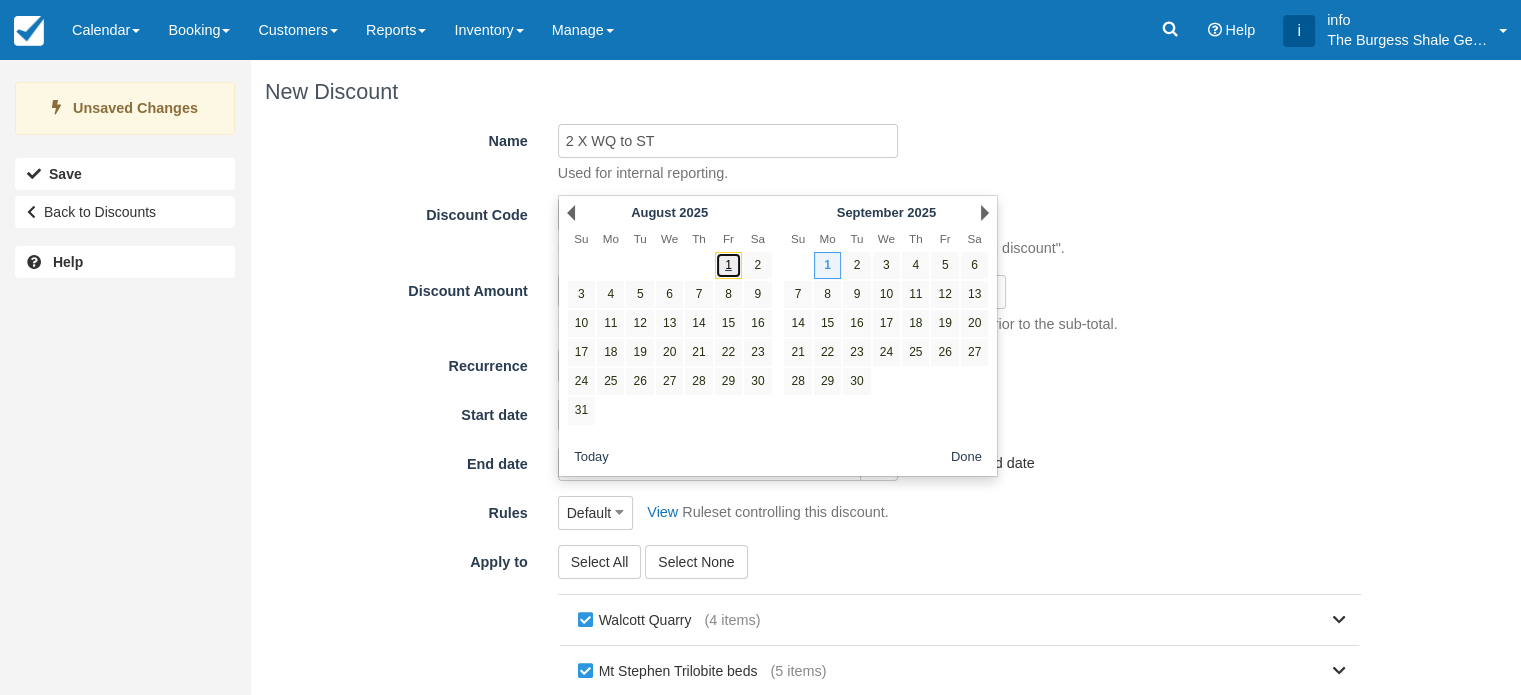 click on "1" at bounding box center [728, 265] 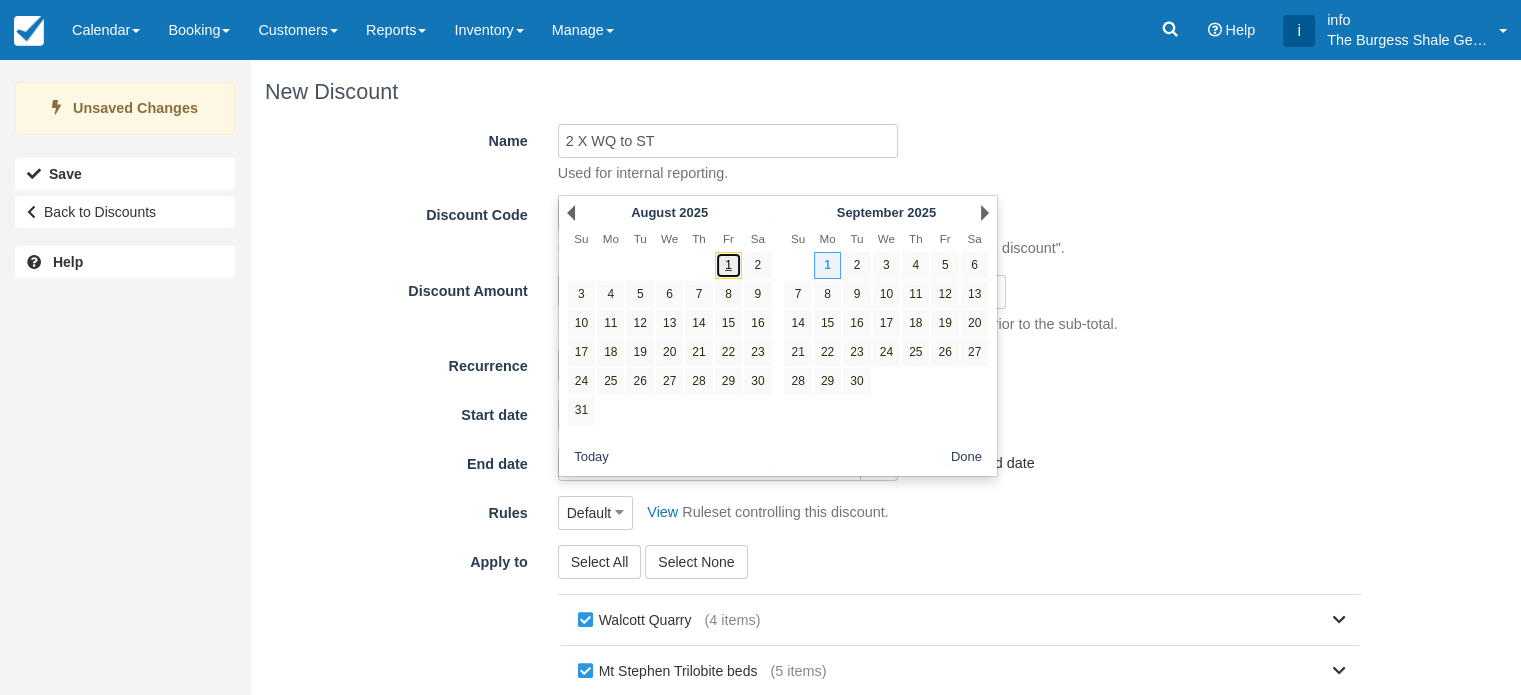 type on "[DAY] [NUMBER] [MONTH] [YEAR]" 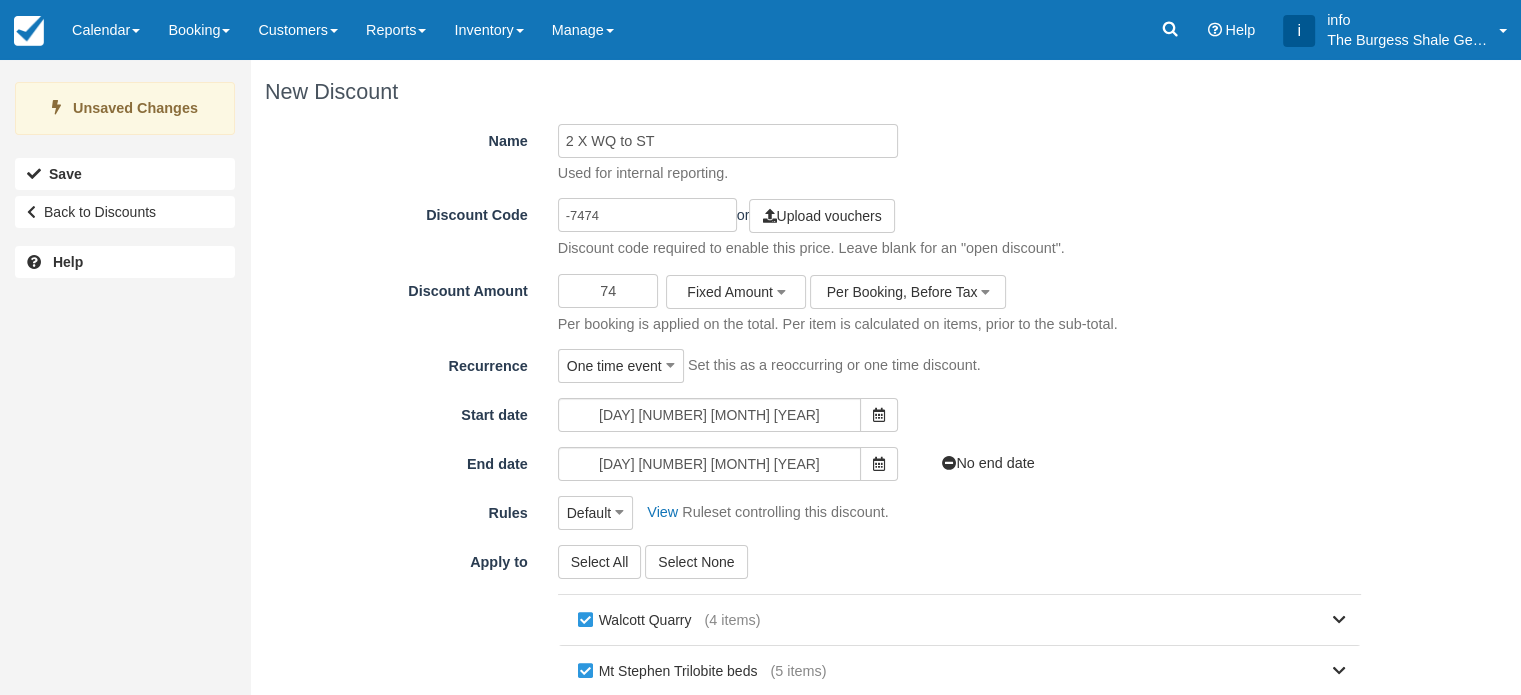 scroll, scrollTop: 200, scrollLeft: 0, axis: vertical 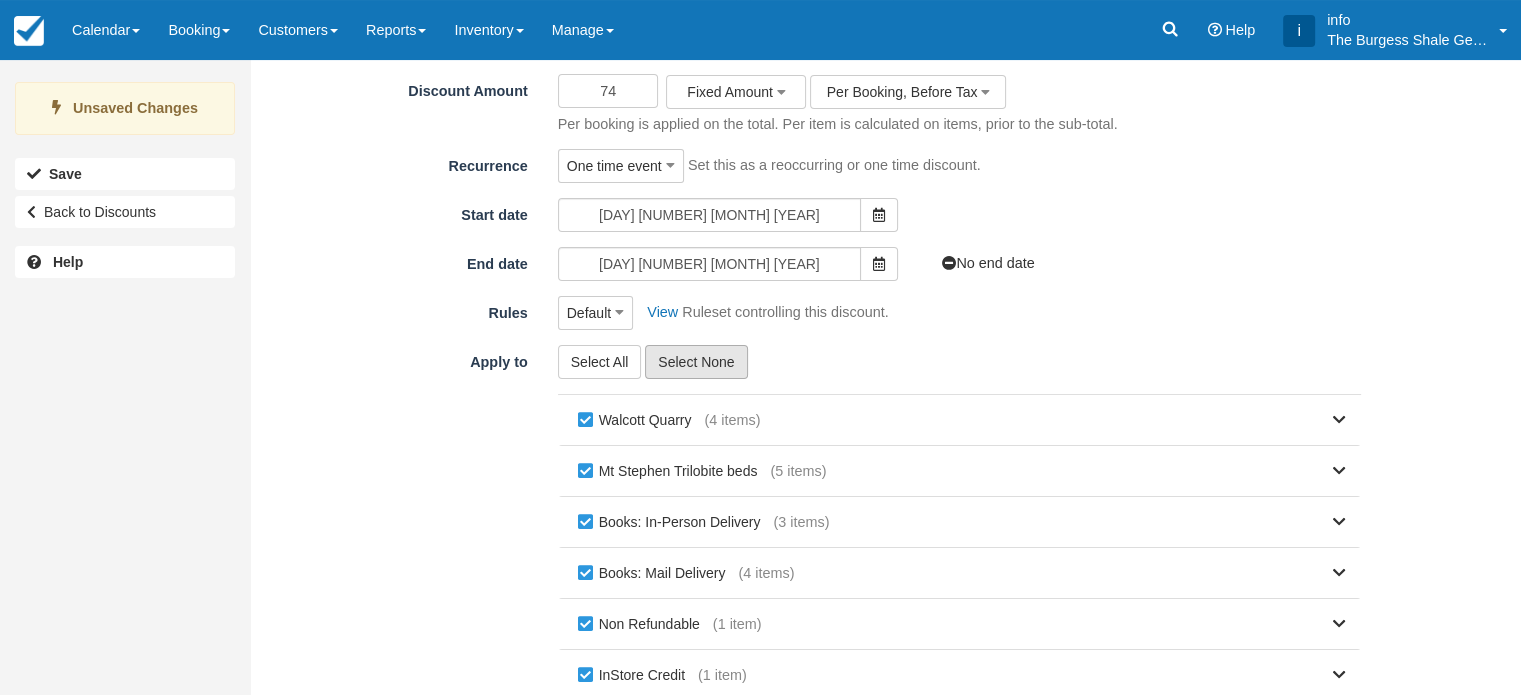 click on "Select None" at bounding box center (696, 362) 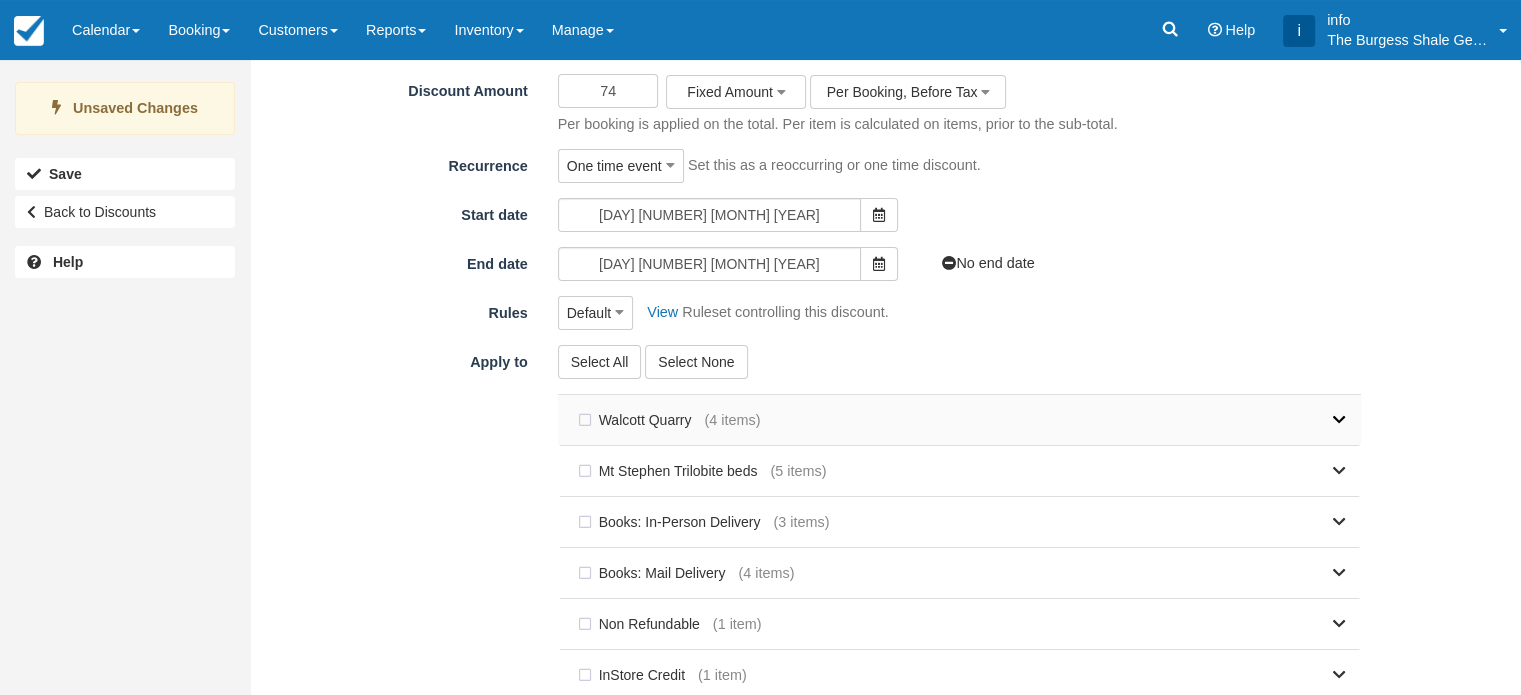 click at bounding box center [1339, 420] 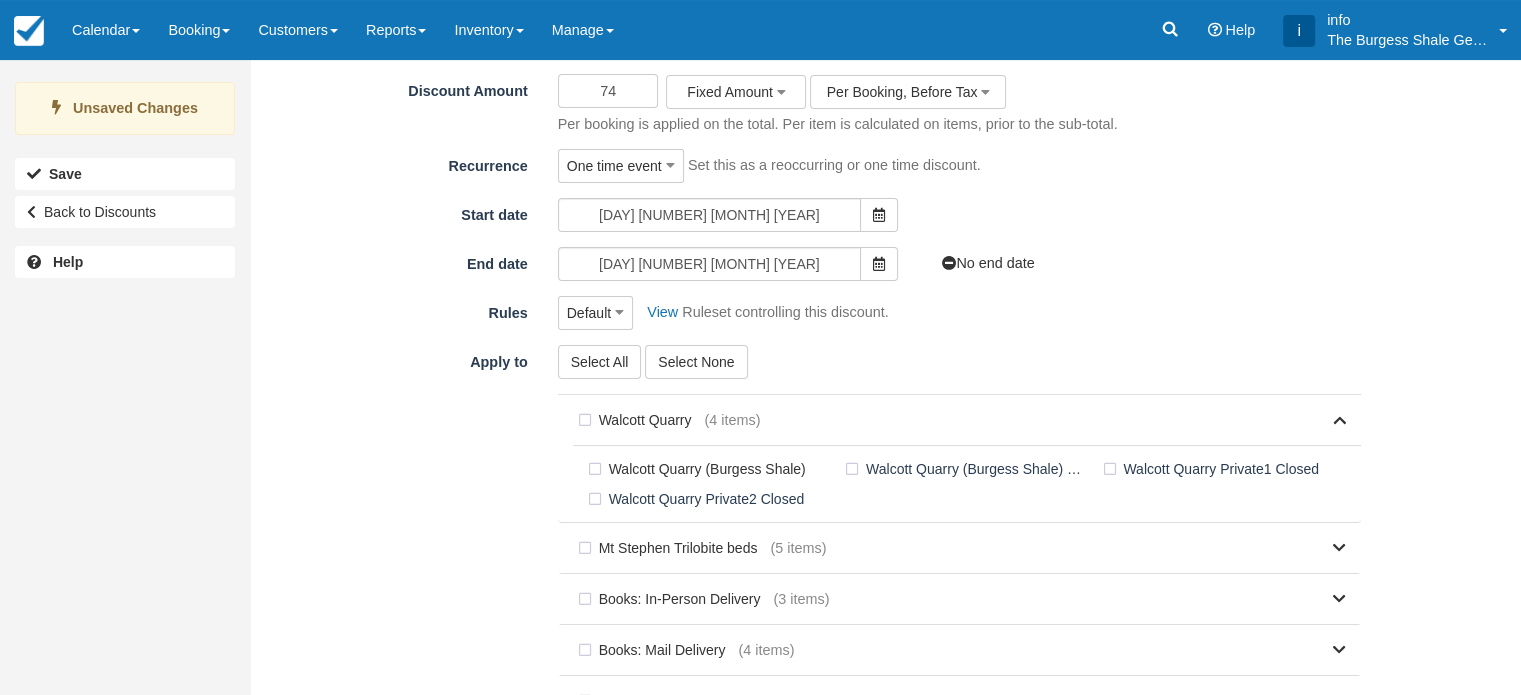click on "Walcott Quarry (Burgess Shale)" at bounding box center [701, 469] 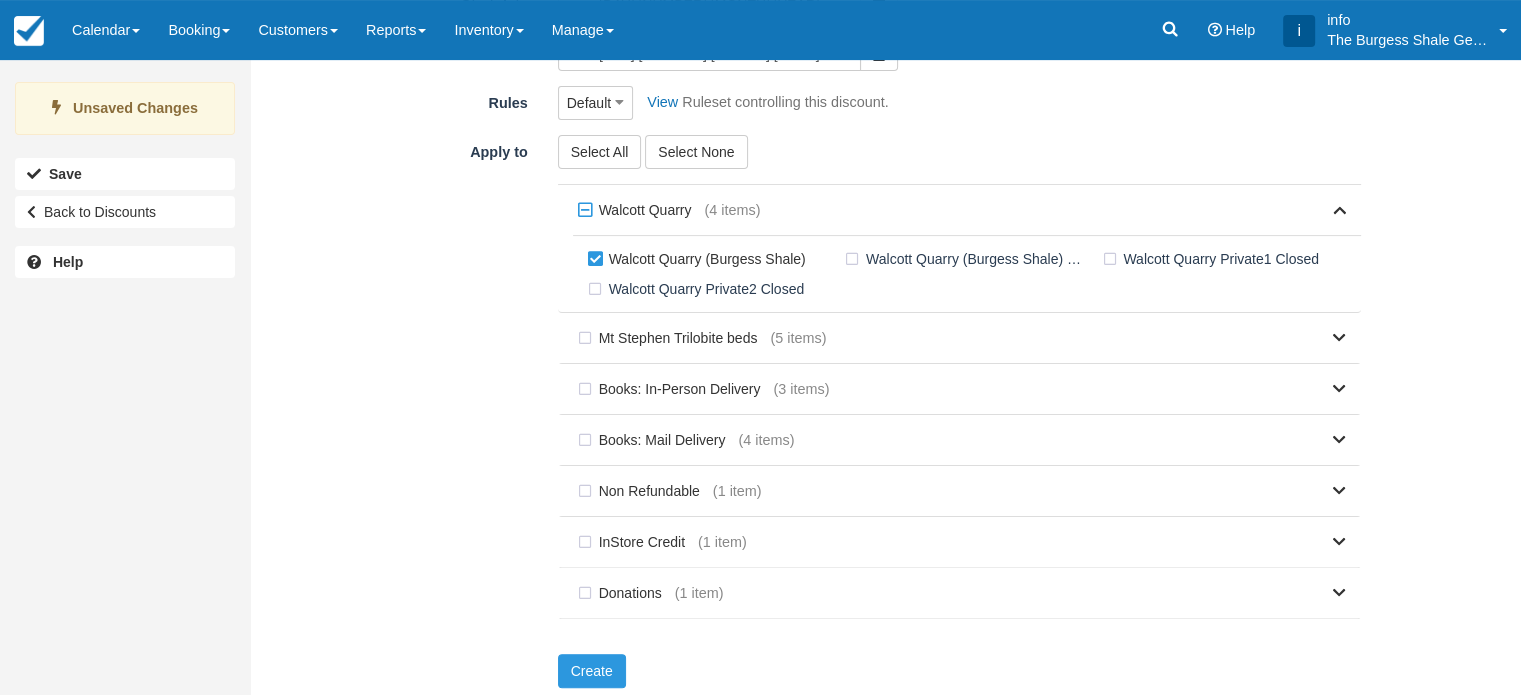 scroll, scrollTop: 413, scrollLeft: 0, axis: vertical 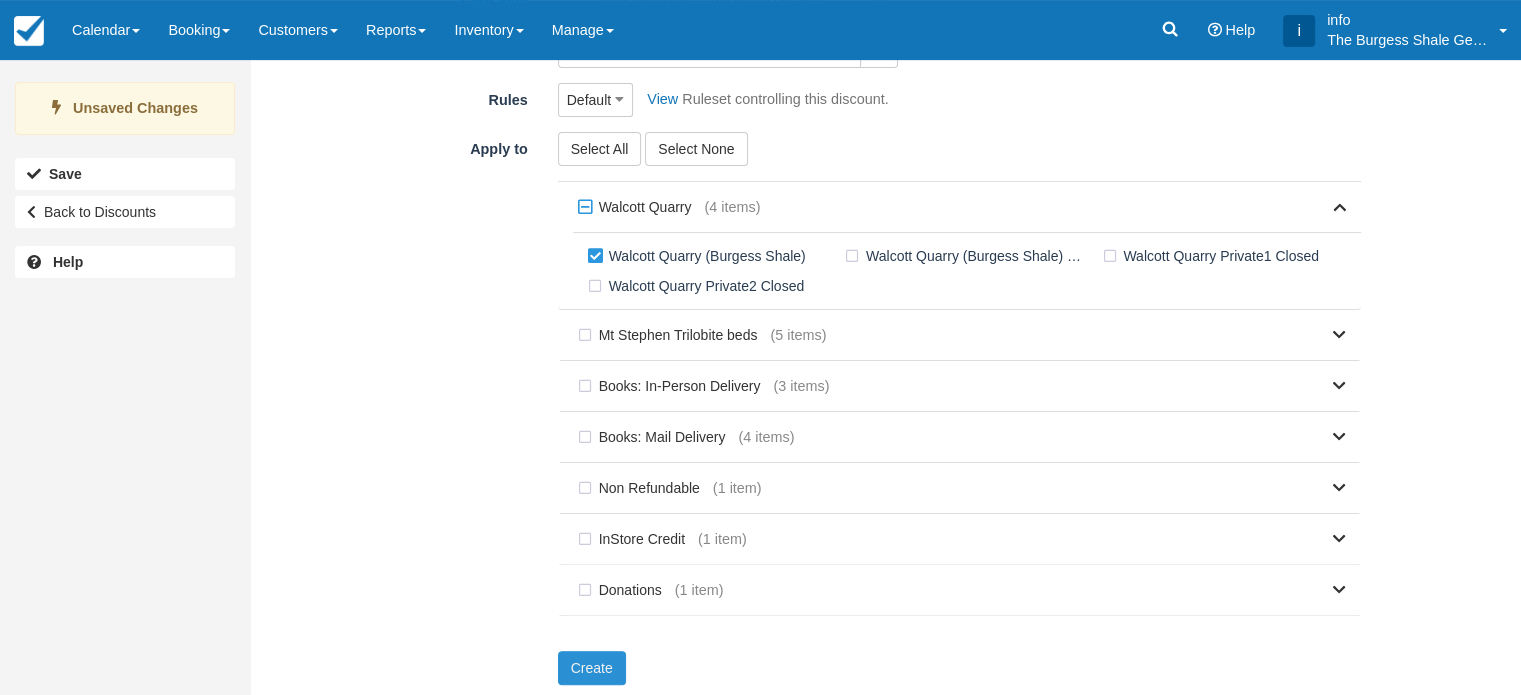 click on "Create" at bounding box center (592, 668) 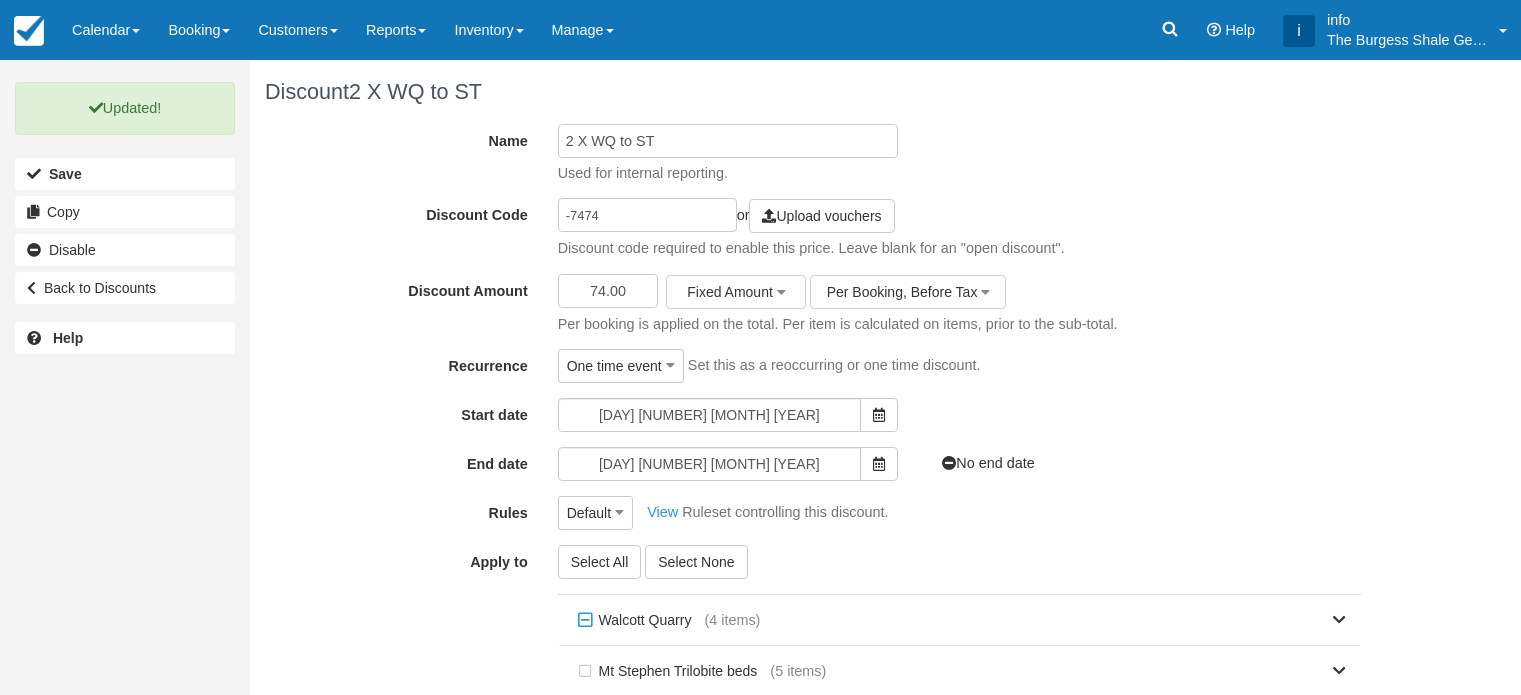 scroll, scrollTop: 0, scrollLeft: 0, axis: both 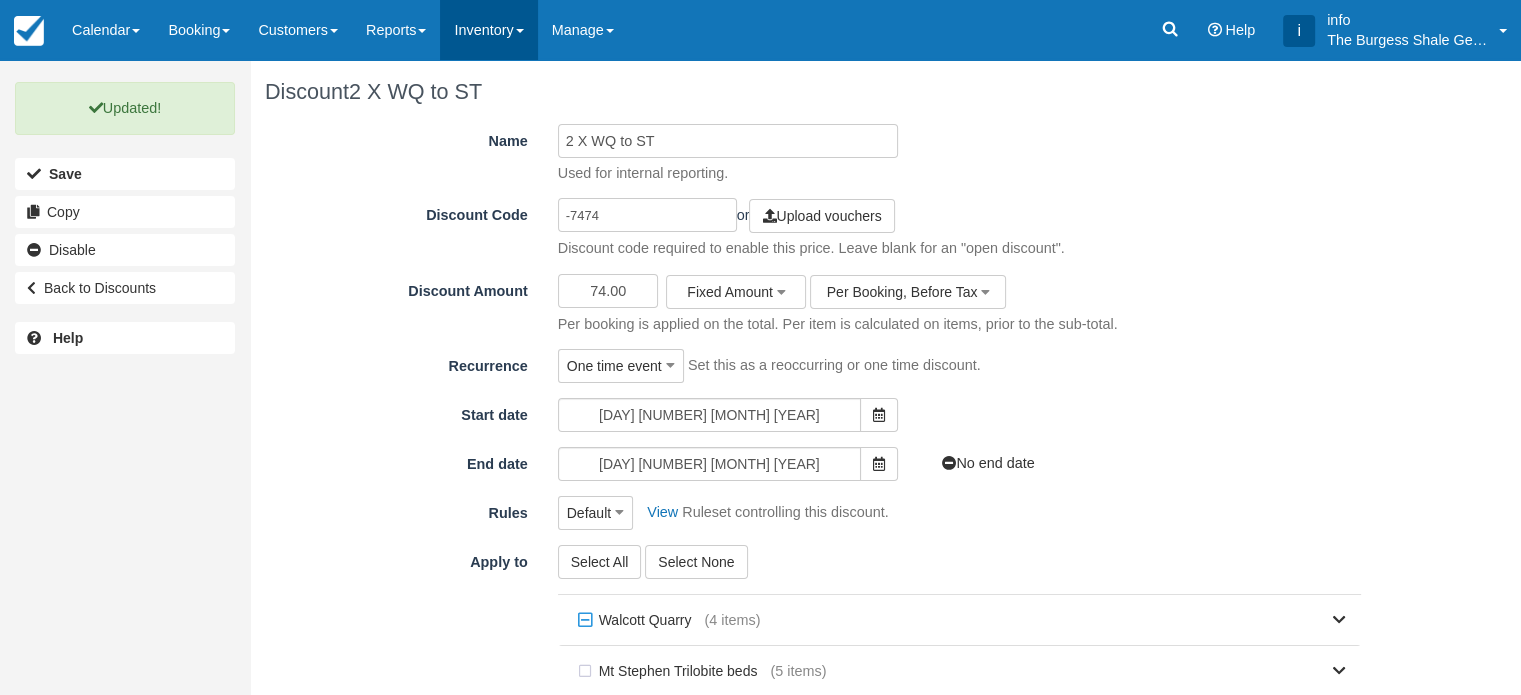 click on "Inventory" at bounding box center [488, 30] 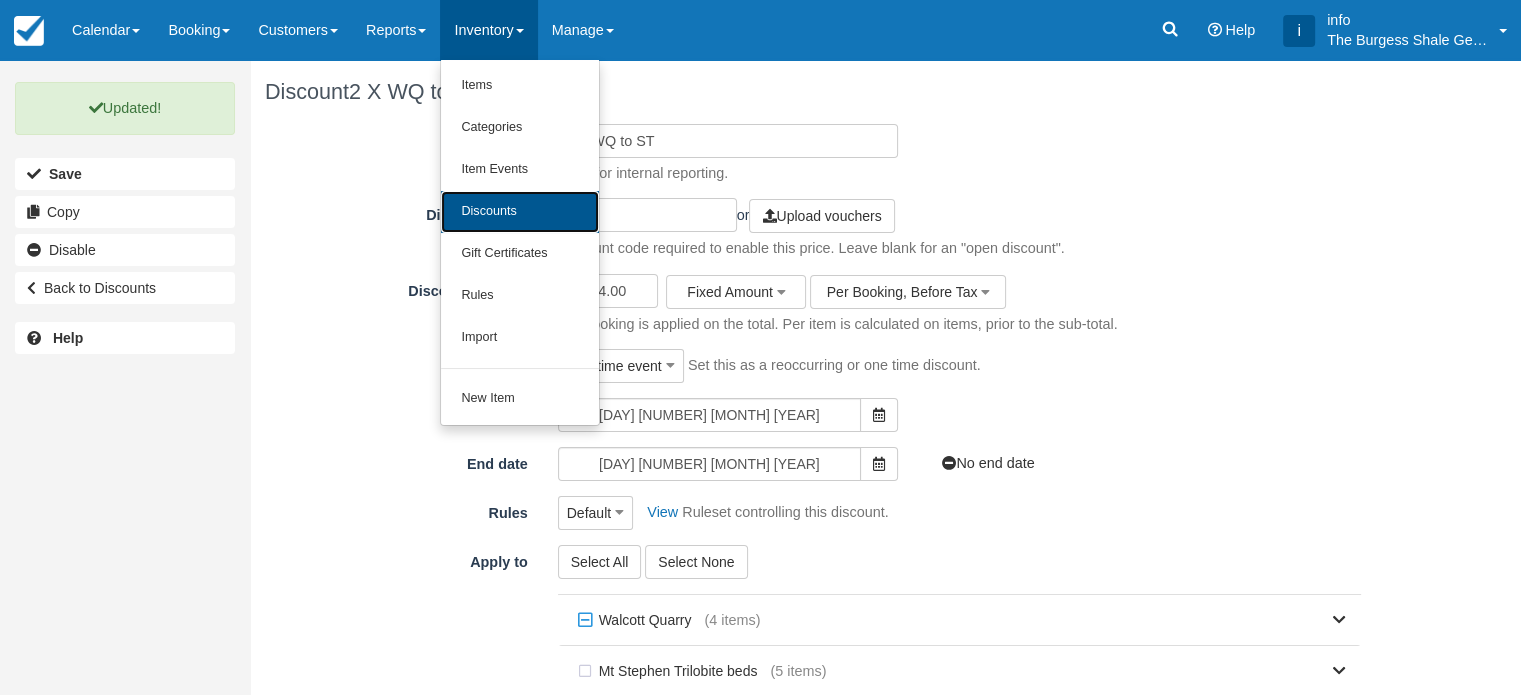 click on "Discounts" at bounding box center (520, 212) 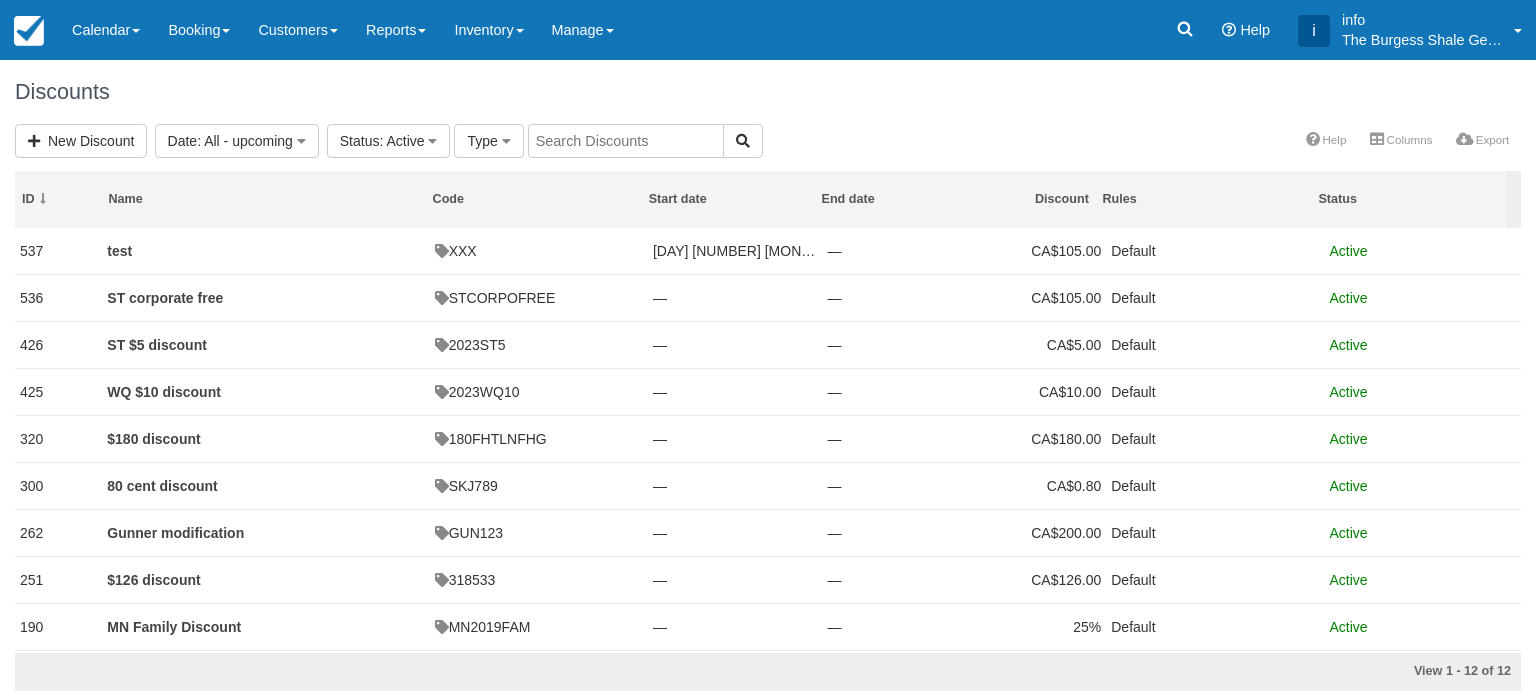 scroll, scrollTop: 0, scrollLeft: 0, axis: both 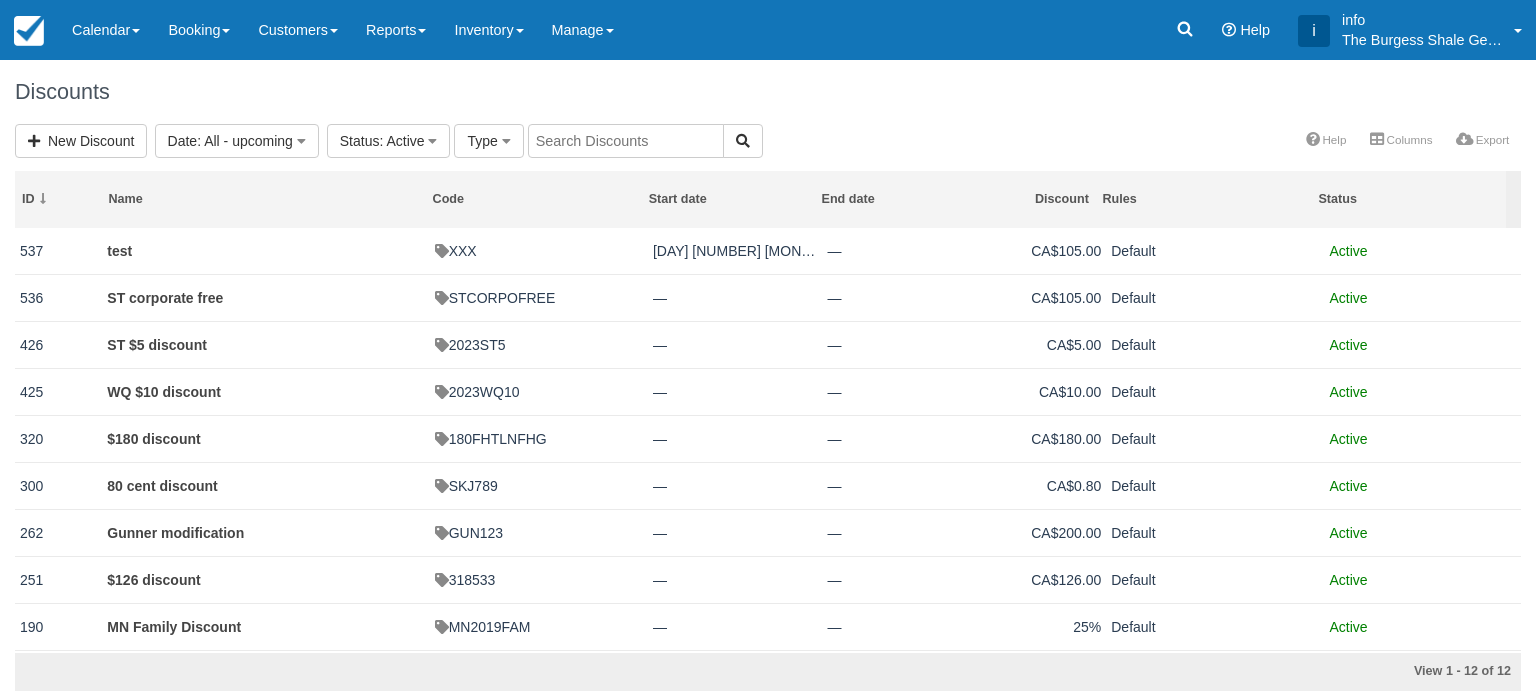 click at bounding box center [626, 141] 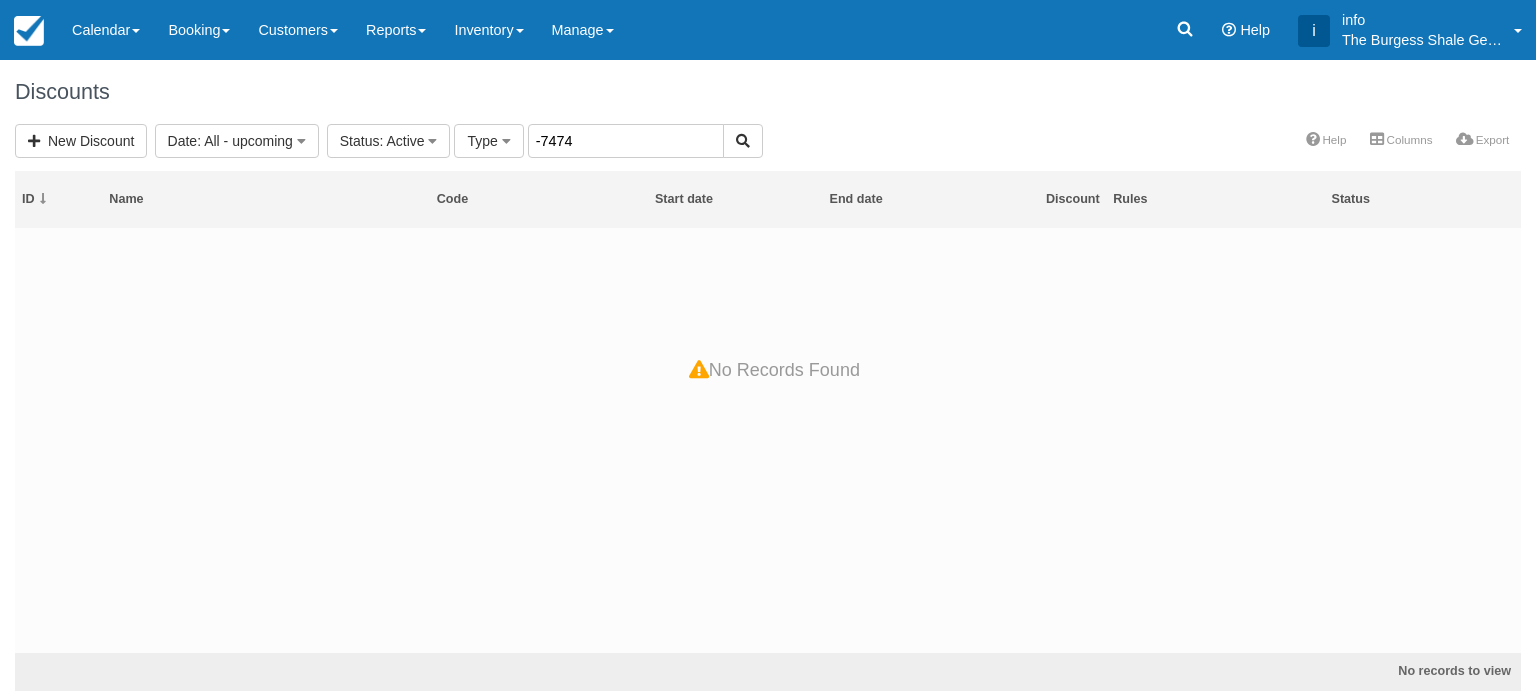 drag, startPoint x: 605, startPoint y: 144, endPoint x: 541, endPoint y: 163, distance: 66.760765 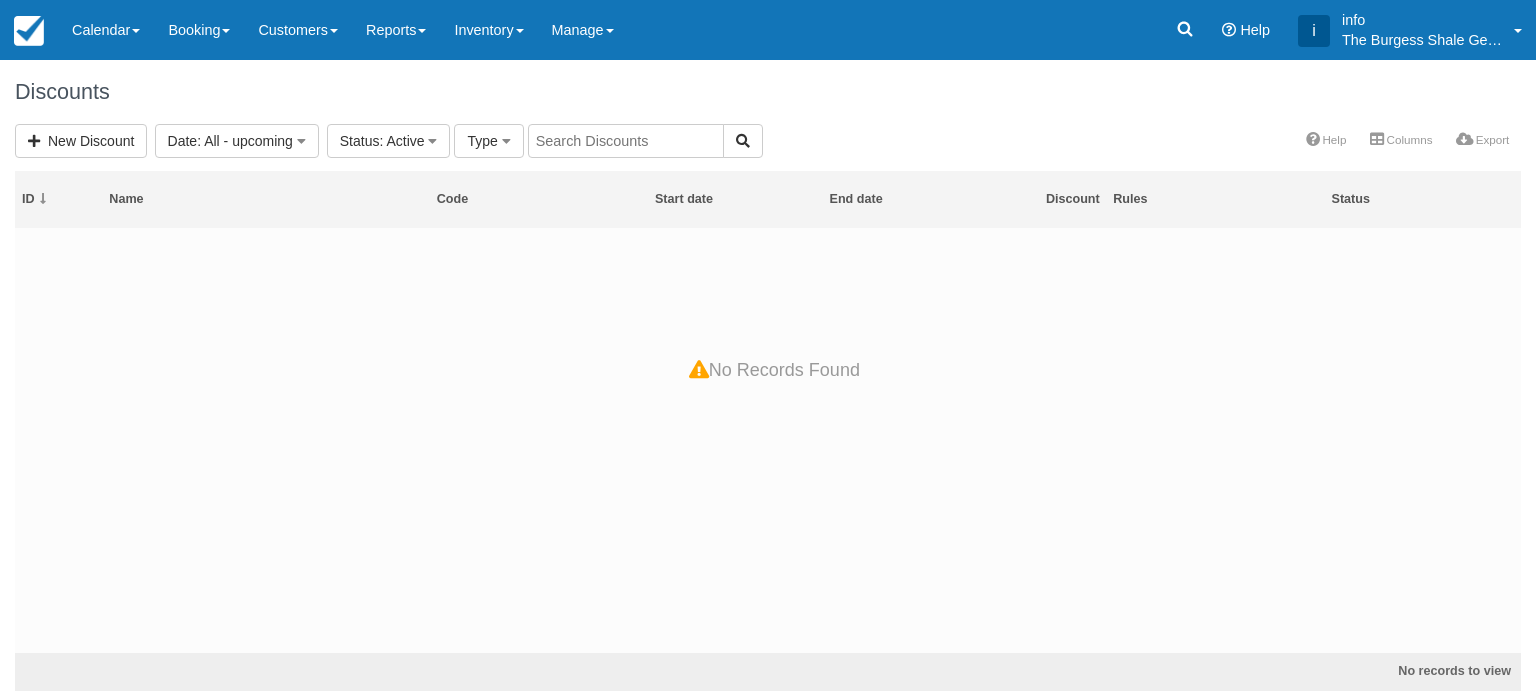 type 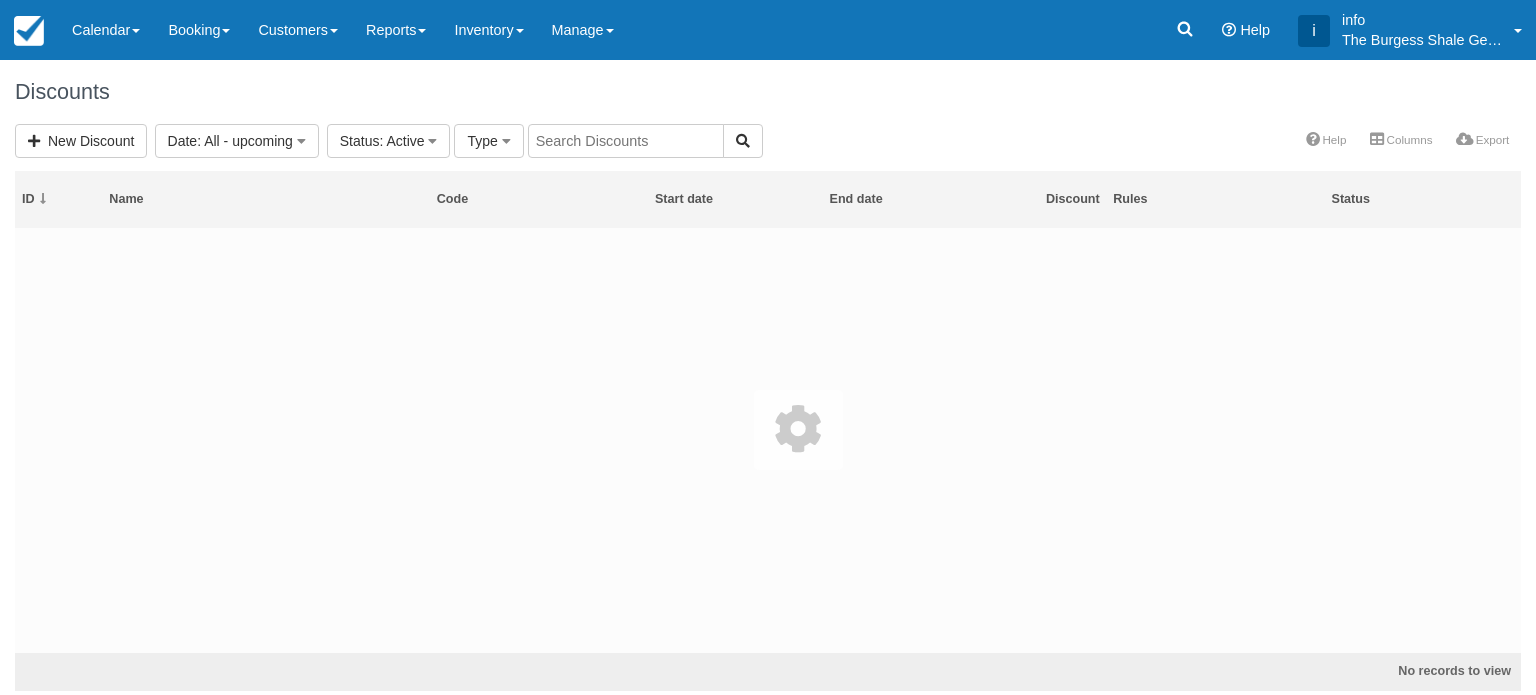 click at bounding box center [768, 441] 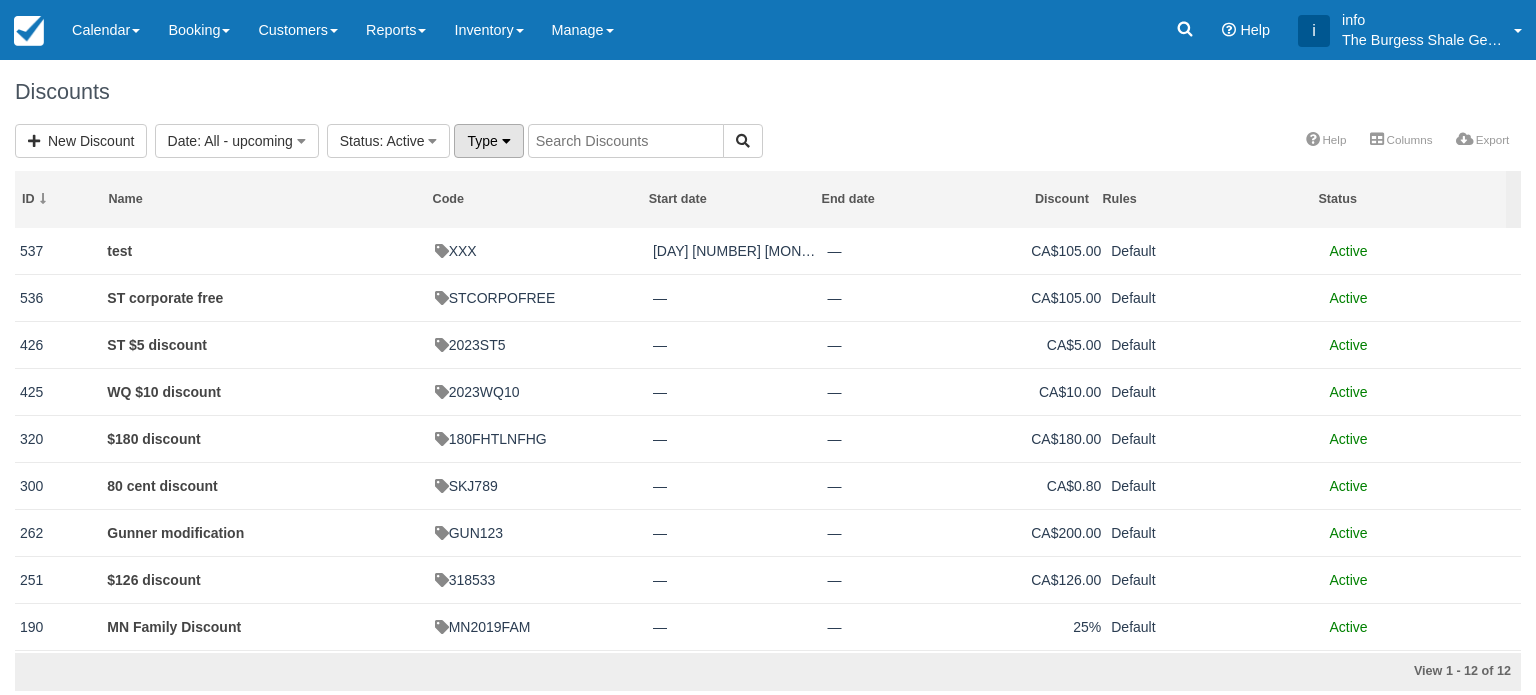 click on "Type" at bounding box center (482, 141) 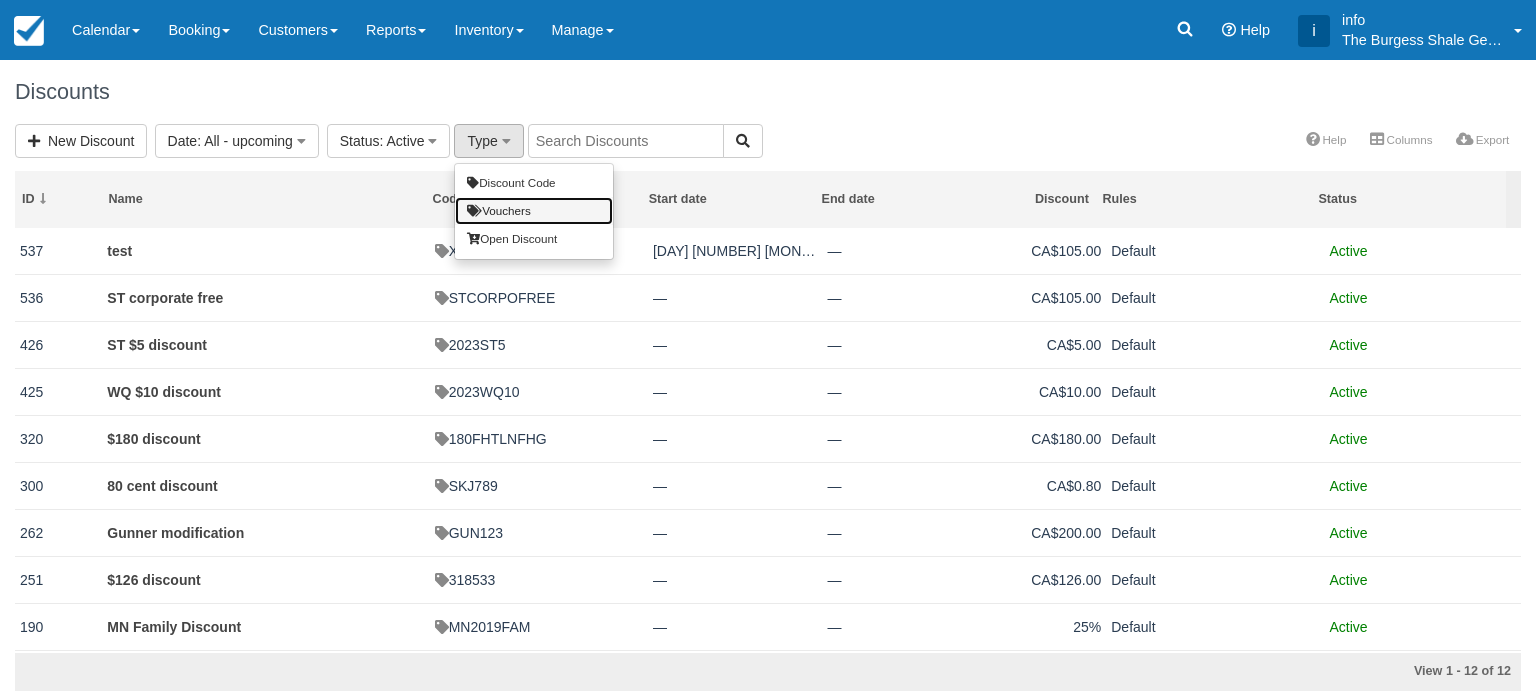 click on "Vouchers" at bounding box center [534, 211] 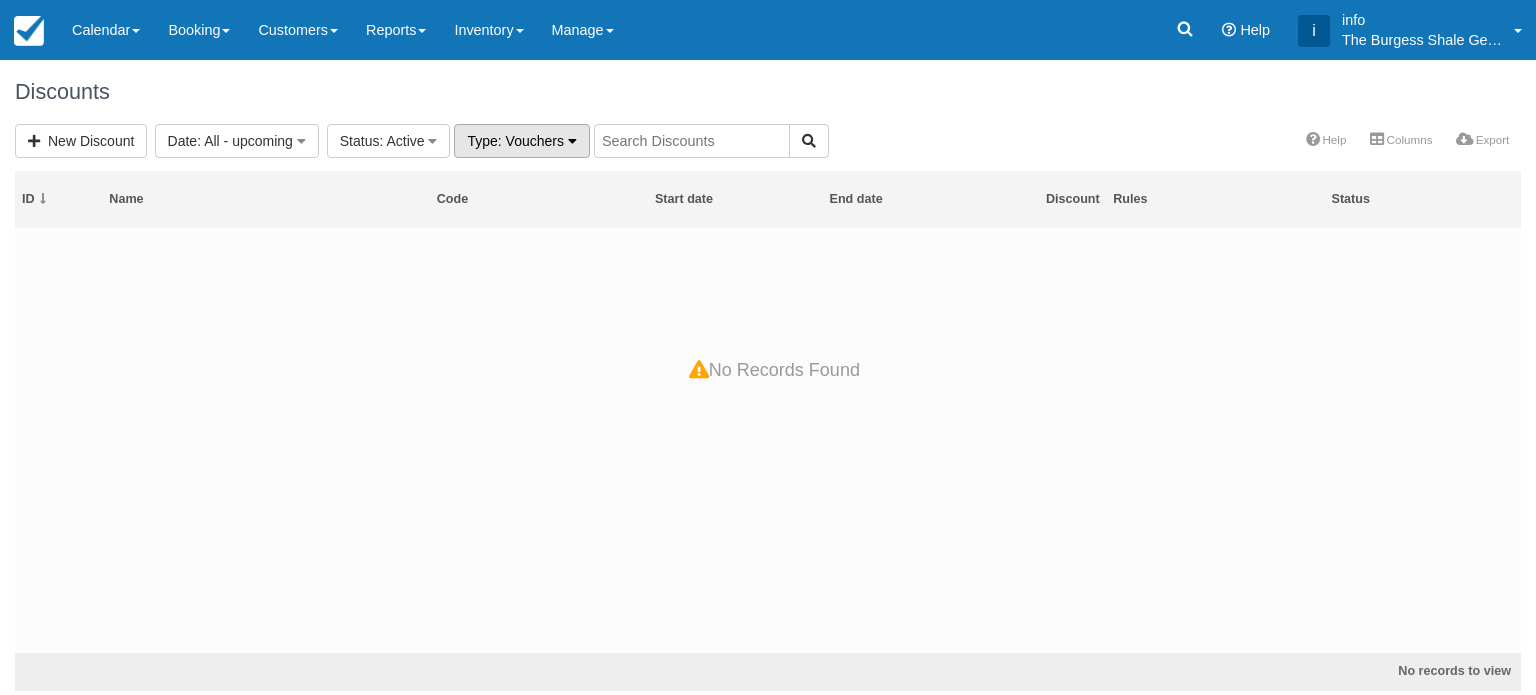 click on "Type :  Vouchers" at bounding box center [521, 141] 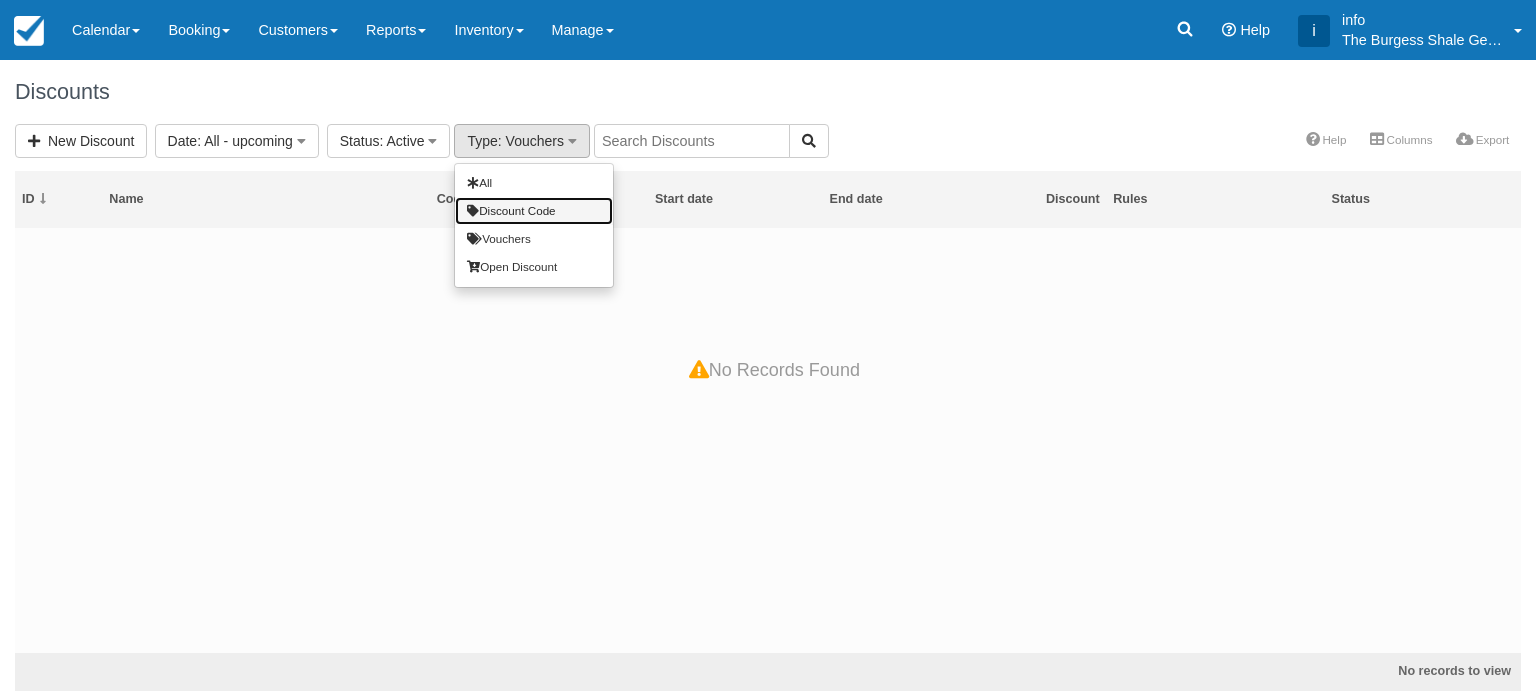 click on "Discount Code" at bounding box center [534, 211] 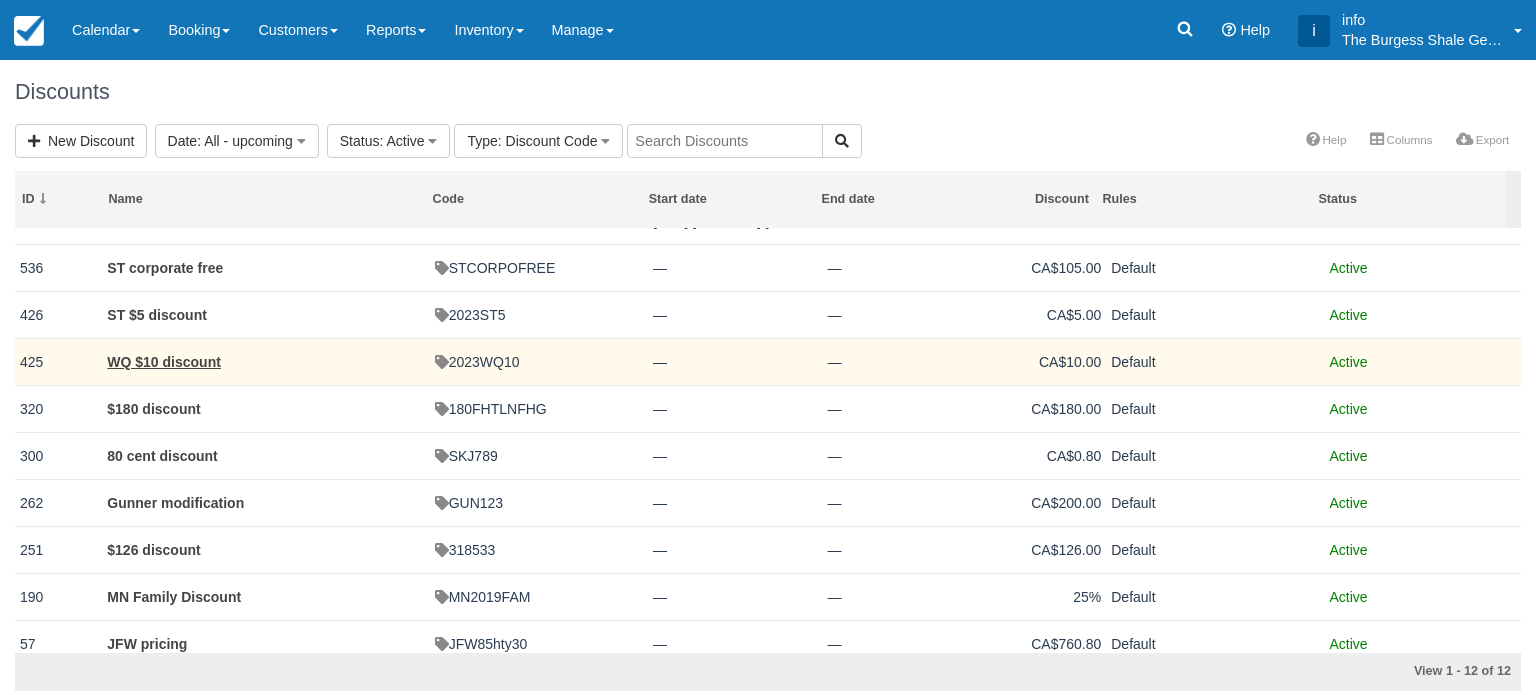 scroll, scrollTop: 0, scrollLeft: 0, axis: both 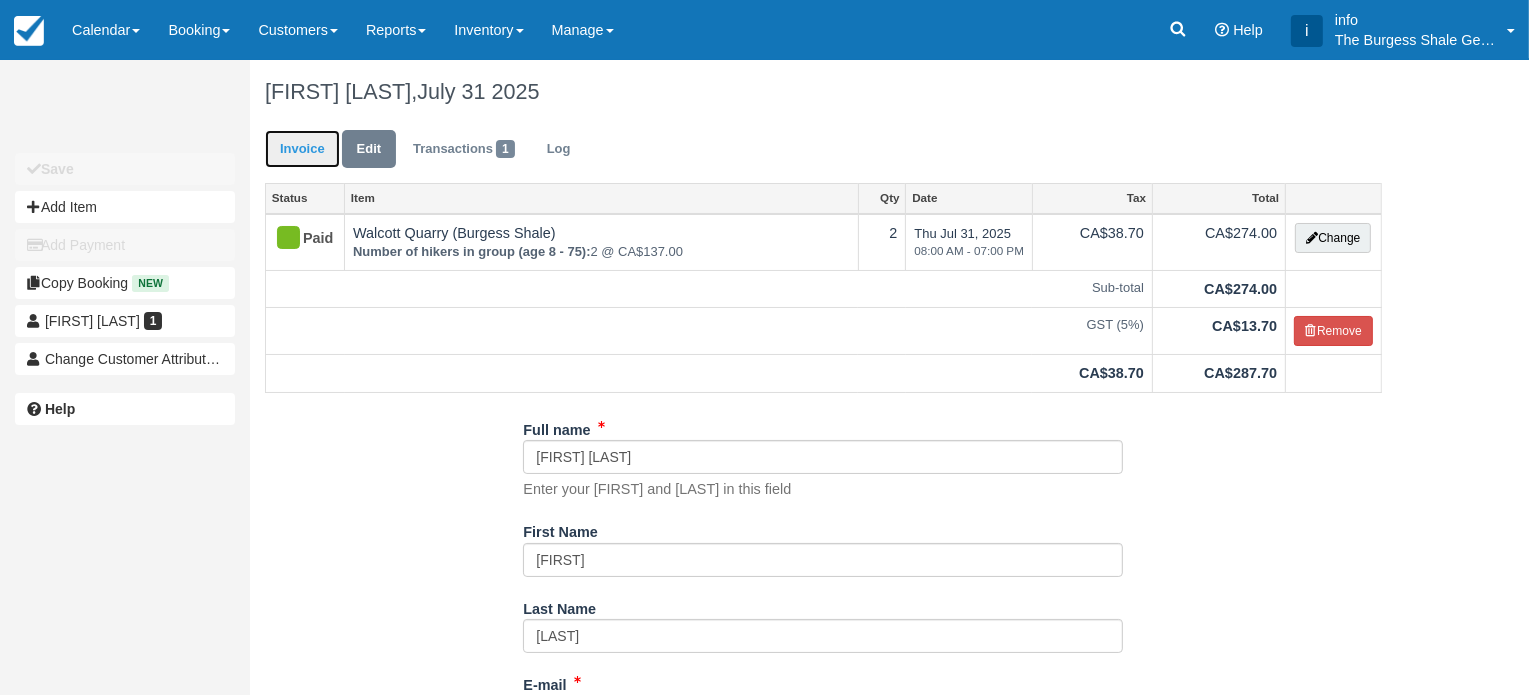 click on "Invoice" at bounding box center (302, 149) 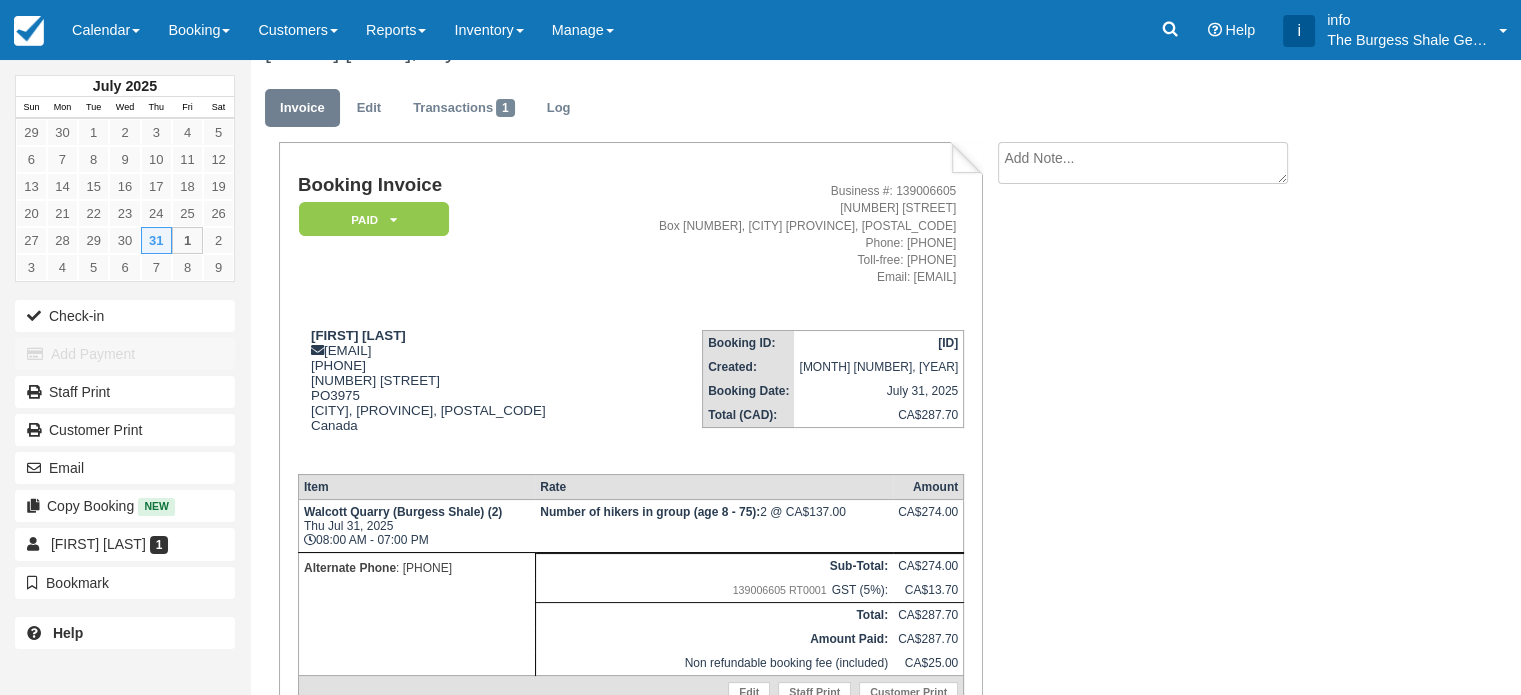 scroll, scrollTop: 0, scrollLeft: 0, axis: both 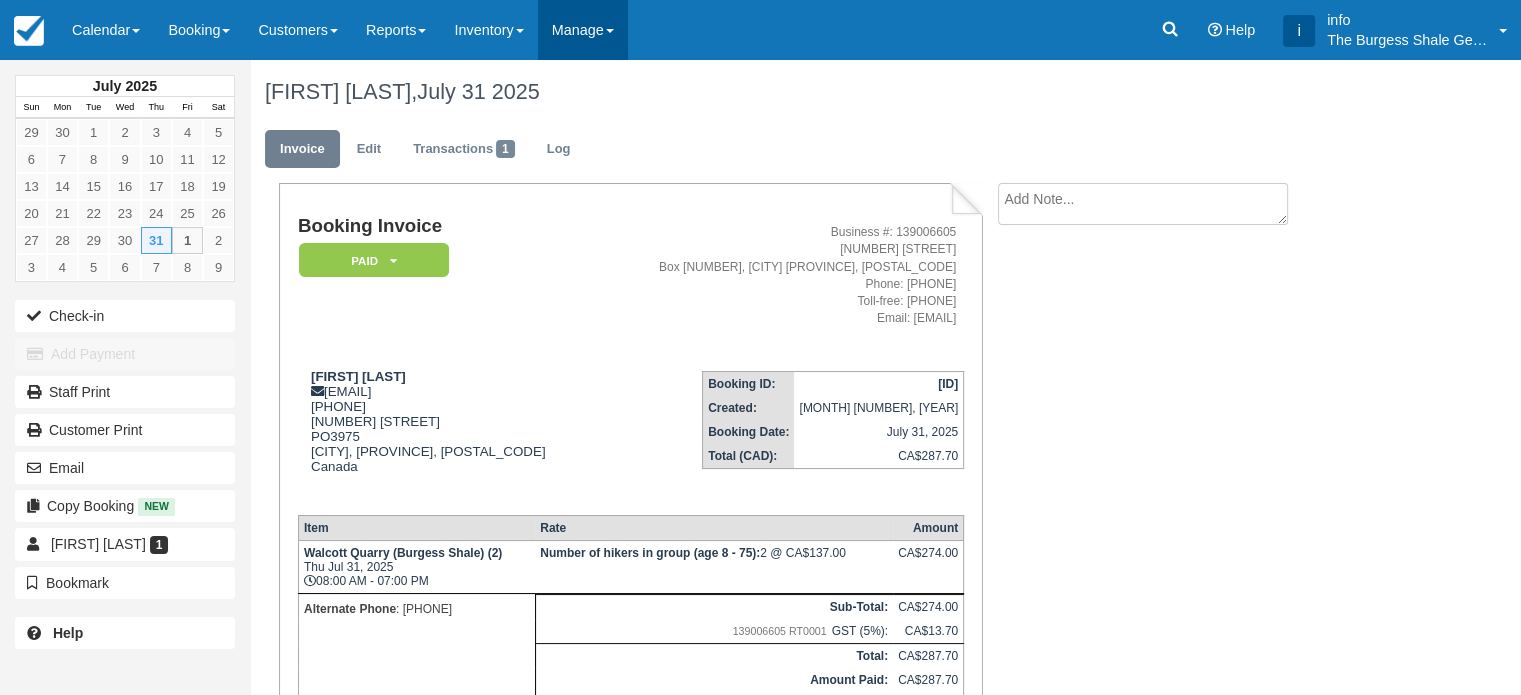 click on "Manage" at bounding box center [583, 30] 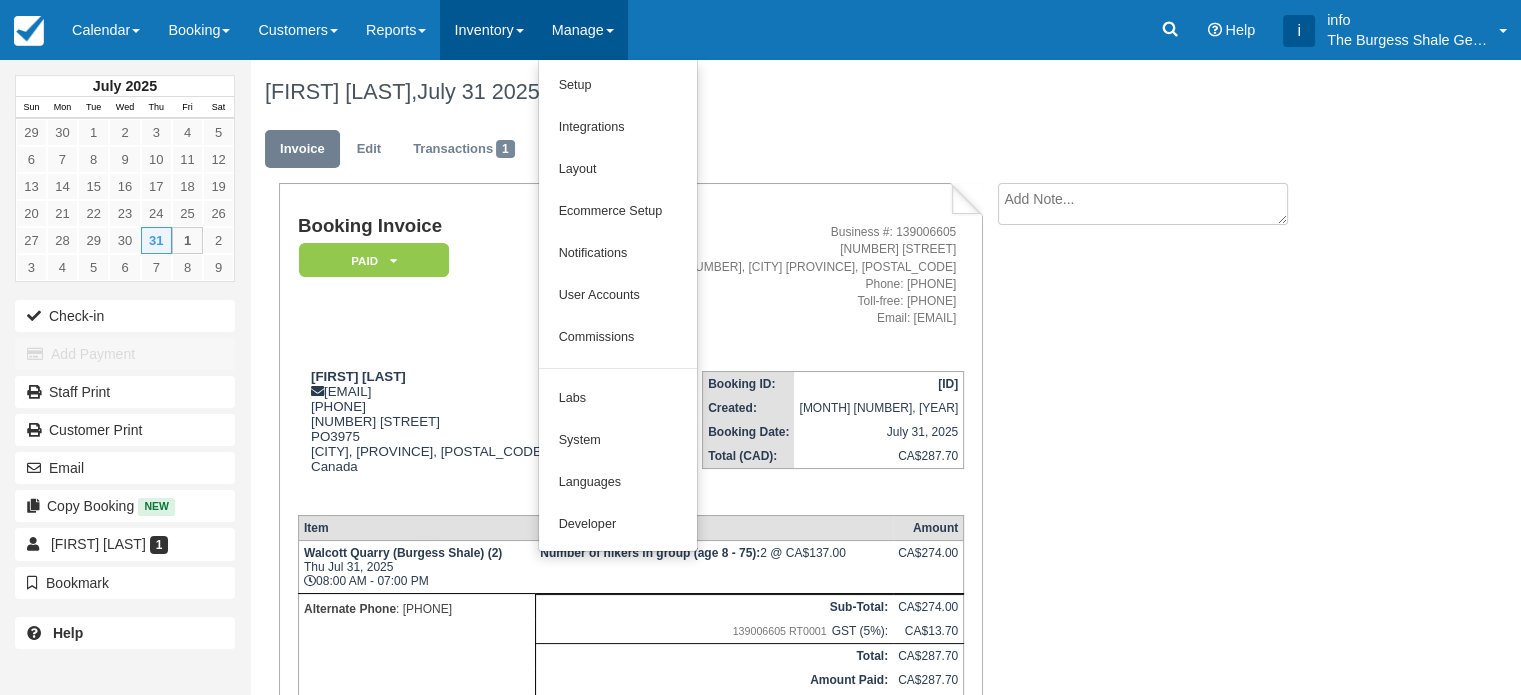 click on "Inventory" at bounding box center [488, 30] 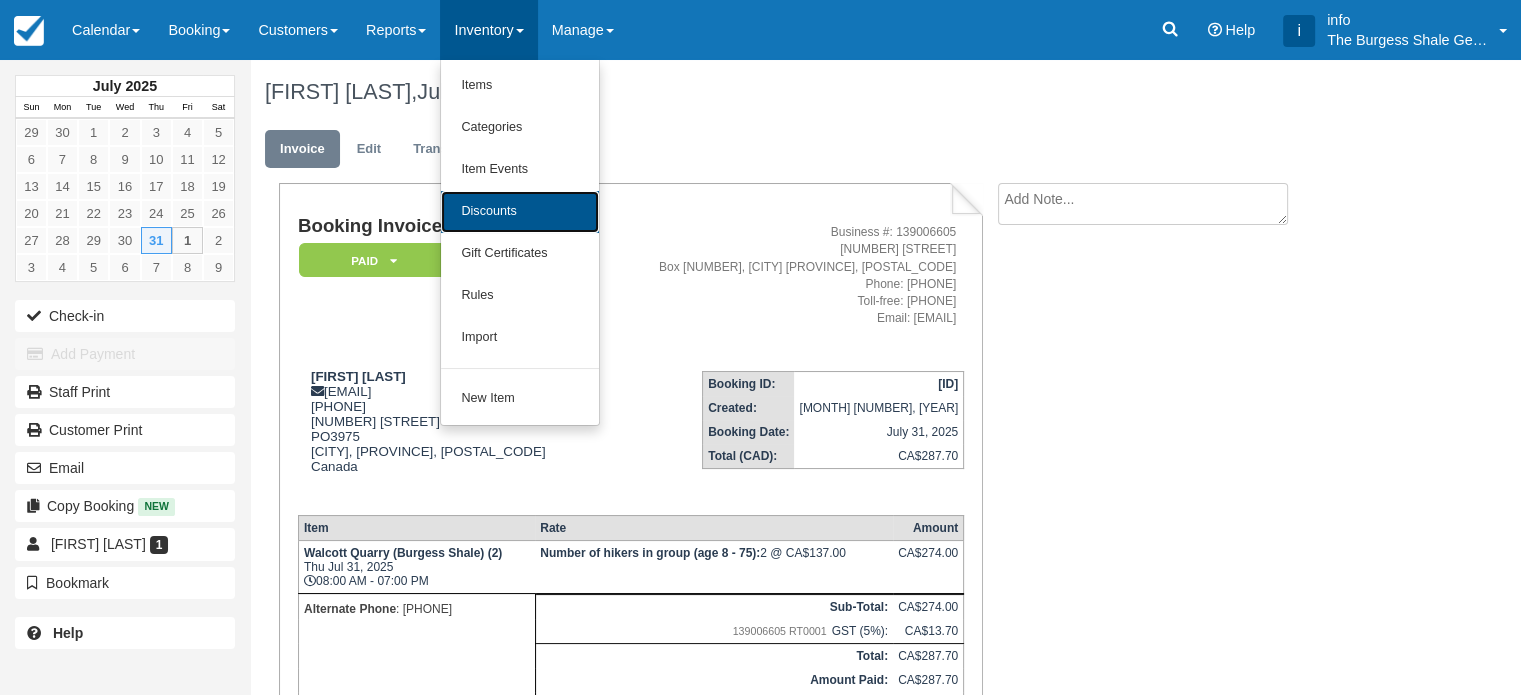 click on "Discounts" at bounding box center [520, 212] 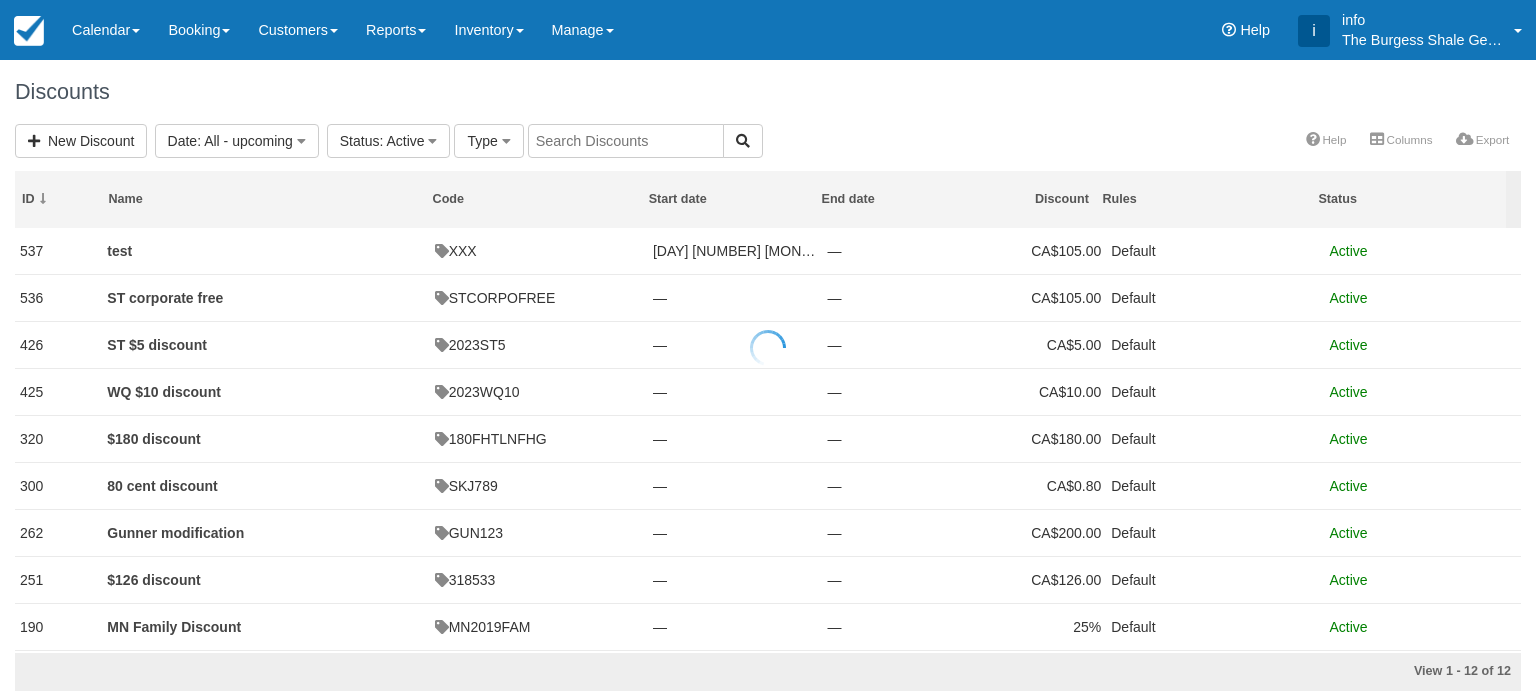 scroll, scrollTop: 0, scrollLeft: 0, axis: both 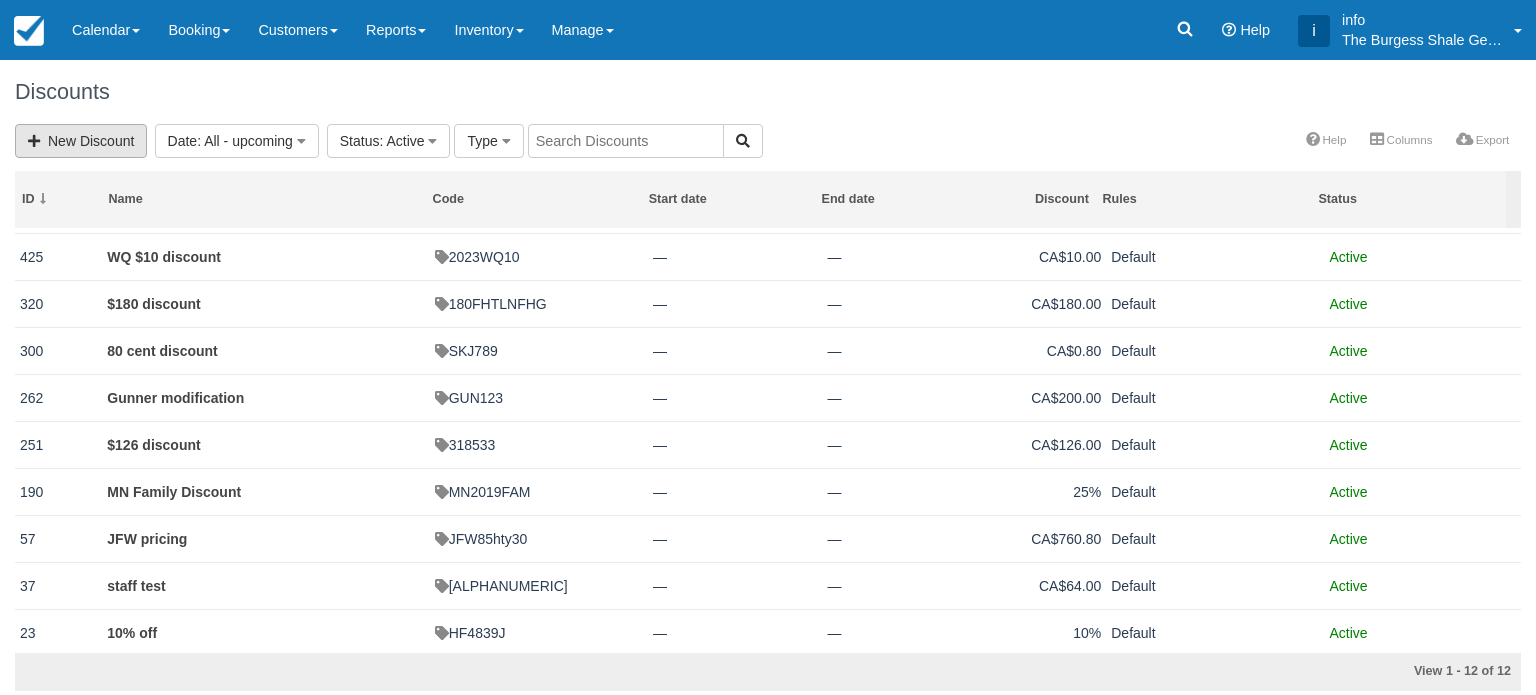 click on "New Discount" at bounding box center [81, 141] 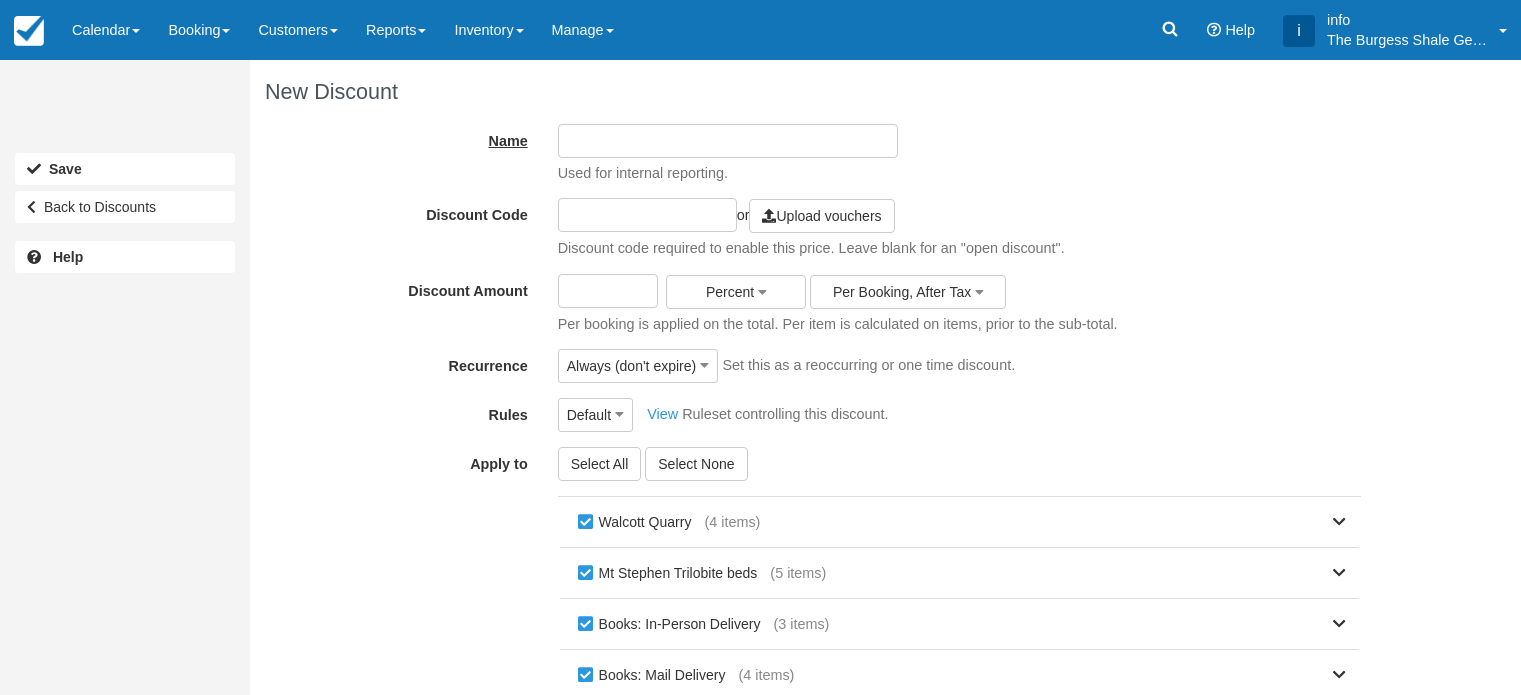 scroll, scrollTop: 0, scrollLeft: 0, axis: both 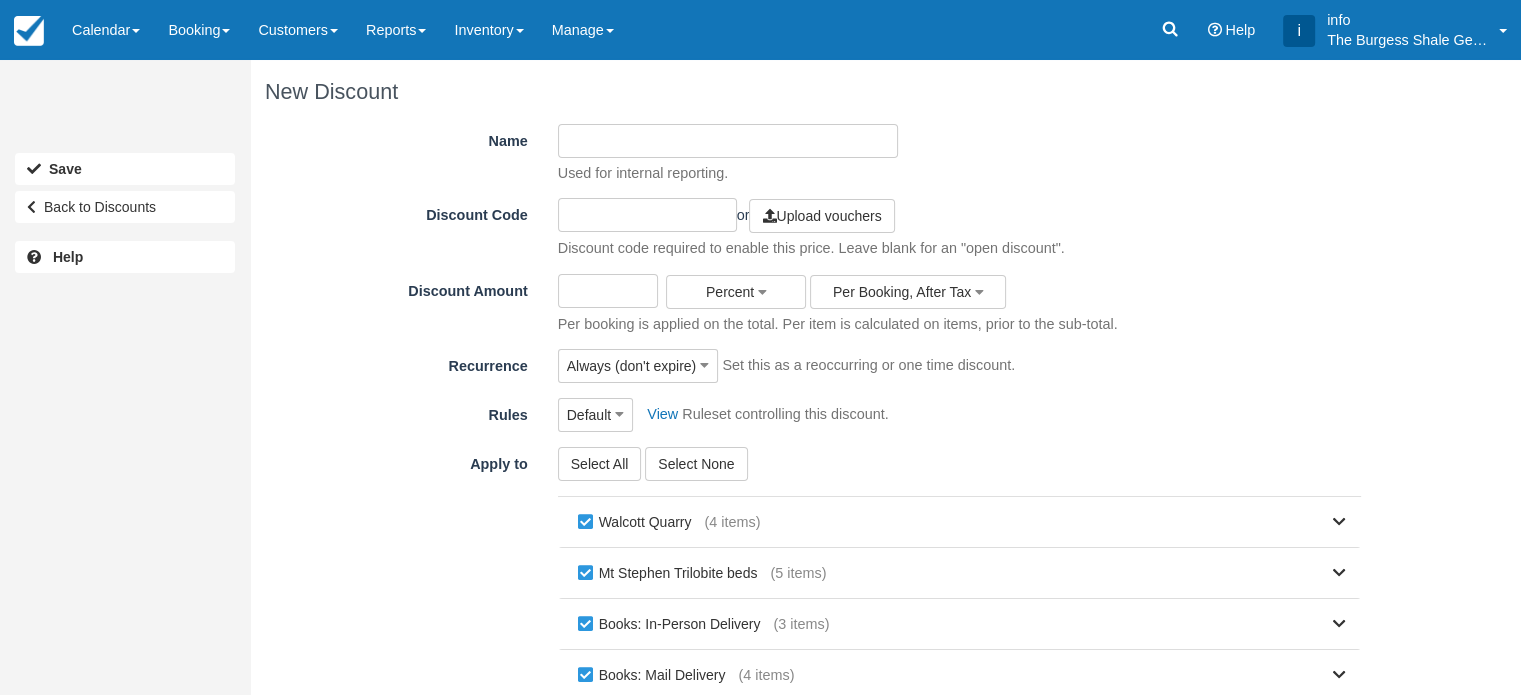 click on "Name" at bounding box center (728, 141) 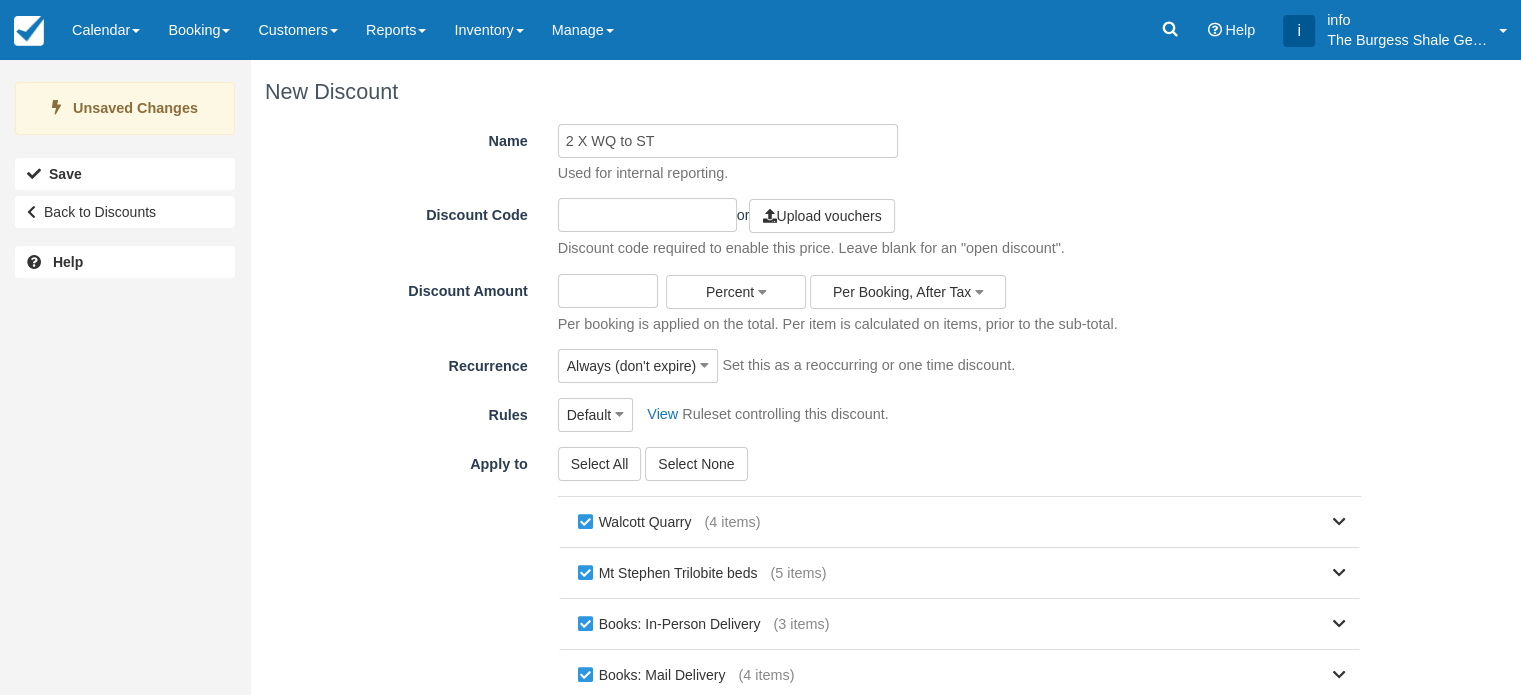click at bounding box center (647, 215) 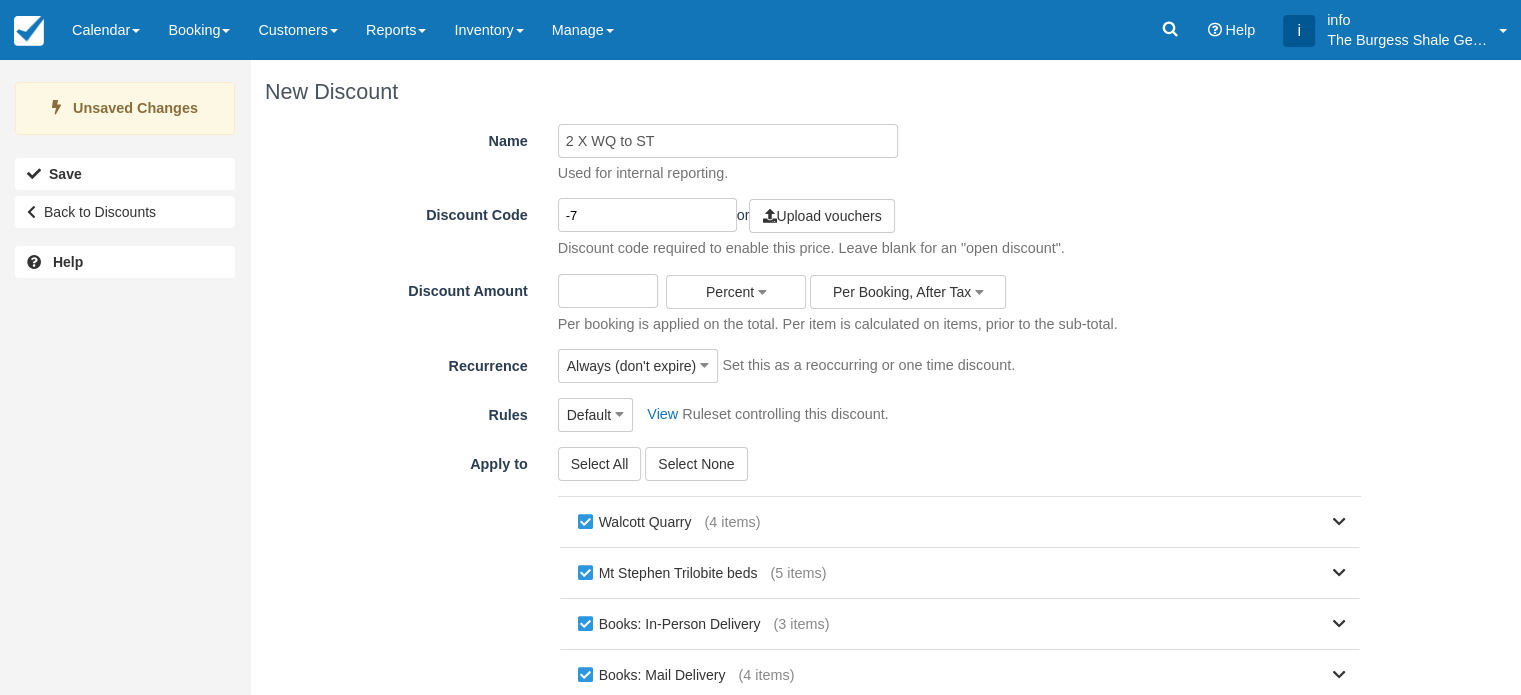 type on "-" 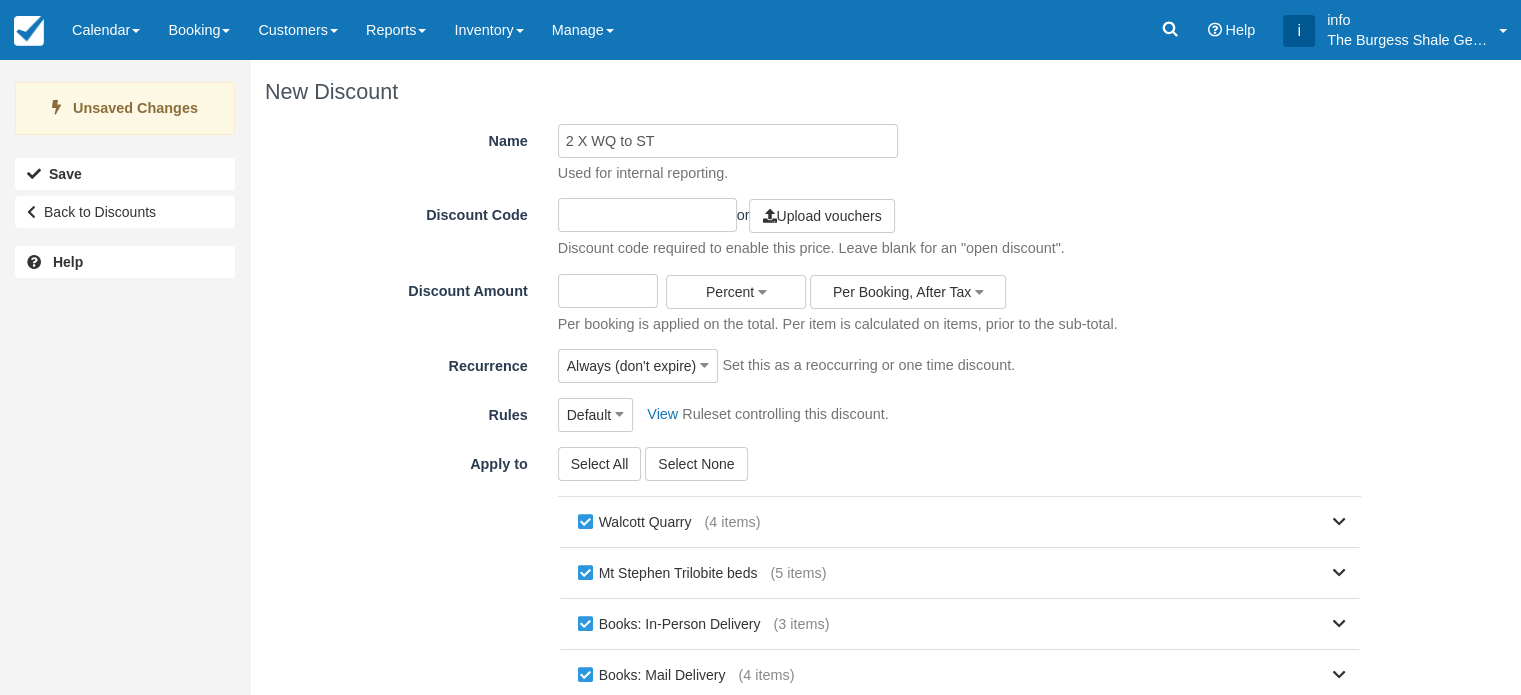 click at bounding box center (647, 215) 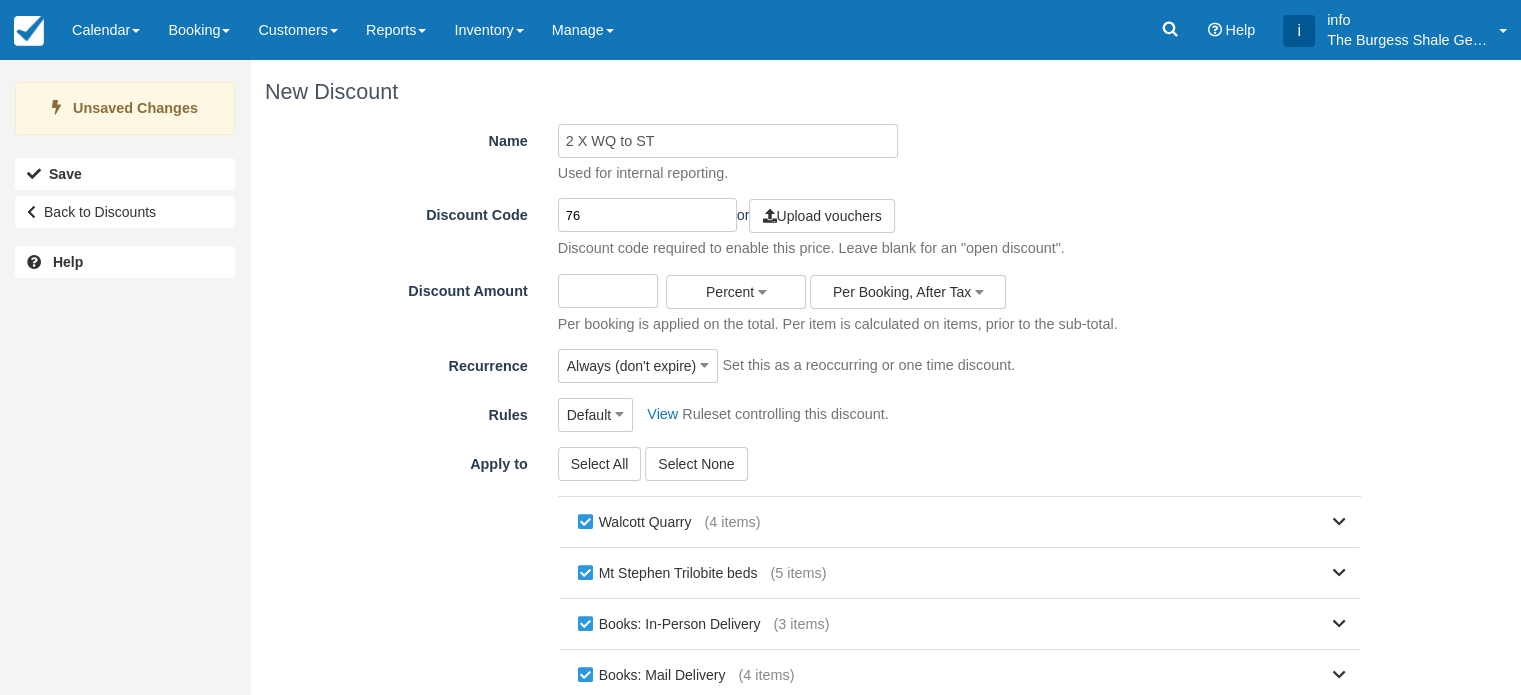 type on "7" 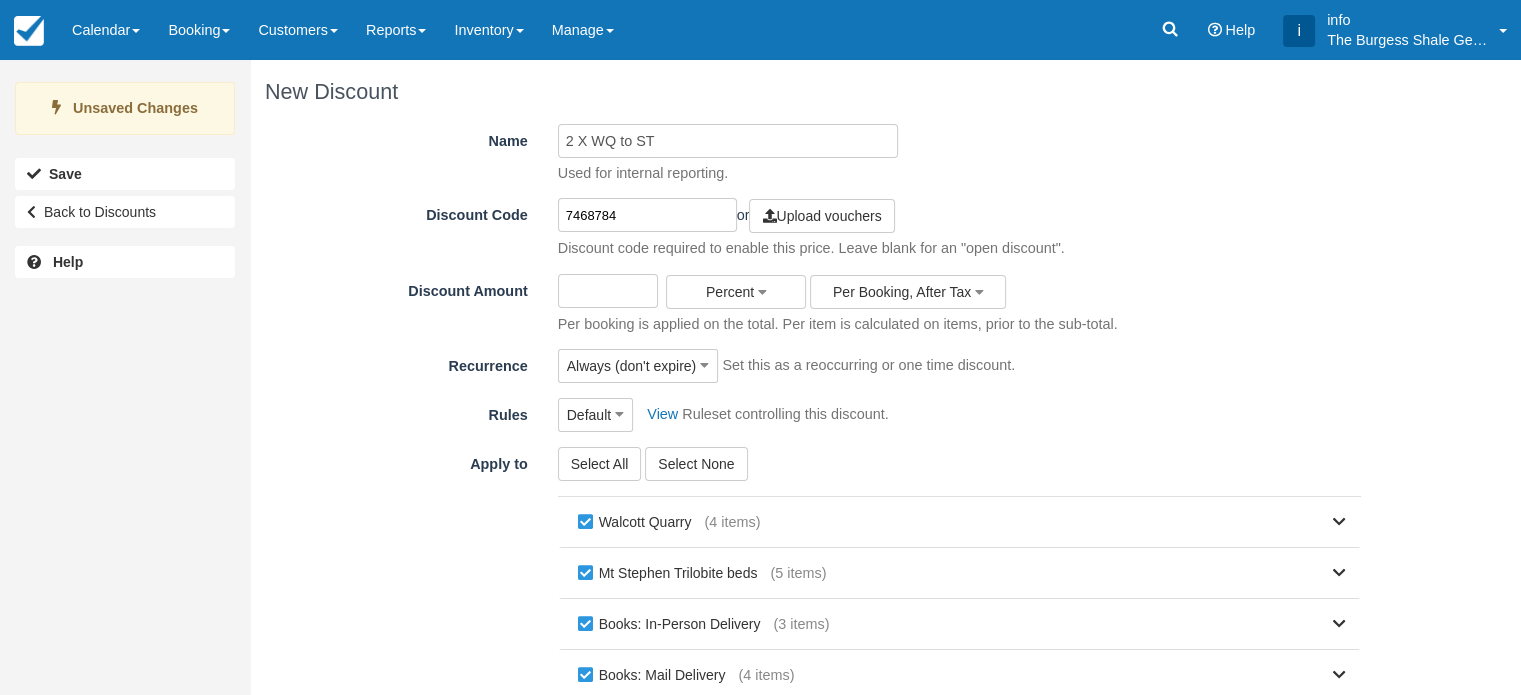 type on "7468784" 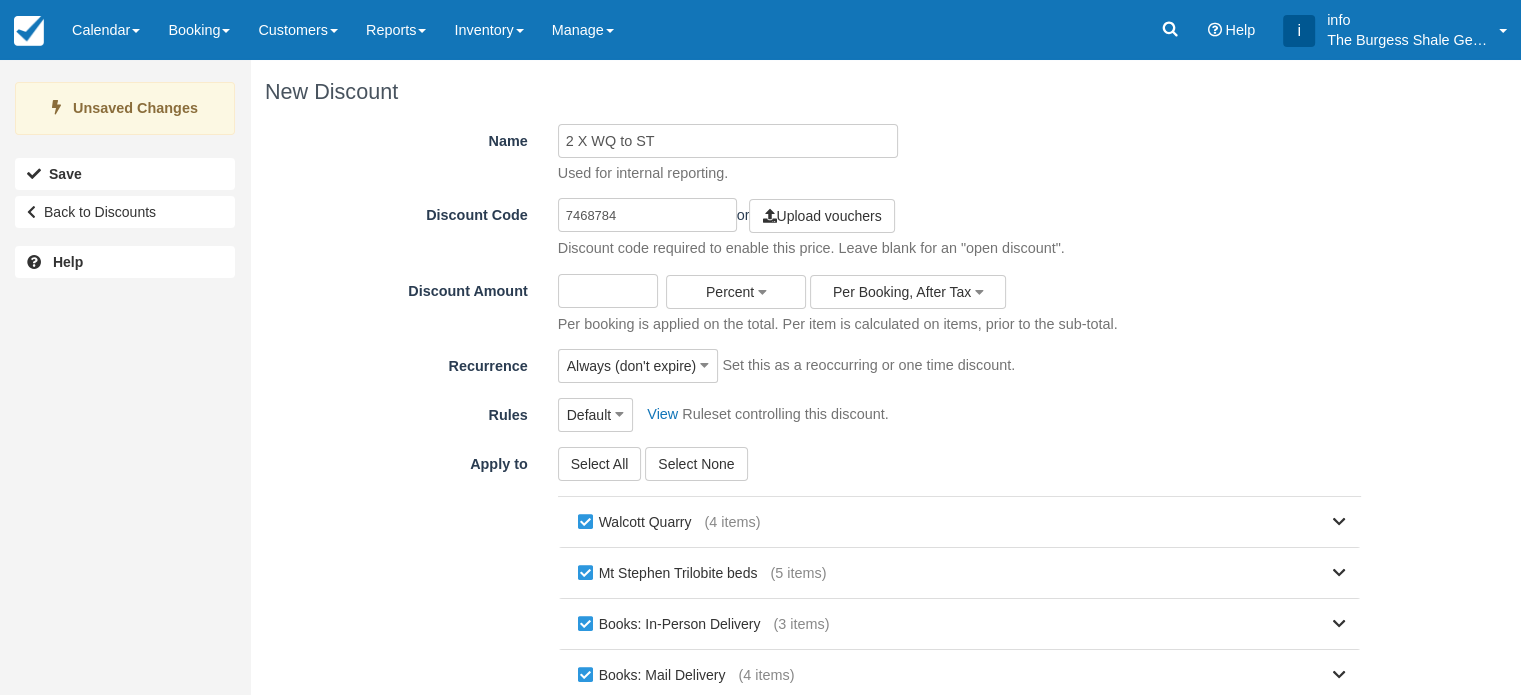 click on "Discount Amount" at bounding box center [608, 291] 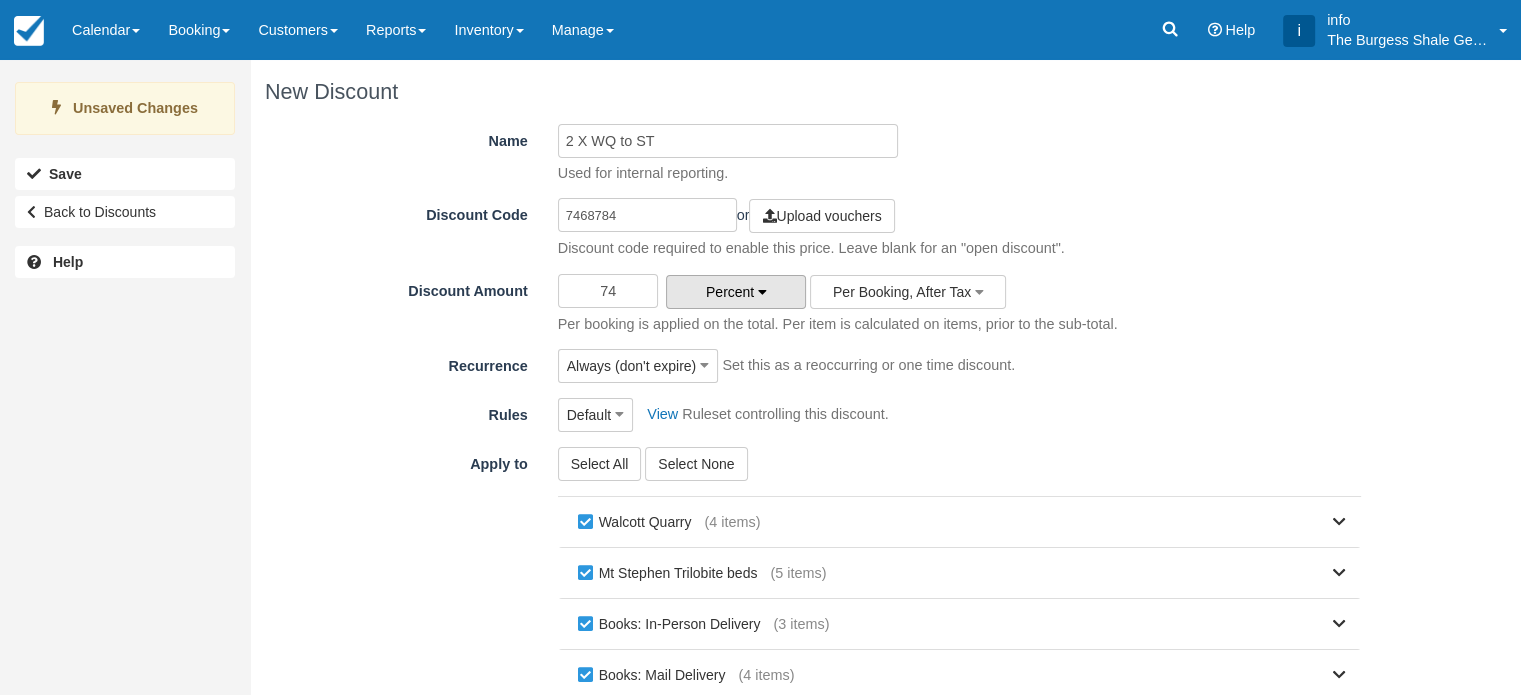 click on "Percent" at bounding box center (730, 292) 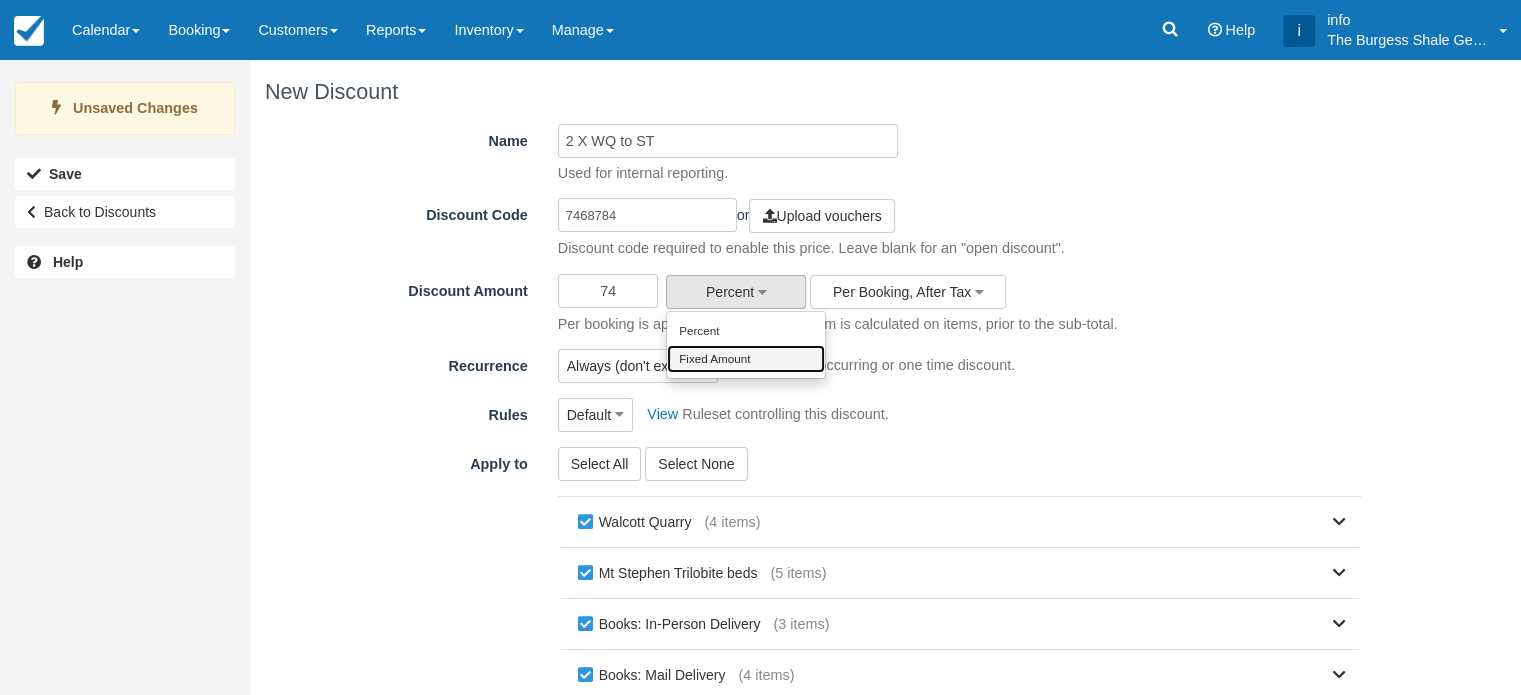 click on "Fixed Amount" at bounding box center (746, 359) 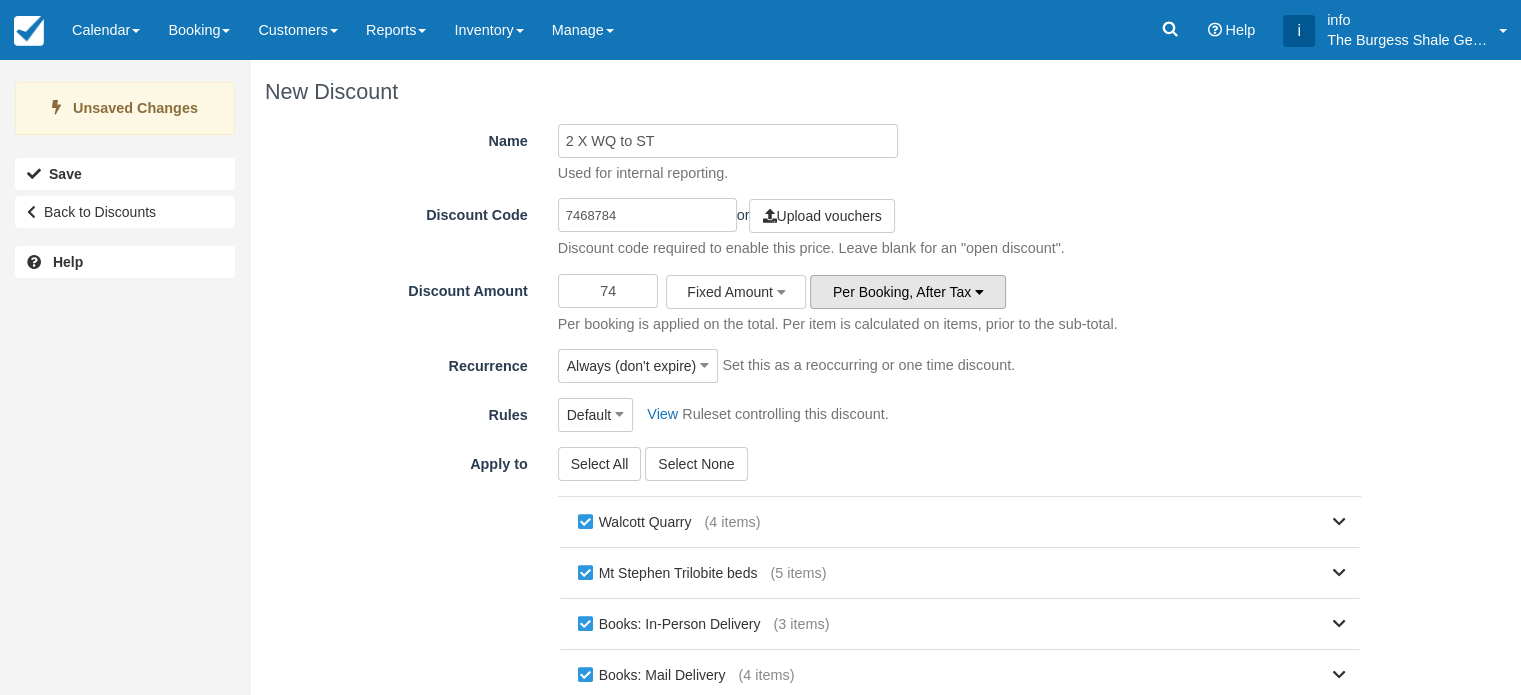 click on "Per Booking, After Tax" at bounding box center (902, 292) 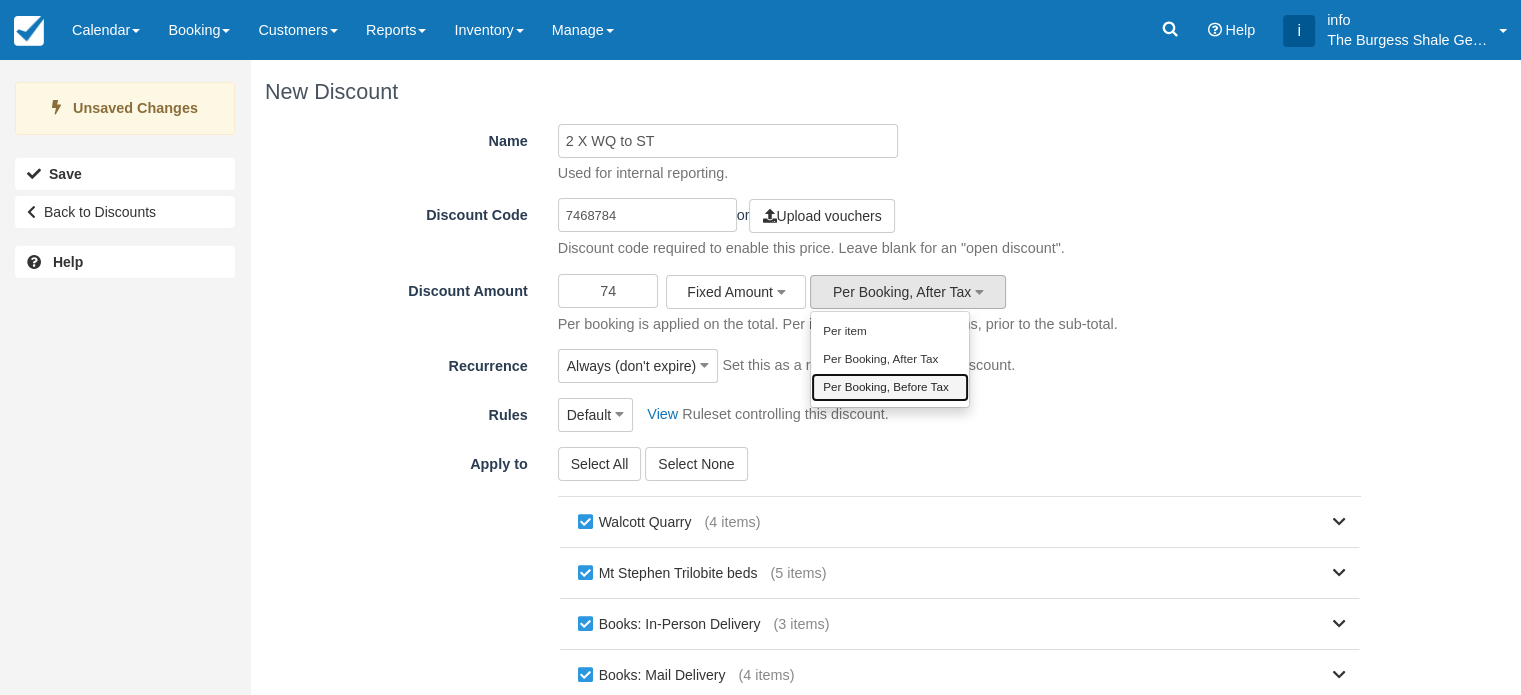 click on "Per Booking, Before Tax" at bounding box center (890, 387) 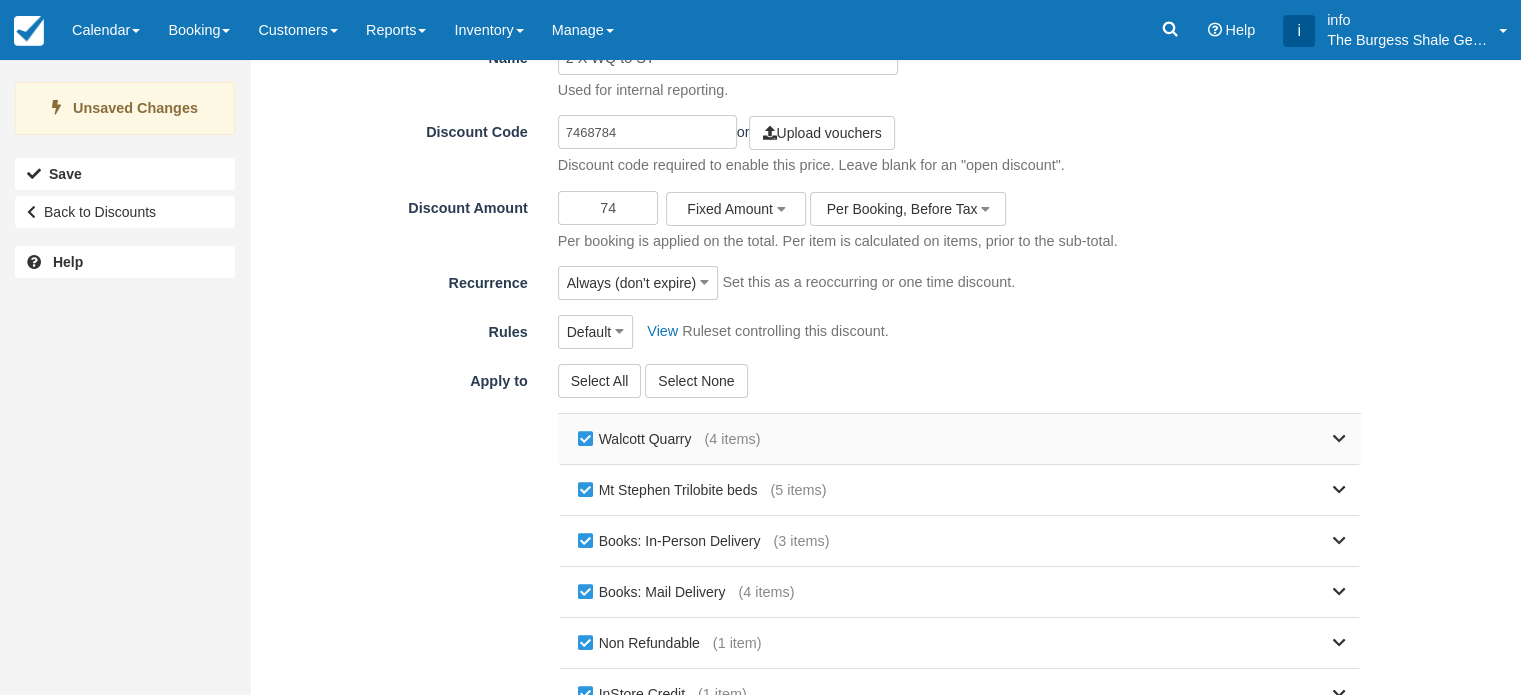 scroll, scrollTop: 100, scrollLeft: 0, axis: vertical 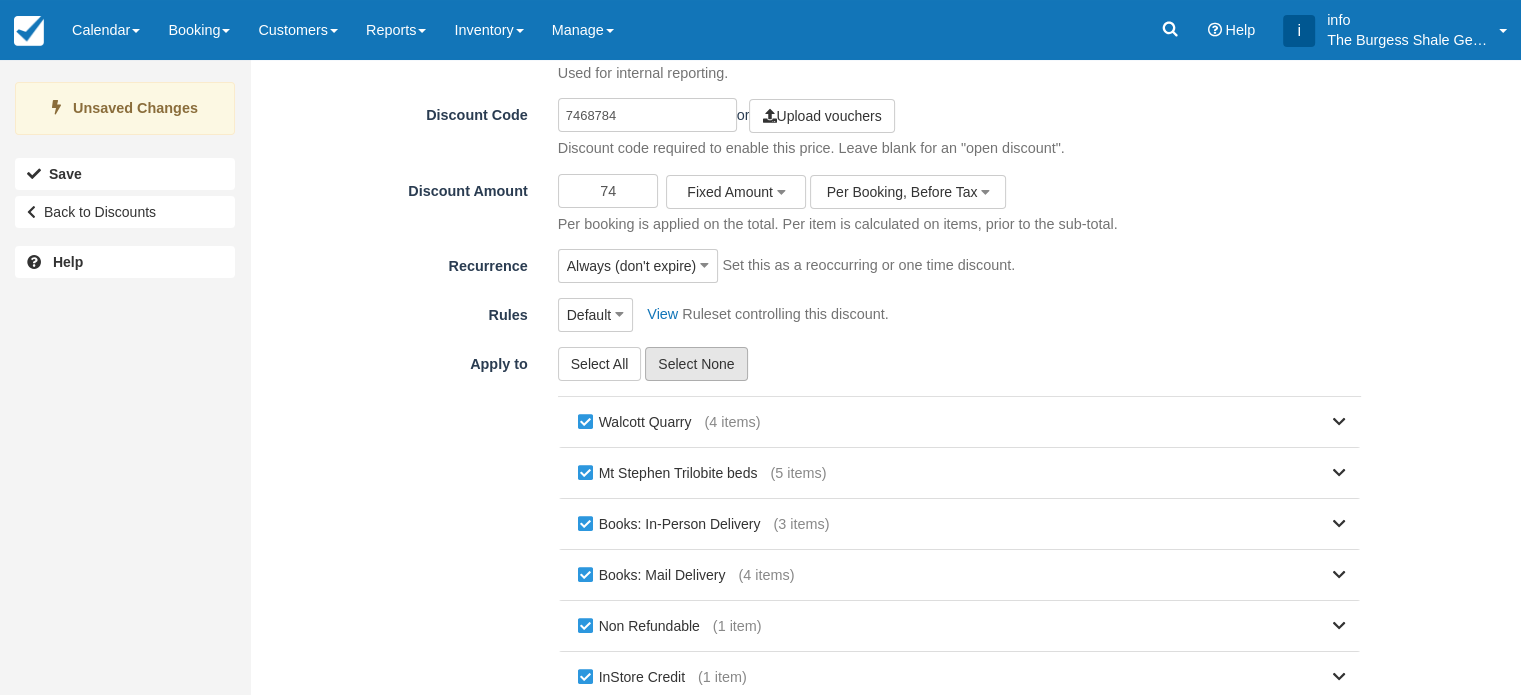 click on "Select None" at bounding box center (696, 364) 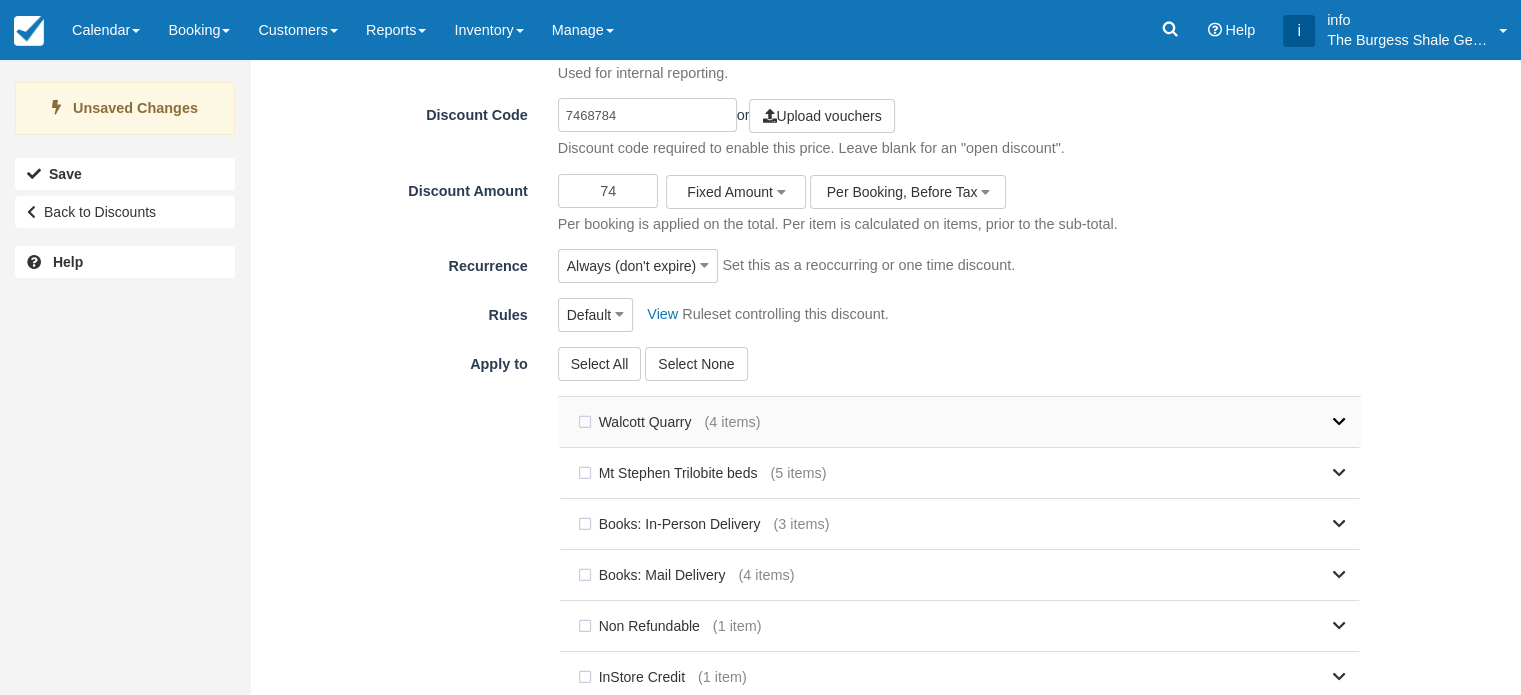 click at bounding box center (1339, 422) 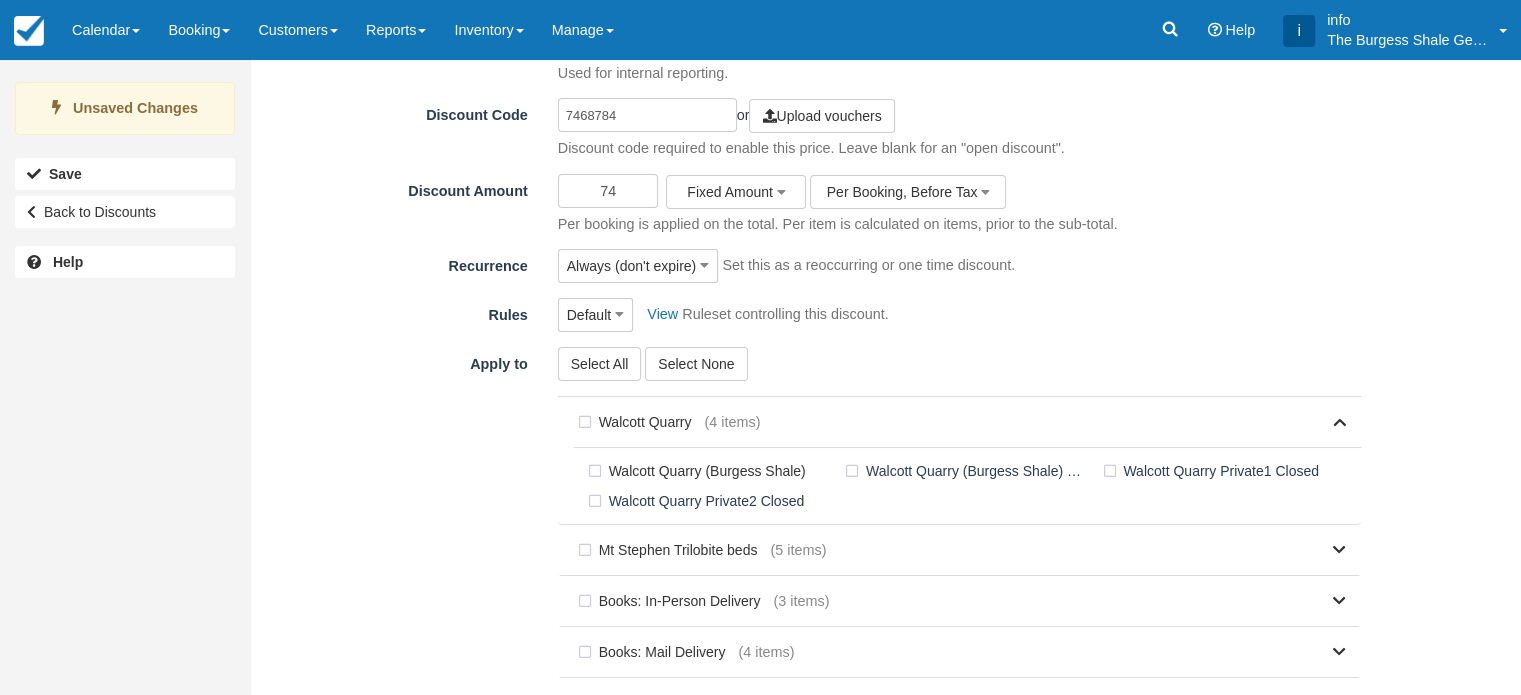 click on "Walcott Quarry (Burgess Shale)" at bounding box center (701, 471) 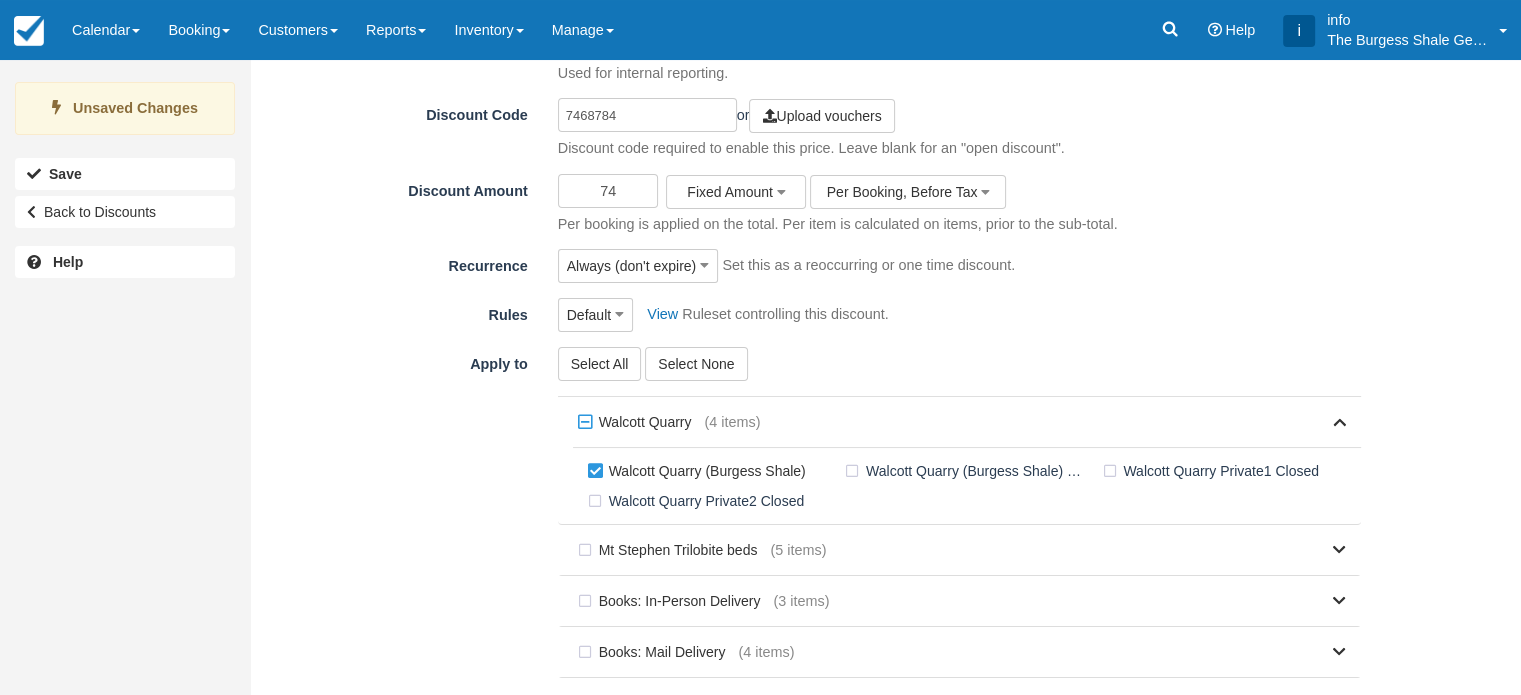 checkbox on "true" 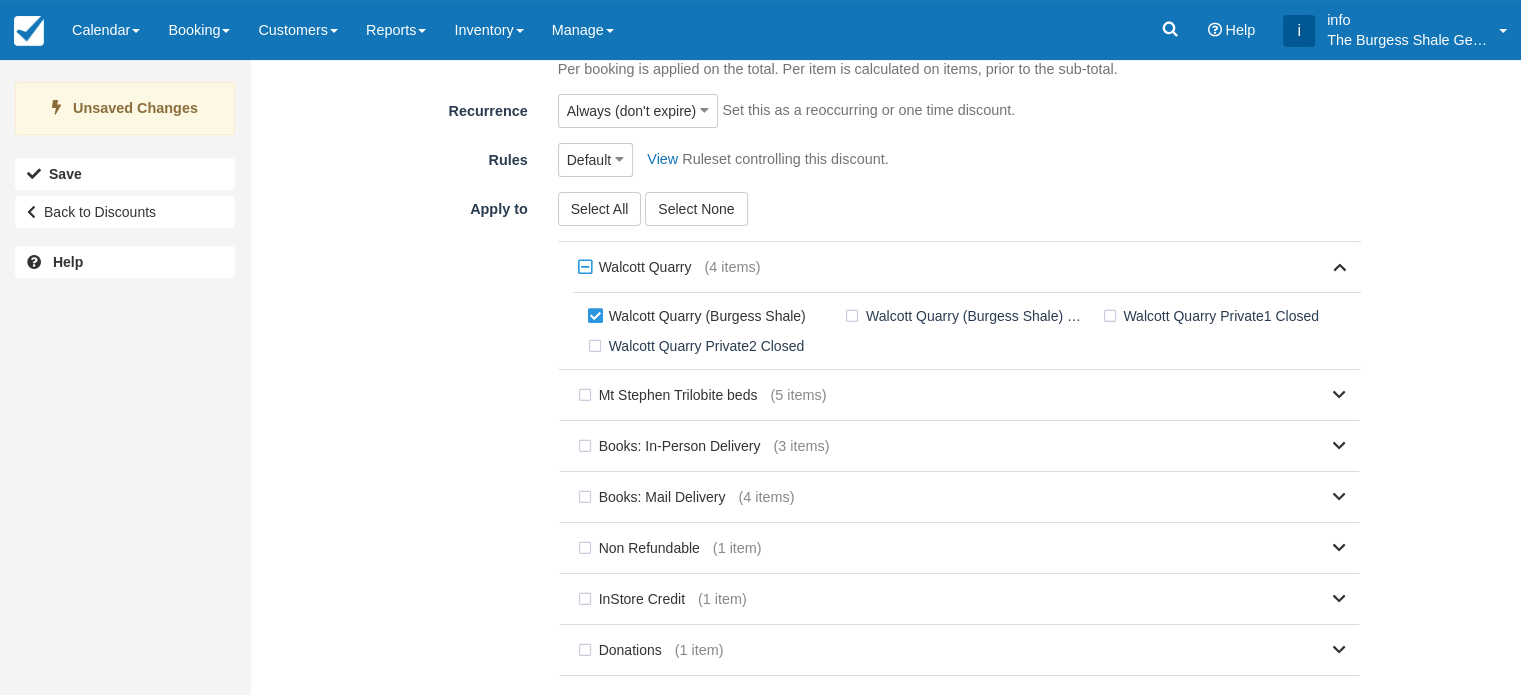 scroll, scrollTop: 315, scrollLeft: 0, axis: vertical 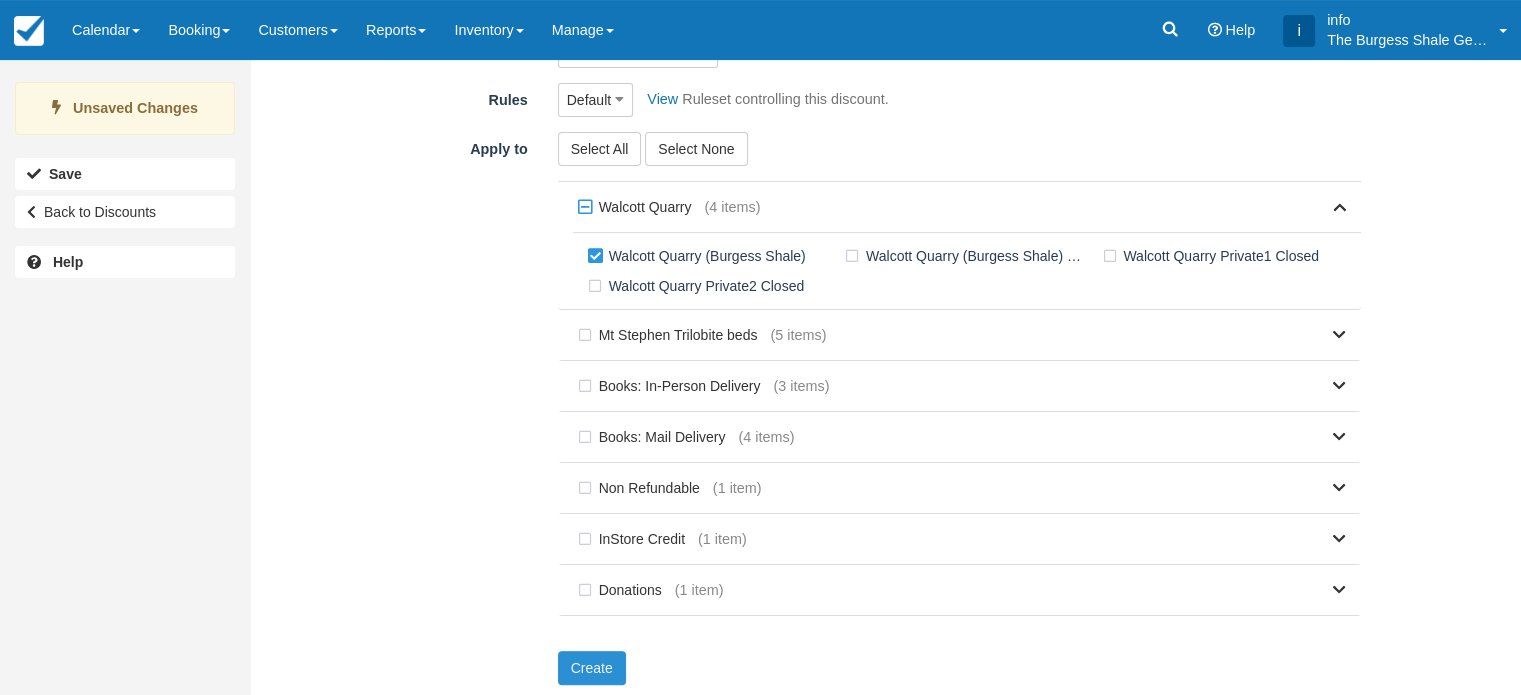 click on "Create" at bounding box center [592, 668] 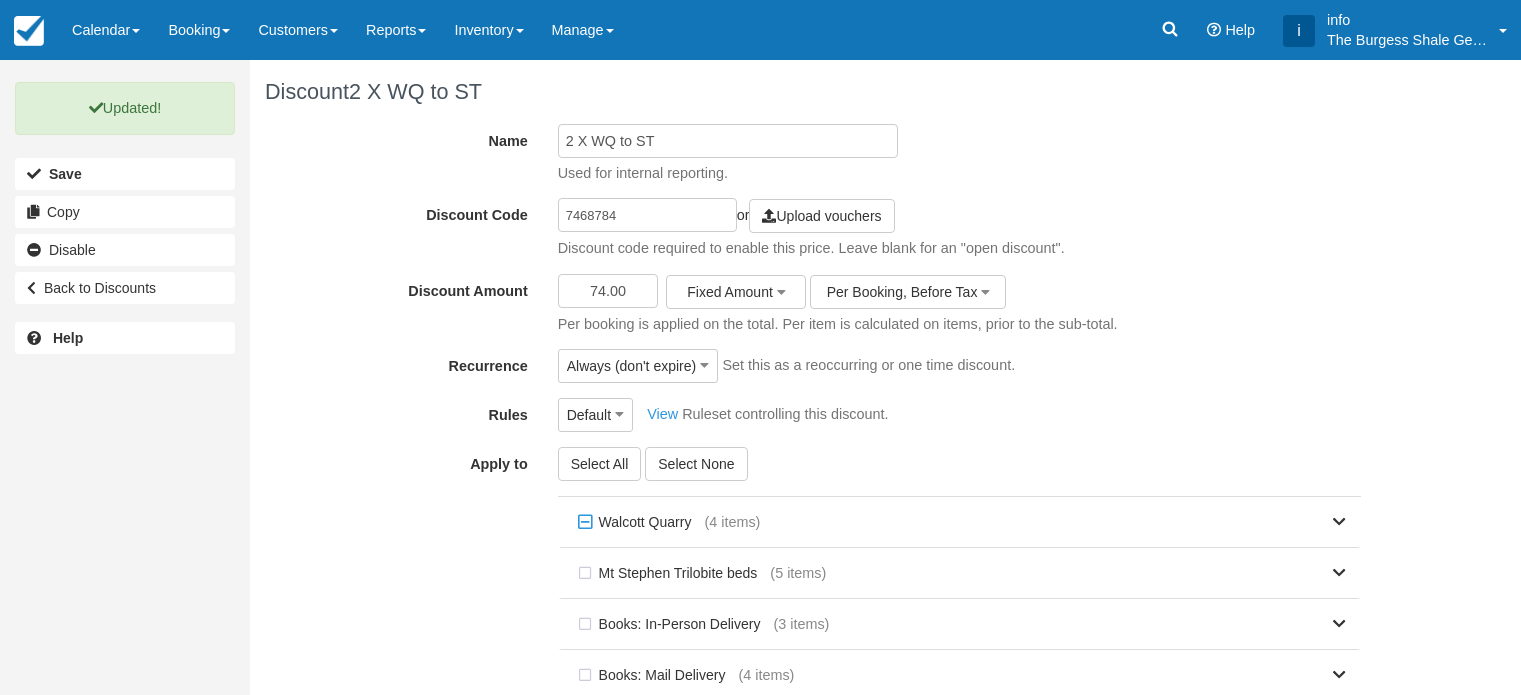scroll, scrollTop: 0, scrollLeft: 0, axis: both 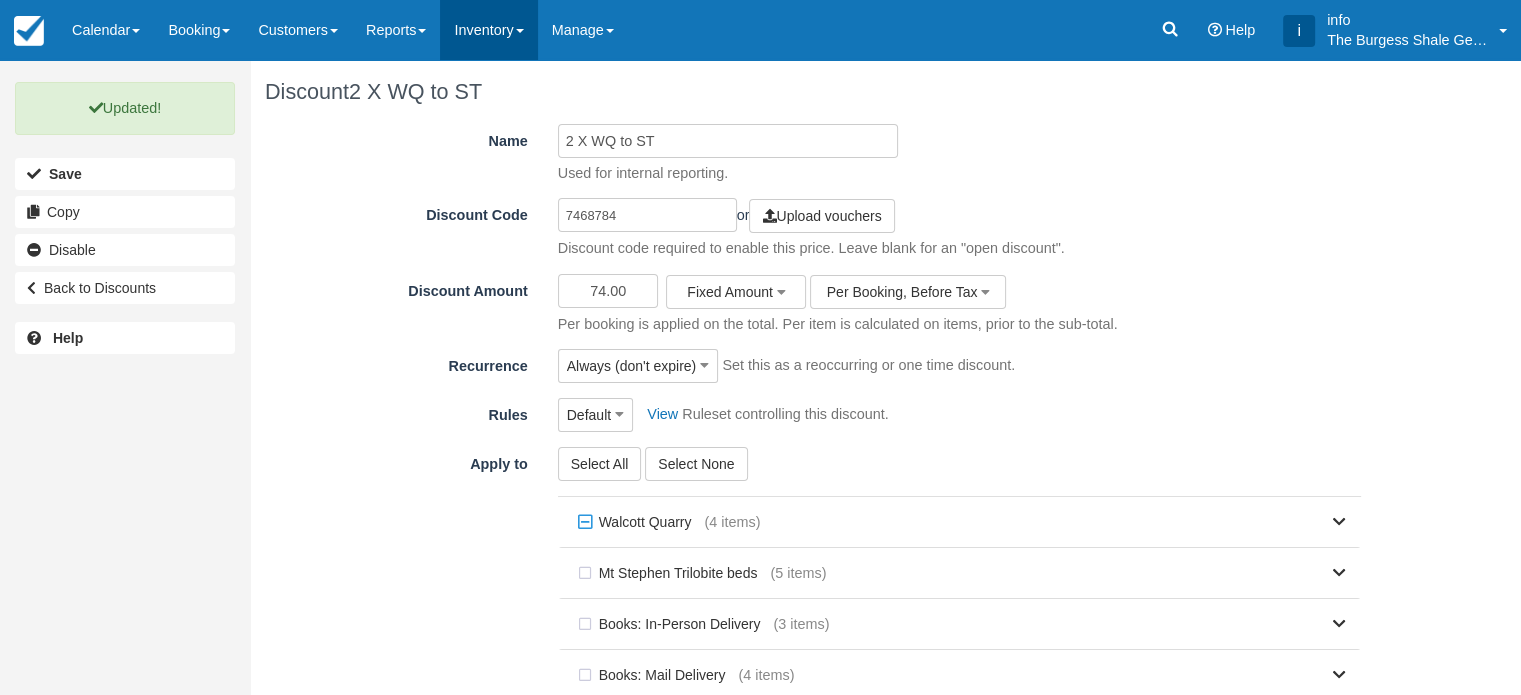 click on "Inventory" at bounding box center [488, 30] 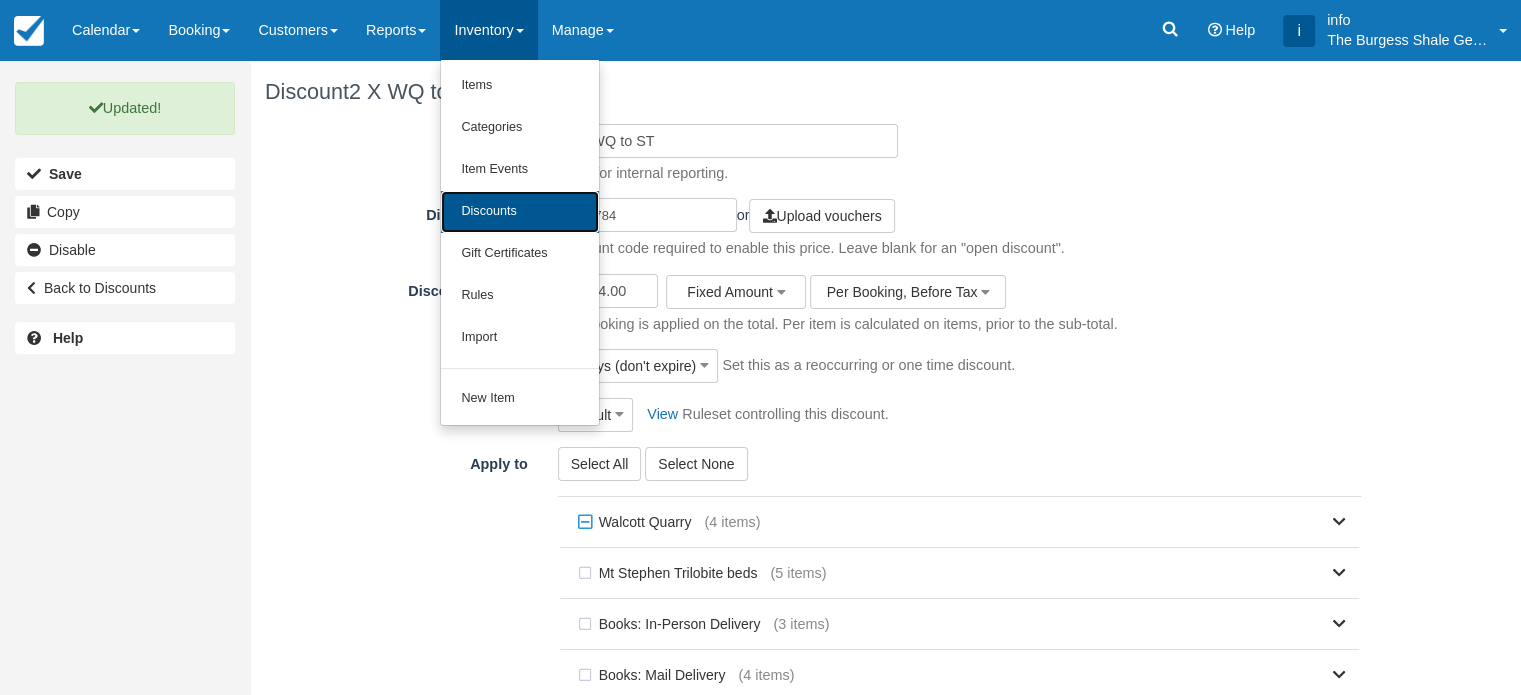 click on "Discounts" at bounding box center [520, 212] 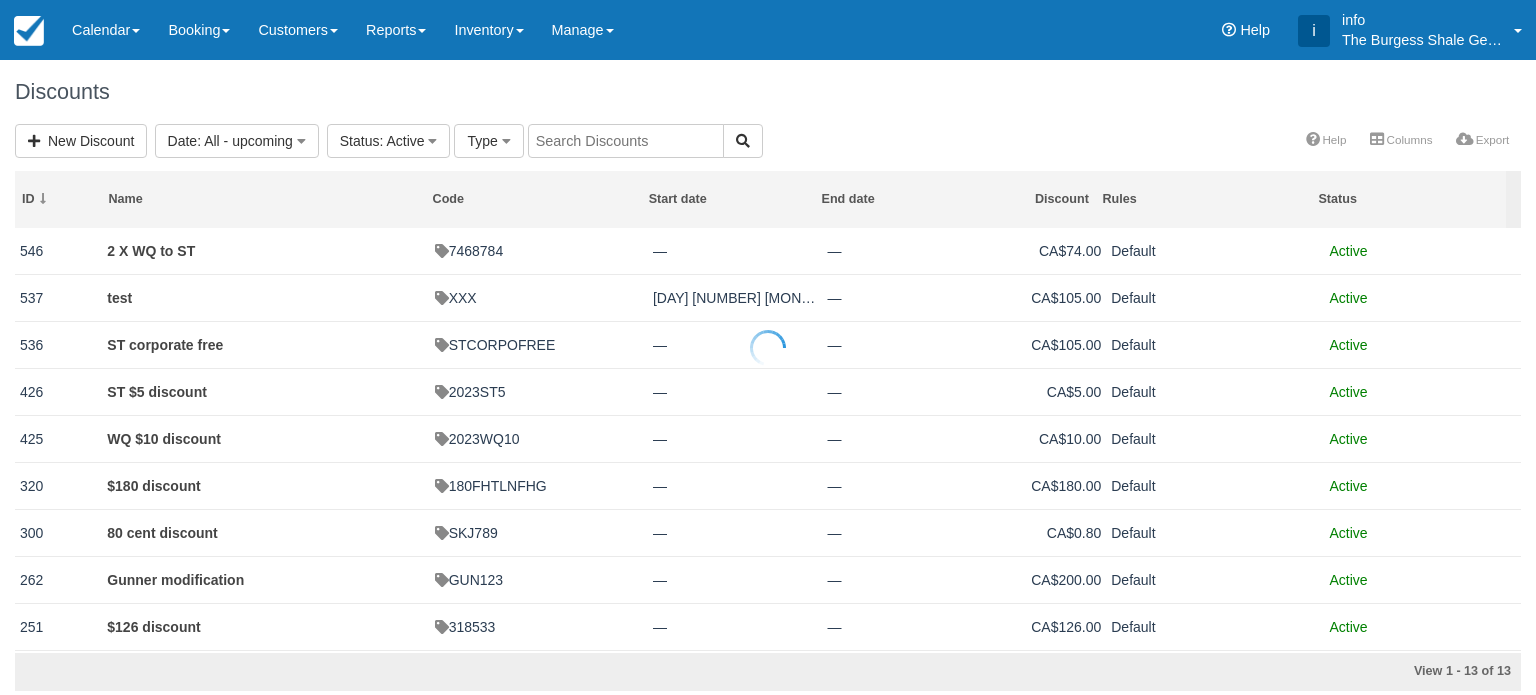 scroll, scrollTop: 0, scrollLeft: 0, axis: both 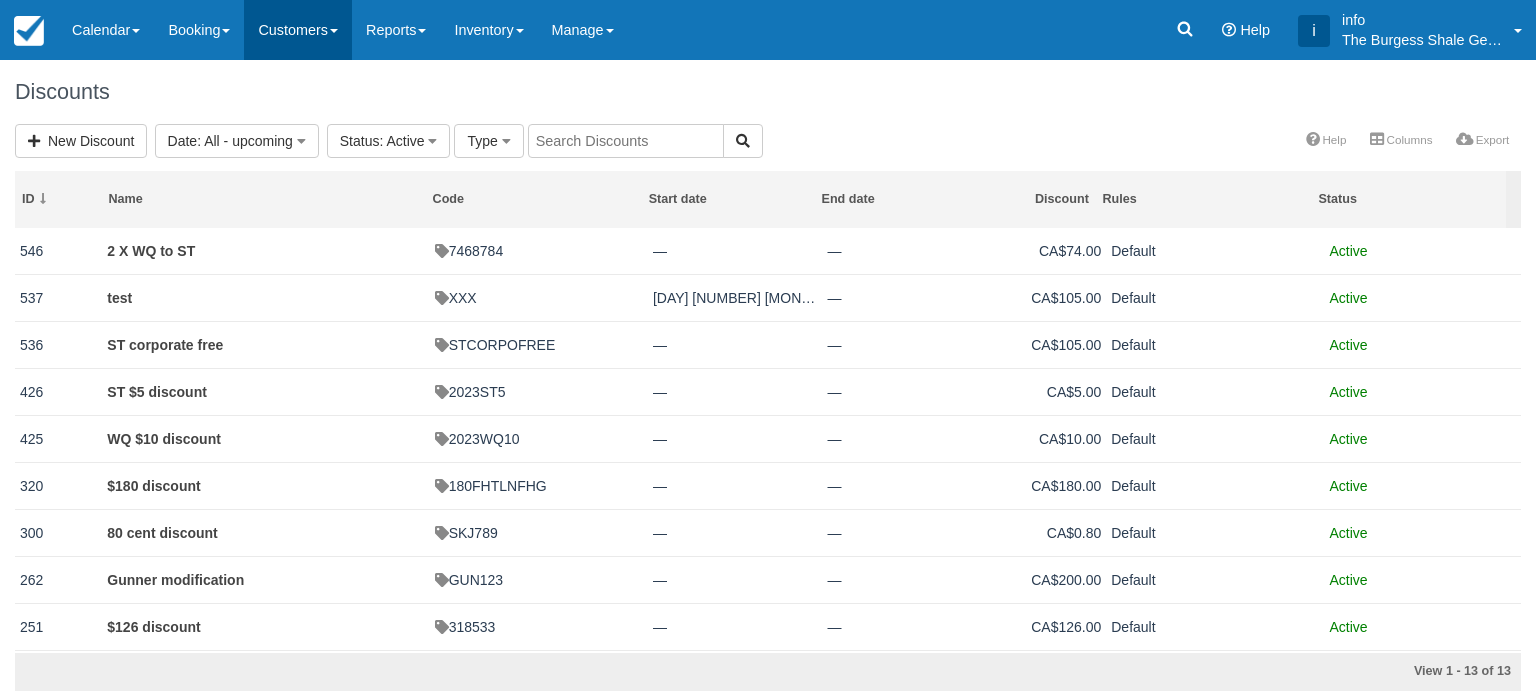 click on "Customers" at bounding box center (298, 30) 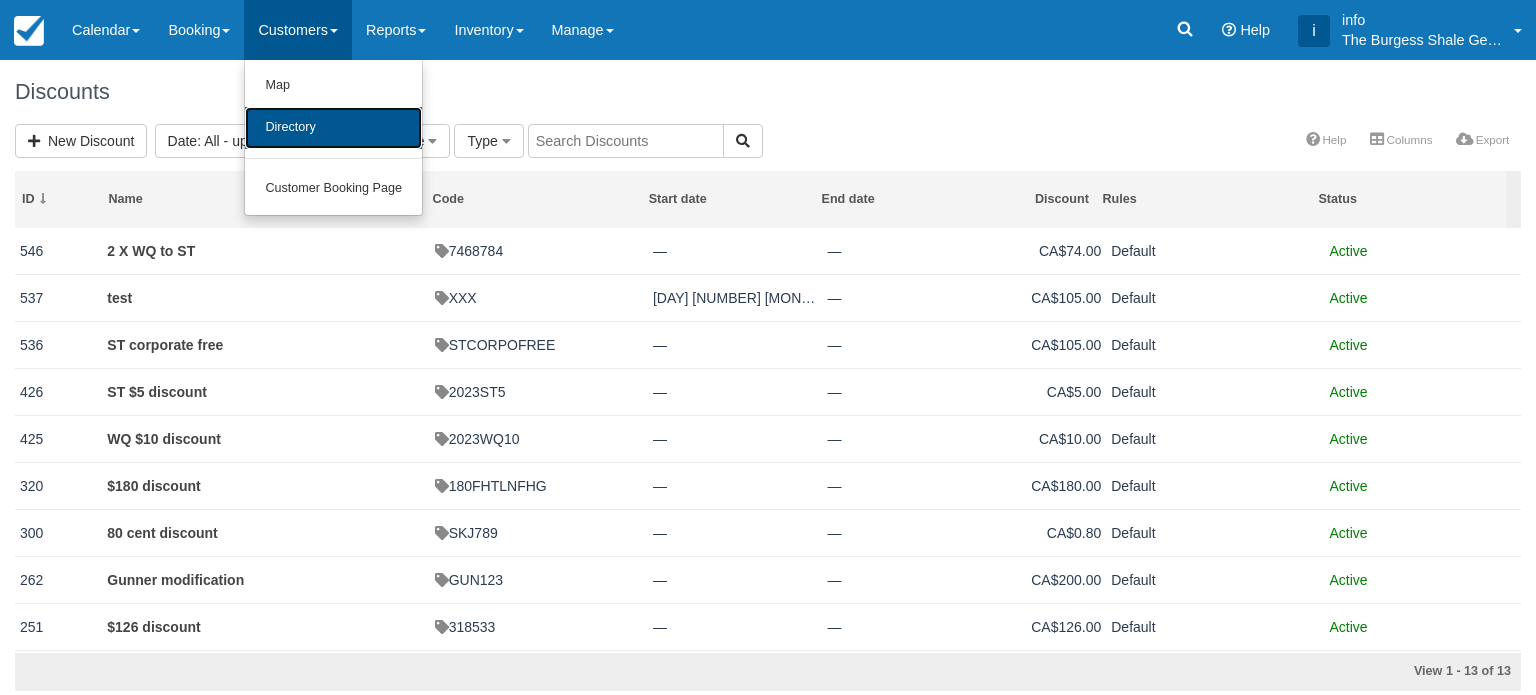 click on "Directory" at bounding box center (333, 128) 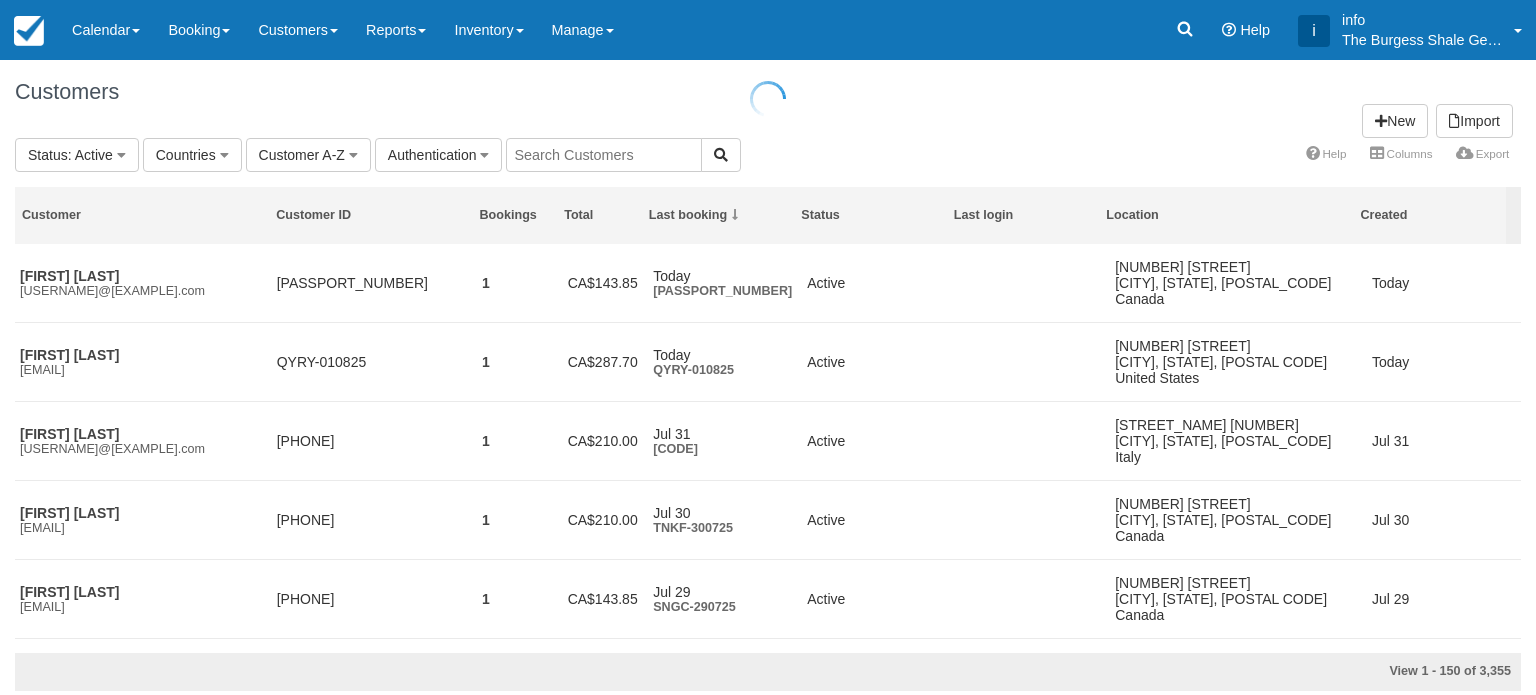 scroll, scrollTop: 0, scrollLeft: 0, axis: both 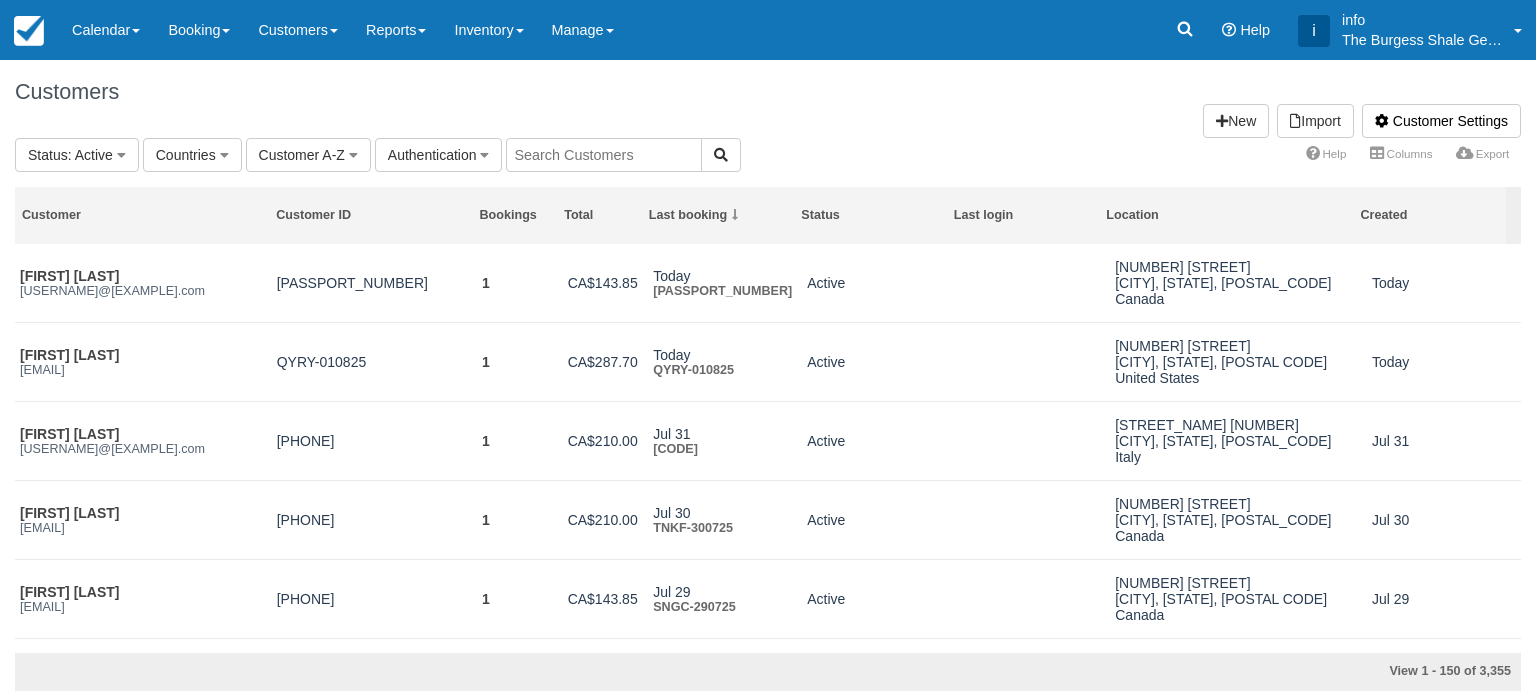 paste on "[EMAIL]" 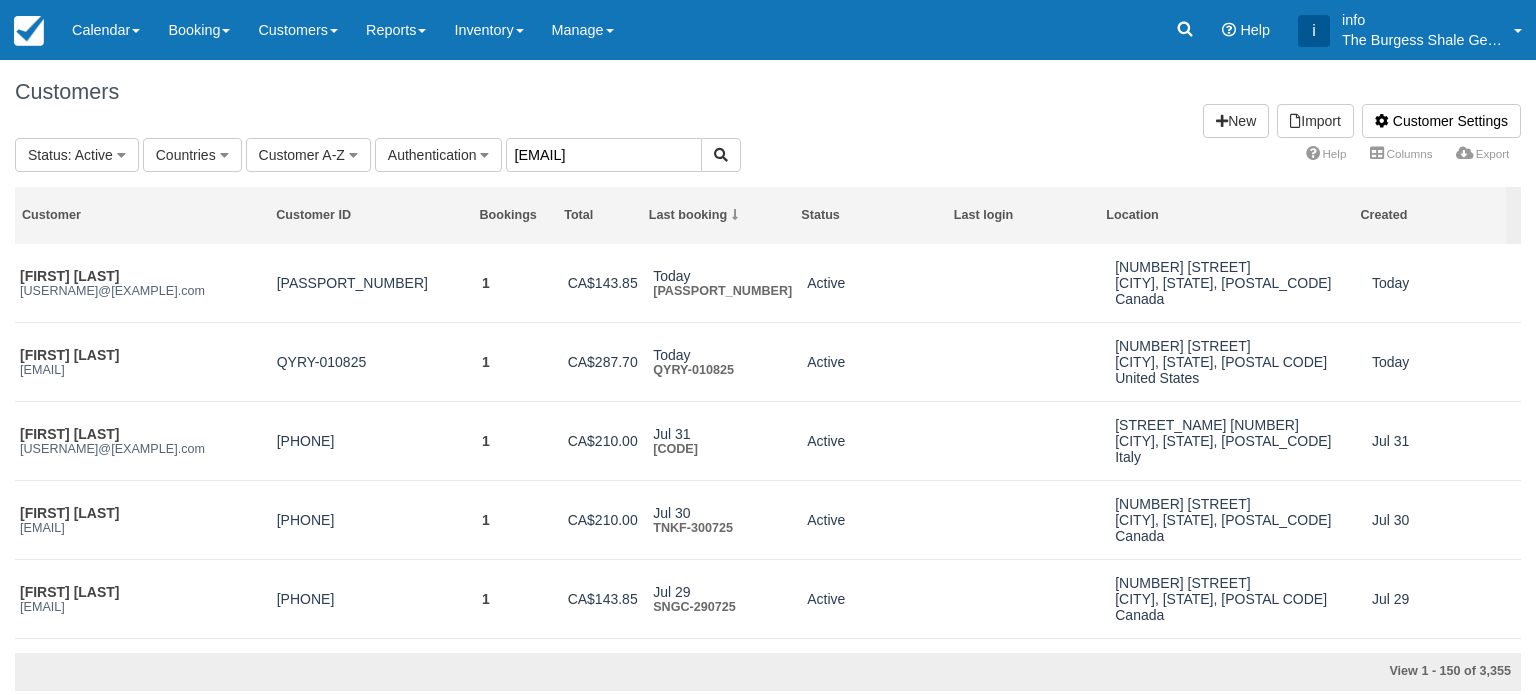 type on "[EMAIL]" 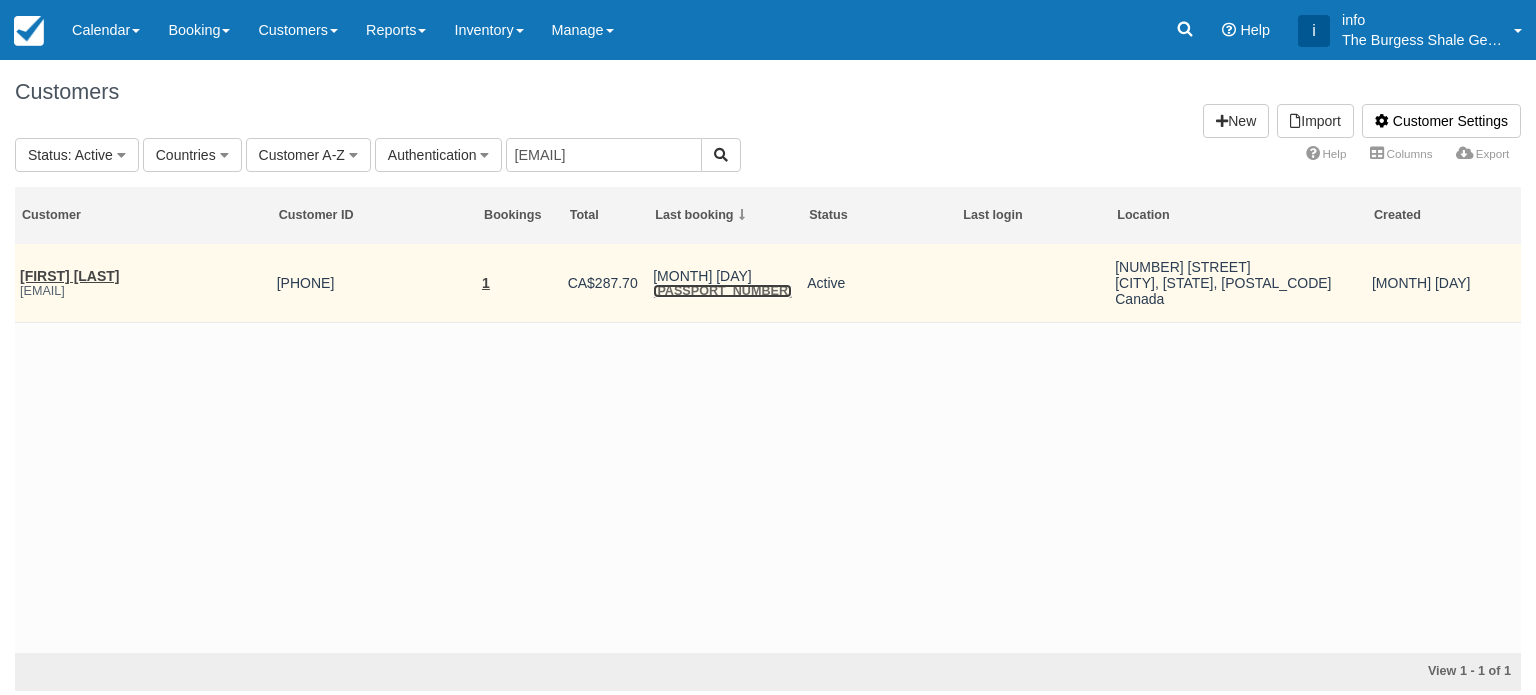 click on "[PASSPORT_NUMBER]" at bounding box center (722, 291) 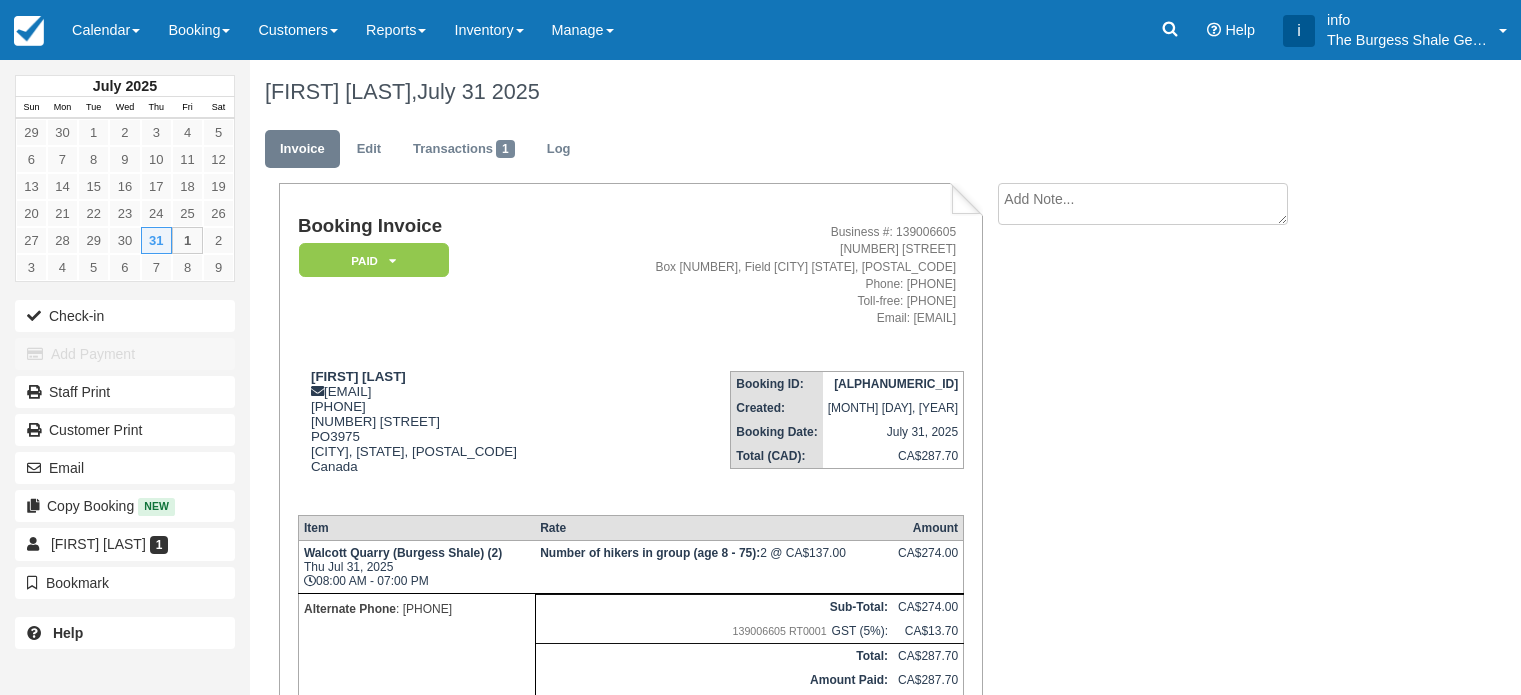 scroll, scrollTop: 0, scrollLeft: 0, axis: both 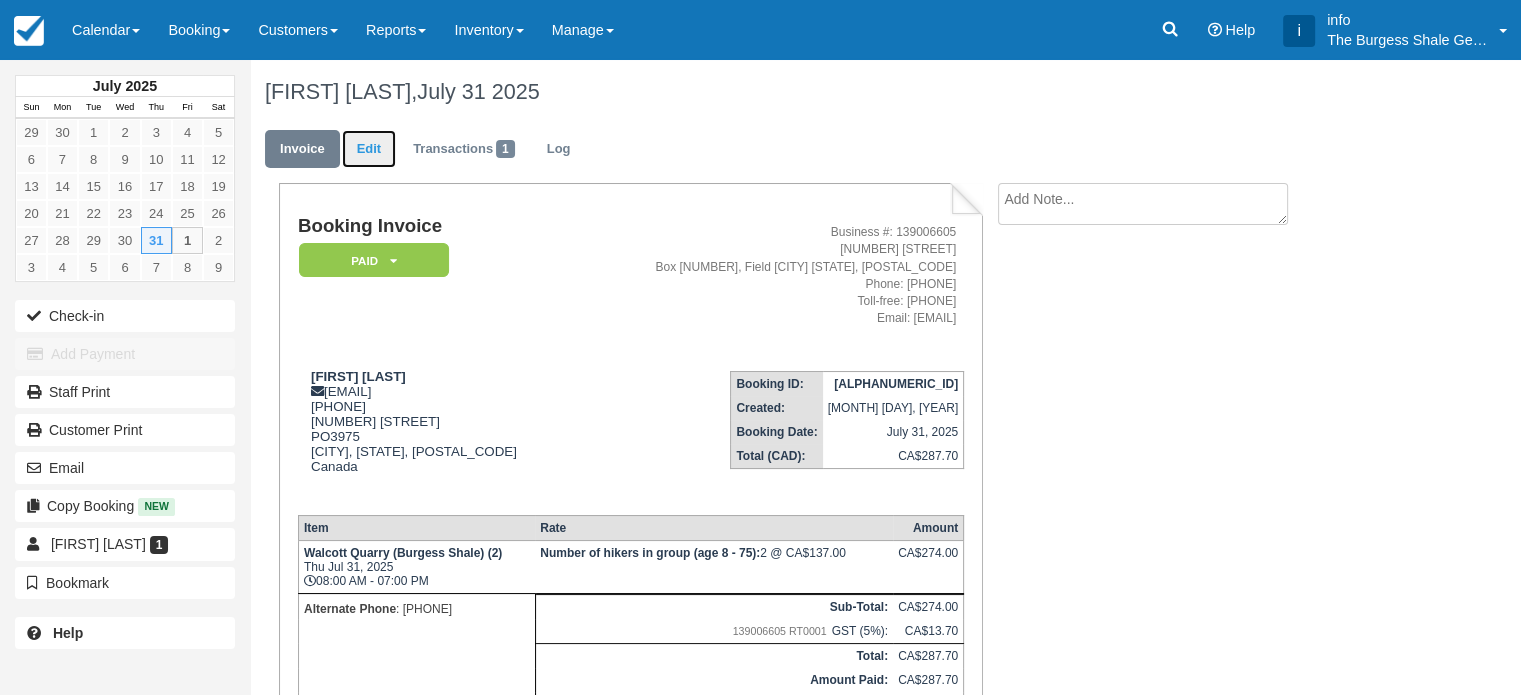 click on "Edit" at bounding box center [369, 149] 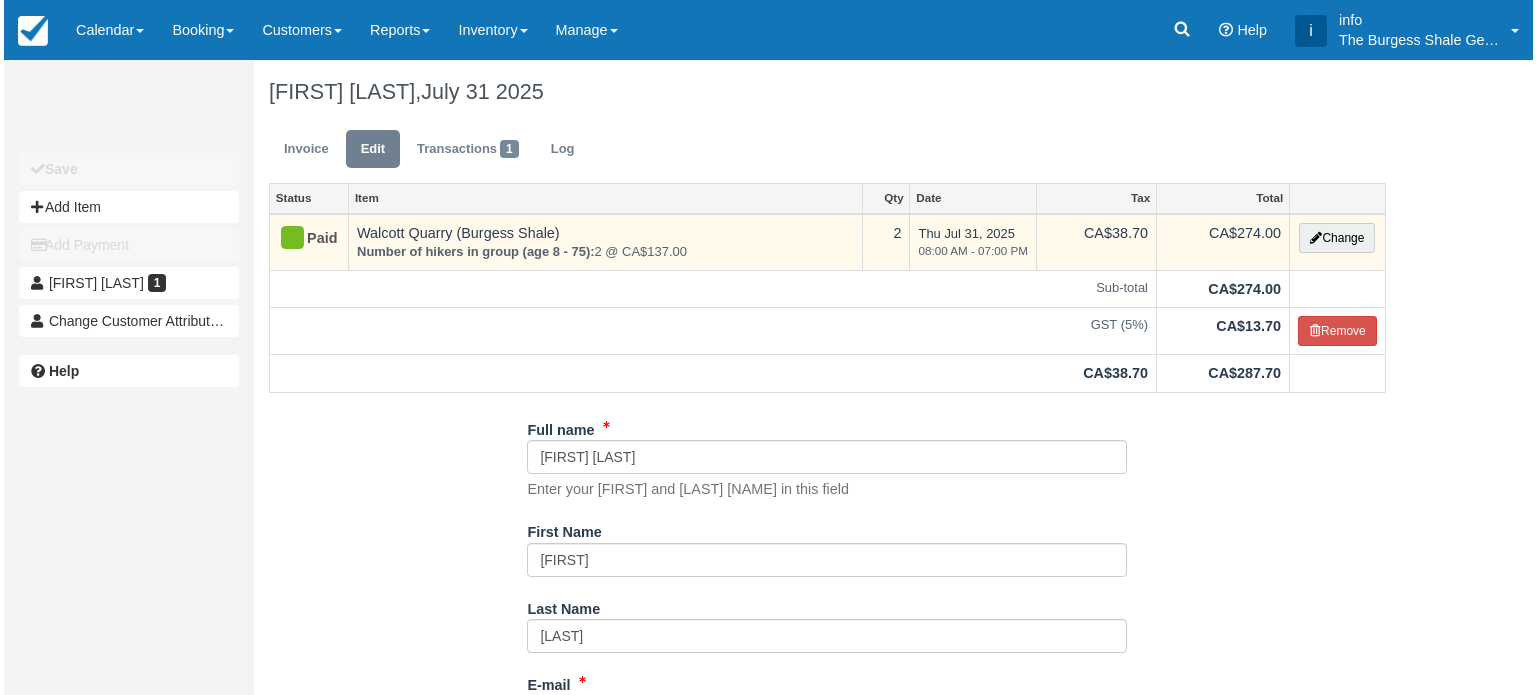 scroll, scrollTop: 0, scrollLeft: 0, axis: both 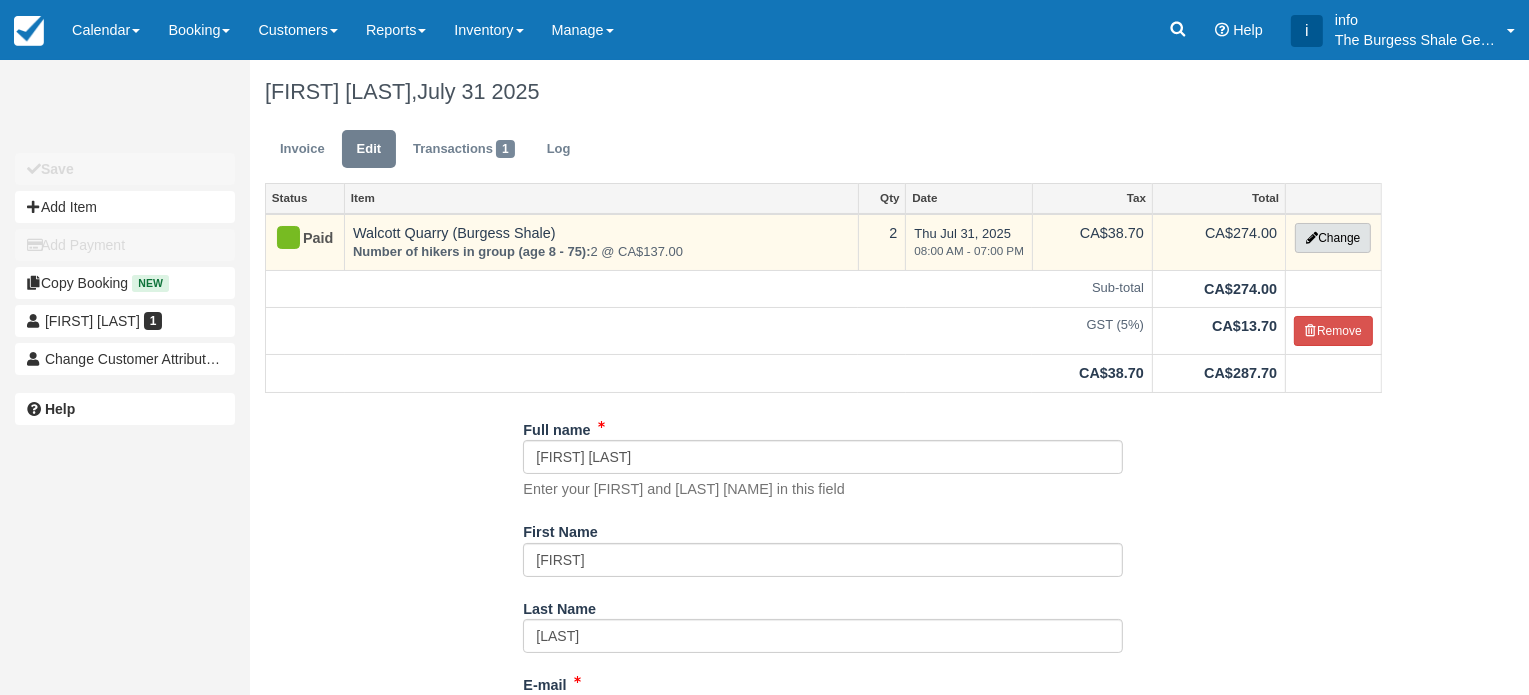 click on "Change" at bounding box center [1333, 238] 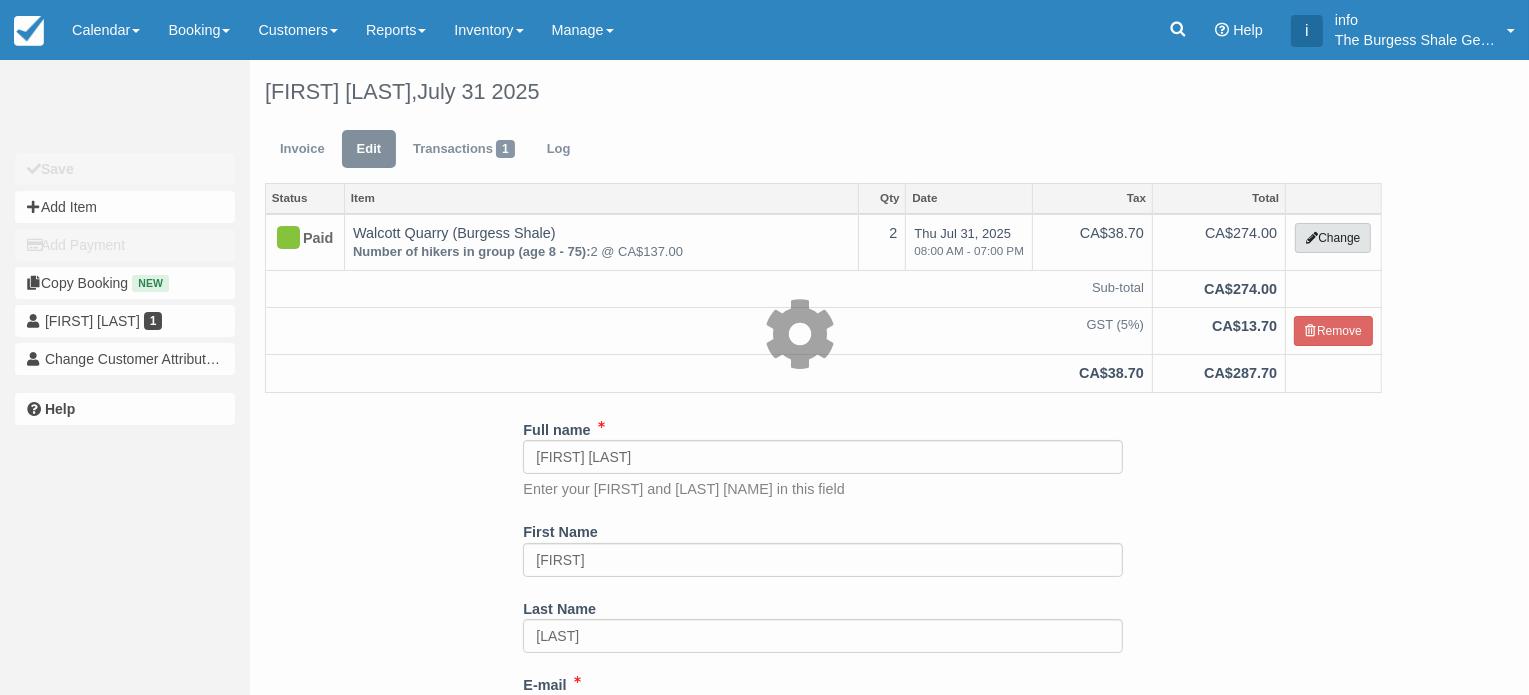 type on "274.00" 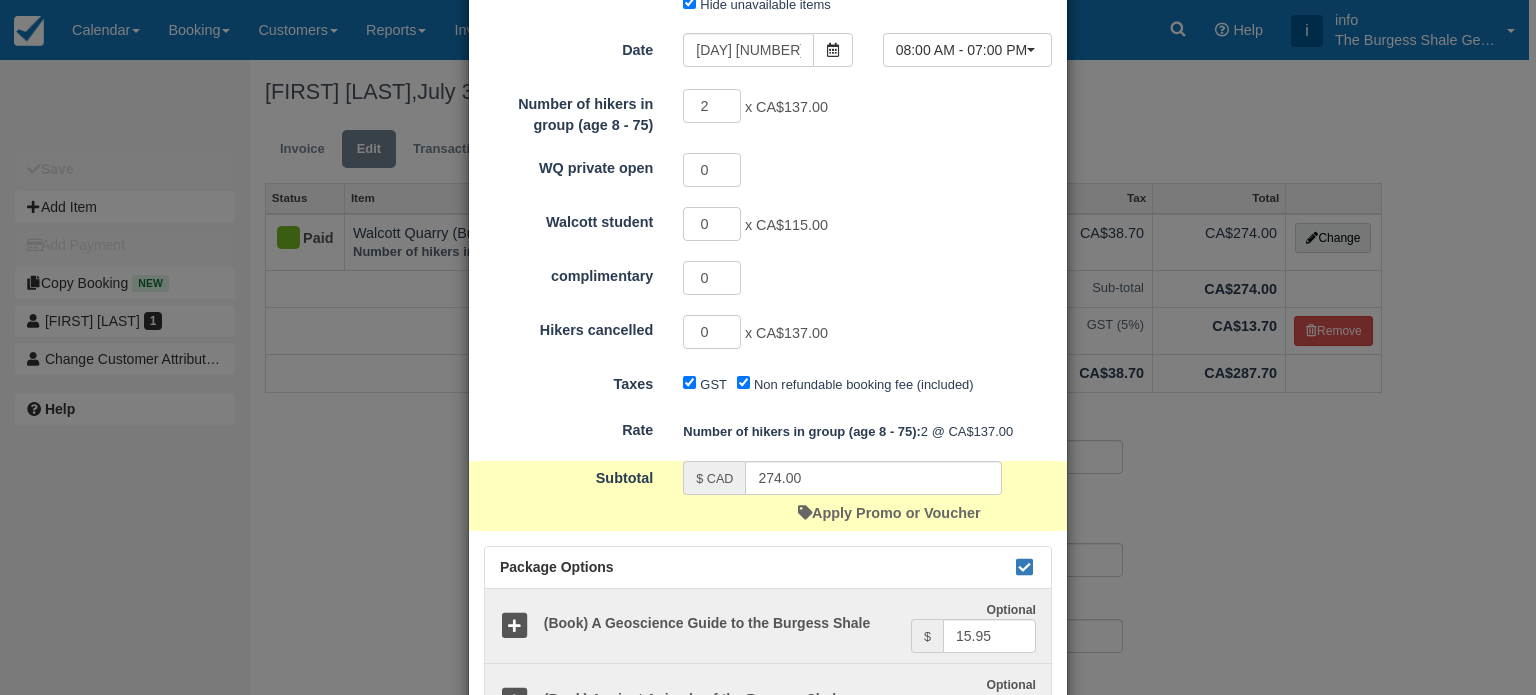 scroll, scrollTop: 200, scrollLeft: 0, axis: vertical 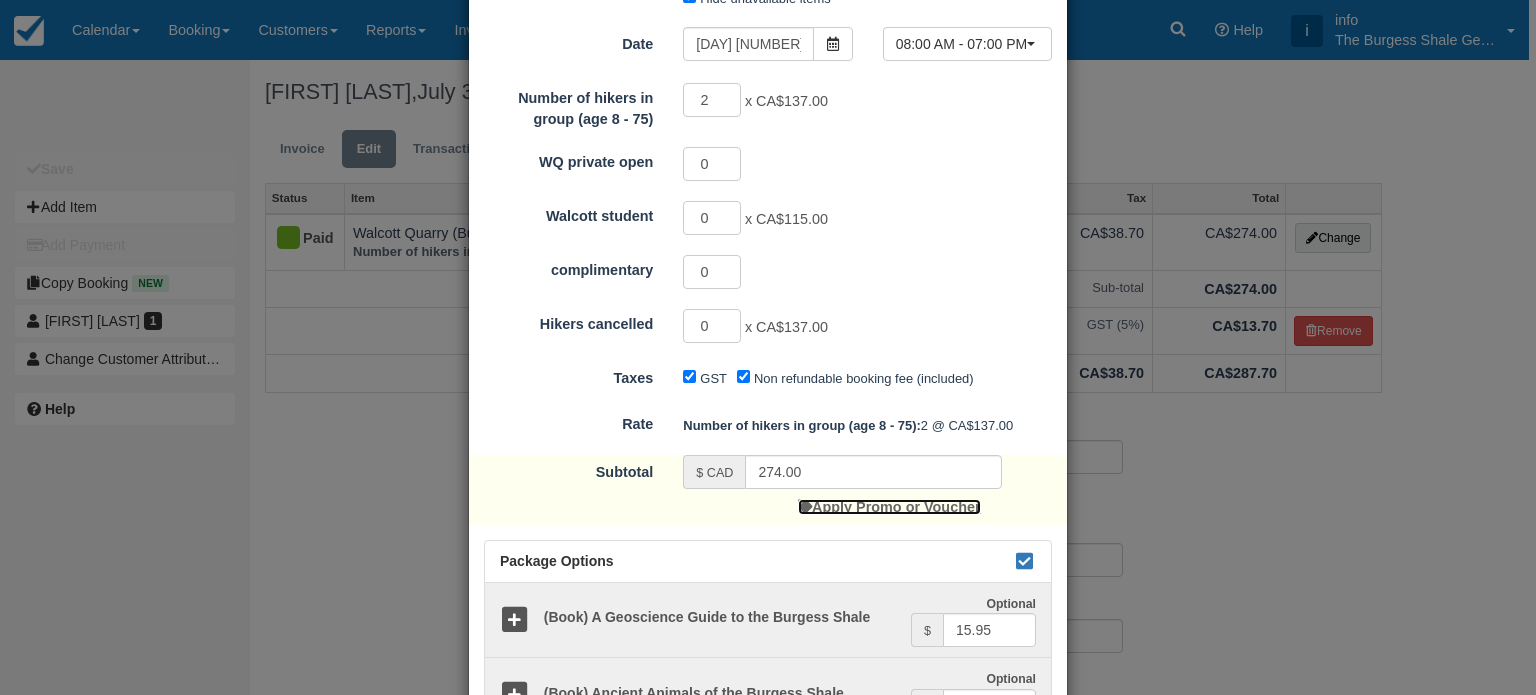 click on "Apply Promo or Voucher" at bounding box center [889, 507] 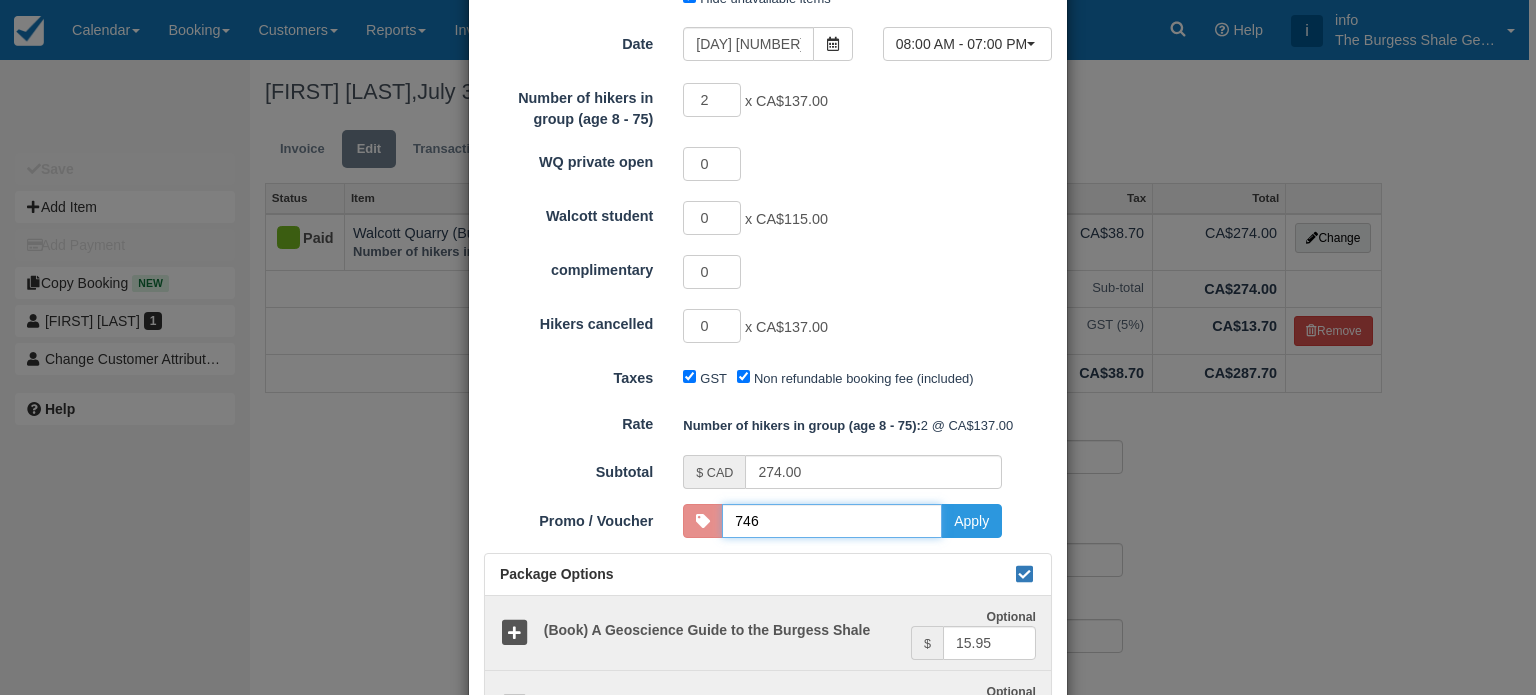 type on "7468784" 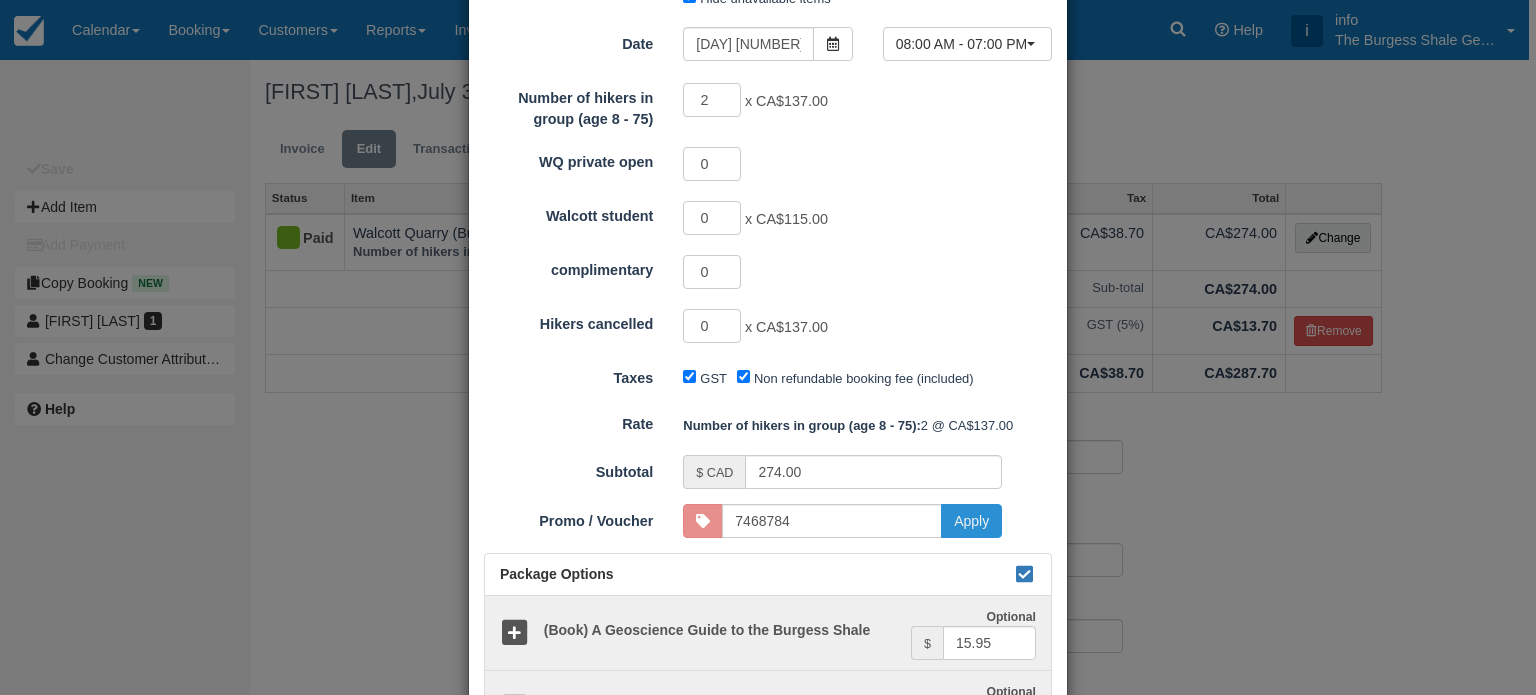 click on "Apply" at bounding box center (971, 521) 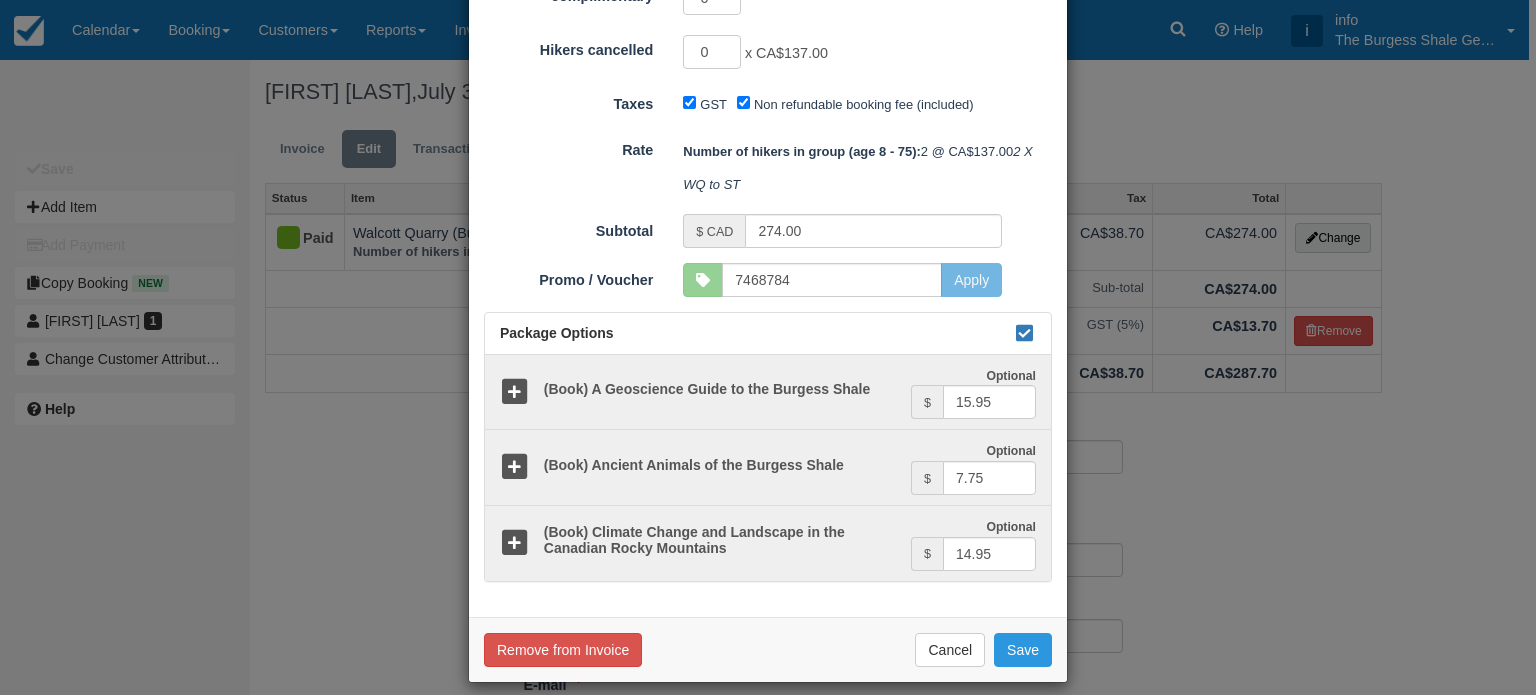 scroll, scrollTop: 489, scrollLeft: 0, axis: vertical 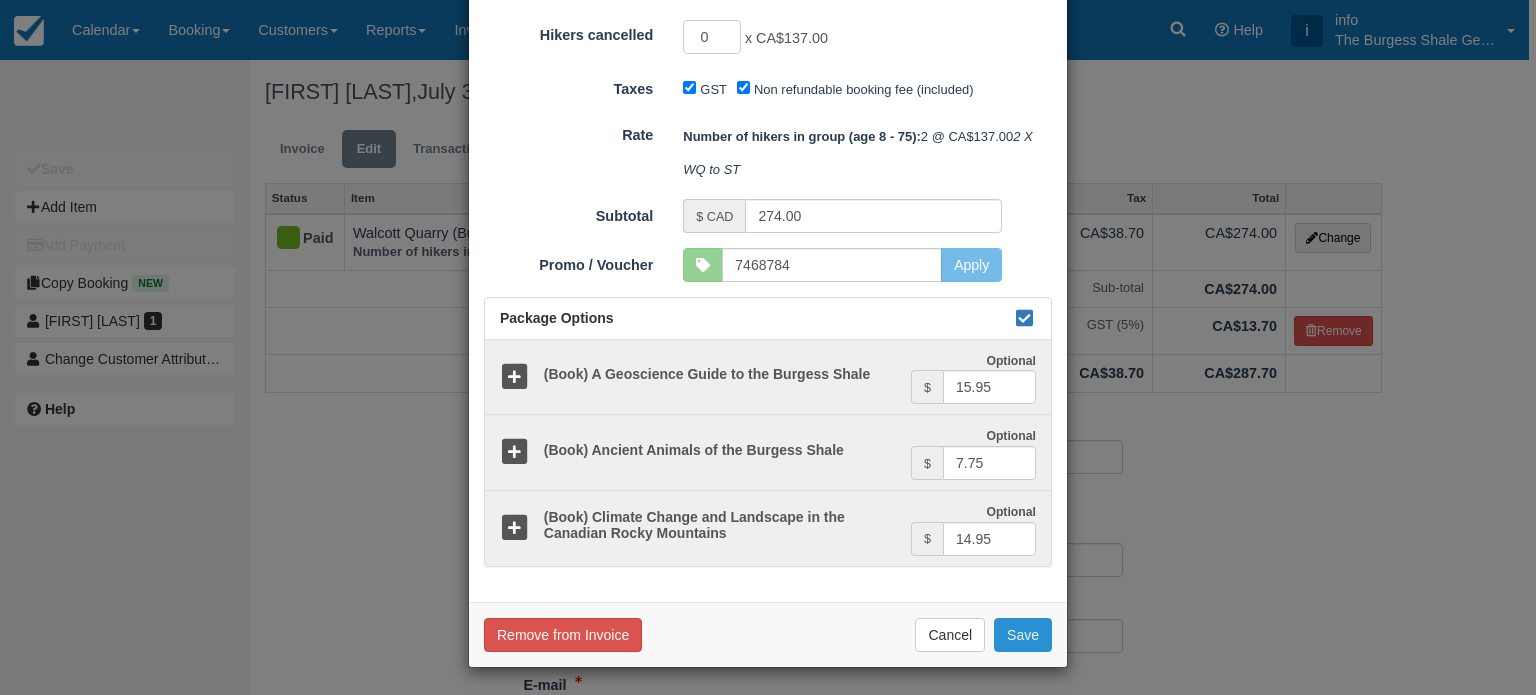 click on "Save" at bounding box center [1023, 635] 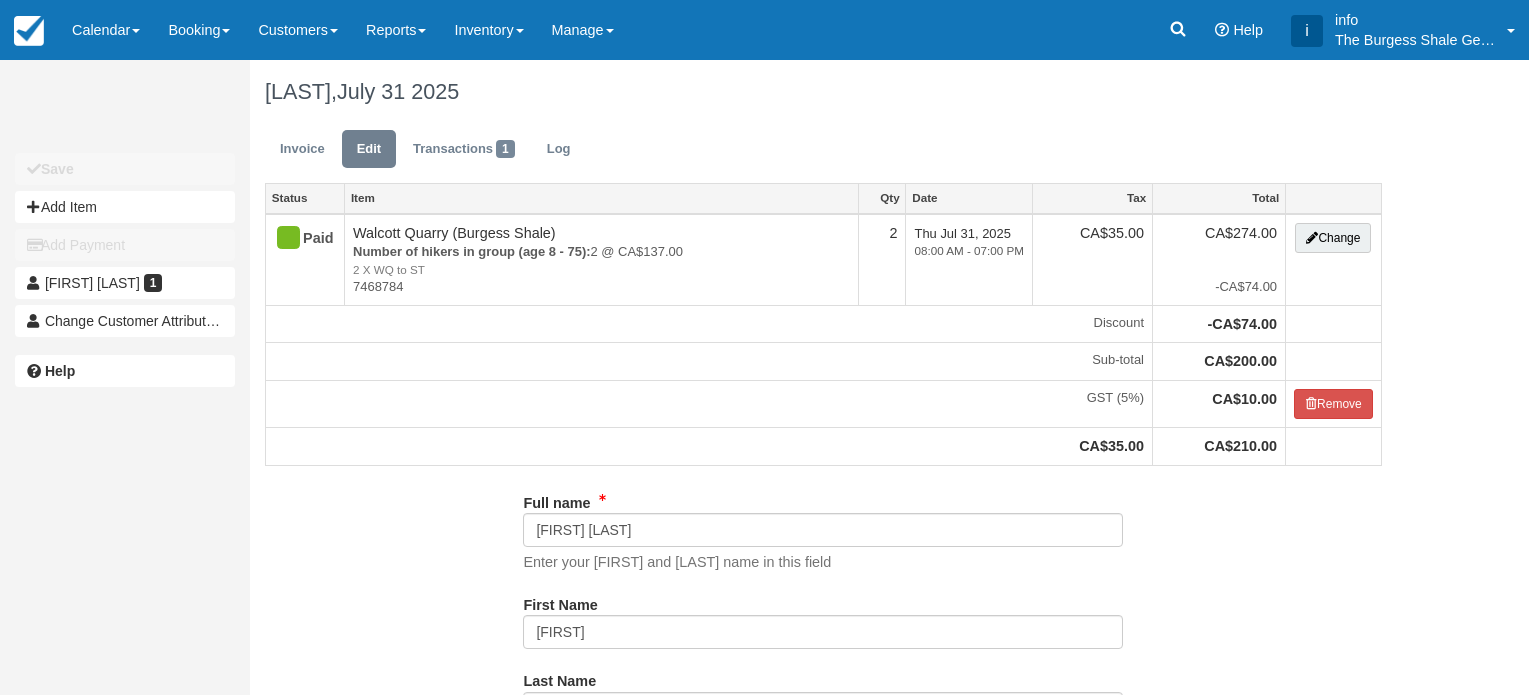 scroll, scrollTop: 0, scrollLeft: 0, axis: both 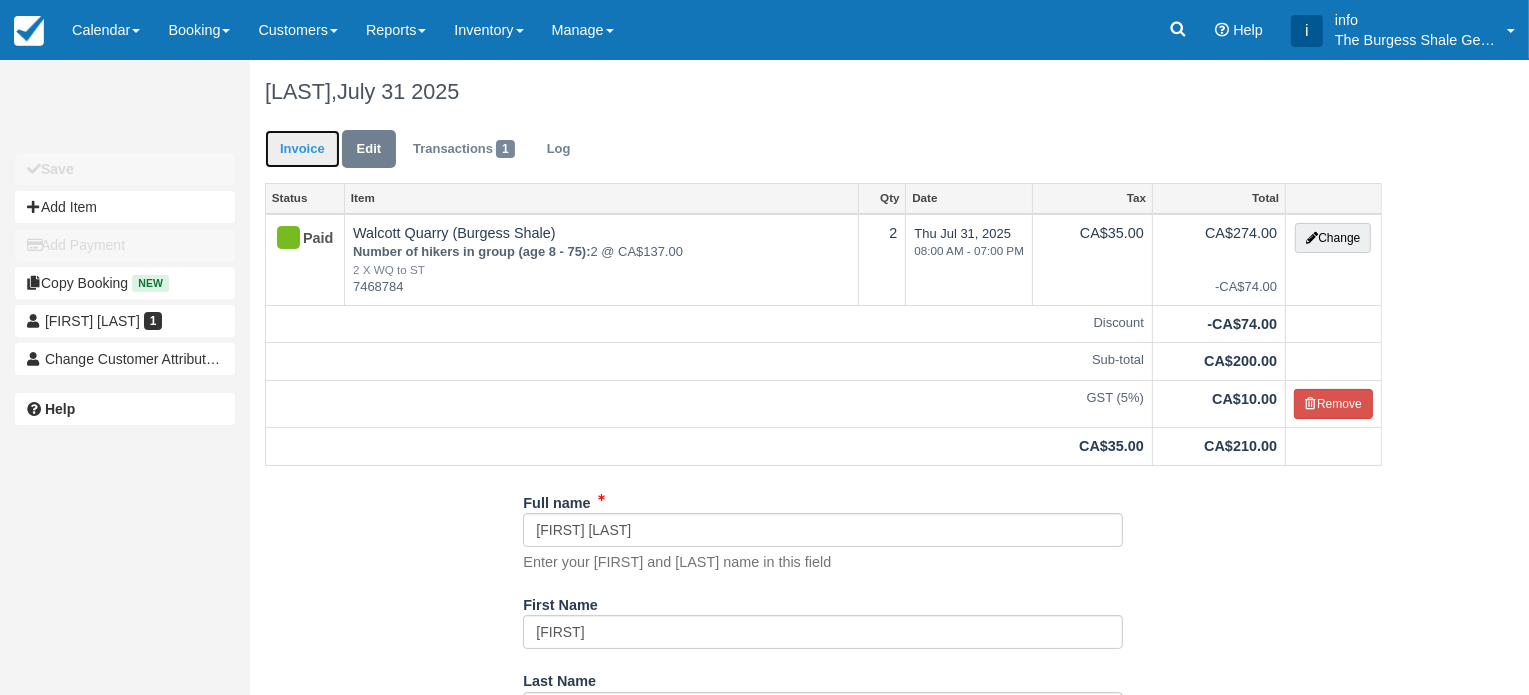 click on "Invoice" at bounding box center (302, 149) 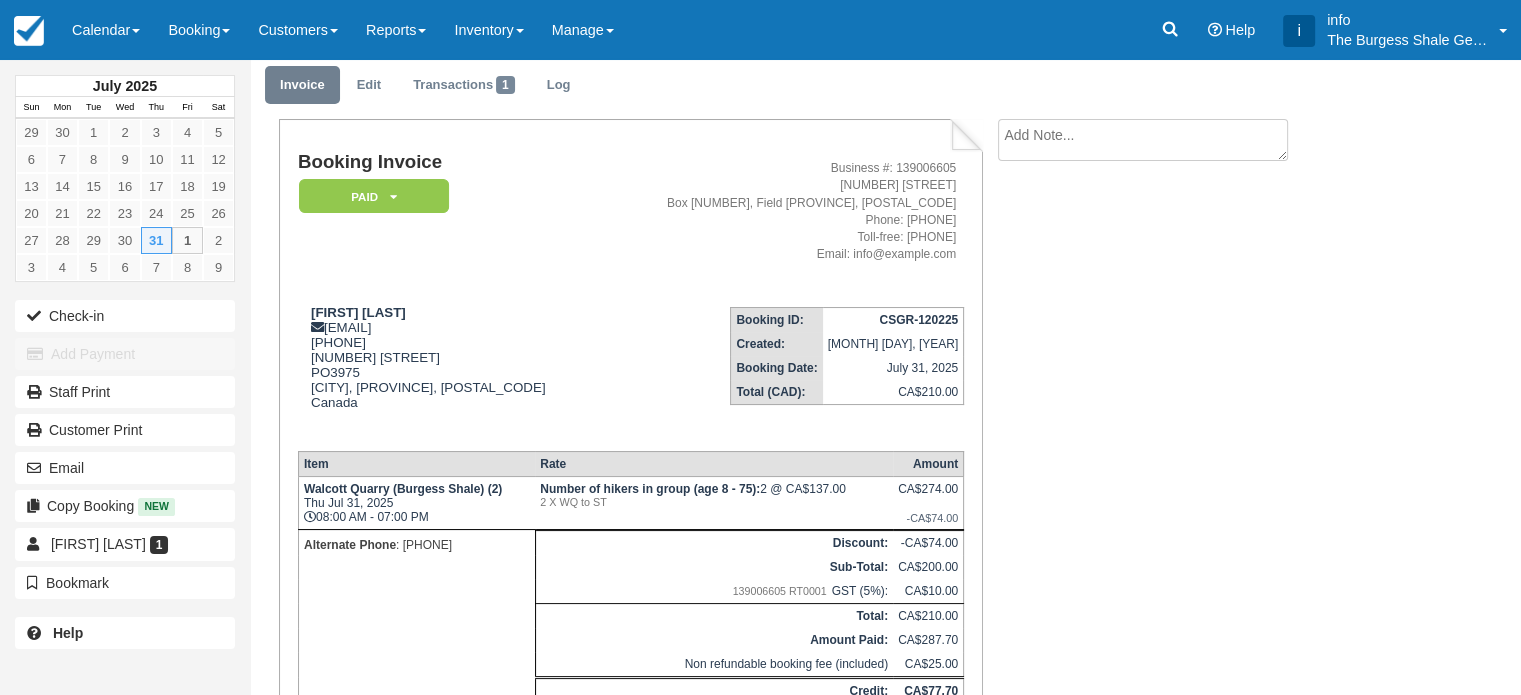 scroll, scrollTop: 0, scrollLeft: 0, axis: both 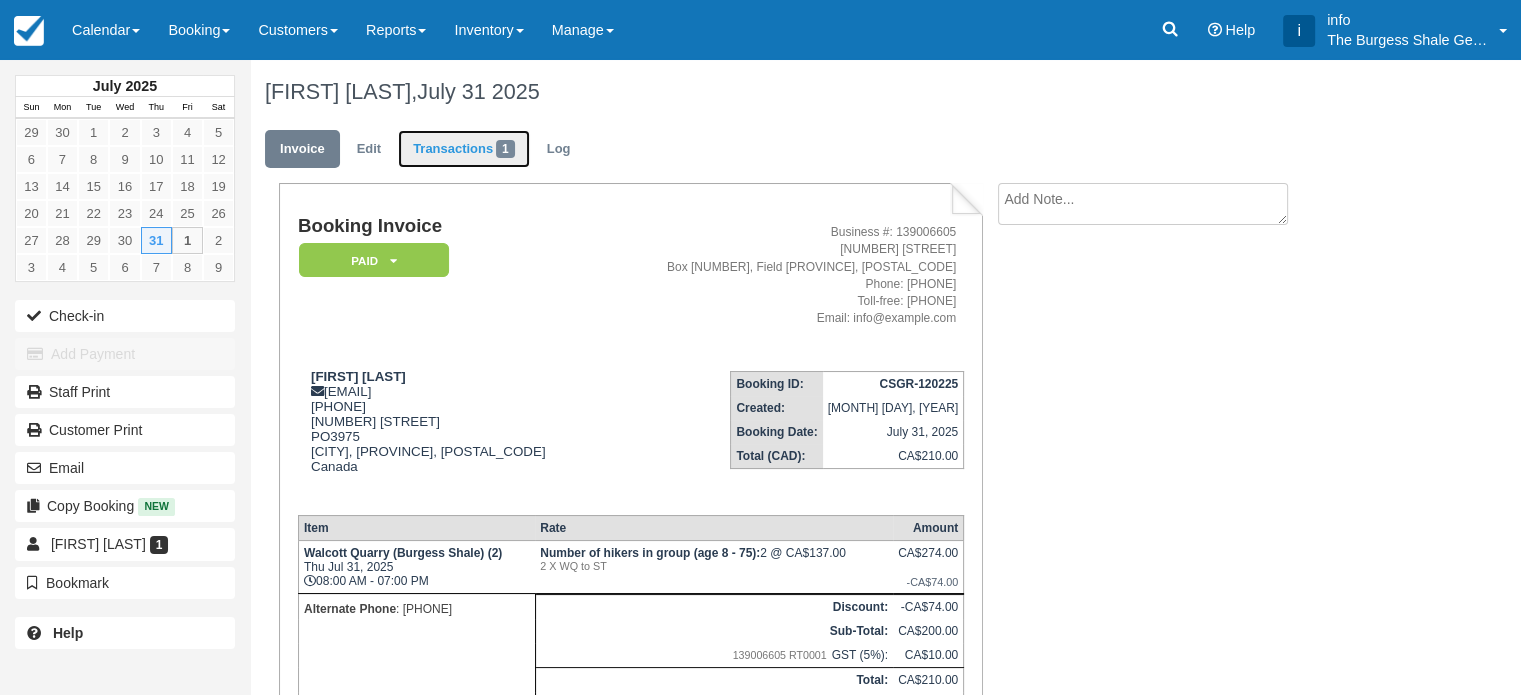 click on "Transactions  1" at bounding box center [464, 149] 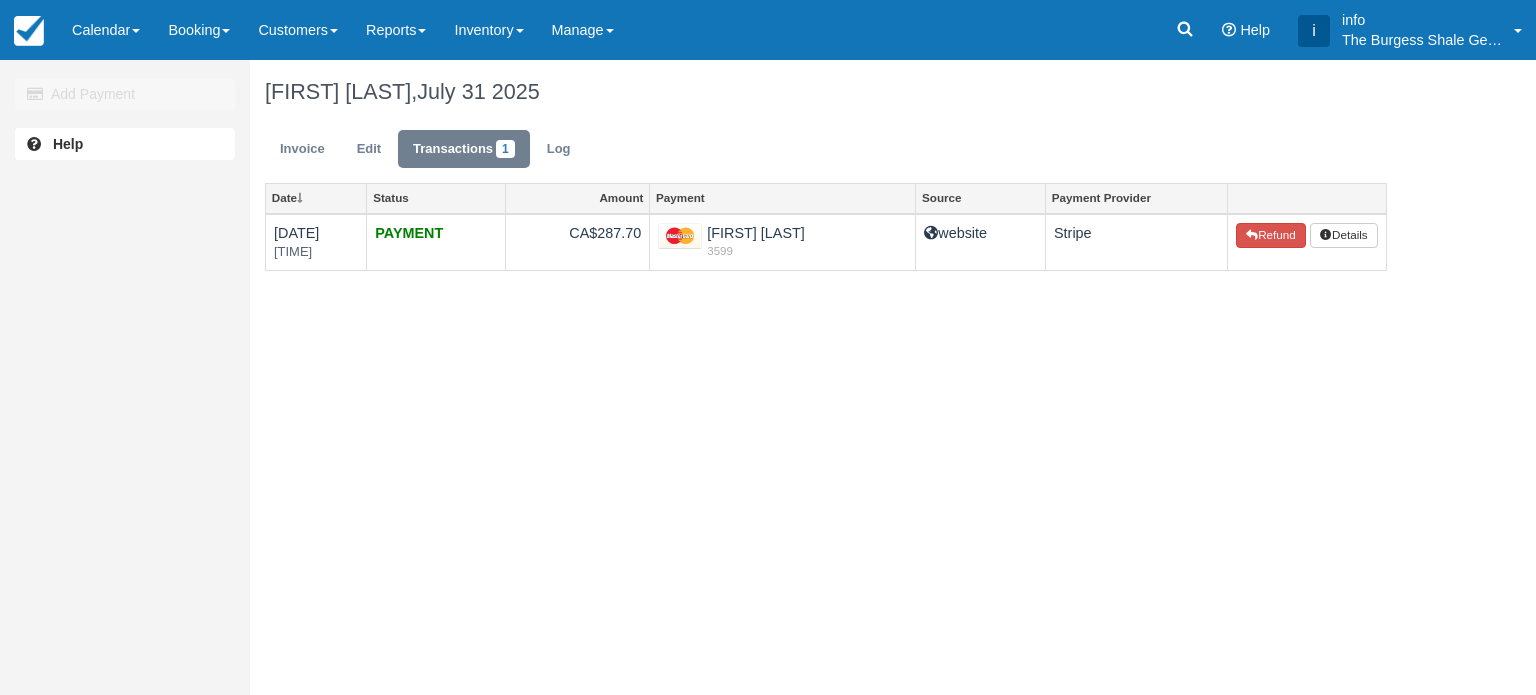 scroll, scrollTop: 0, scrollLeft: 0, axis: both 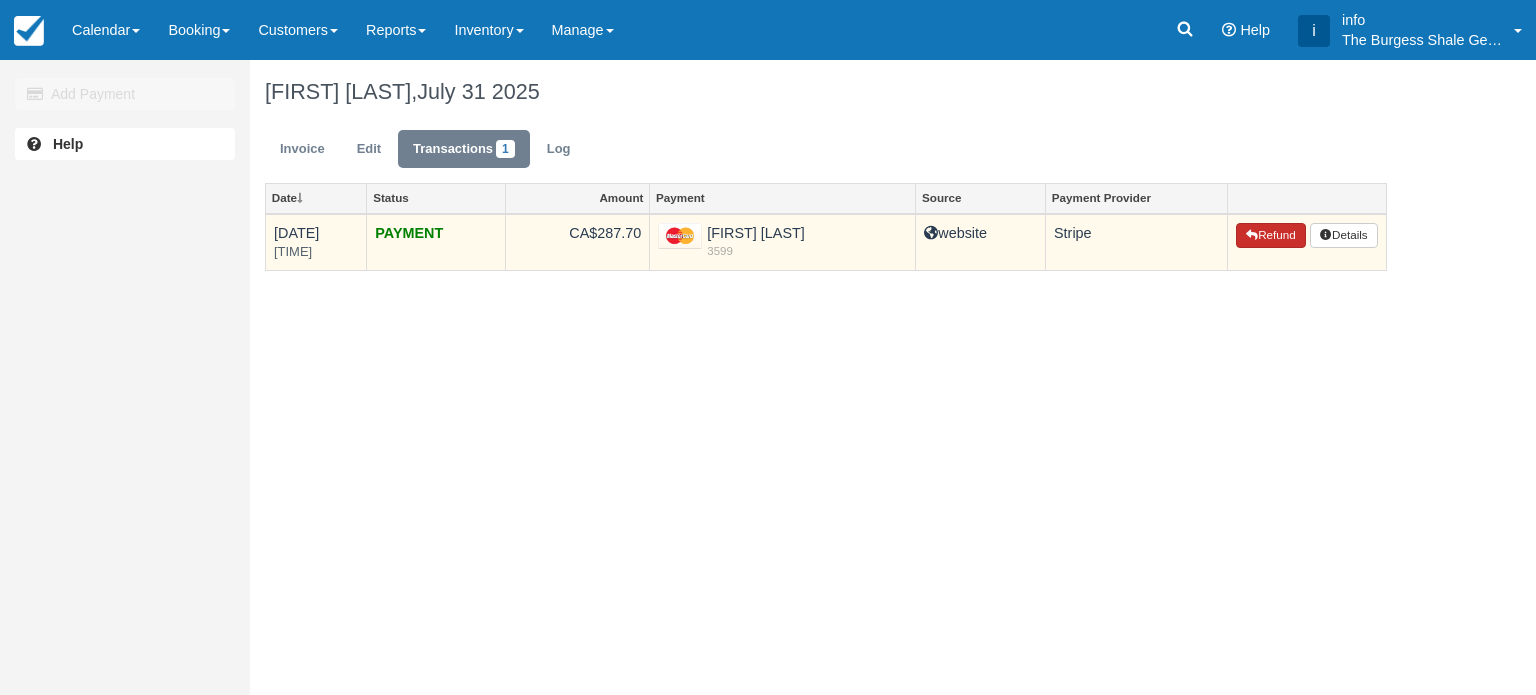 click on "Refund" at bounding box center (1271, 236) 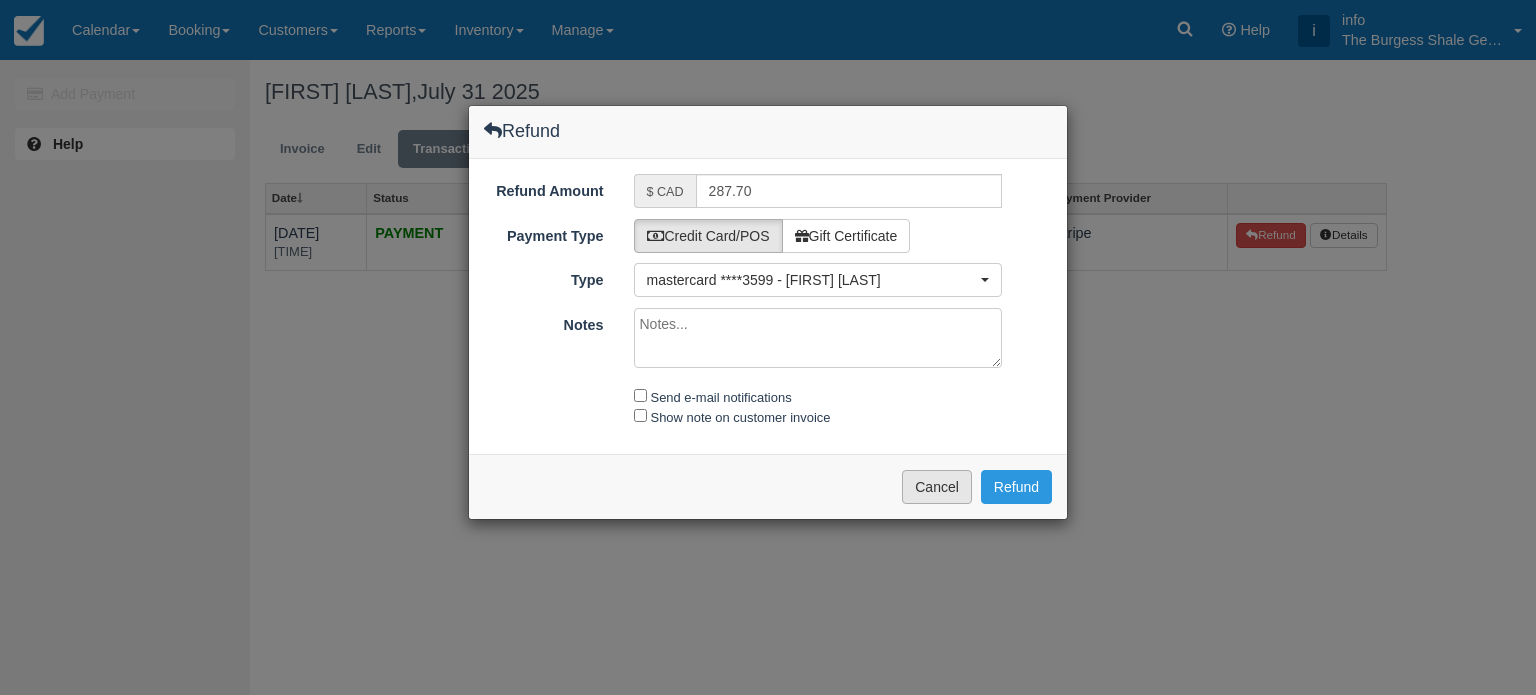 click on "Cancel" at bounding box center (937, 487) 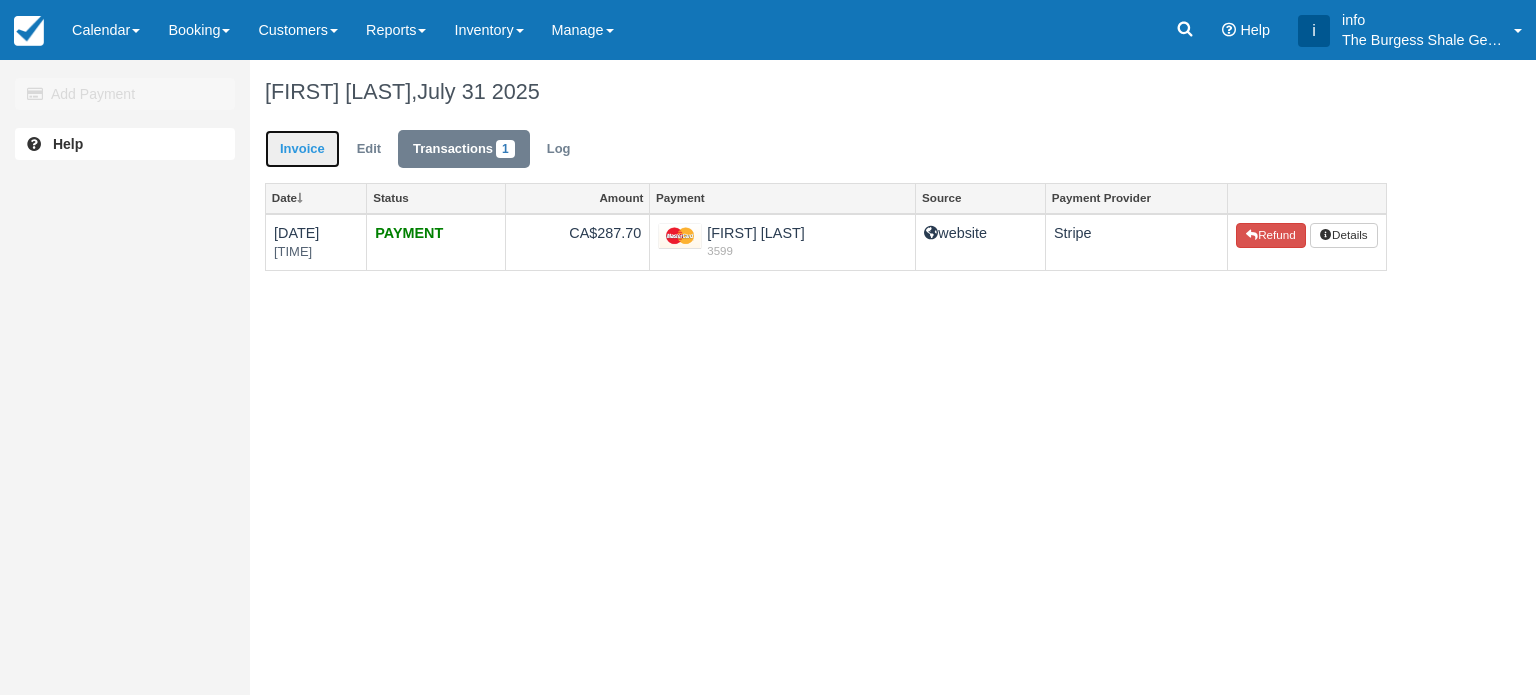 click on "Invoice" at bounding box center (302, 149) 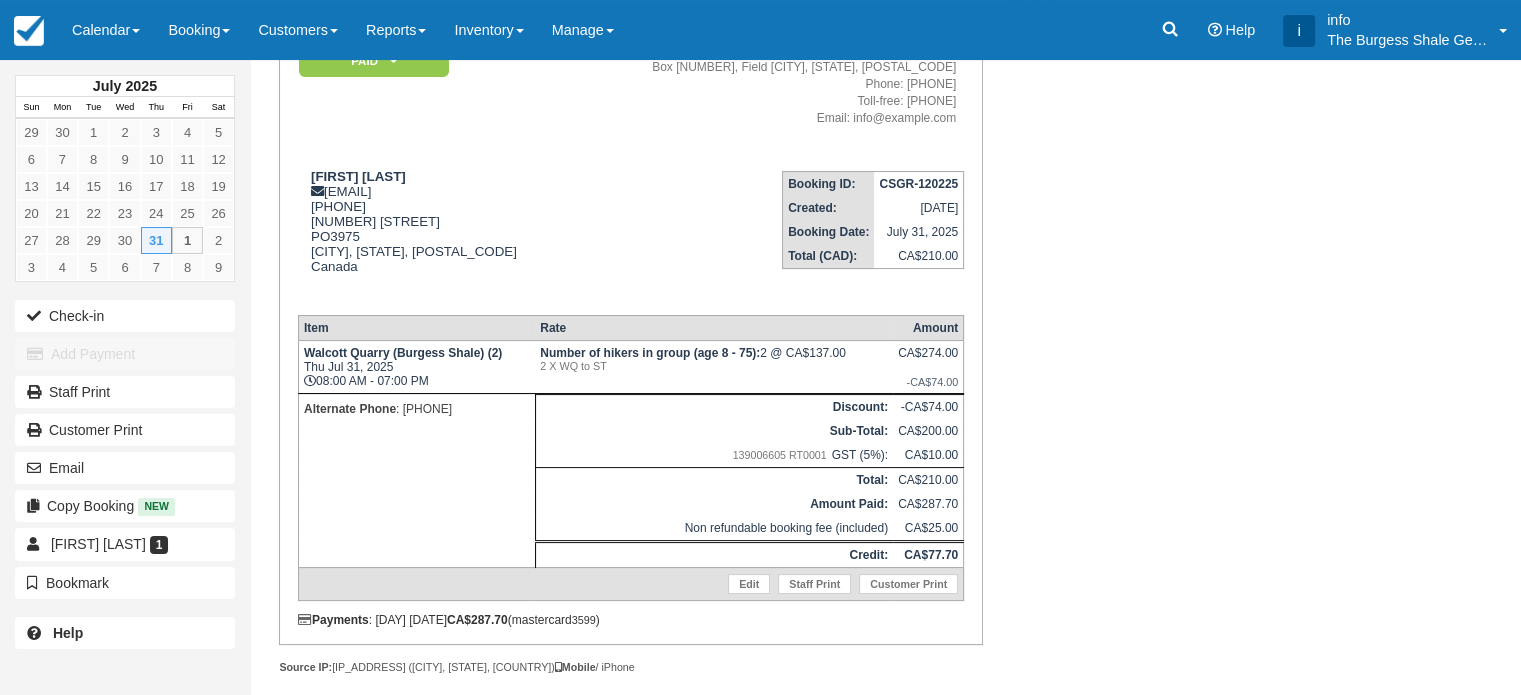 scroll, scrollTop: 0, scrollLeft: 0, axis: both 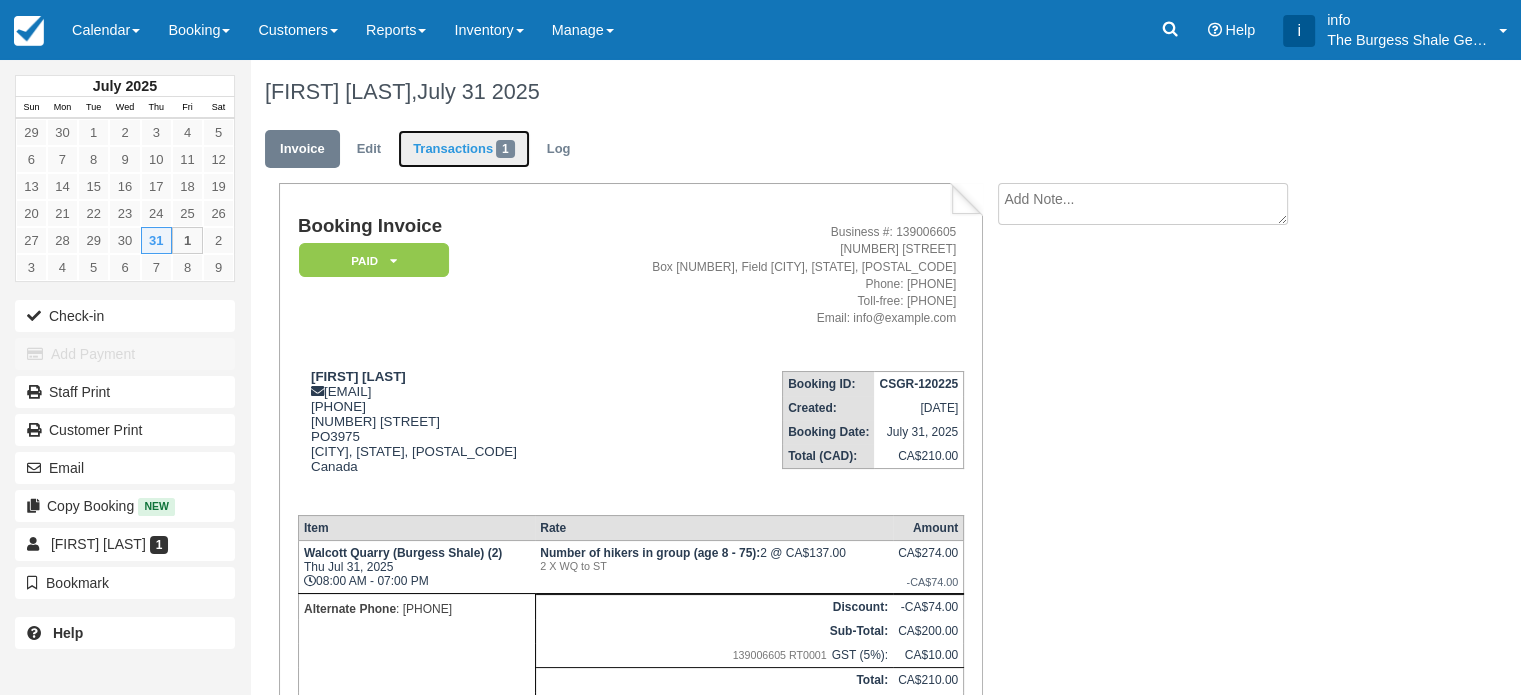 click on "Transactions  1" at bounding box center [464, 149] 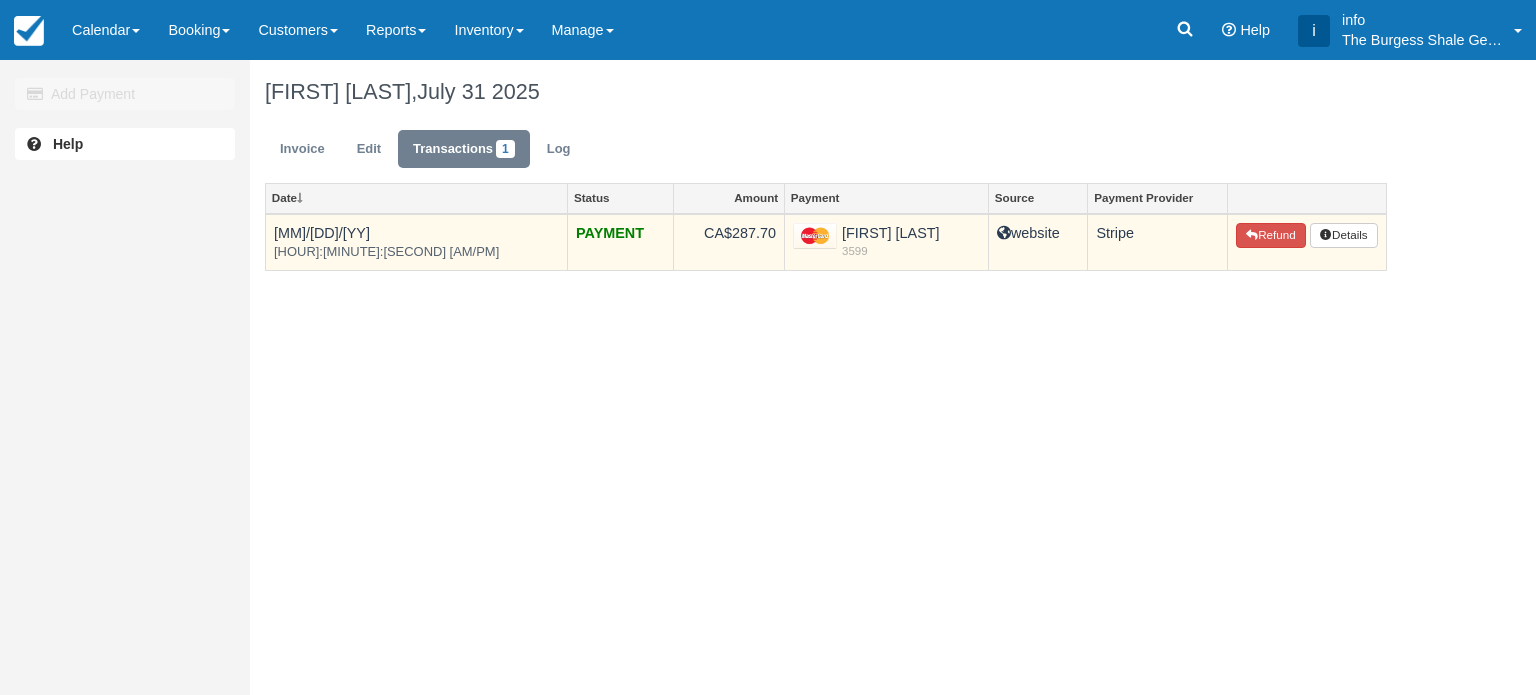 scroll, scrollTop: 0, scrollLeft: 0, axis: both 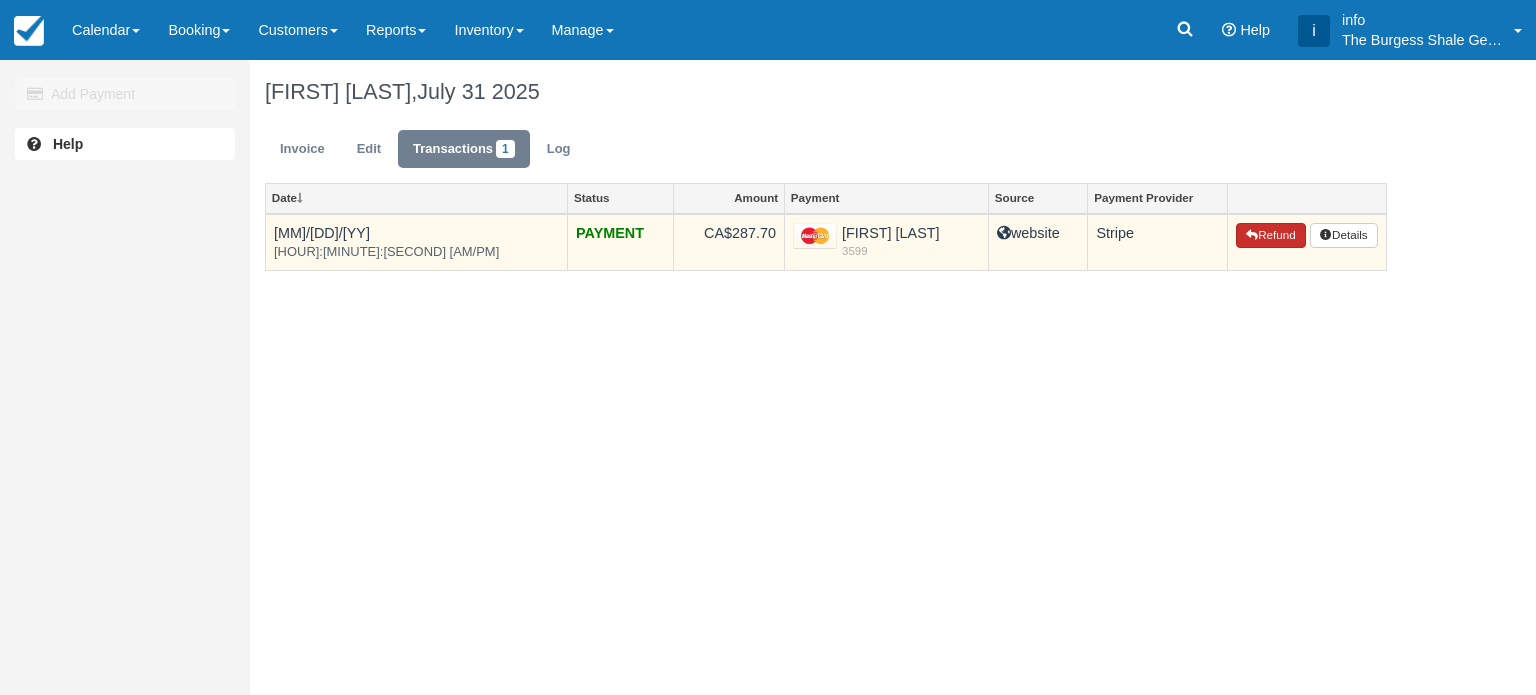 click on "Refund" at bounding box center (1271, 236) 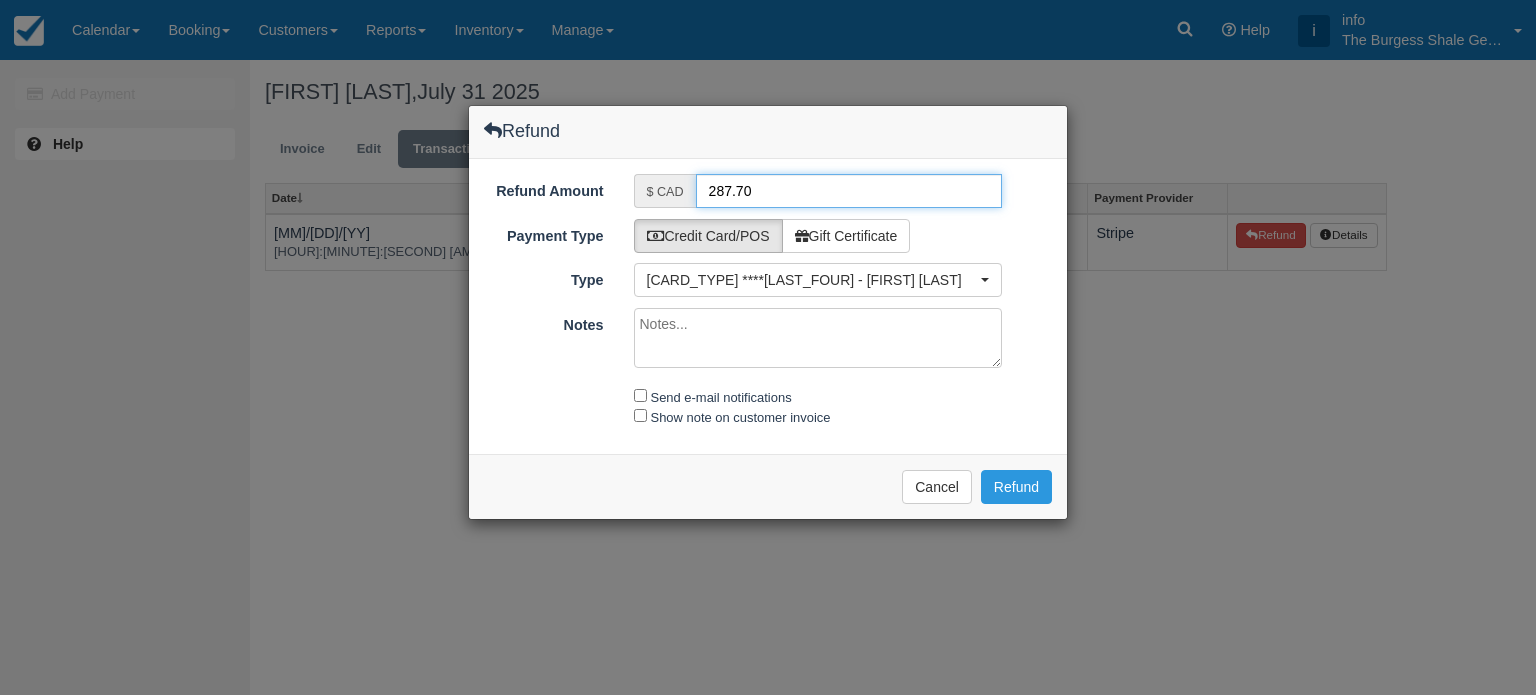 drag, startPoint x: 706, startPoint y: 191, endPoint x: 732, endPoint y: 191, distance: 26 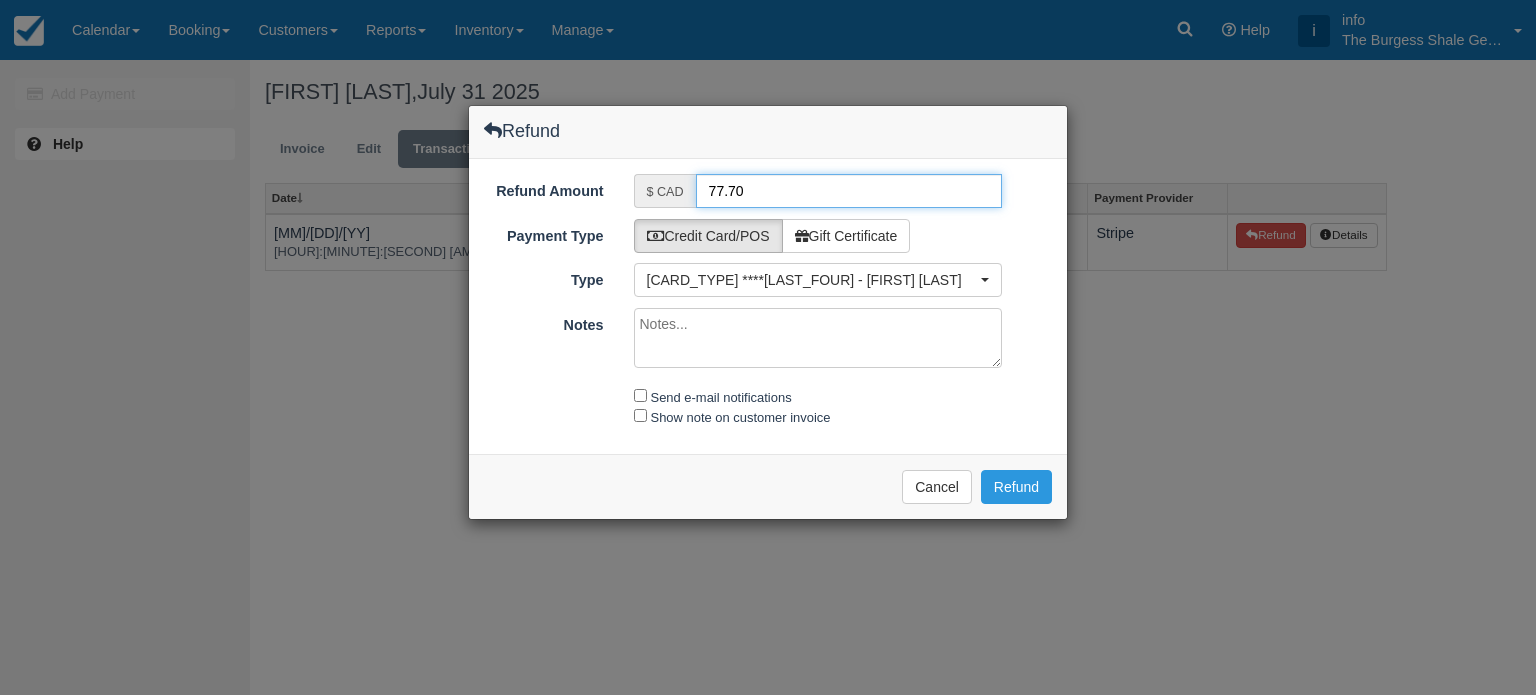 type on "77.70" 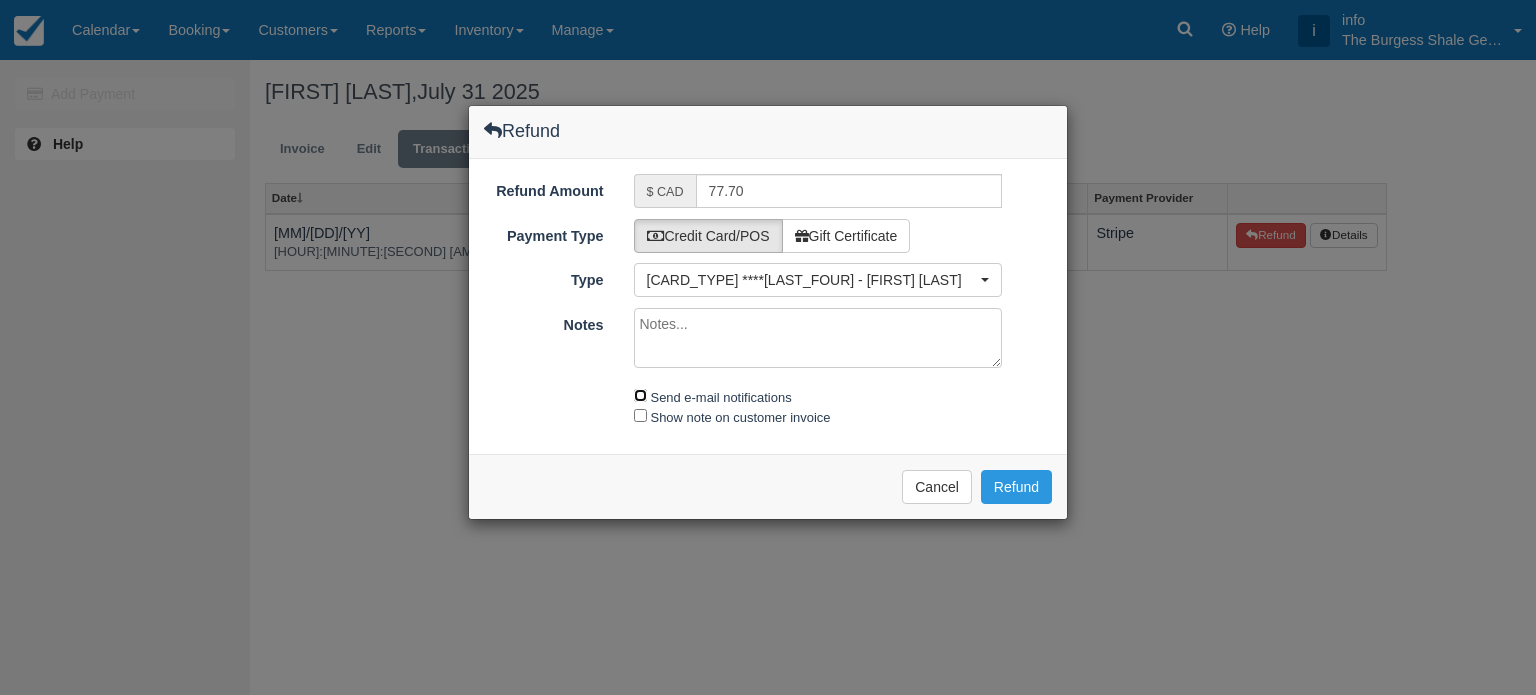 click on "Send e-mail notifications" at bounding box center [640, 395] 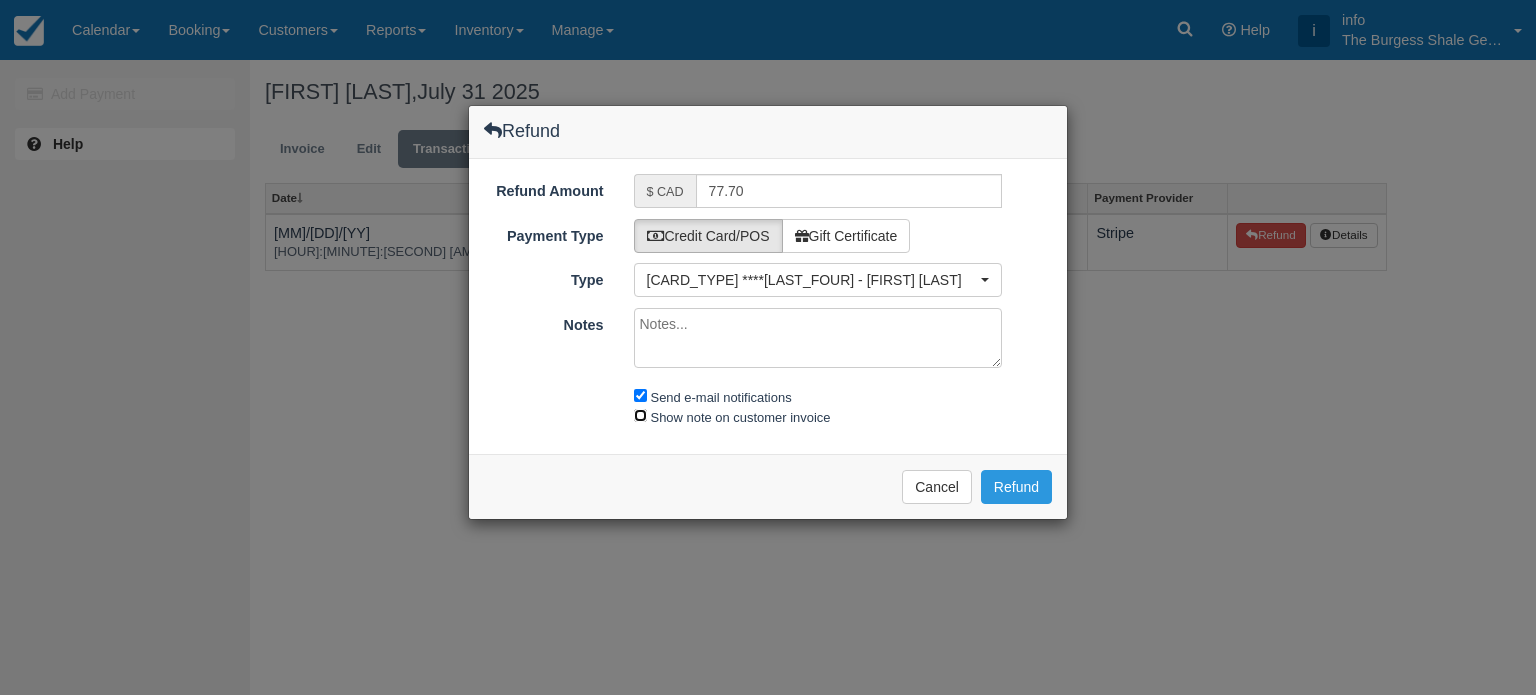 click on "Show note on customer invoice" at bounding box center (640, 415) 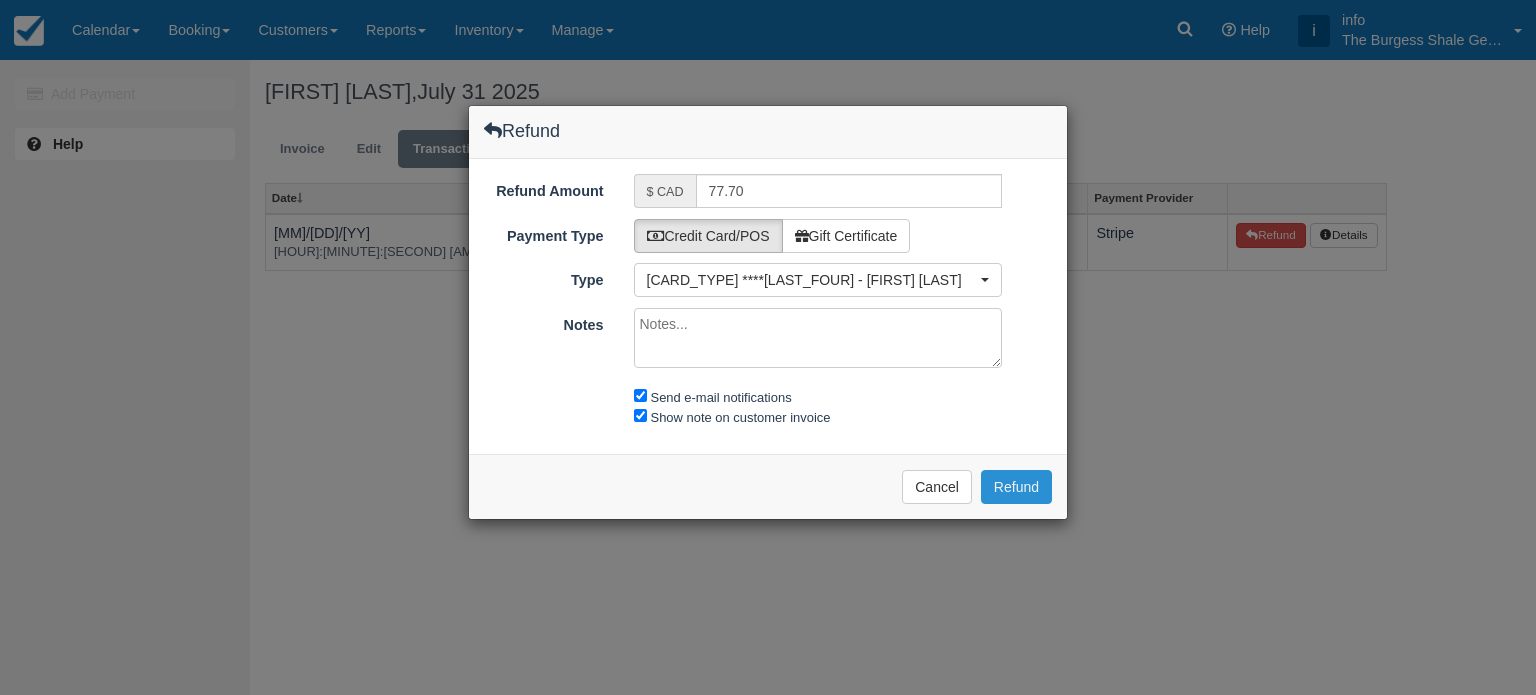 click on "Refund" at bounding box center [1016, 487] 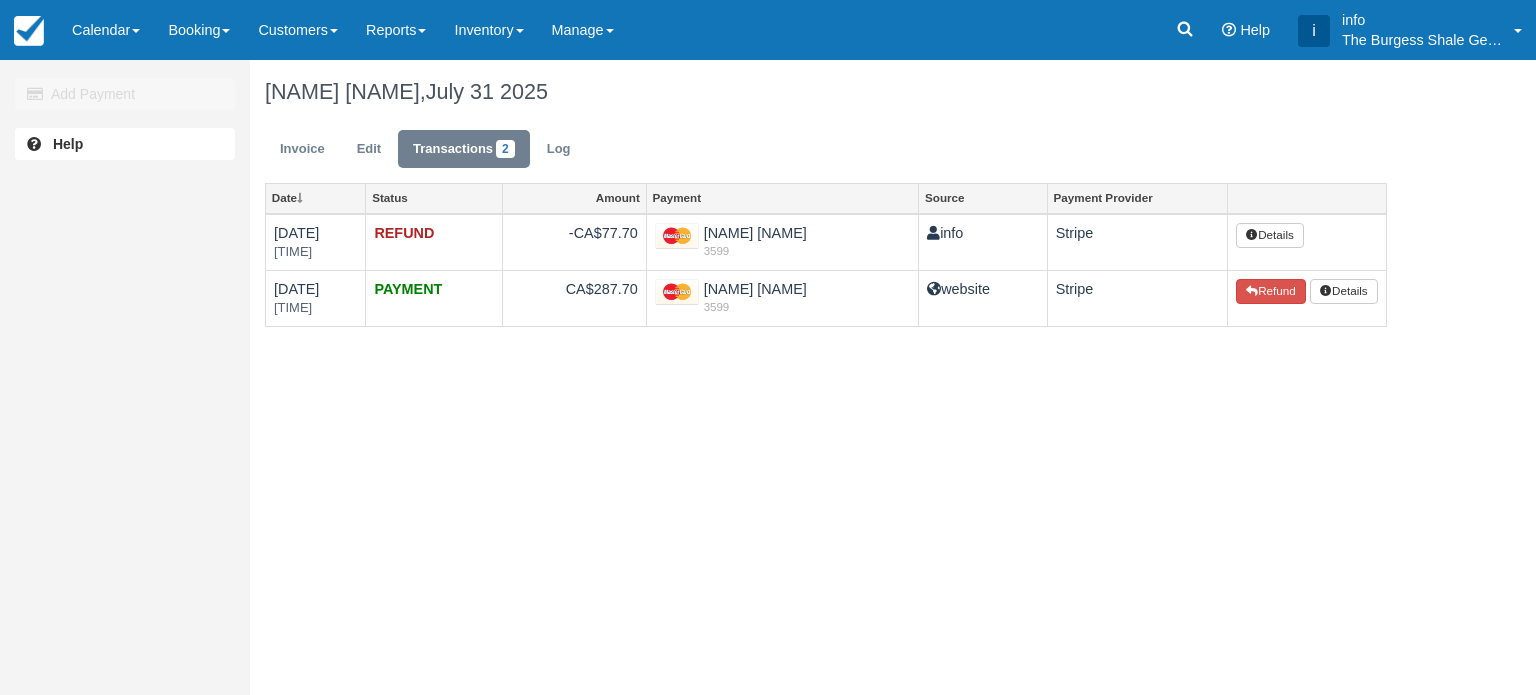 scroll, scrollTop: 0, scrollLeft: 0, axis: both 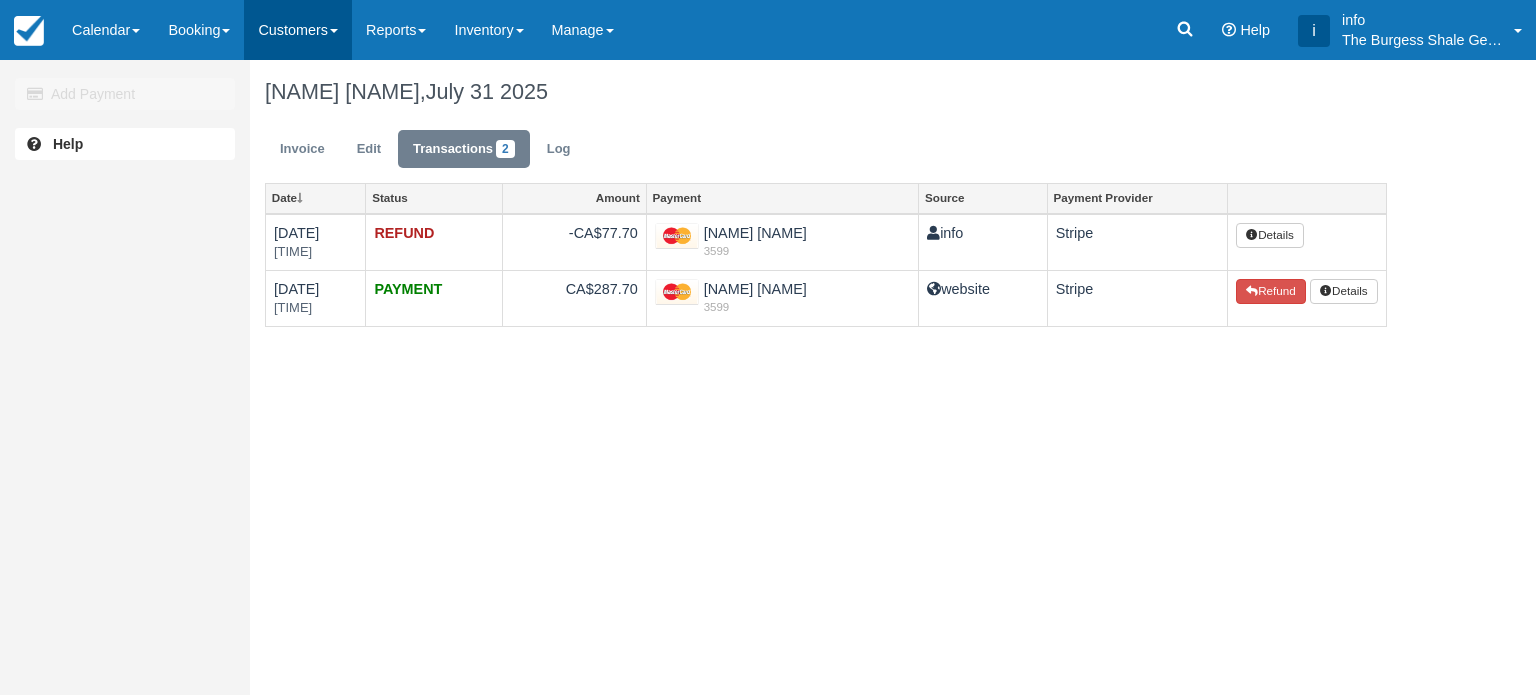 click on "Customers" at bounding box center (298, 30) 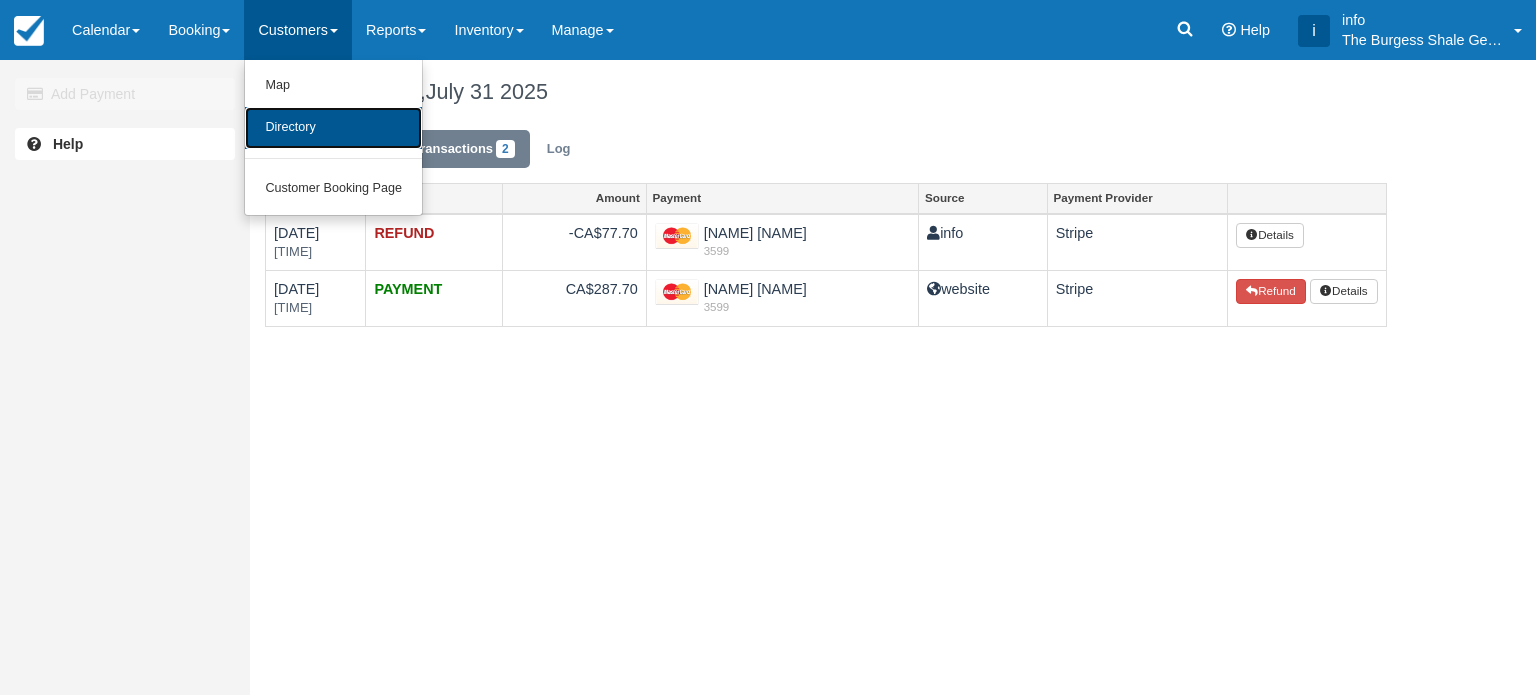 click on "Directory" at bounding box center (333, 128) 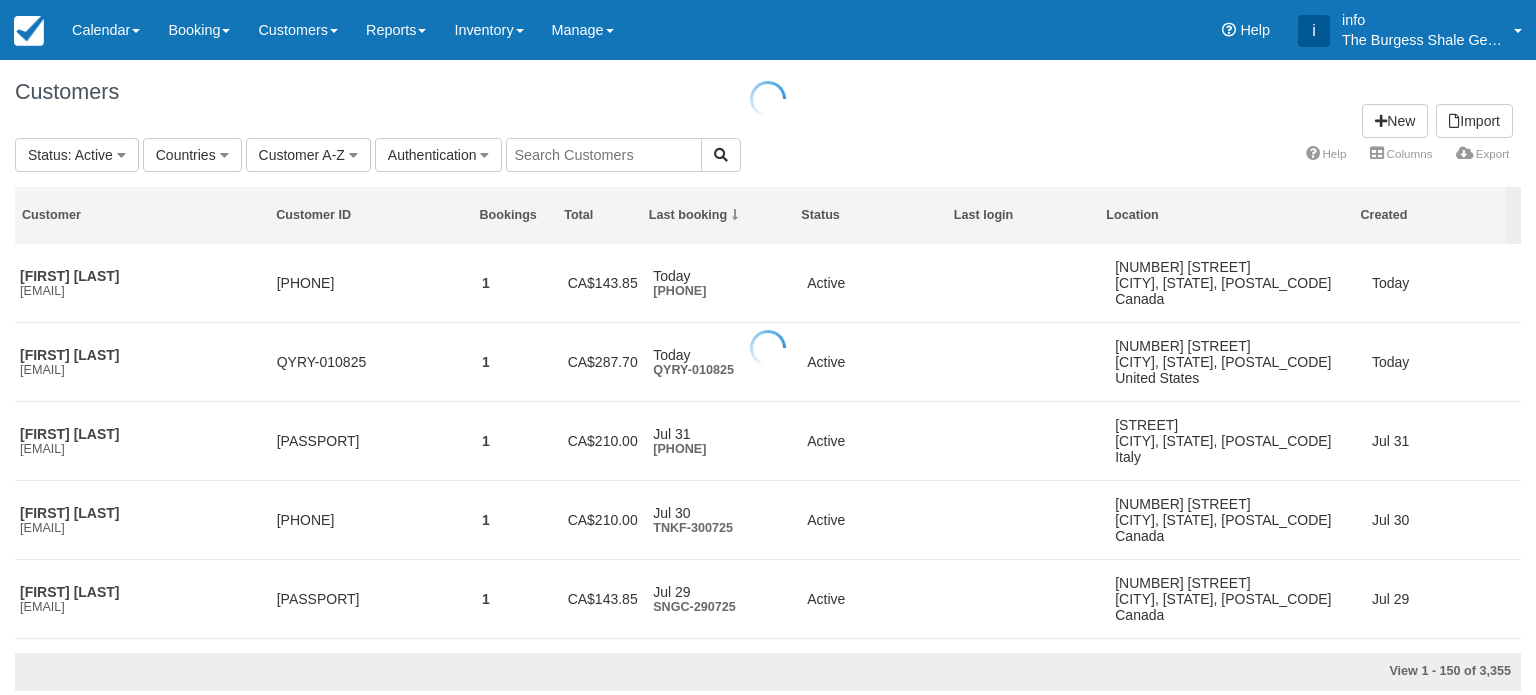 scroll, scrollTop: 0, scrollLeft: 0, axis: both 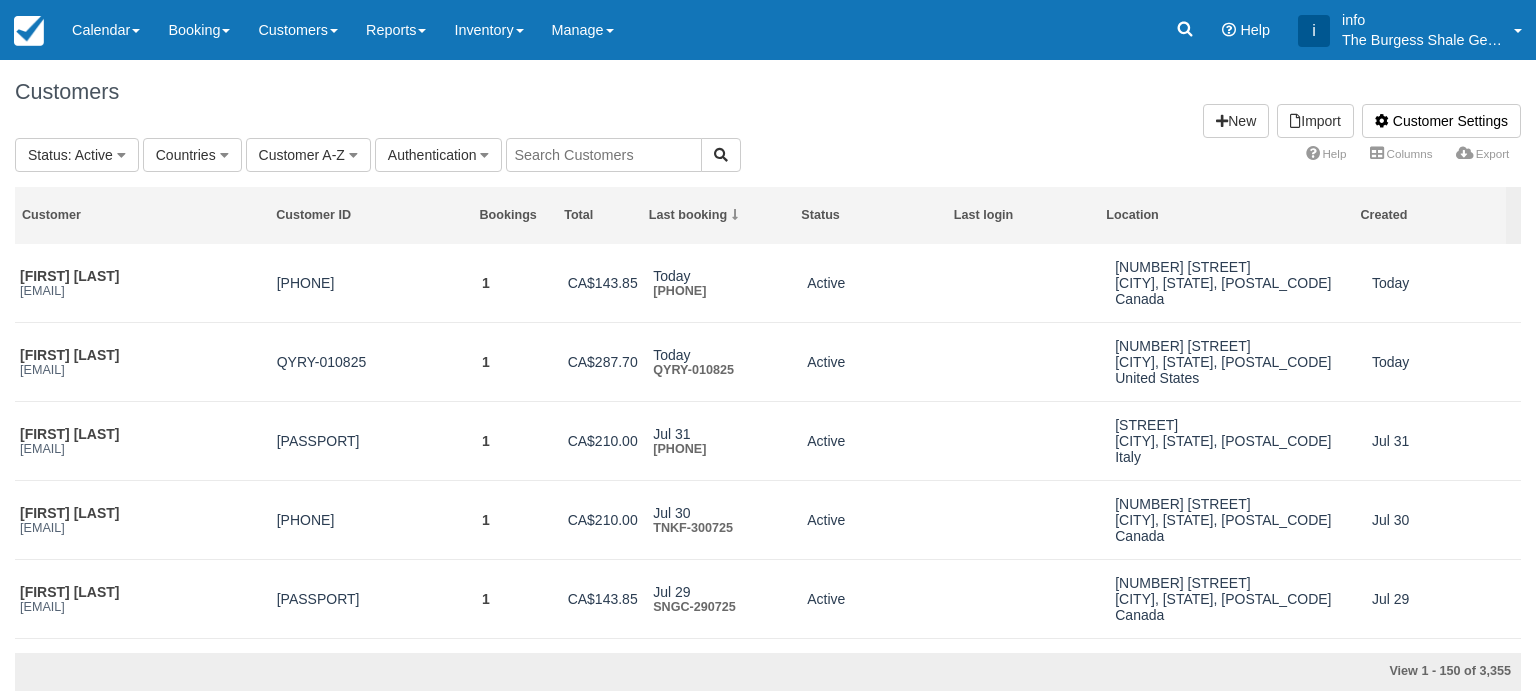 paste on "sartorial@me.com" 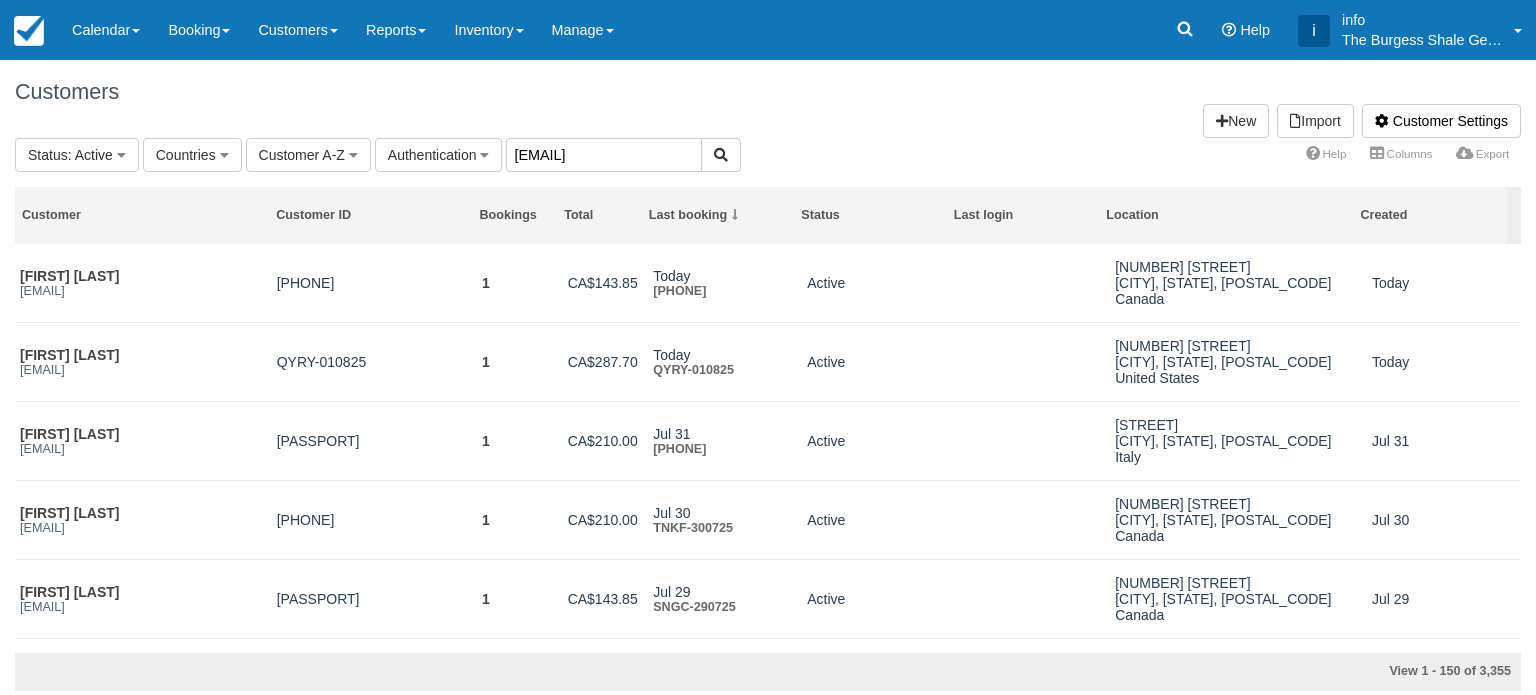 type on "sartorial@me.com" 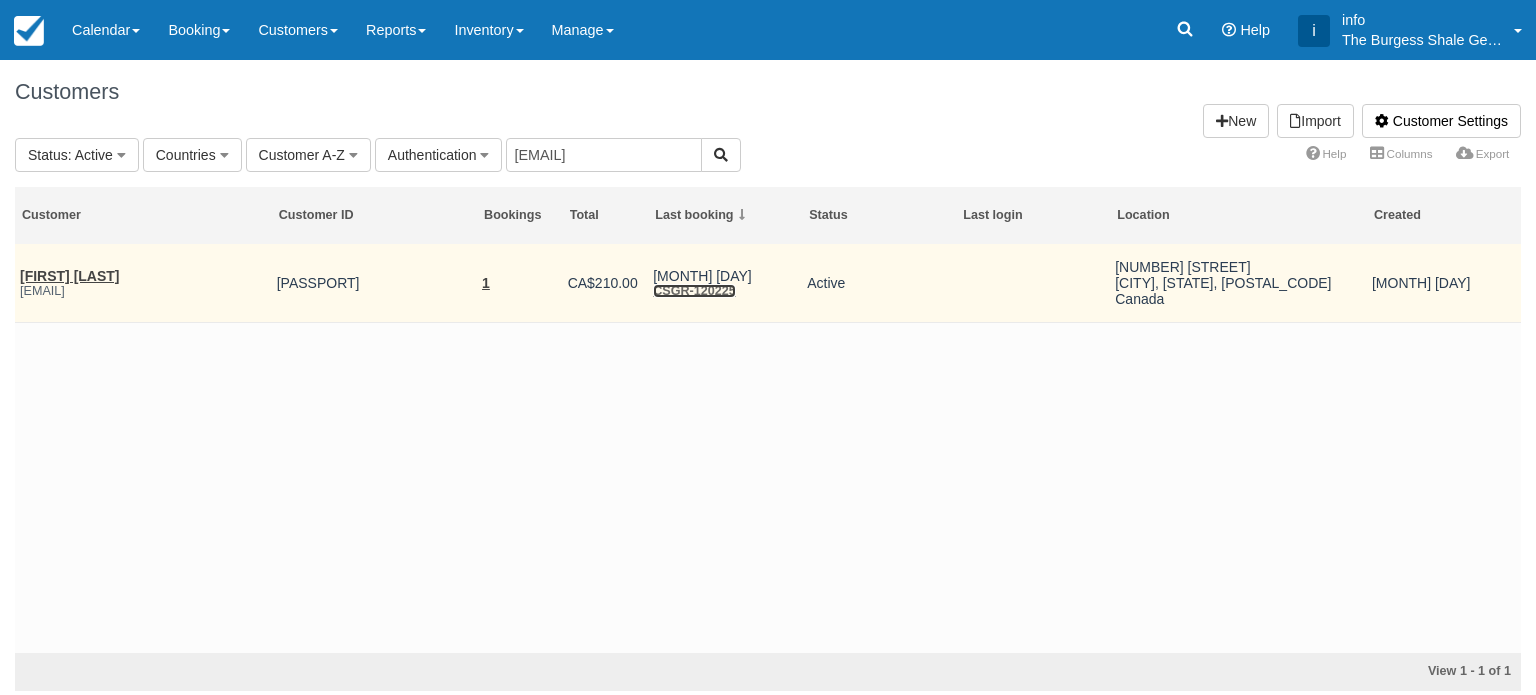 click on "CSGR-120225" at bounding box center [694, 291] 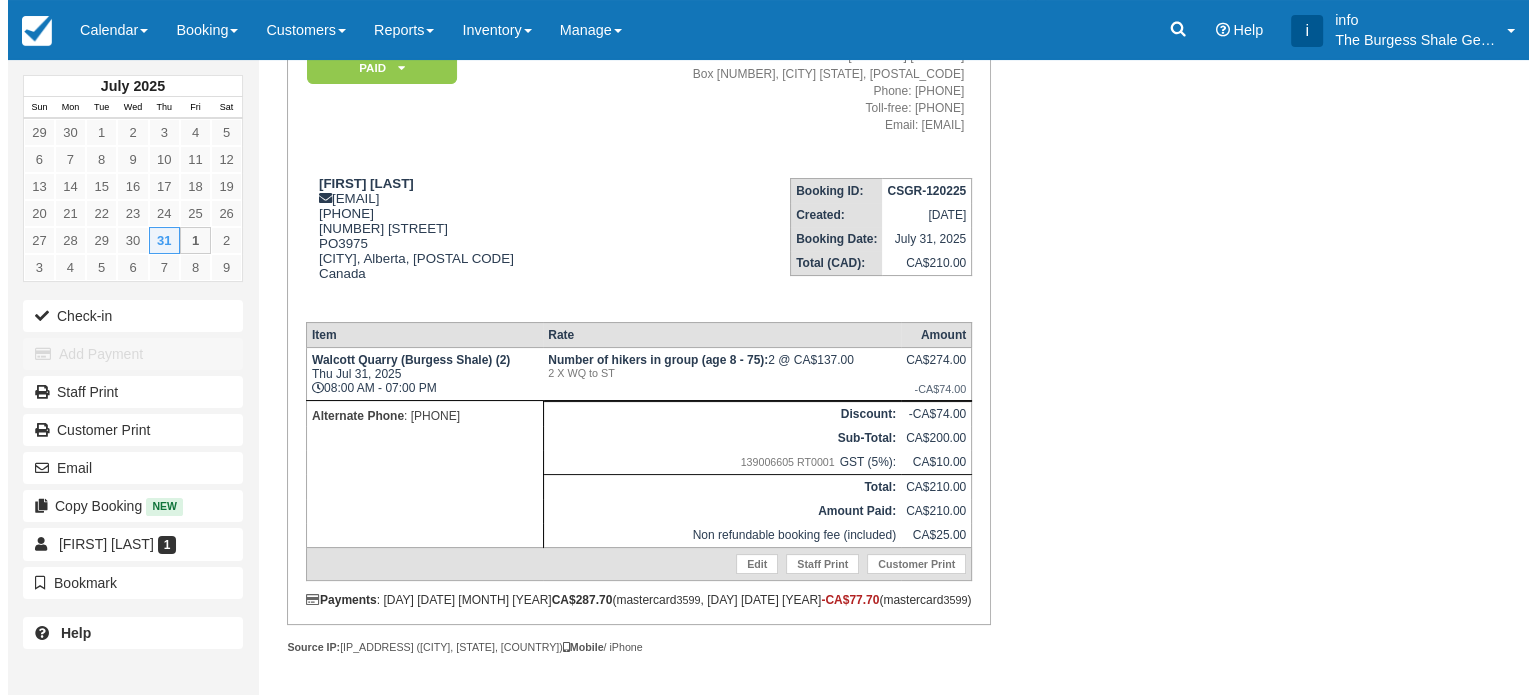 scroll, scrollTop: 0, scrollLeft: 0, axis: both 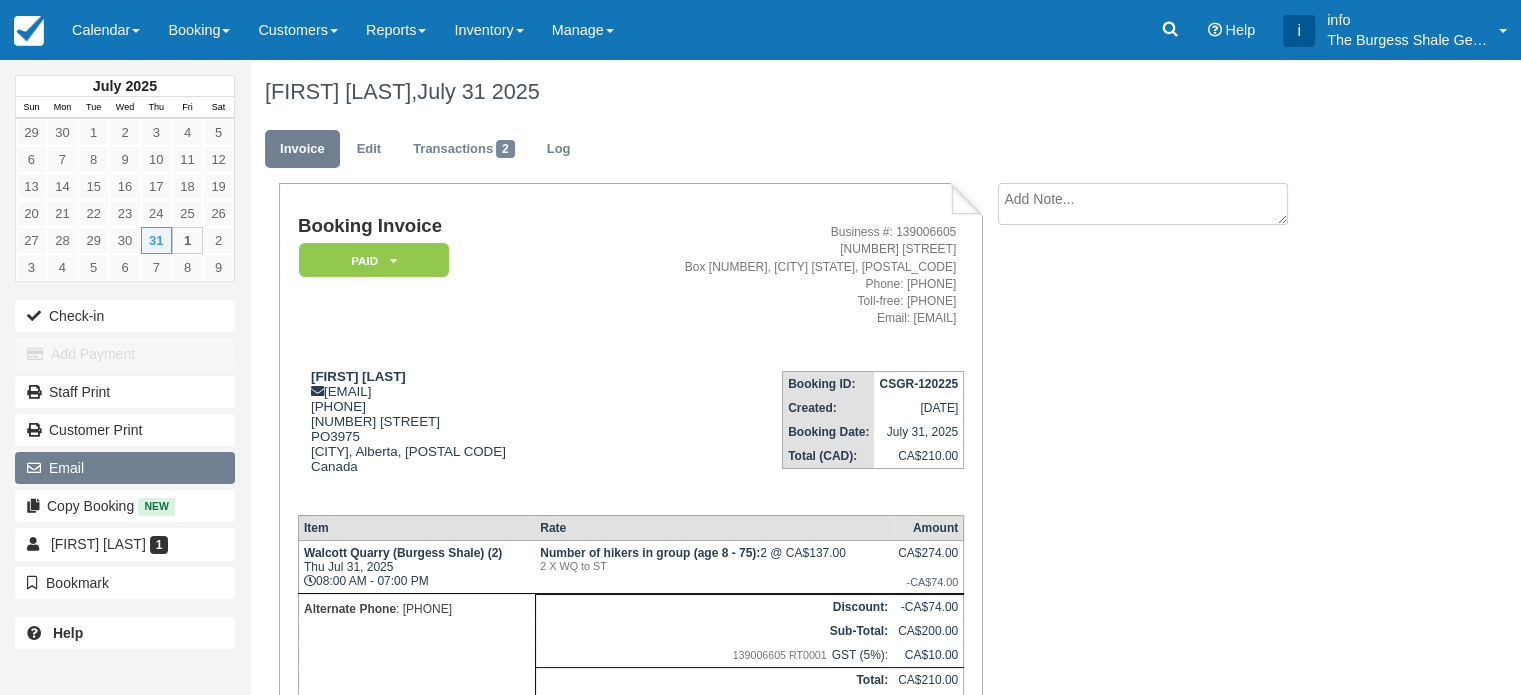 click on "Email" at bounding box center (125, 468) 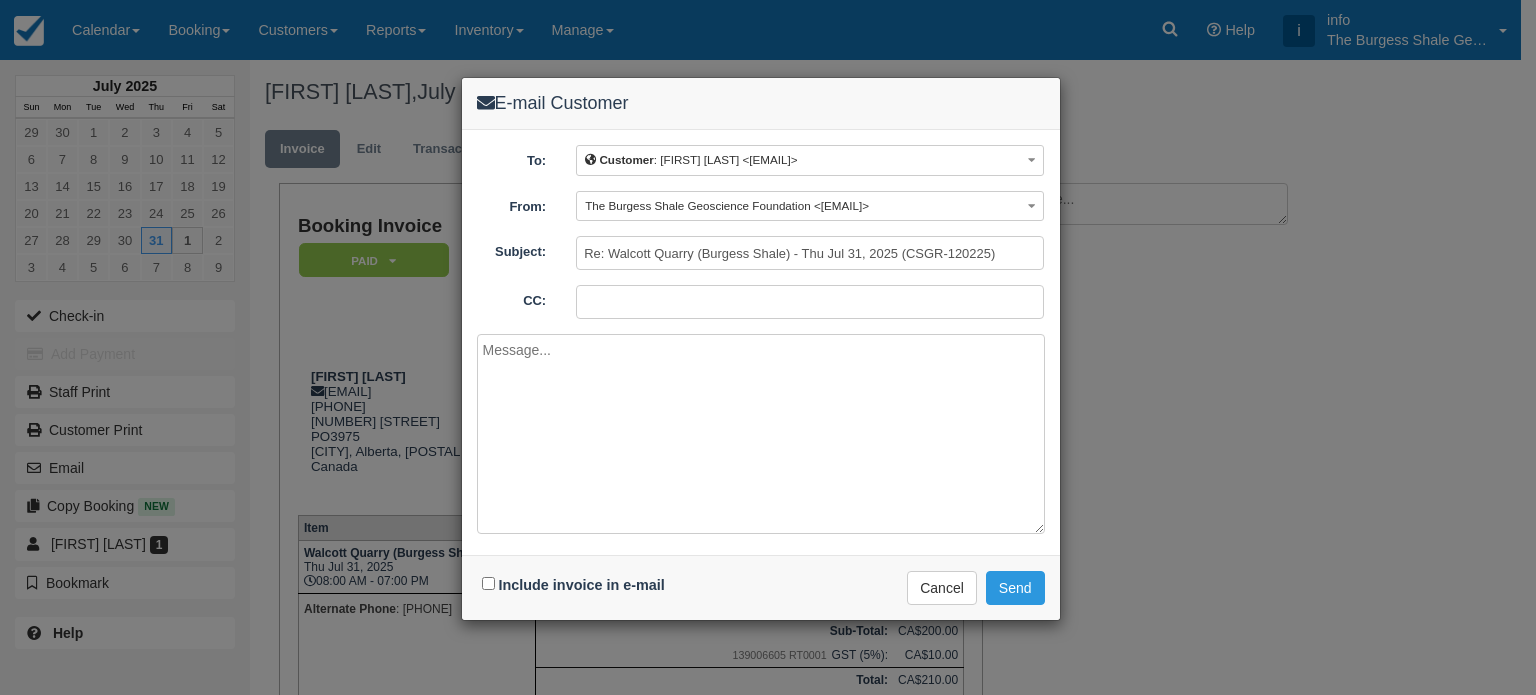 click on "Include invoice in e-mail" at bounding box center [576, 585] 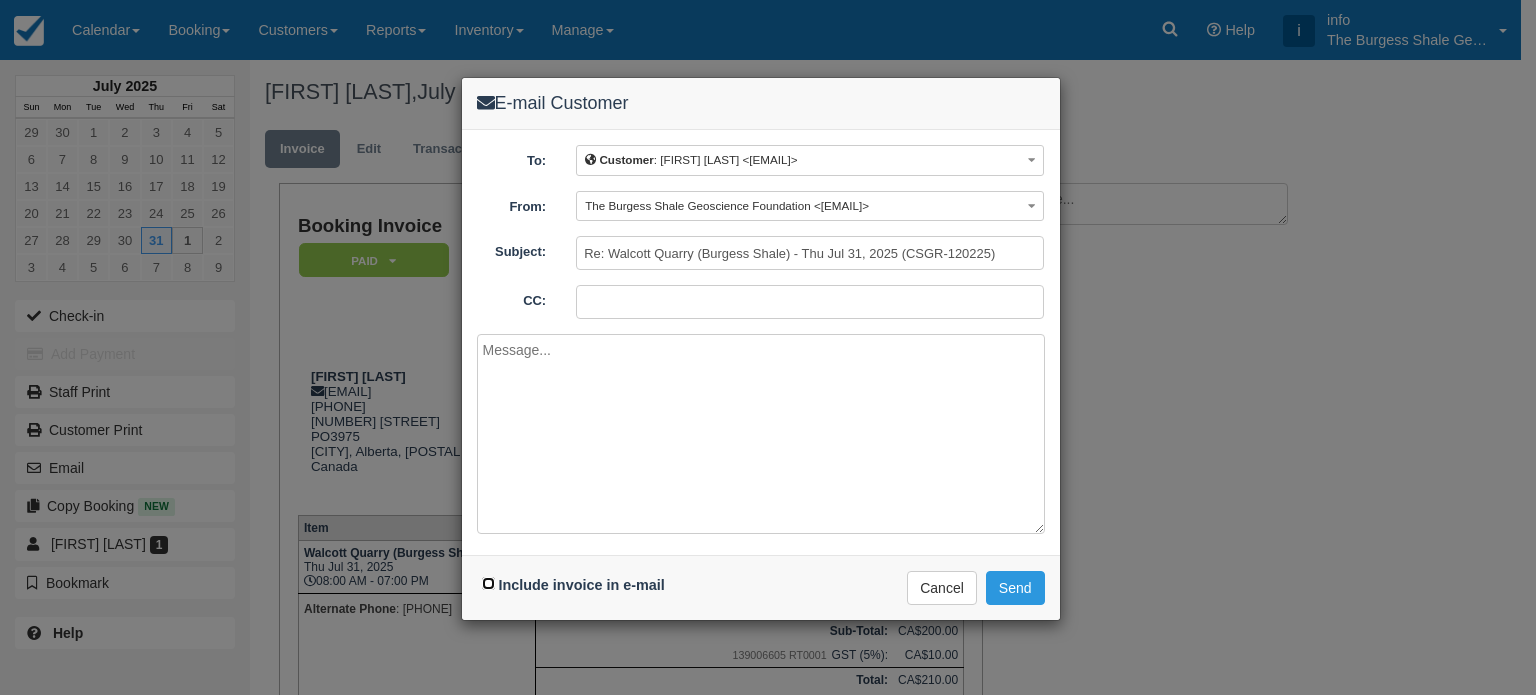 click on "Include invoice in e-mail" at bounding box center [488, 583] 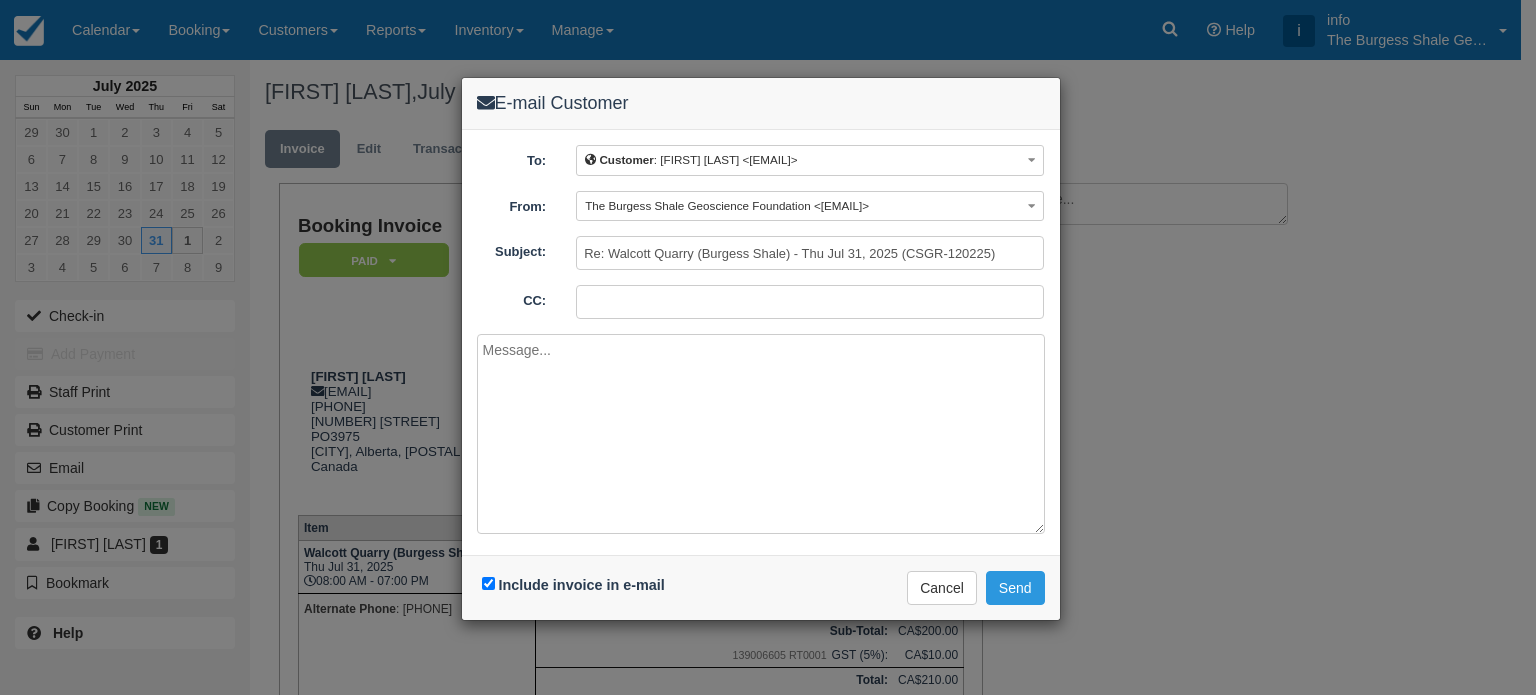 click at bounding box center [761, 434] 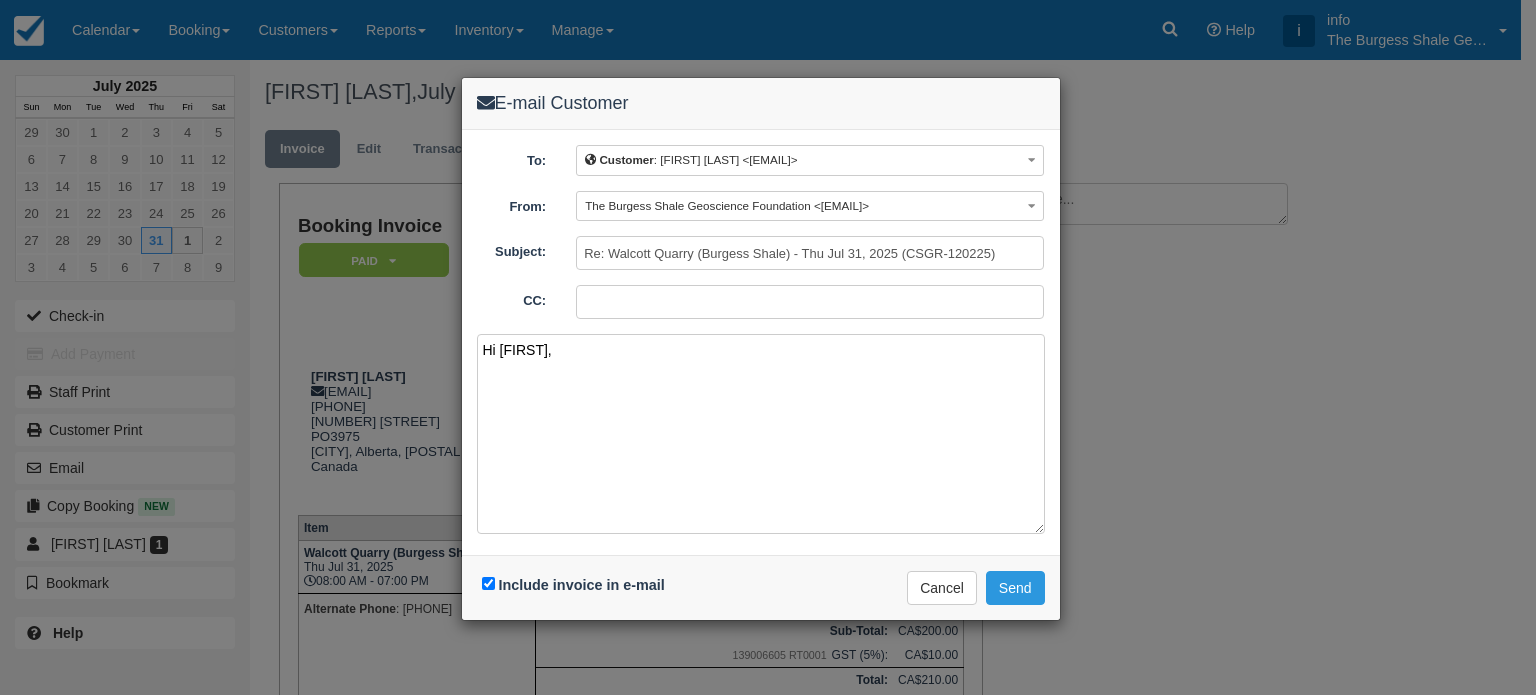 click on "Hi Candice,
Here is oyur updated invoice" at bounding box center (761, 434) 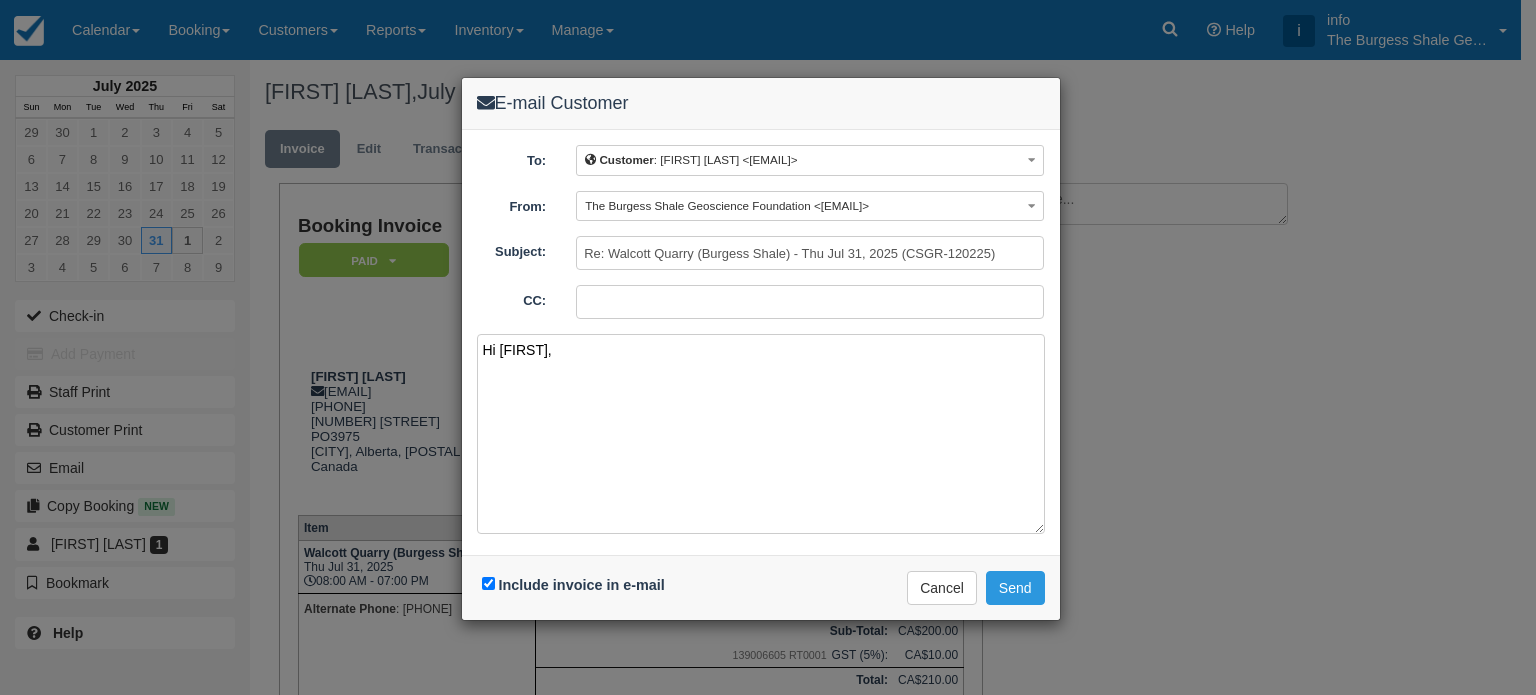 click on "Hi Candice,
Here is oyur updated invoice" at bounding box center (761, 434) 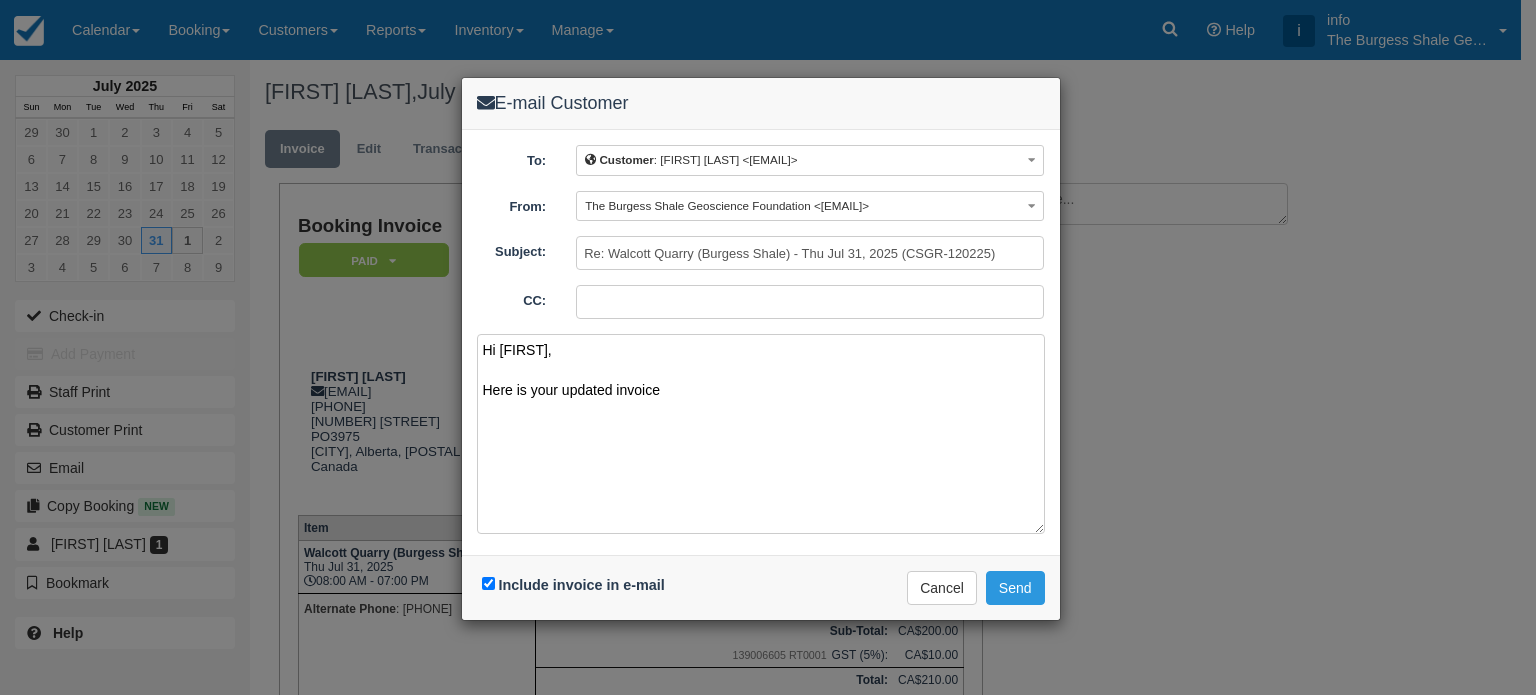 drag, startPoint x: 563, startPoint y: 389, endPoint x: 611, endPoint y: 387, distance: 48.04165 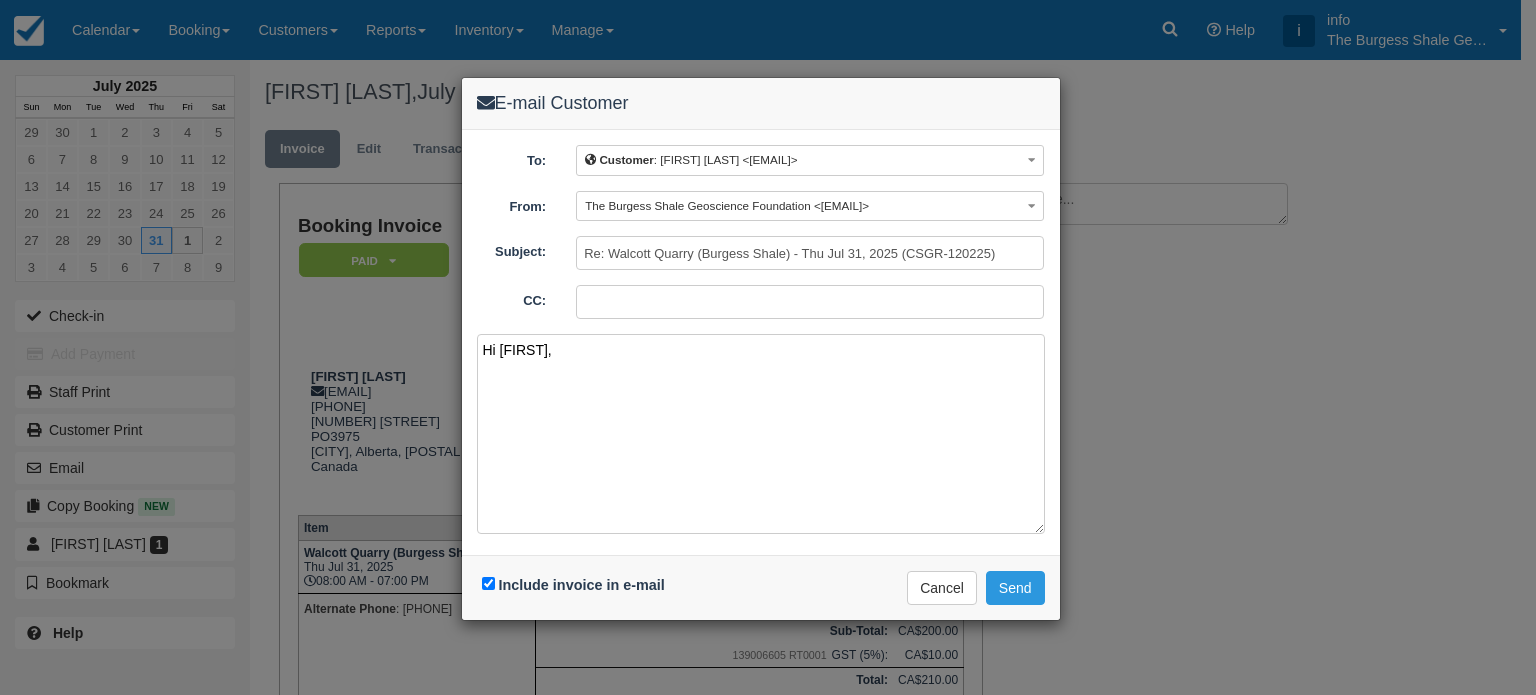 click on "Hi Candice,
Here is your revised invoice" at bounding box center (761, 434) 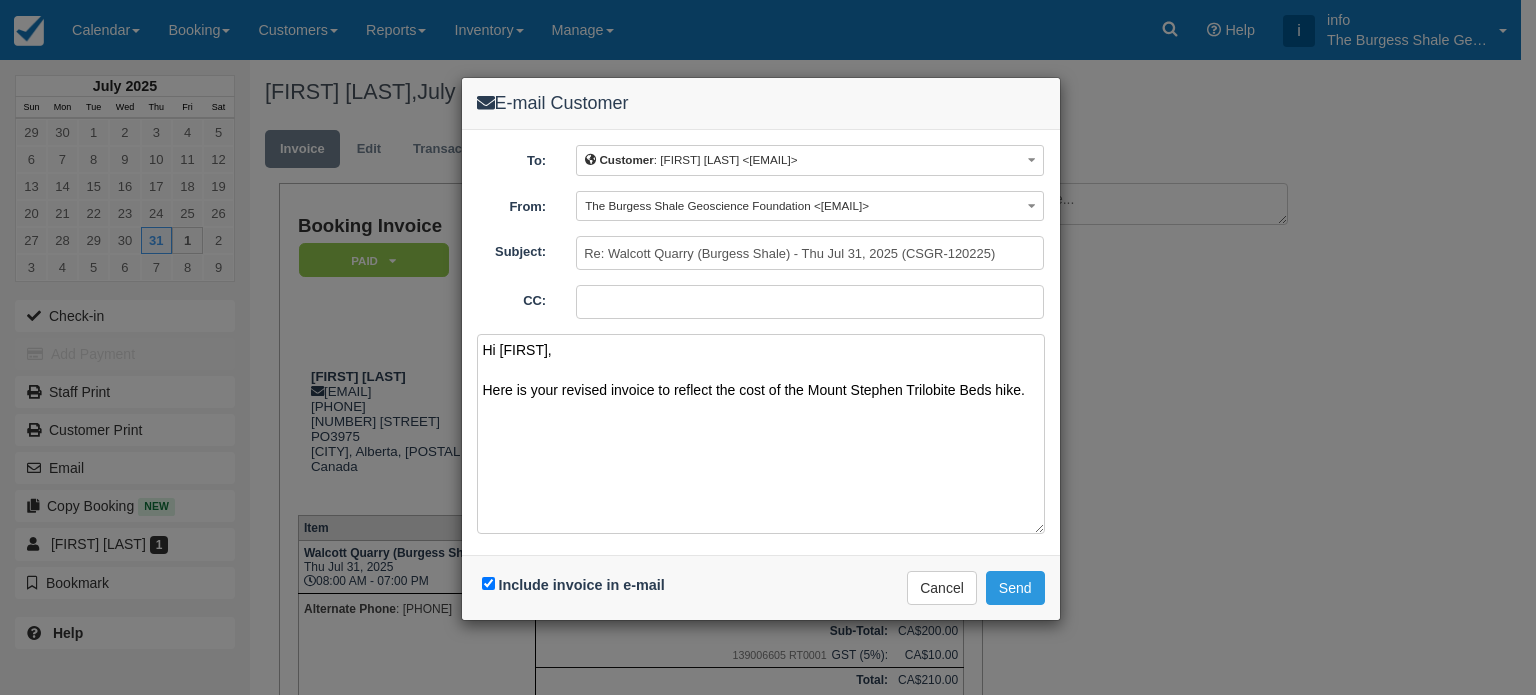 drag, startPoint x: 674, startPoint y: 387, endPoint x: 713, endPoint y: 387, distance: 39 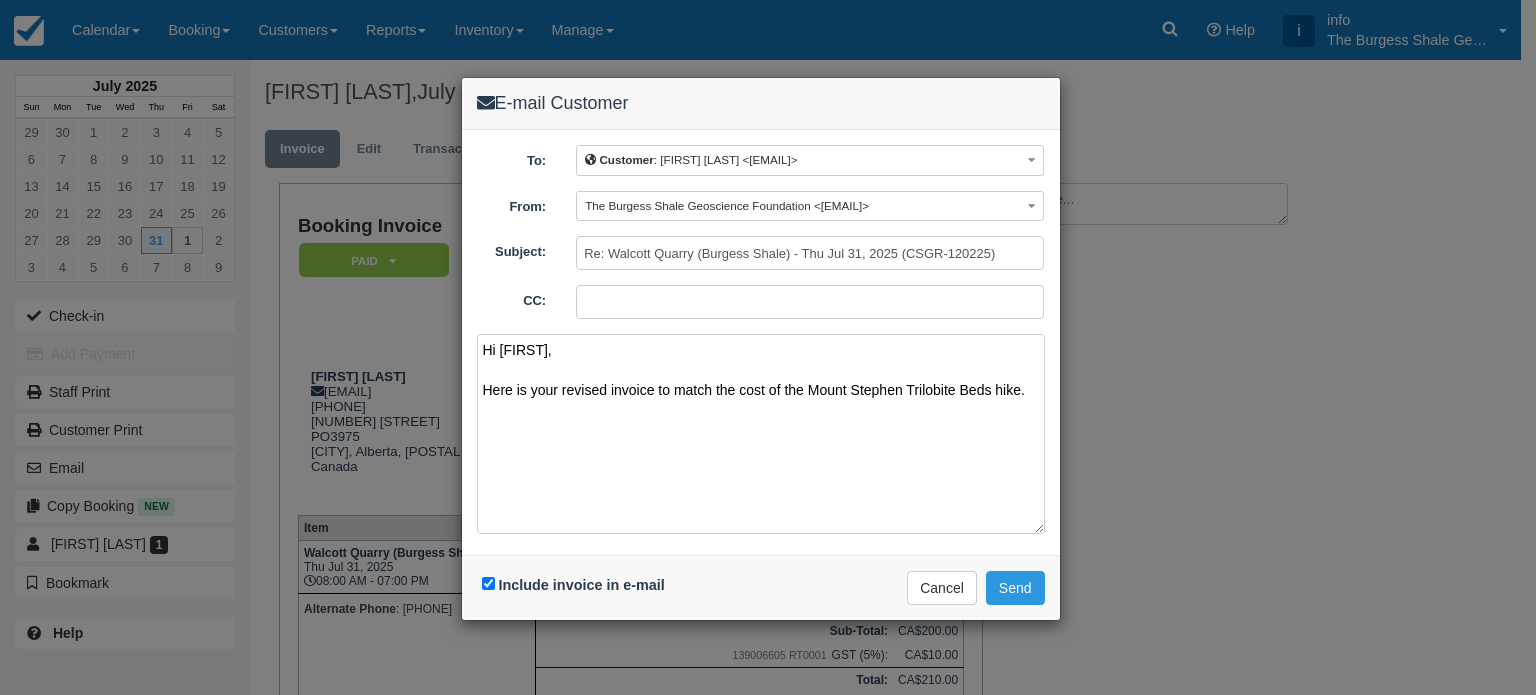 click on "Hi Candice,
Here is your revised invoice to match the cost of the Mount Stephen Trilobite Beds hike." at bounding box center [761, 434] 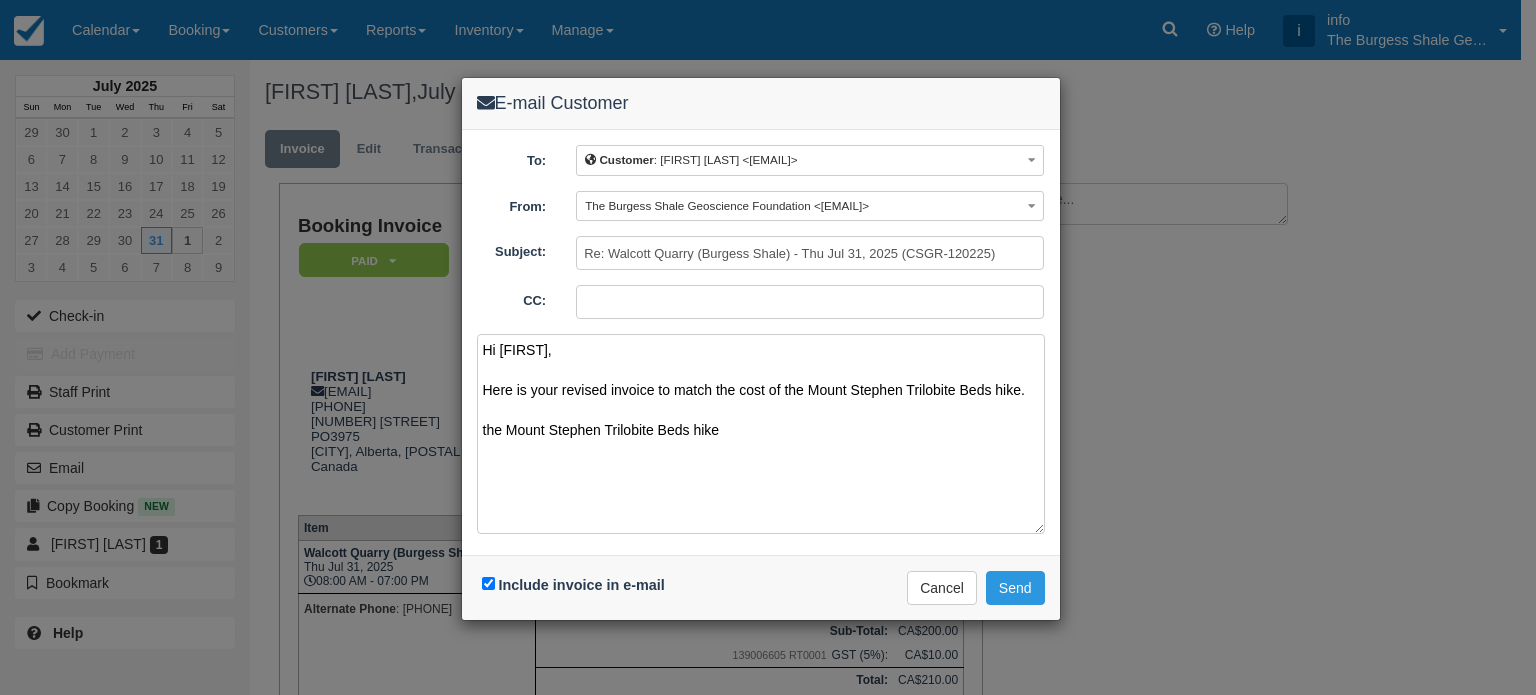 click on "Hi Candice,
Here is your revised invoice to match the cost of the Mount Stephen Trilobite Beds hike.
the Mount Stephen Trilobite Beds hike" at bounding box center (761, 434) 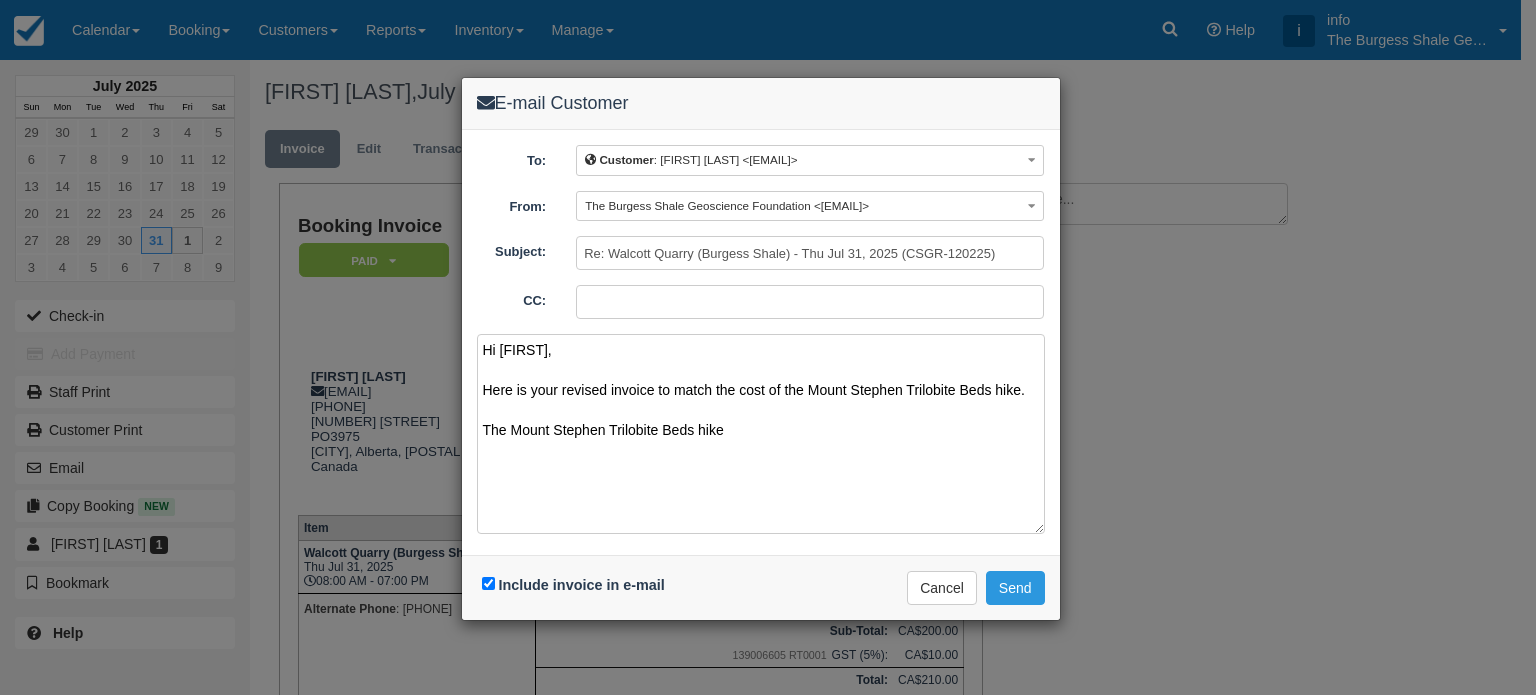 click on "Hi Candice,
Here is your revised invoice to match the cost of the Mount Stephen Trilobite Beds hike.
The Mount Stephen Trilobite Beds hike" at bounding box center (761, 434) 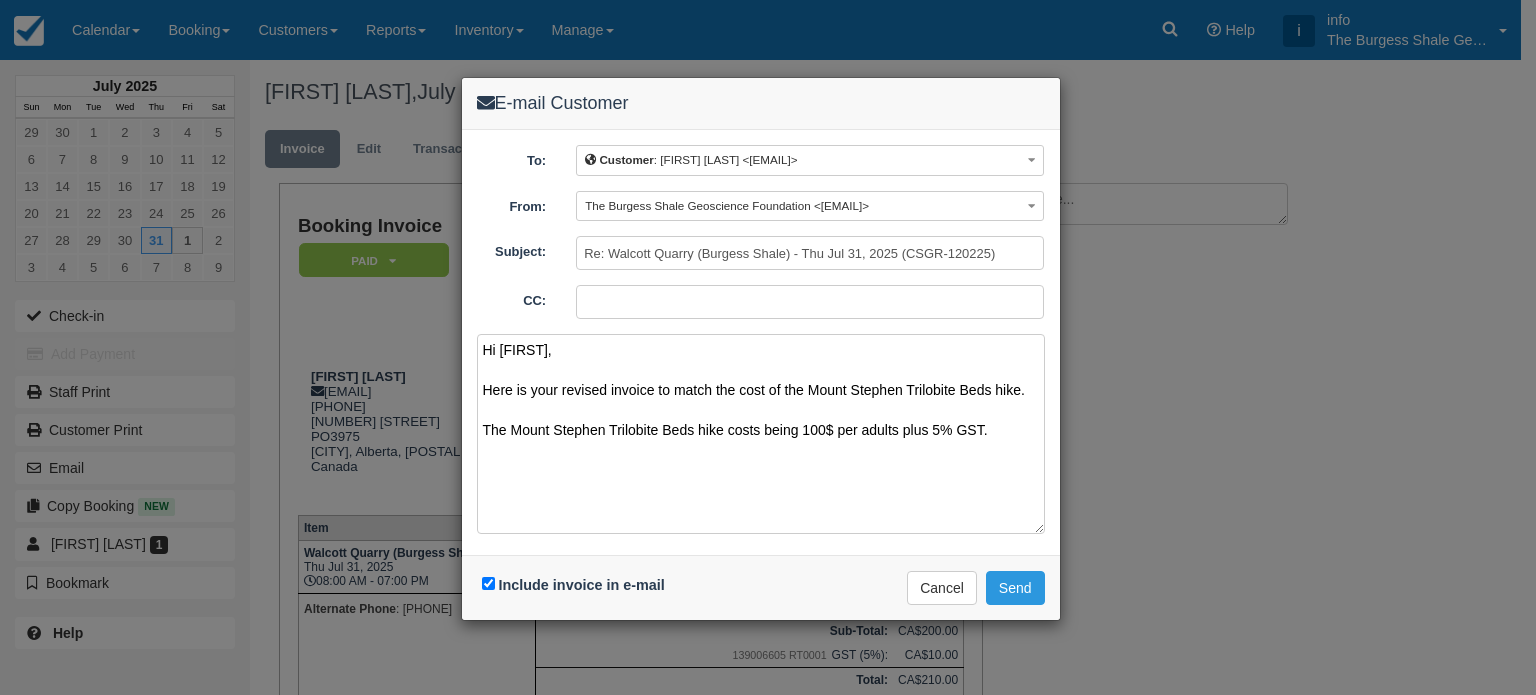 click on "Hi Candice,
Here is your revised invoice to match the cost of the Mount Stephen Trilobite Beds hike.
The Mount Stephen Trilobite Beds hike costs being 100$ per adults plus 5% GST." at bounding box center [761, 434] 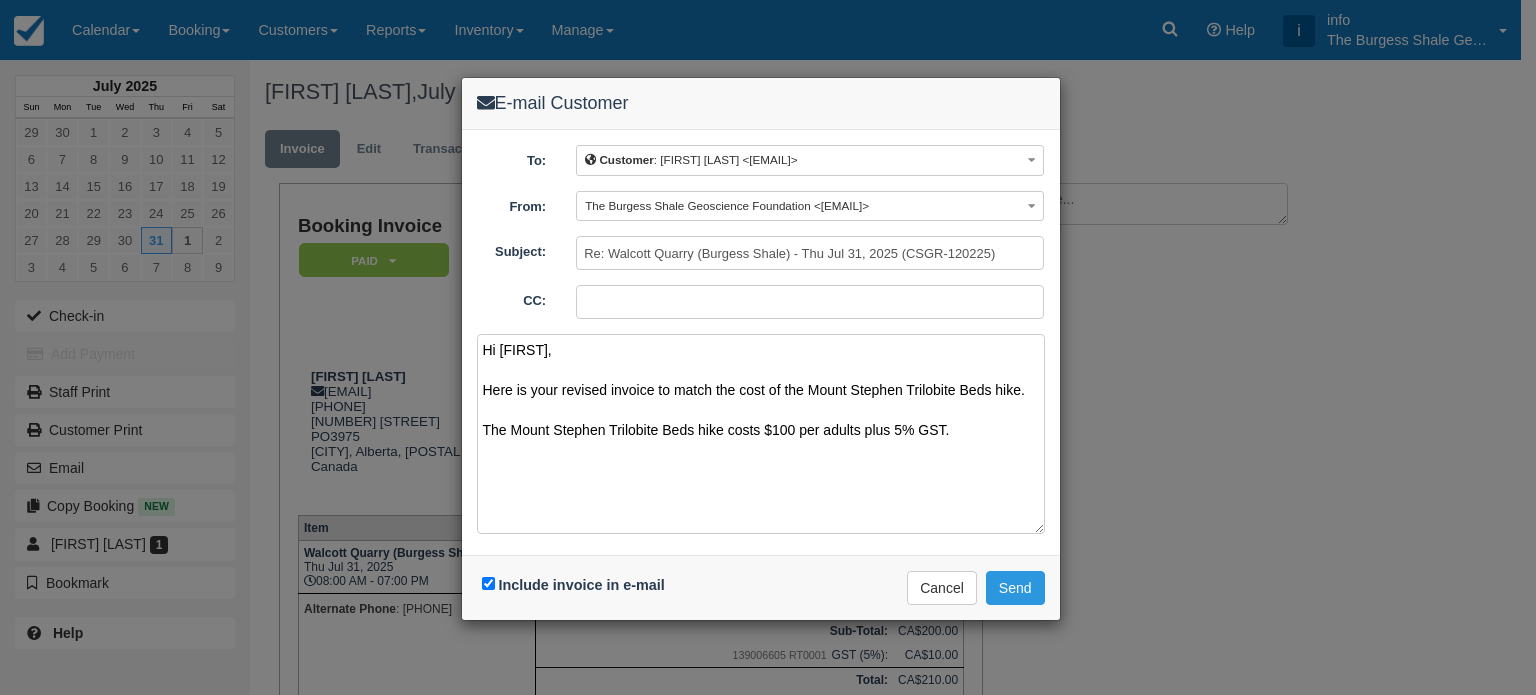 drag, startPoint x: 727, startPoint y: 425, endPoint x: 759, endPoint y: 428, distance: 32.140316 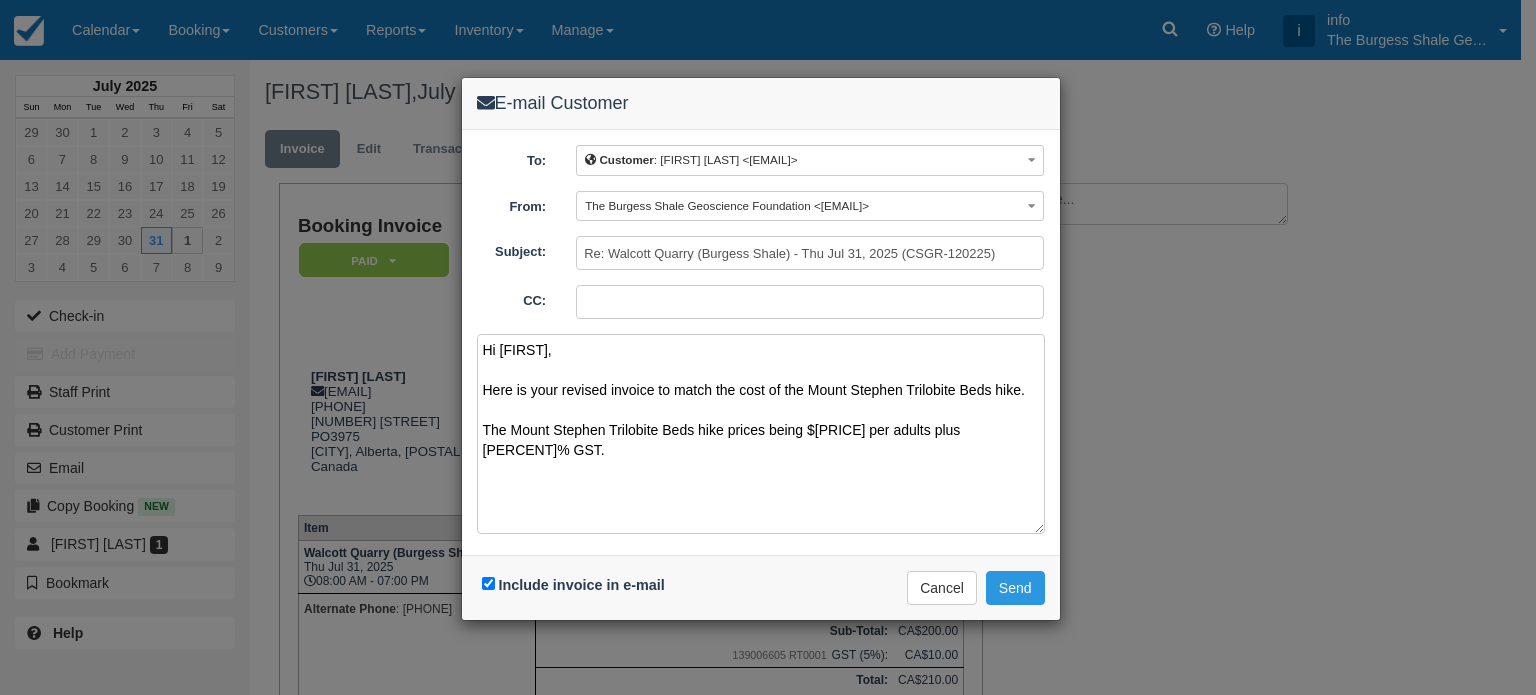 click on "Hi Candice,
Here is your revised invoice to match the cost of the Mount Stephen Trilobite Beds hike.
The Mount Stephen Trilobite Beds hike prices being $100 per adults plus 5% GST." at bounding box center (761, 434) 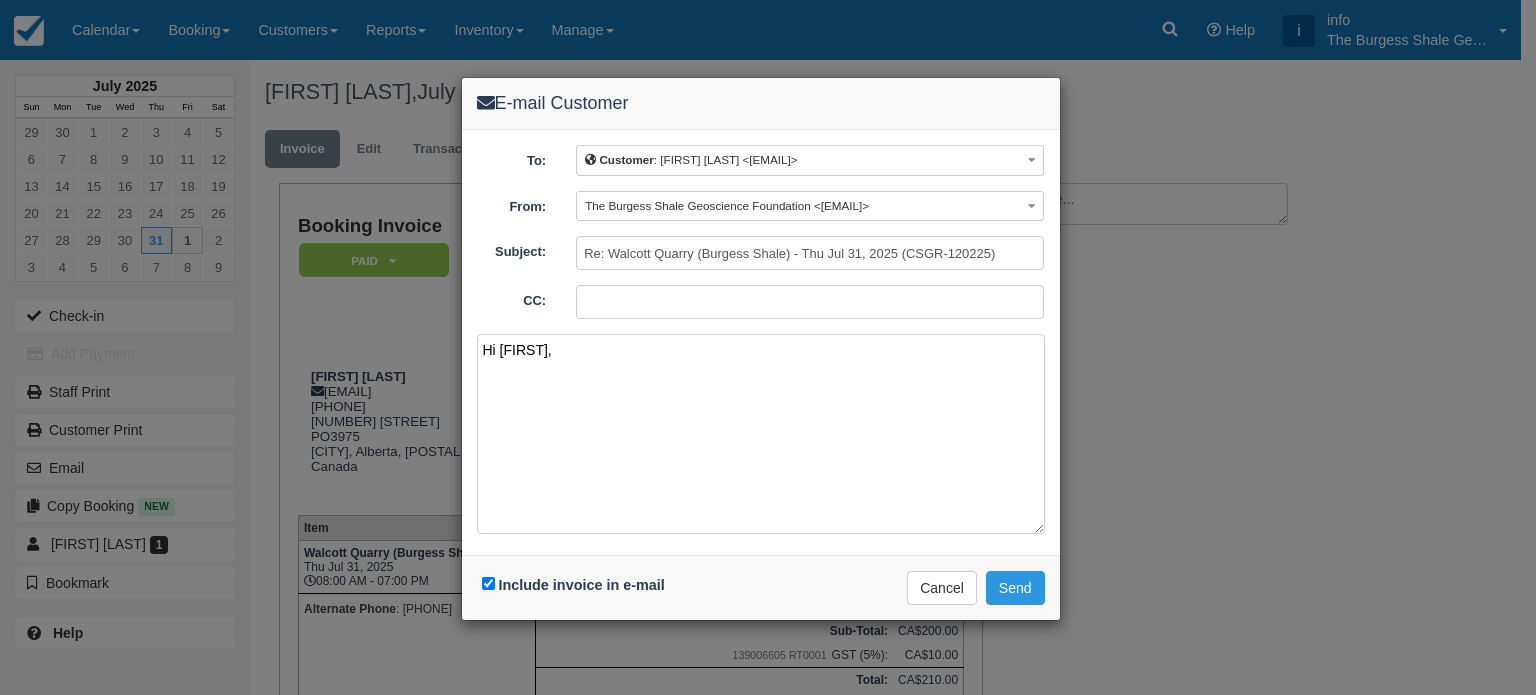 click on "Hi Candice,
Here is your revised invoice to match the cost of the Mount Stephen Trilobite Beds hike.
The Mount Stephen Trilobite Beds hike prices being $100 per adult plus 5% GST." at bounding box center (761, 434) 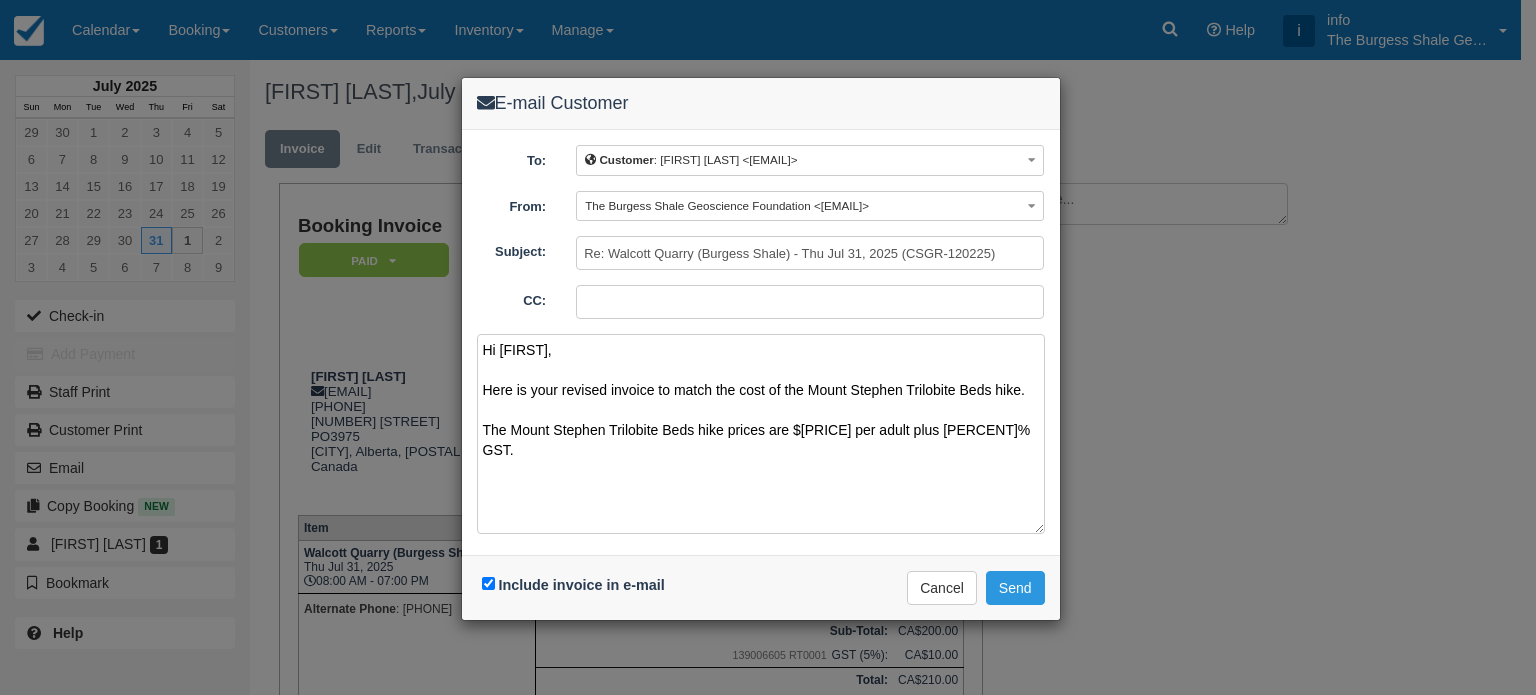 click on "Hi Candice,
Here is your revised invoice to match the cost of the Mount Stephen Trilobite Beds hike.
The Mount Stephen Trilobite Beds hike prices are $100 per adult plus 5% GST." at bounding box center [761, 434] 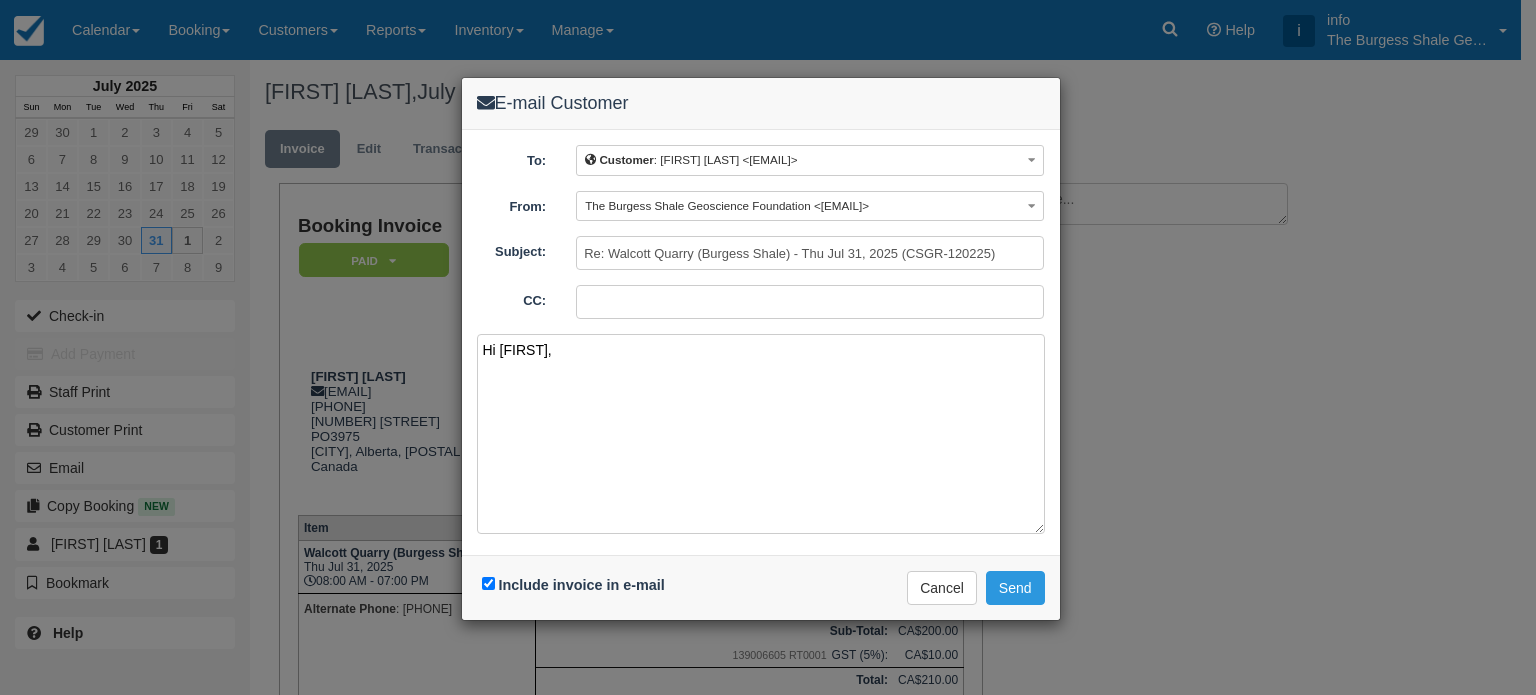 click on "Hi Candice,
Here is your revised invoice to match the cost of the Mount Stephen Trilobite Beds hike.
The Mount Stephen Trilobite Beds hike price are $100 per adult plus 5% GST." at bounding box center (761, 434) 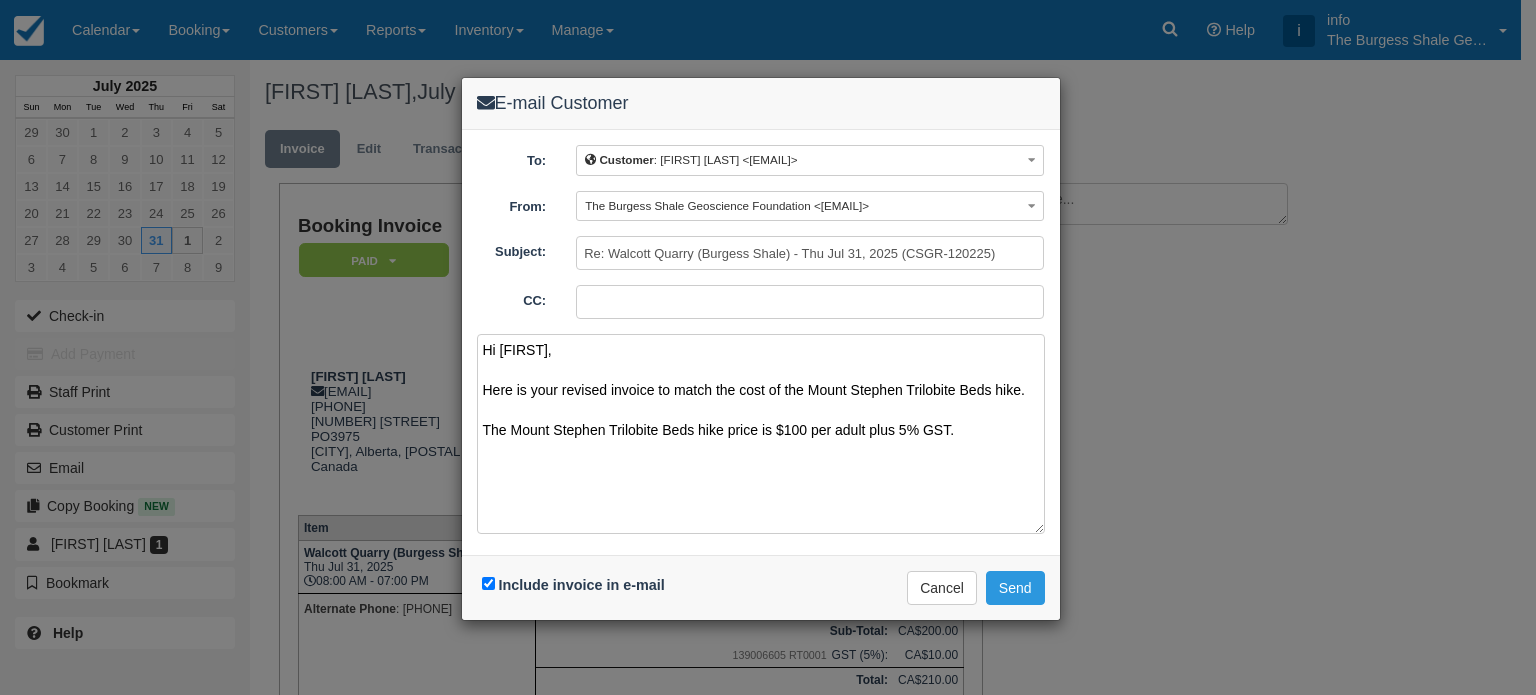 click on "Hi Candice,
Here is your revised invoice to match the cost of the Mount Stephen Trilobite Beds hike.
The Mount Stephen Trilobite Beds hike price is $100 per adult plus 5% GST." at bounding box center [761, 434] 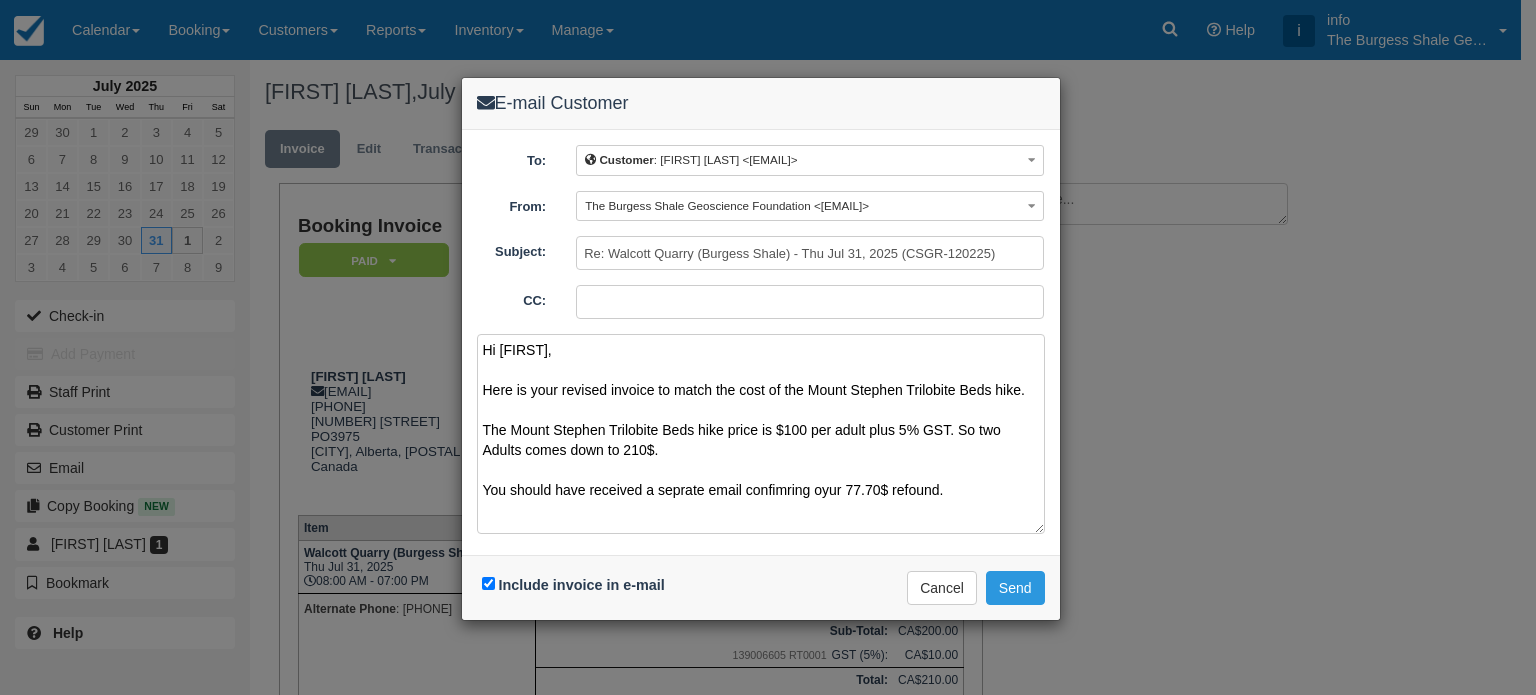 click on "Hi Candice,
Here is your revised invoice to match the cost of the Mount Stephen Trilobite Beds hike.
The Mount Stephen Trilobite Beds hike price is $100 per adult plus 5% GST. So two Adults comes down to 210$.
You should have received a seprate email confimring oyur 77.70$ refound." at bounding box center (761, 434) 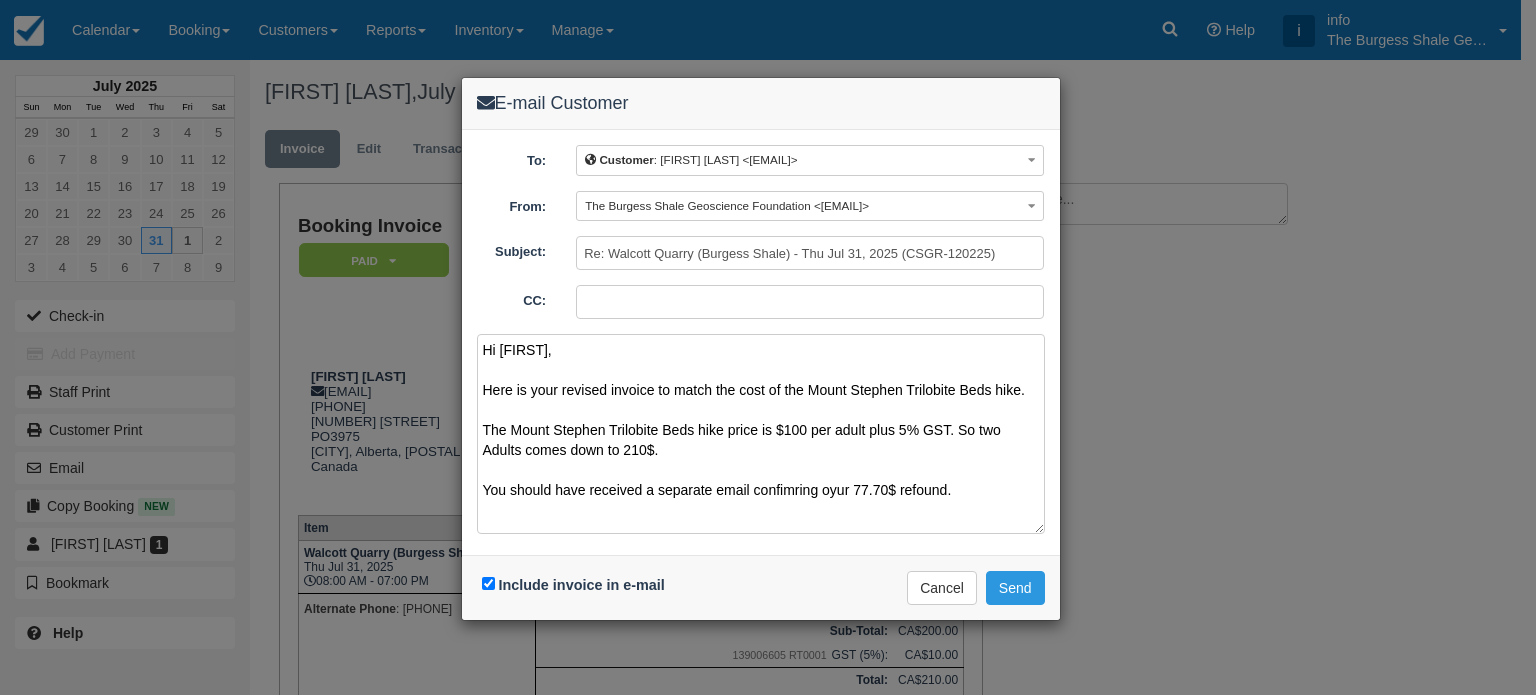 click on "Hi Candice,
Here is your revised invoice to match the cost of the Mount Stephen Trilobite Beds hike.
The Mount Stephen Trilobite Beds hike price is $100 per adult plus 5% GST. So two Adults comes down to 210$.
You should have received a separate email confimring oyur 77.70$ refound." at bounding box center (761, 434) 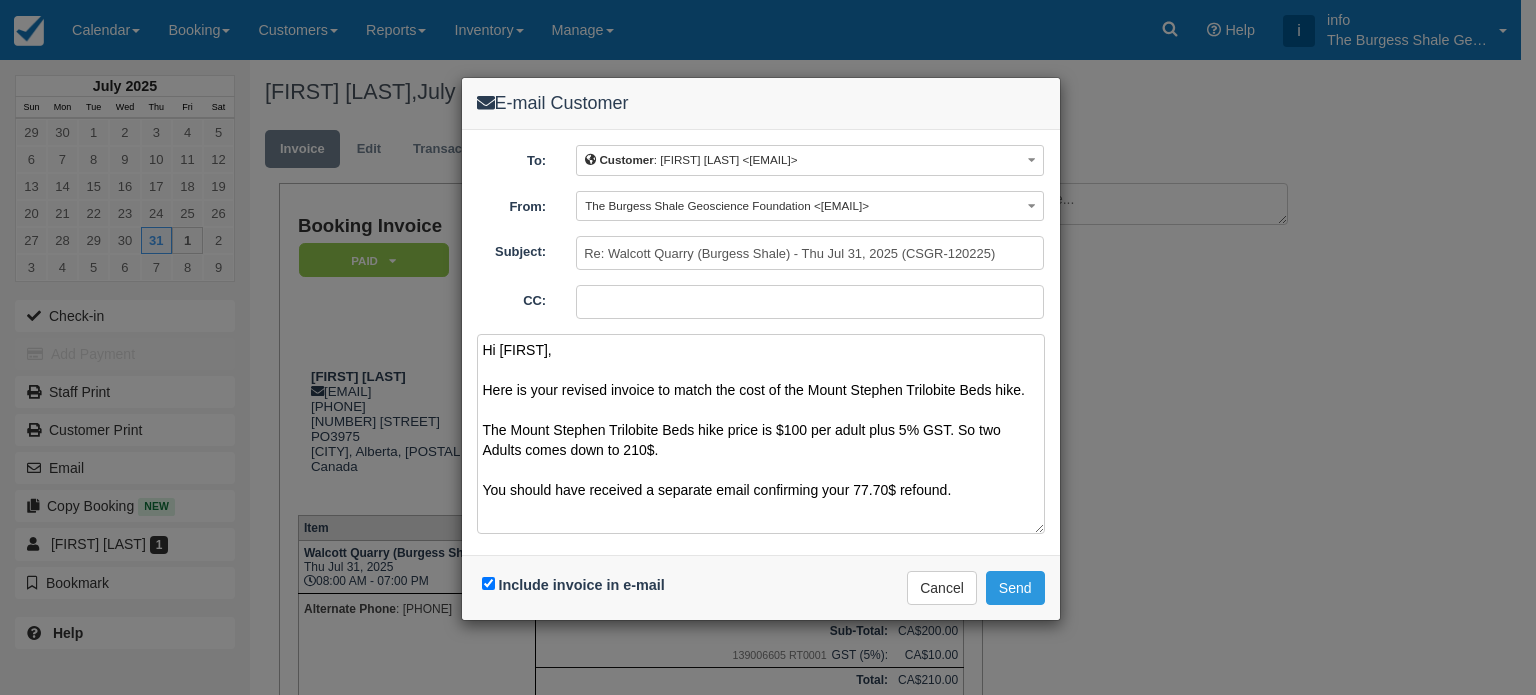 click on "Hi Candice,
Here is your revised invoice to match the cost of the Mount Stephen Trilobite Beds hike.
The Mount Stephen Trilobite Beds hike price is $100 per adult plus 5% GST. So two Adults comes down to 210$.
You should have received a separate email confirming your 77.70$ refound." at bounding box center [761, 434] 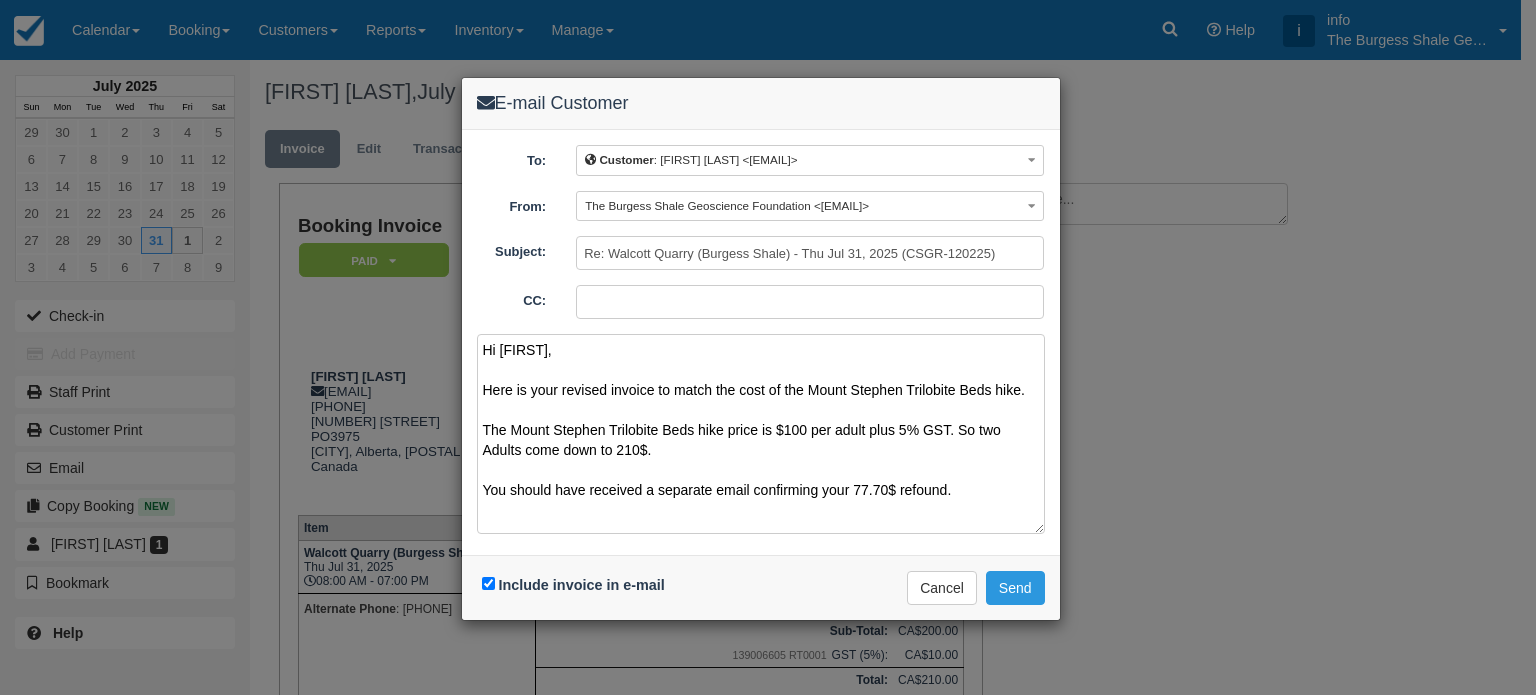 click on "Hi Candice,
Here is your revised invoice to match the cost of the Mount Stephen Trilobite Beds hike.
The Mount Stephen Trilobite Beds hike price is $100 per adult plus 5% GST. So two Adults come down to 210$.
You should have received a separate email confirming your 77.70$ refound." at bounding box center (761, 434) 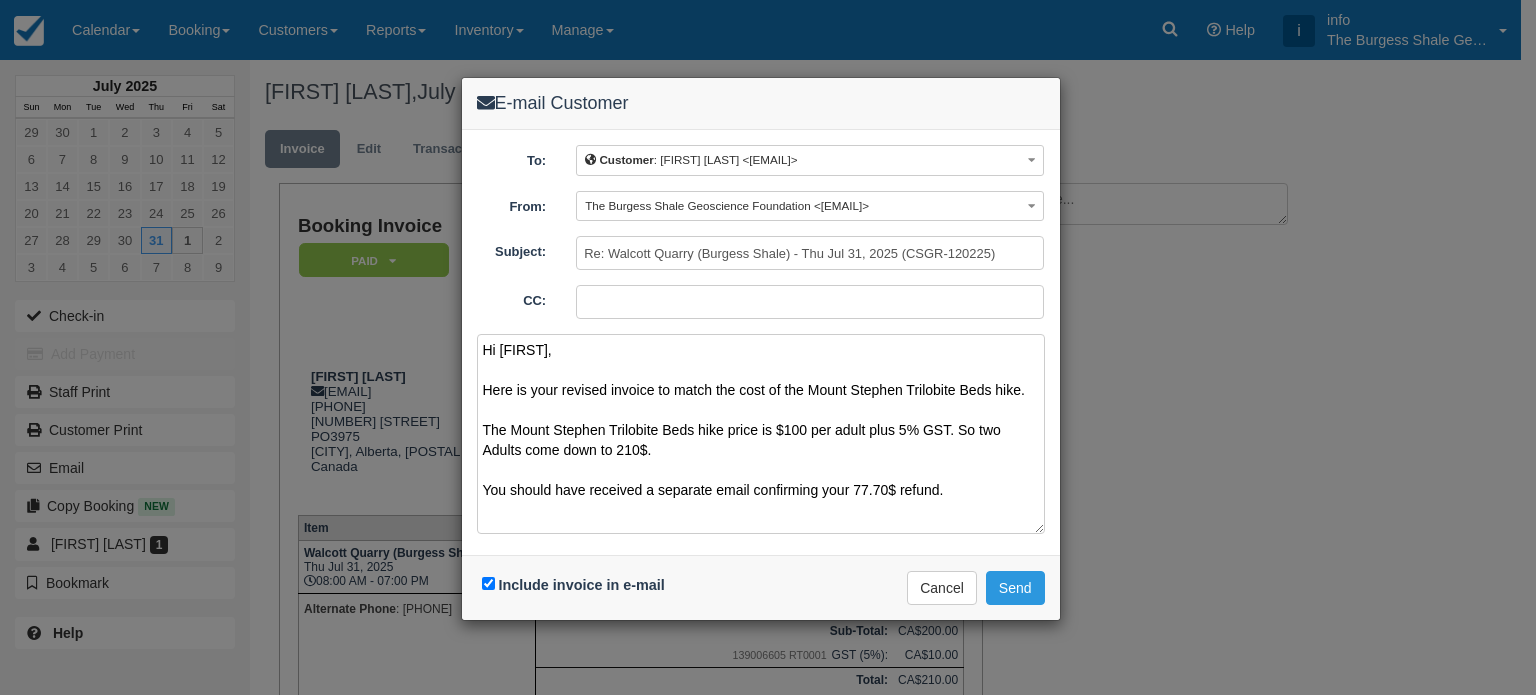 click on "Hi Candice,
Here is your revised invoice to match the cost of the Mount Stephen Trilobite Beds hike.
The Mount Stephen Trilobite Beds hike price is $100 per adult plus 5% GST. So two Adults come down to 210$.
You should have received a separate email confirming your 77.70$ refund." at bounding box center (761, 434) 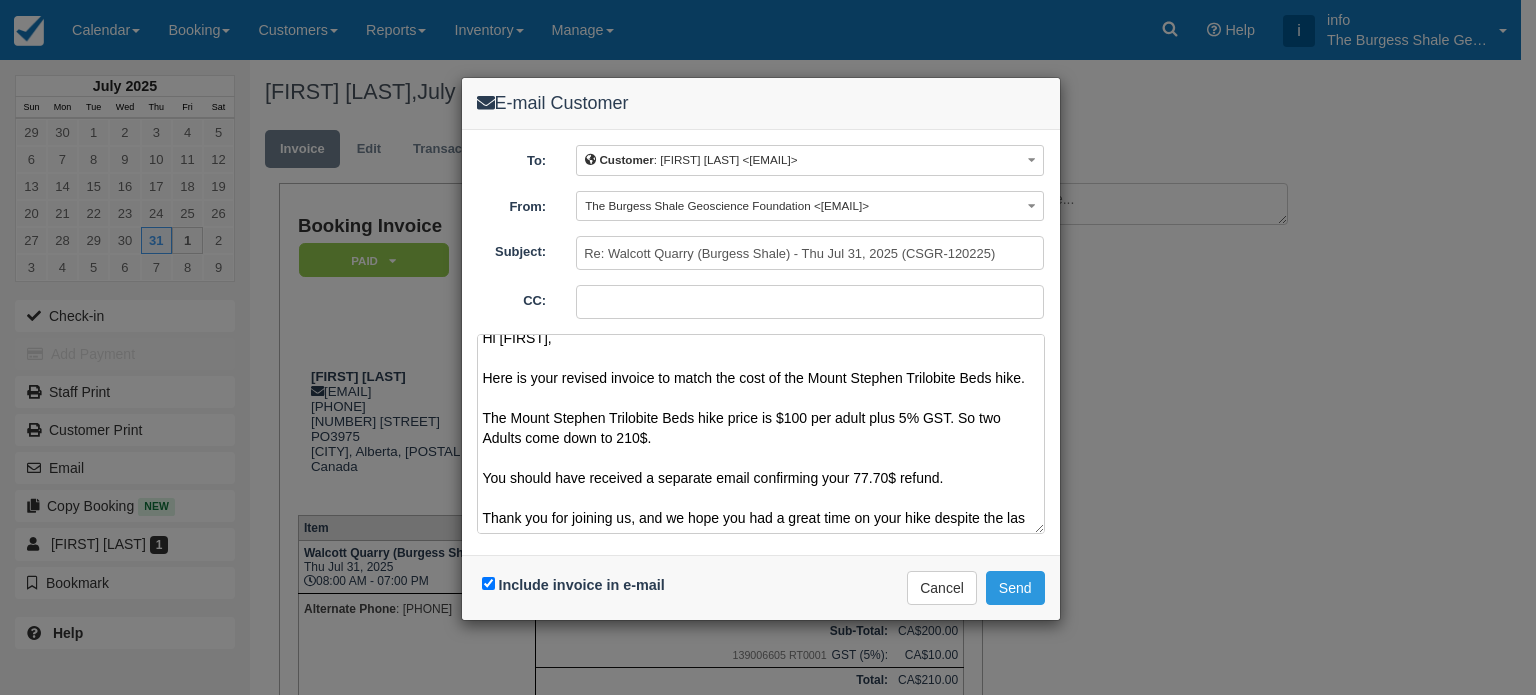 scroll, scrollTop: 44, scrollLeft: 0, axis: vertical 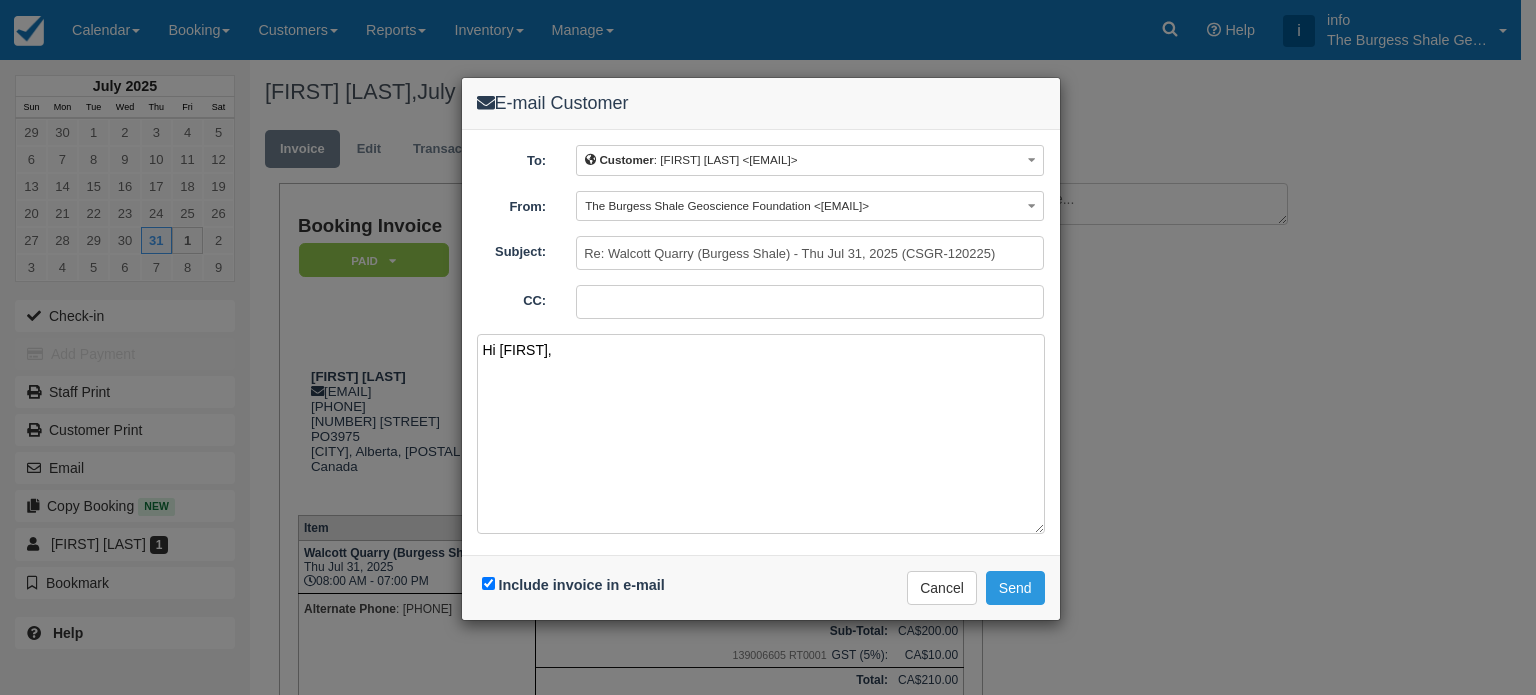 paste on "Please get in touch if you have any questions.
Kind regards,
Antoine Archambault
The Burgess Shale Geoscience Foundation
201 Kicking Horse Ave Box 148
Field, BC V0A 1G0
Phone: 1-250-343-6006
Toll-free: 1-833-340-7408
Email: info@burgess-shale.bc.ca
Website: www.burgess-shale.bc.ca" 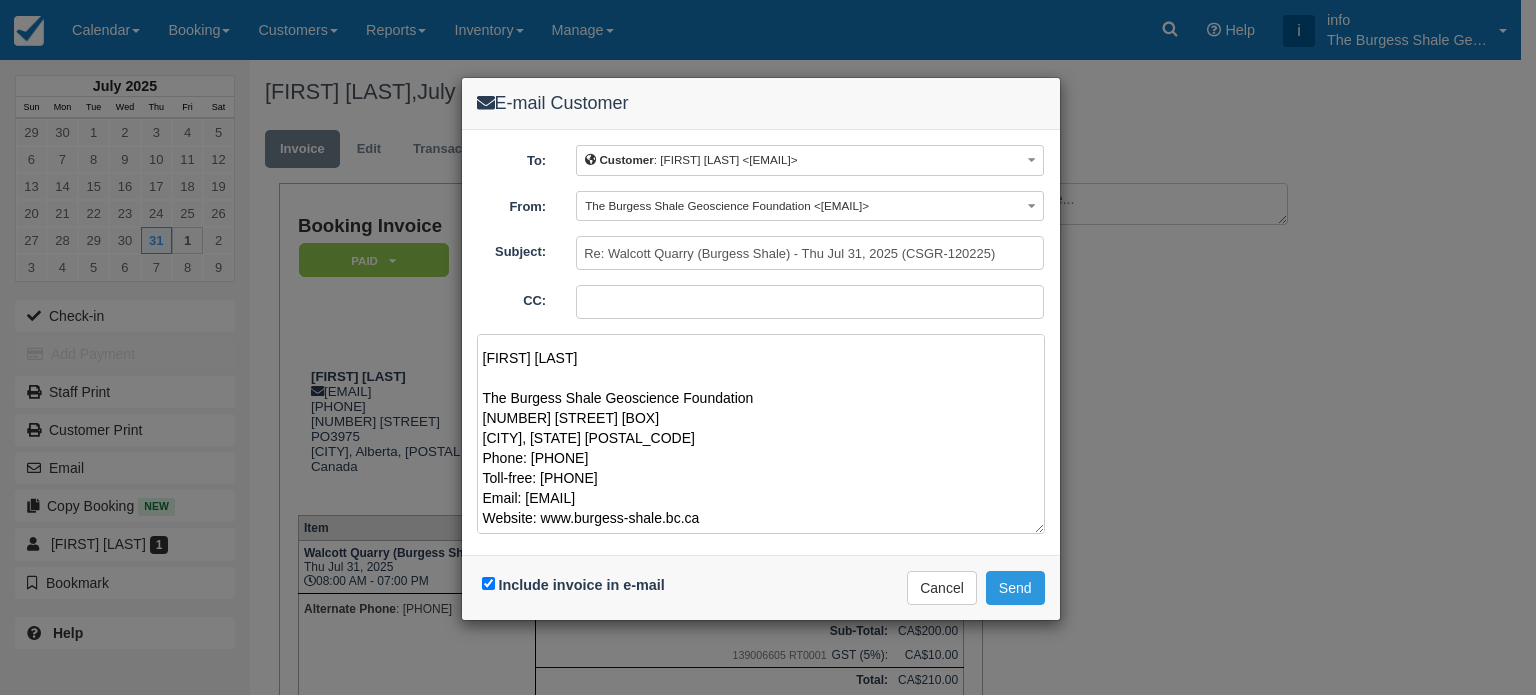 scroll, scrollTop: 331, scrollLeft: 0, axis: vertical 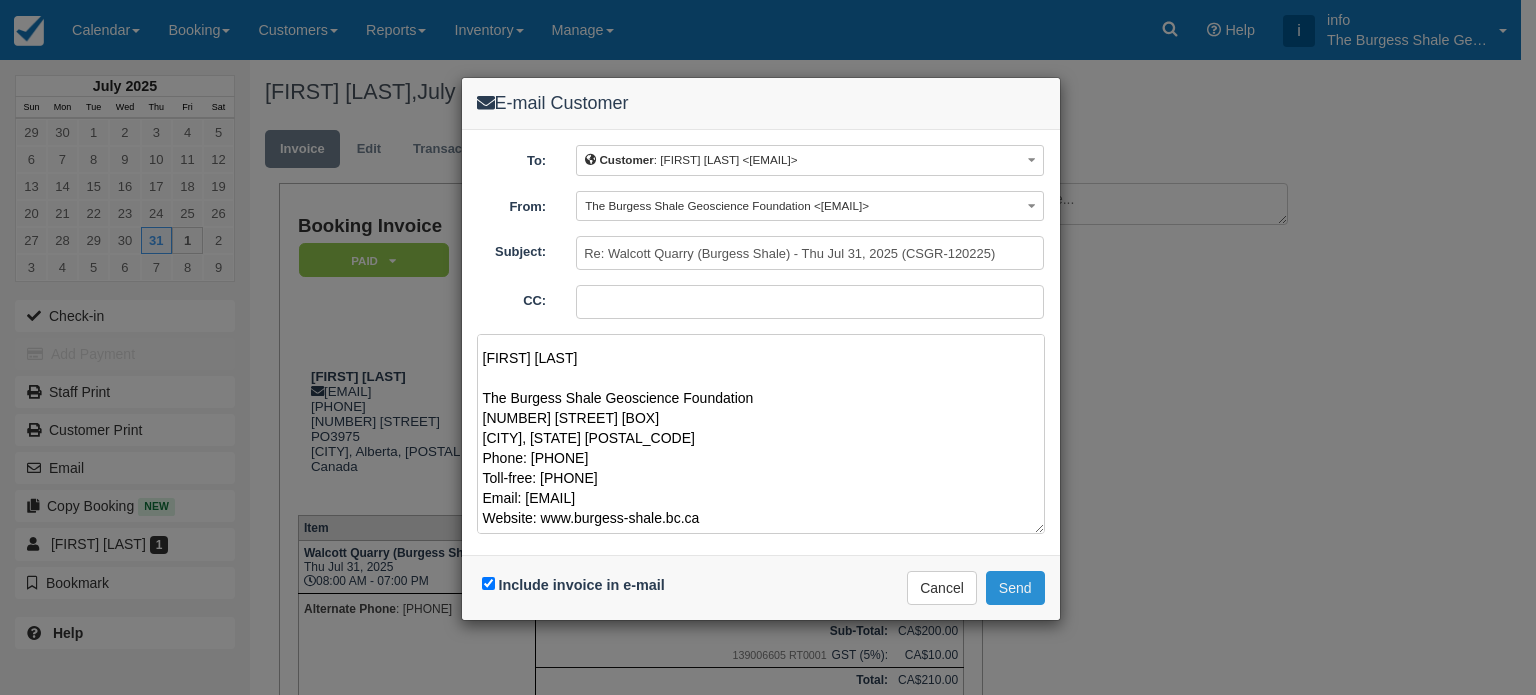 type on "Hi Candice,
Here is your revised invoice to match the cost of the Mount Stephen Trilobite Beds hike.
The Mount Stephen Trilobite Beds hike price is $100 per adult plus 5% GST. So two Adults come down to 210$.
You should have received a separate email confirming your 77.70$ refund.
Thank you for joining us, and we hope you had a great time on your hike despite the last-minute change.
Please get in touch if you have any questions.
Kind regards,
Antoine Archambault
The Burgess Shale Geoscience Foundation
201 Kicking Horse Ave Box 148
Field, BC V0A 1G0
Phone: 1-250-343-6006
Toll-free: 1-833-340-7408
Email: info@burgess-shale.bc.ca
Website: www.burgess-shale.bc.ca" 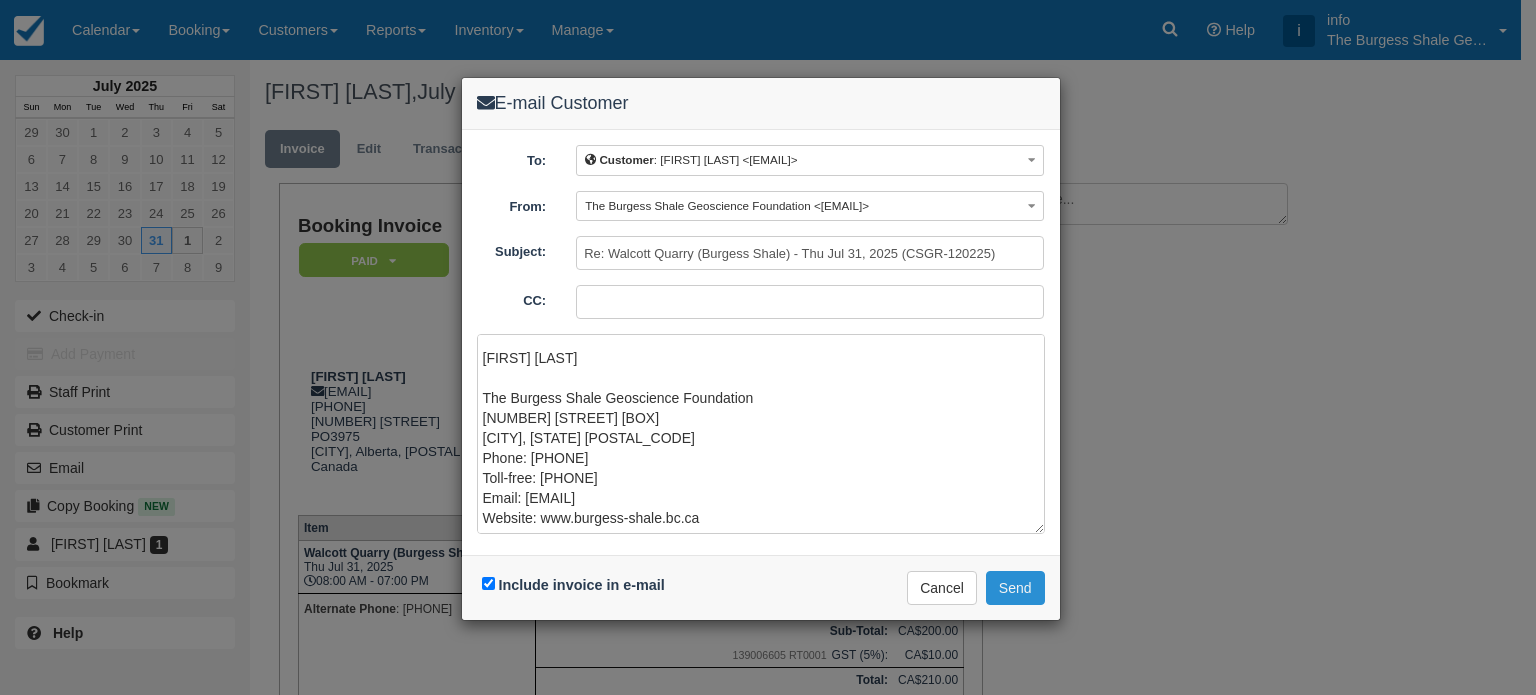 click on "Send" at bounding box center [1015, 588] 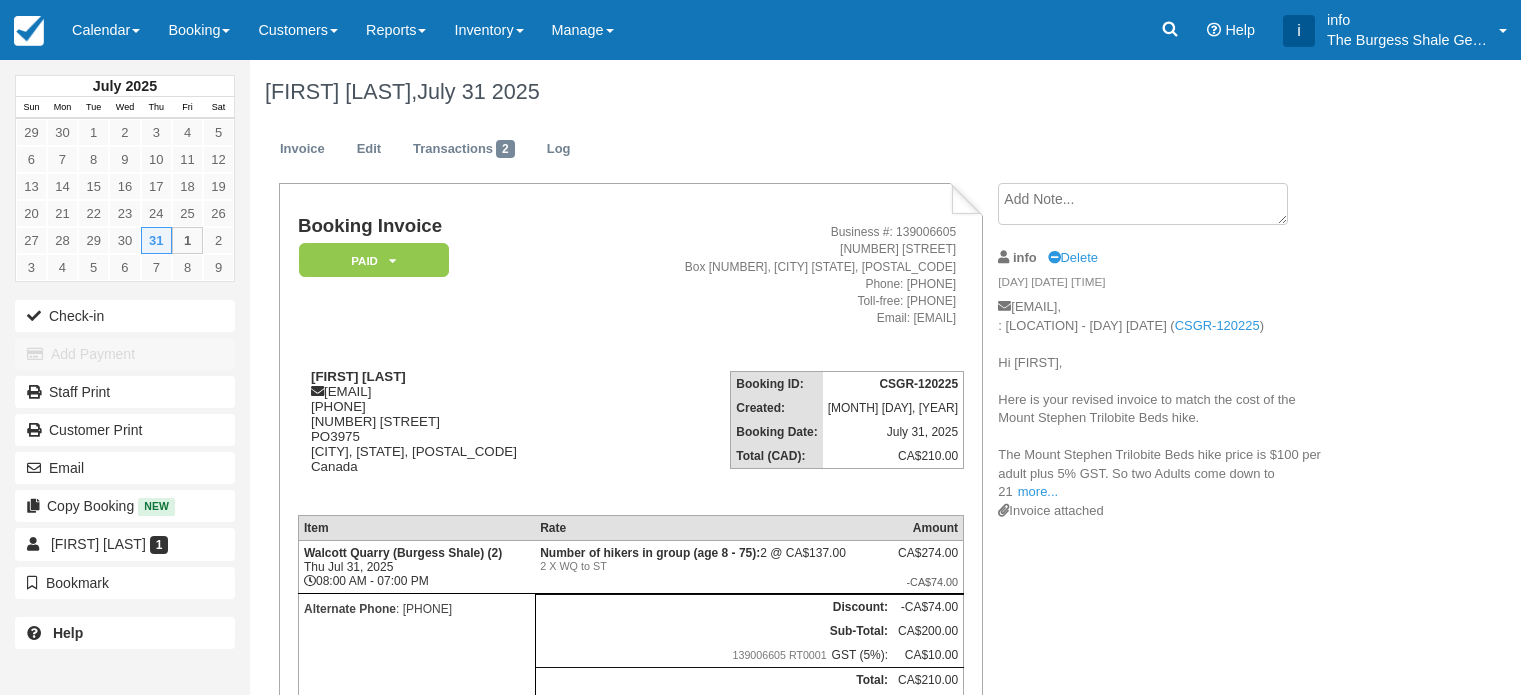 scroll, scrollTop: 0, scrollLeft: 0, axis: both 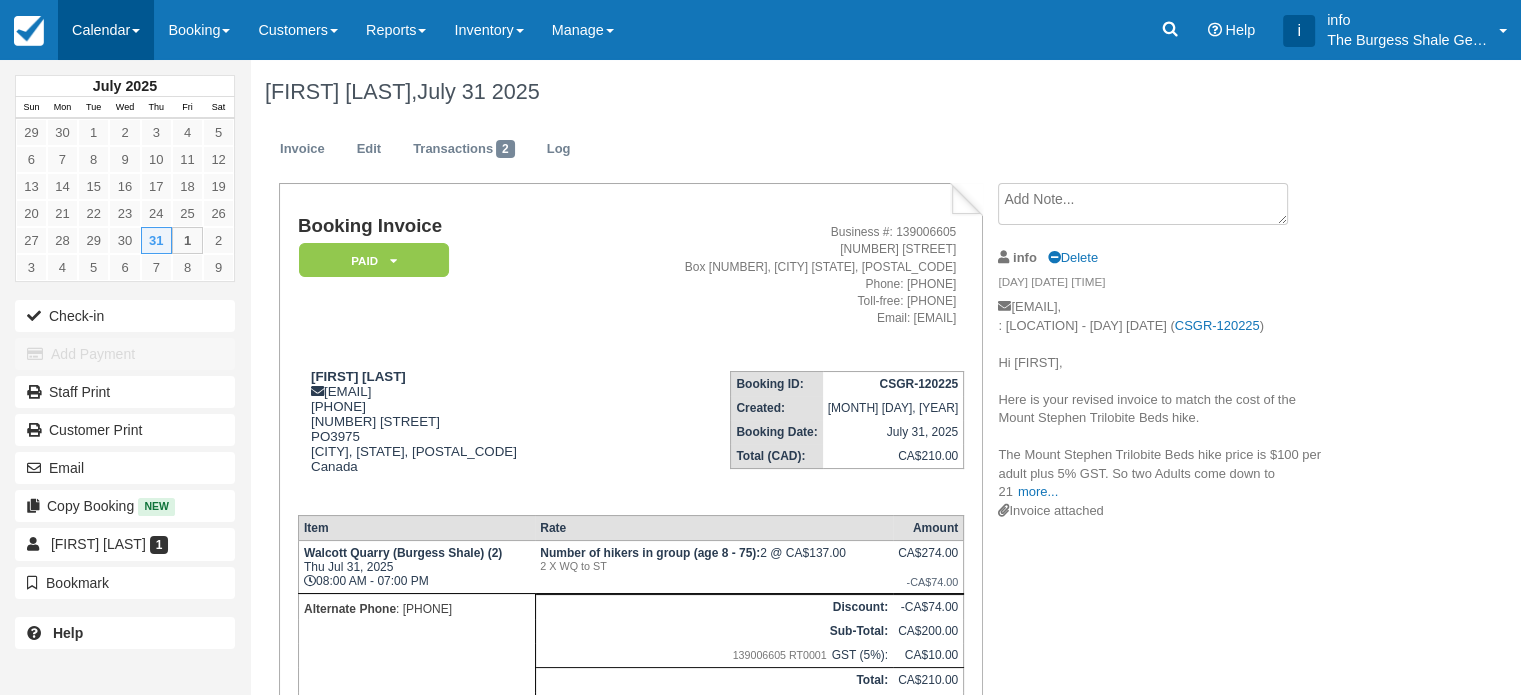 click on "Calendar" at bounding box center [106, 30] 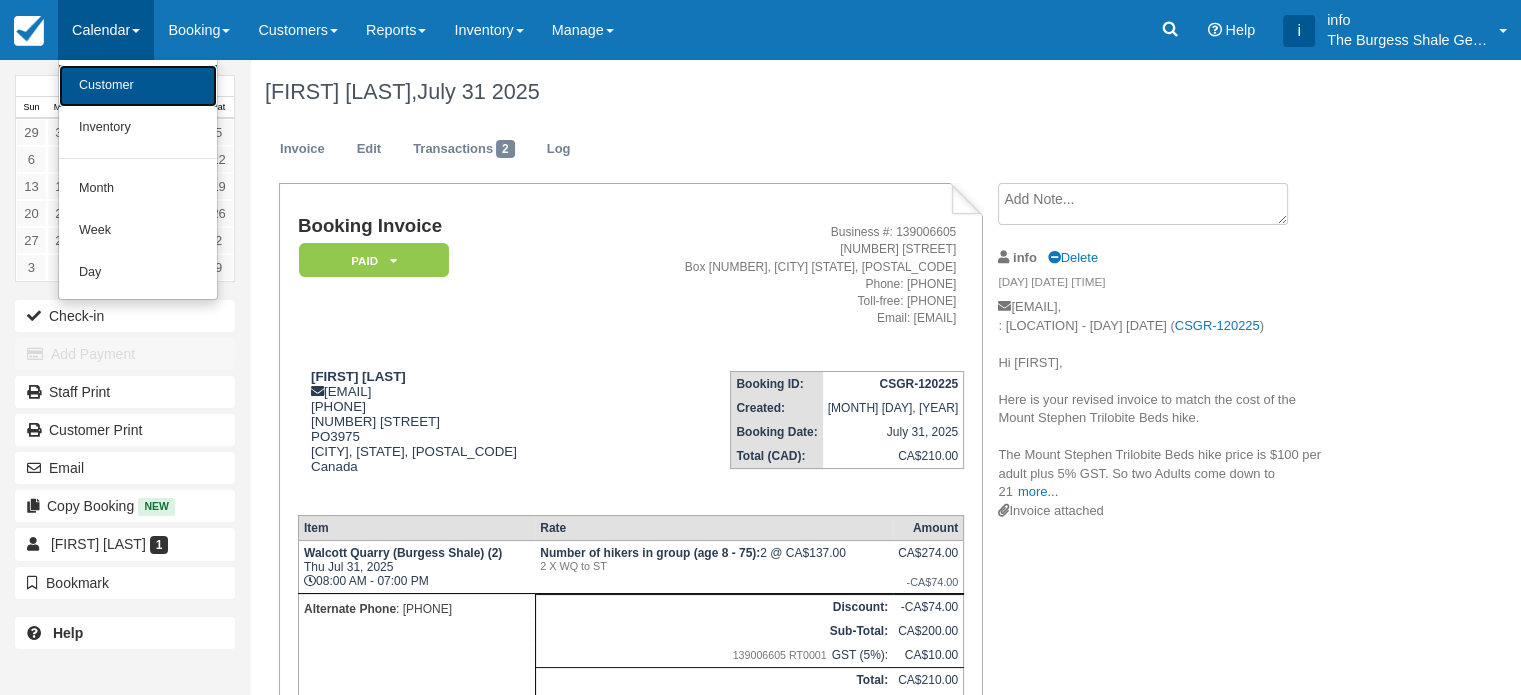 click on "Customer" at bounding box center (138, 86) 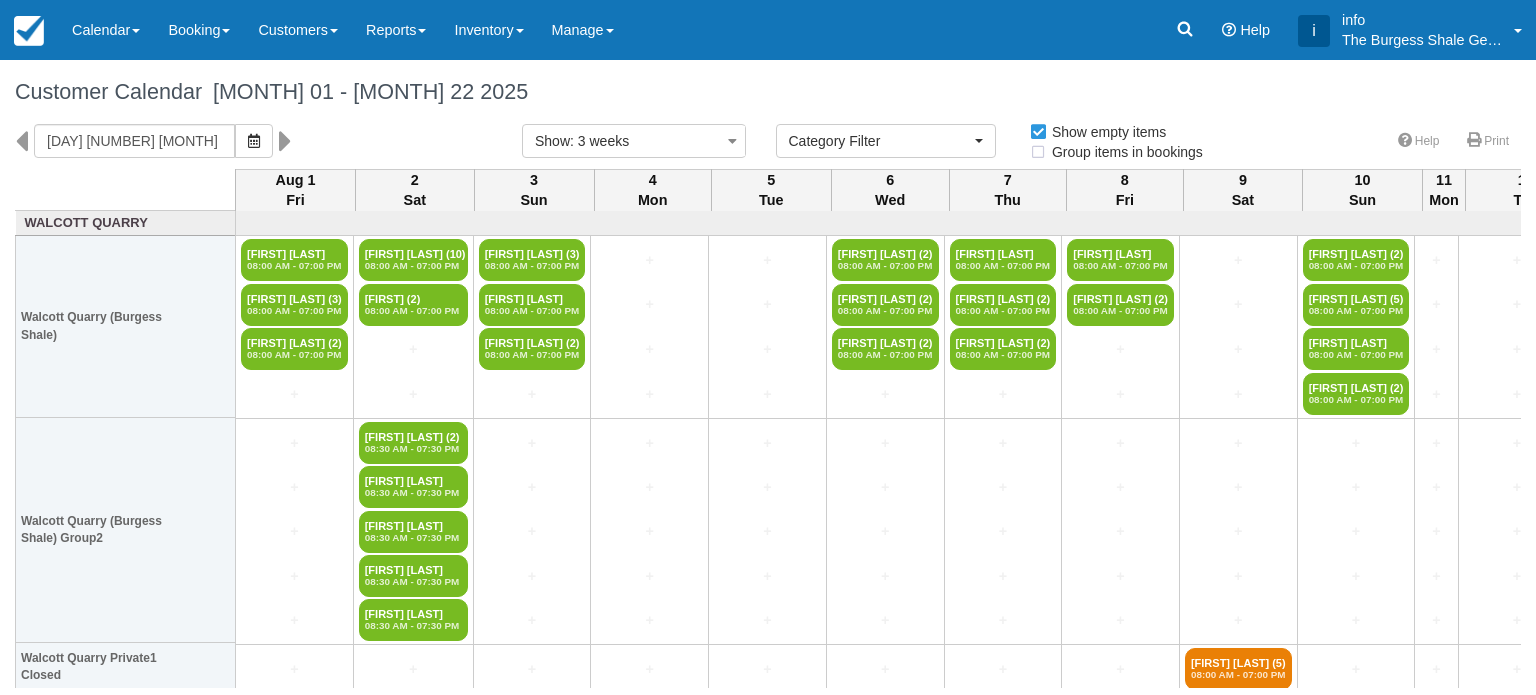 select 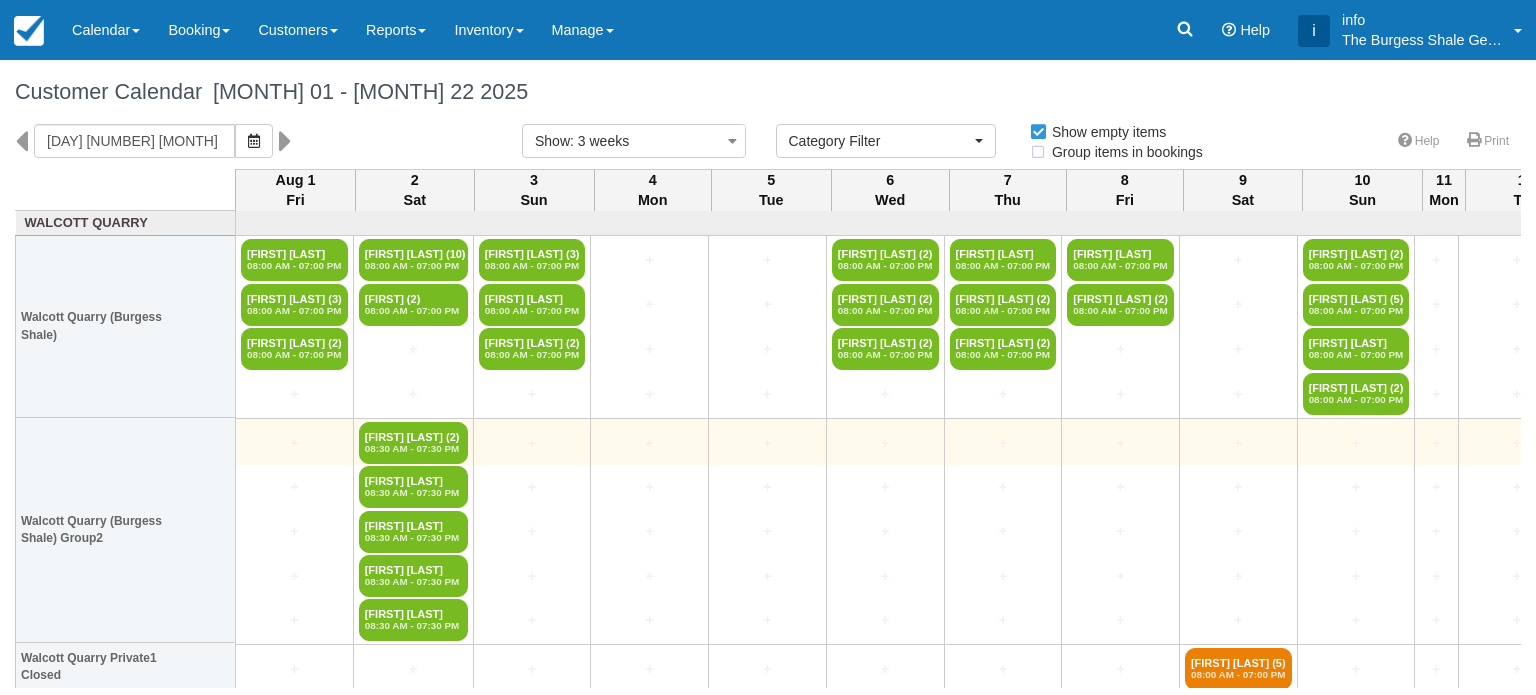 scroll, scrollTop: 0, scrollLeft: 0, axis: both 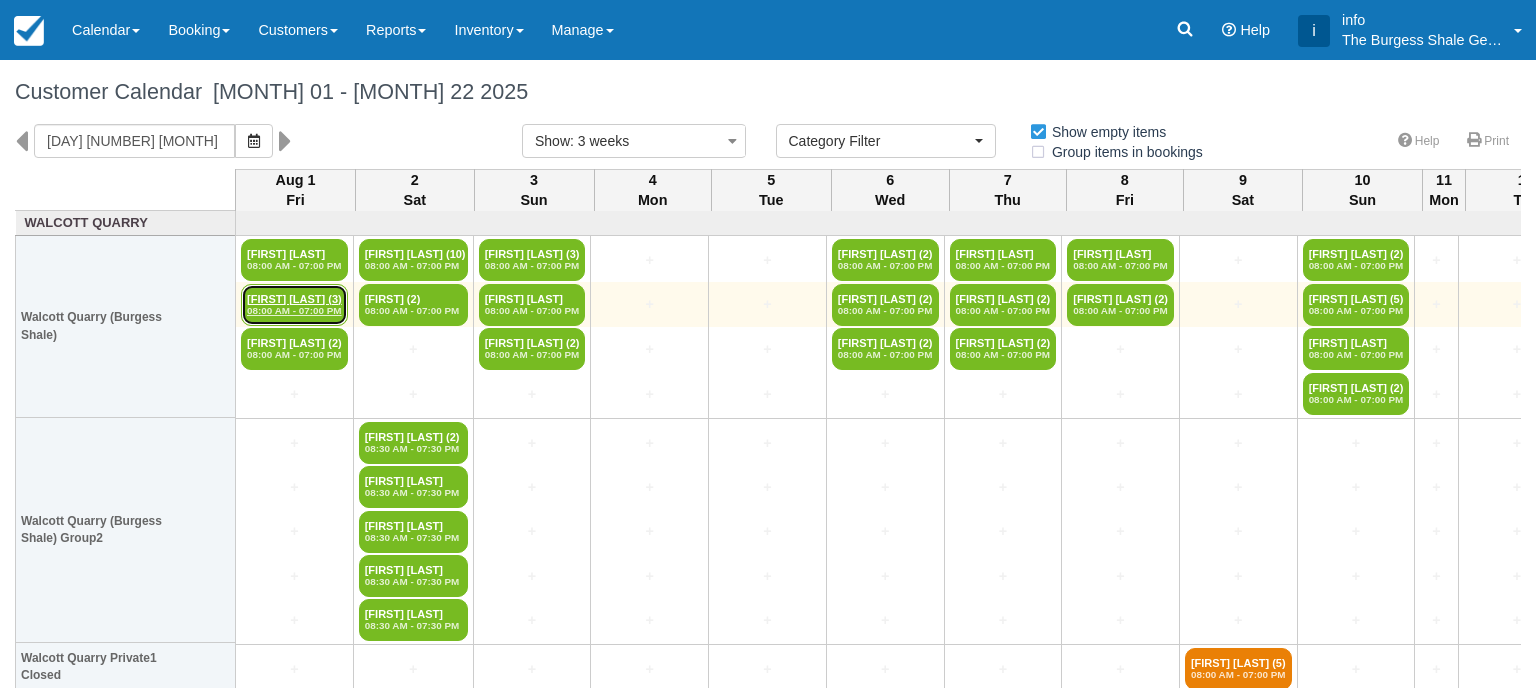 click on "08:00 AM - 07:00 PM" at bounding box center [294, 311] 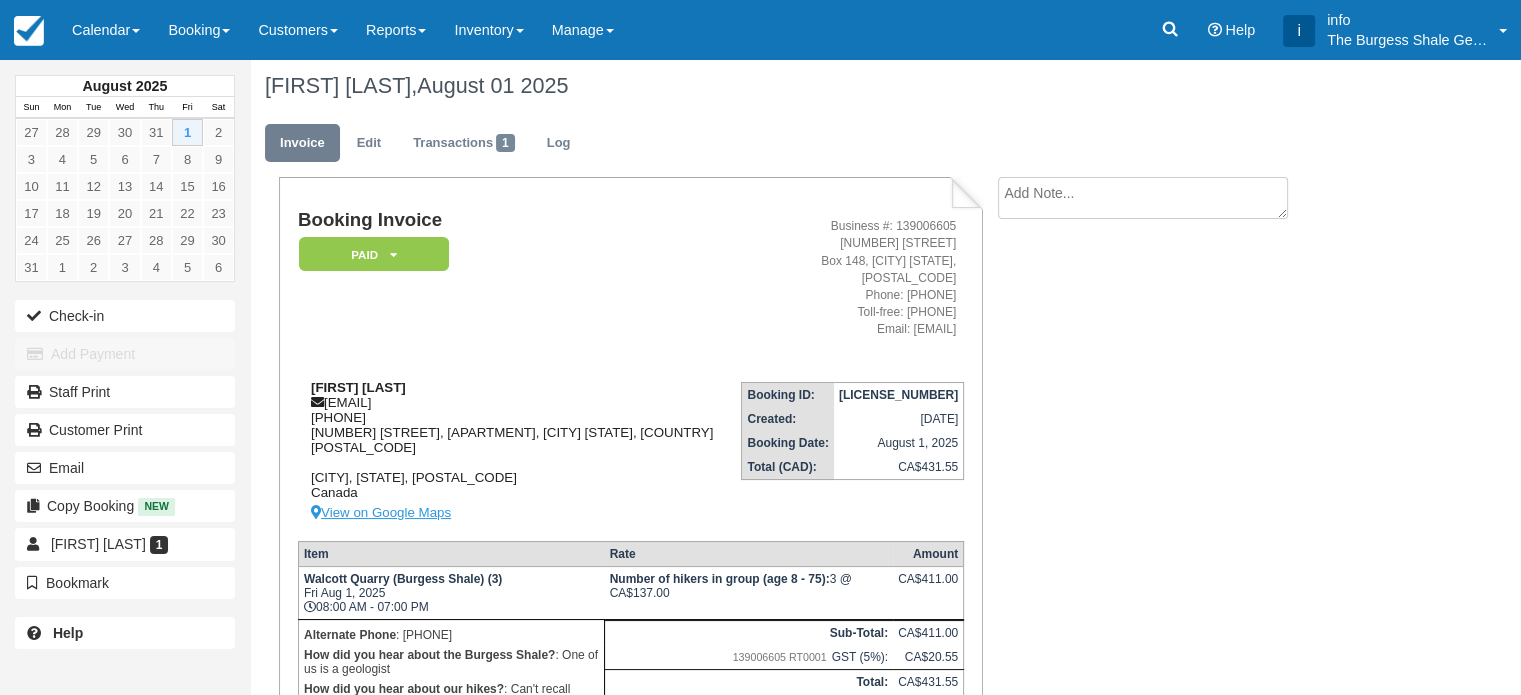 scroll, scrollTop: 0, scrollLeft: 0, axis: both 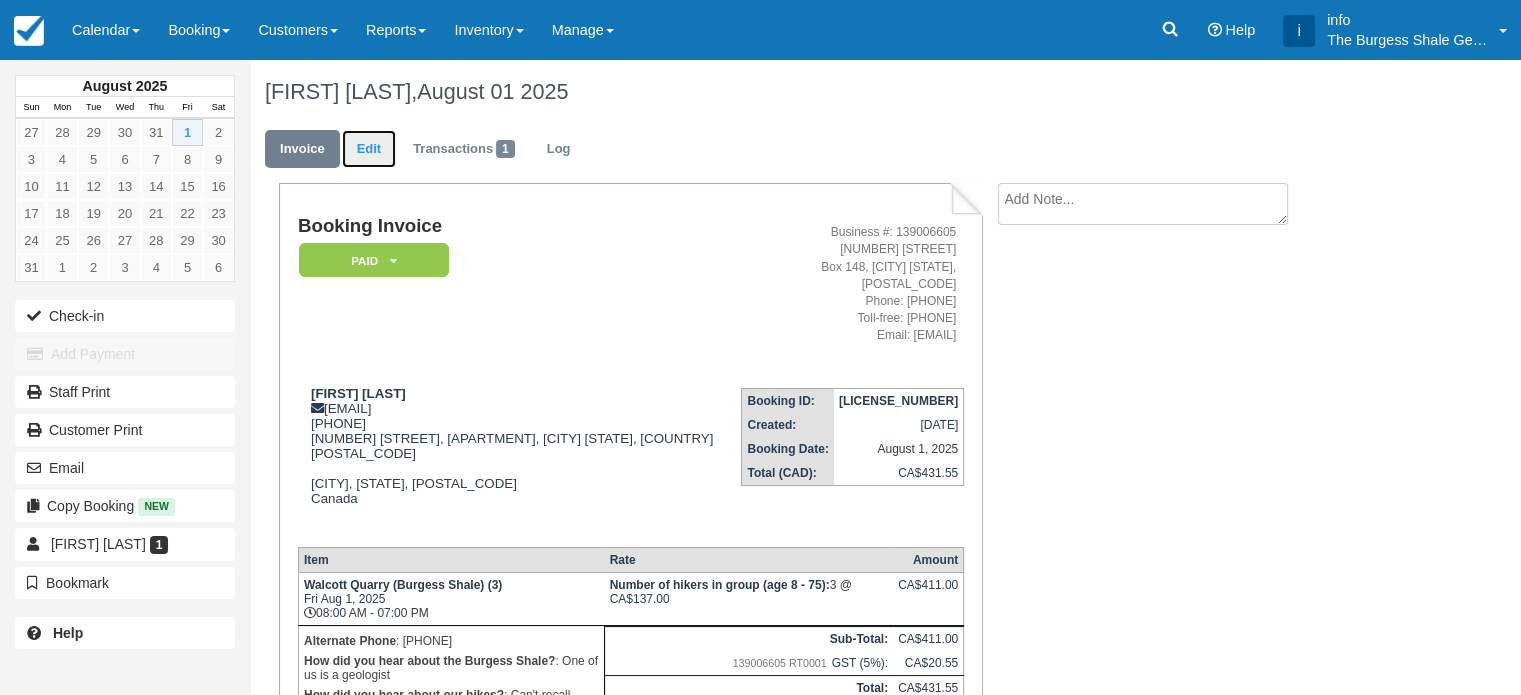 click on "Edit" at bounding box center [369, 149] 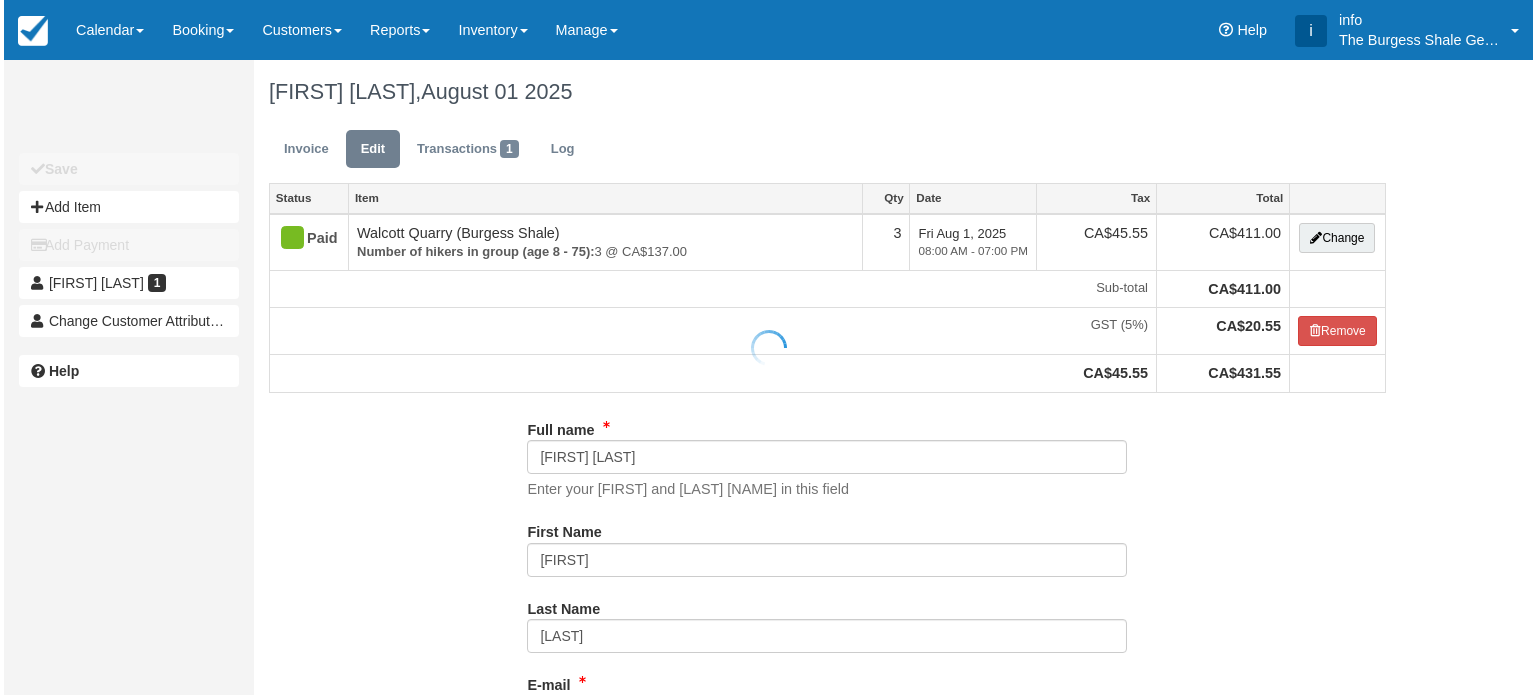 scroll, scrollTop: 0, scrollLeft: 0, axis: both 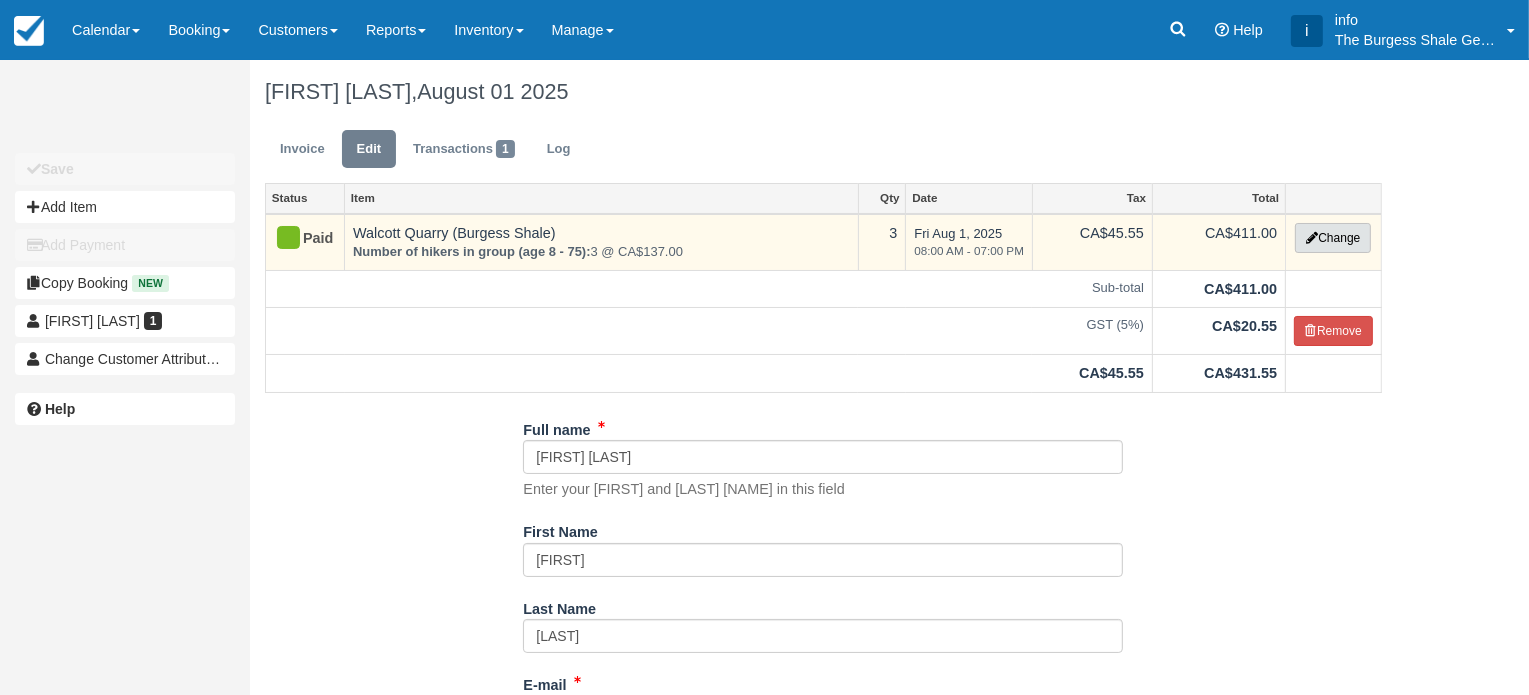 click on "Change" at bounding box center [1333, 238] 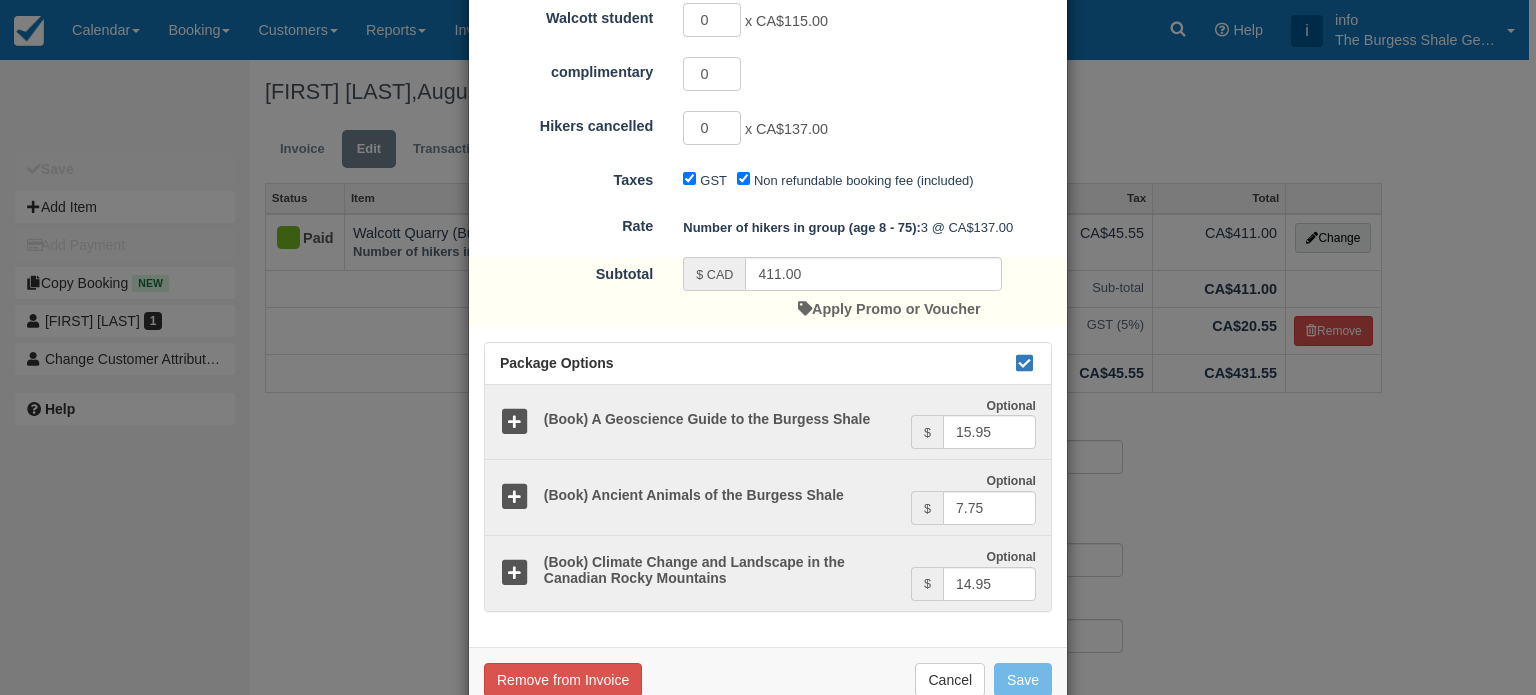 scroll, scrollTop: 443, scrollLeft: 0, axis: vertical 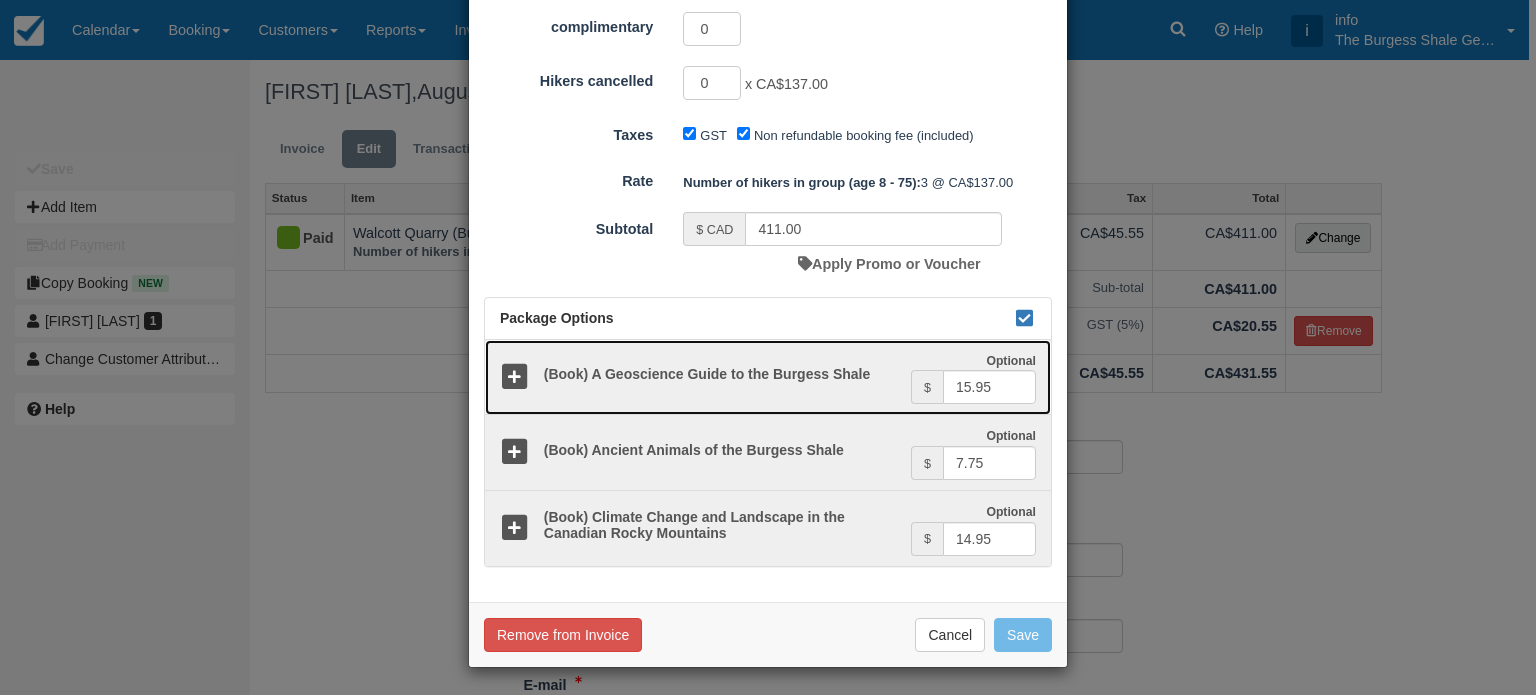 click at bounding box center (514, 377) 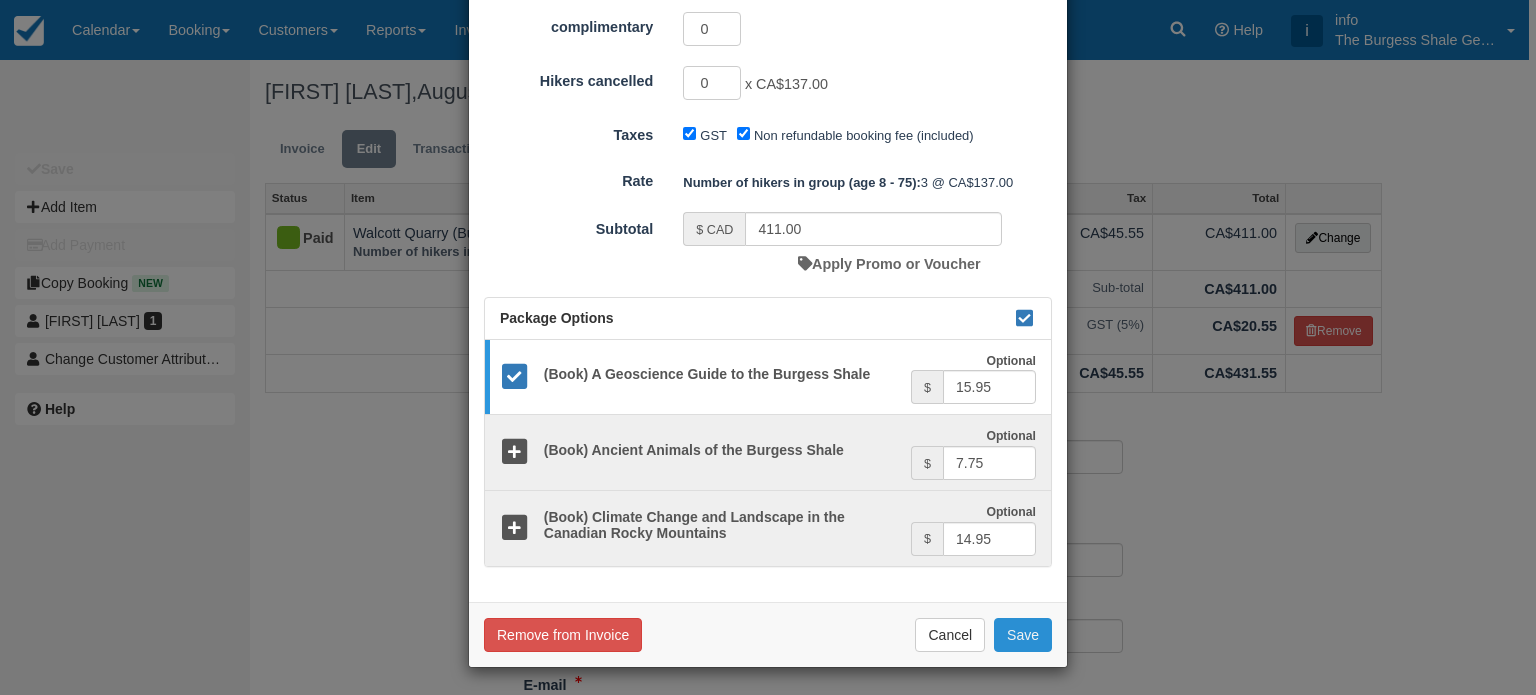 click on "Save" at bounding box center [1023, 635] 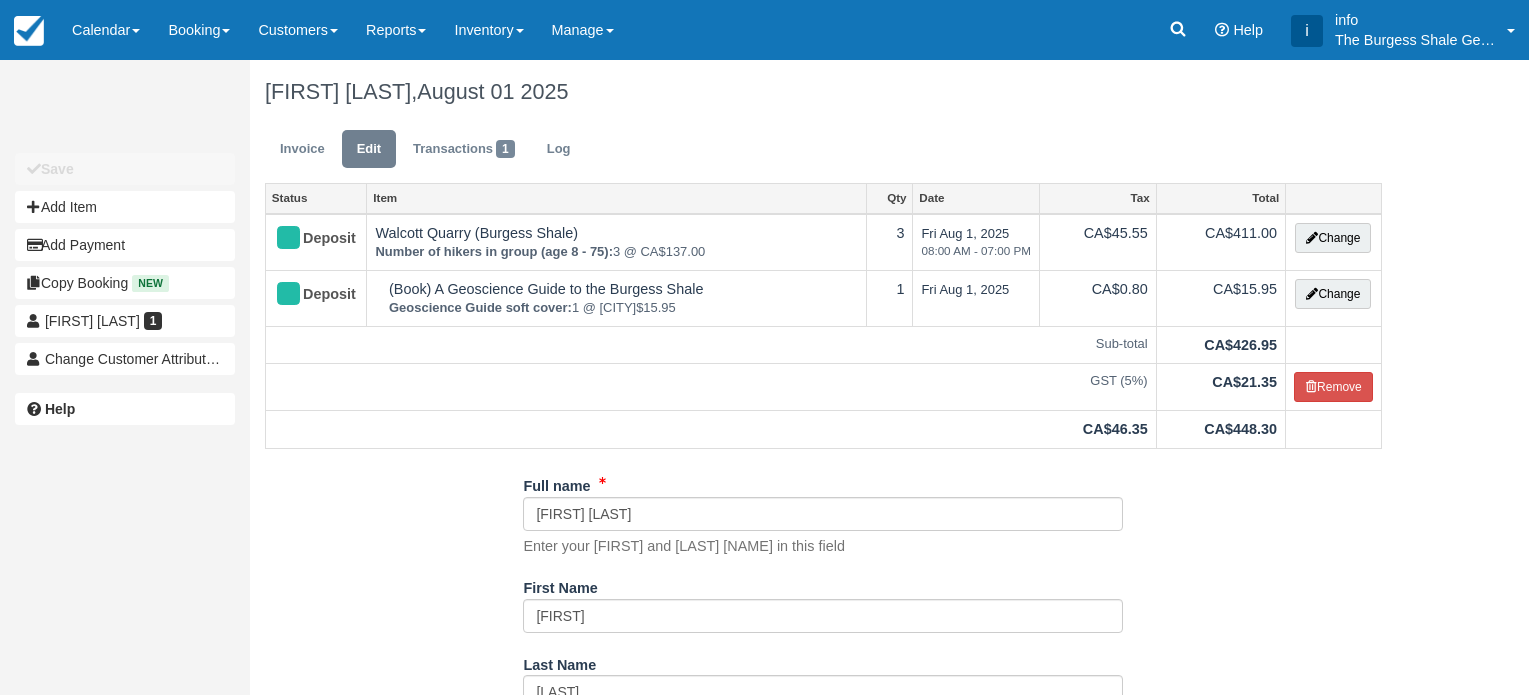 scroll, scrollTop: 0, scrollLeft: 0, axis: both 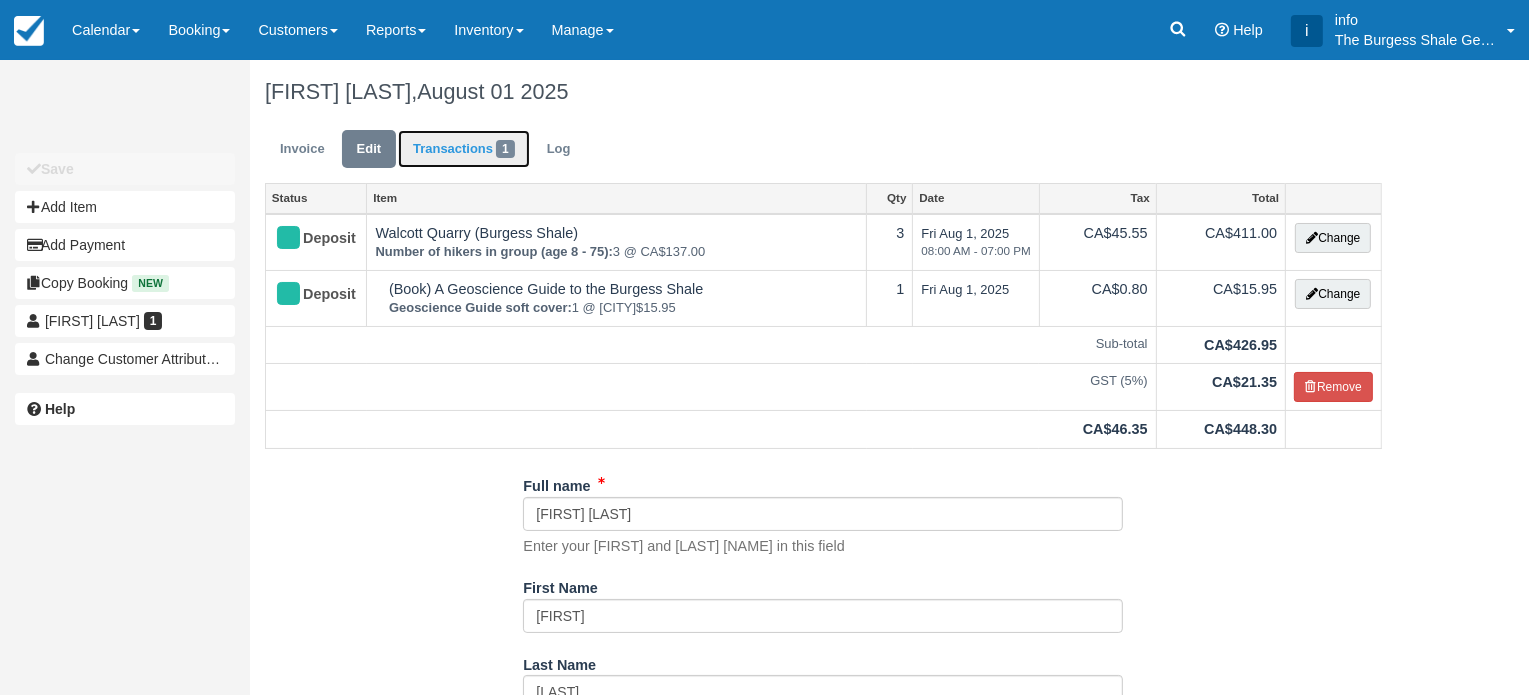 click on "Transactions  1" at bounding box center [464, 149] 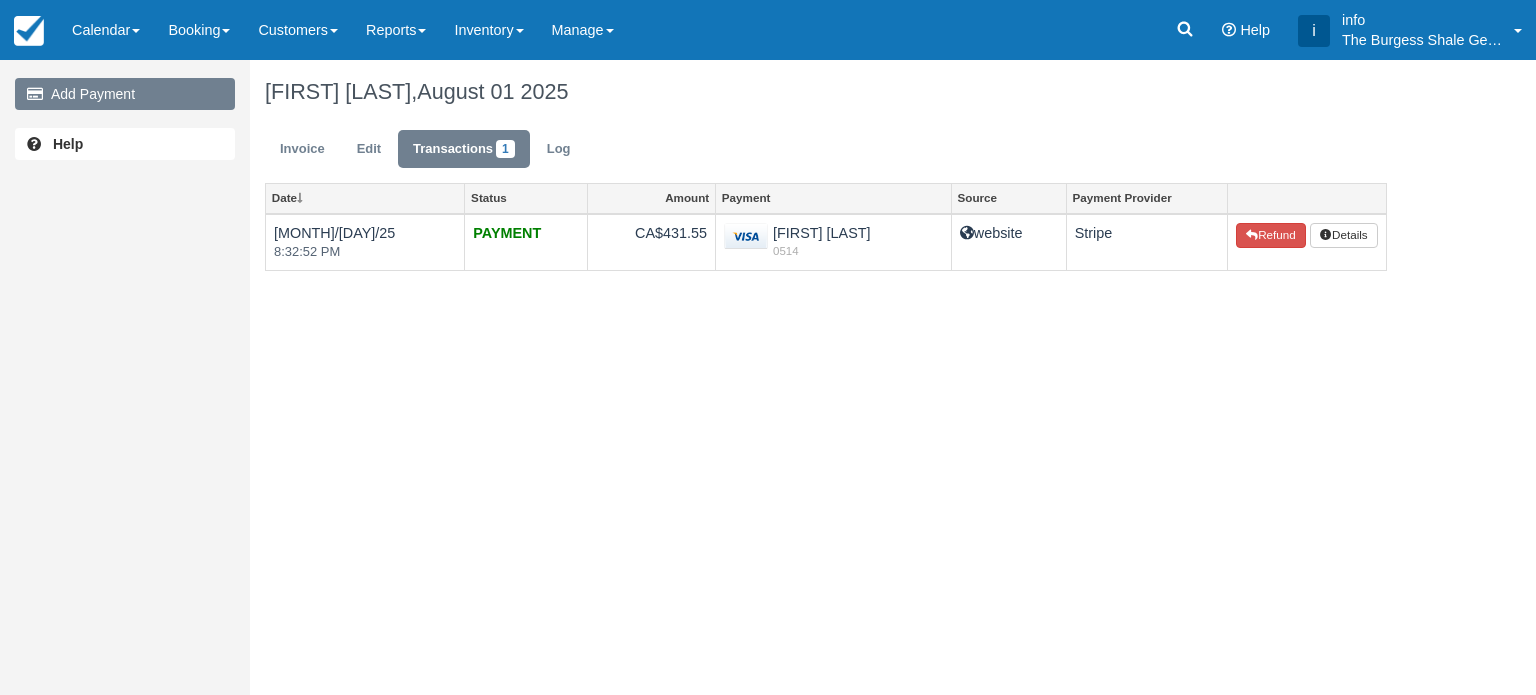scroll, scrollTop: 0, scrollLeft: 0, axis: both 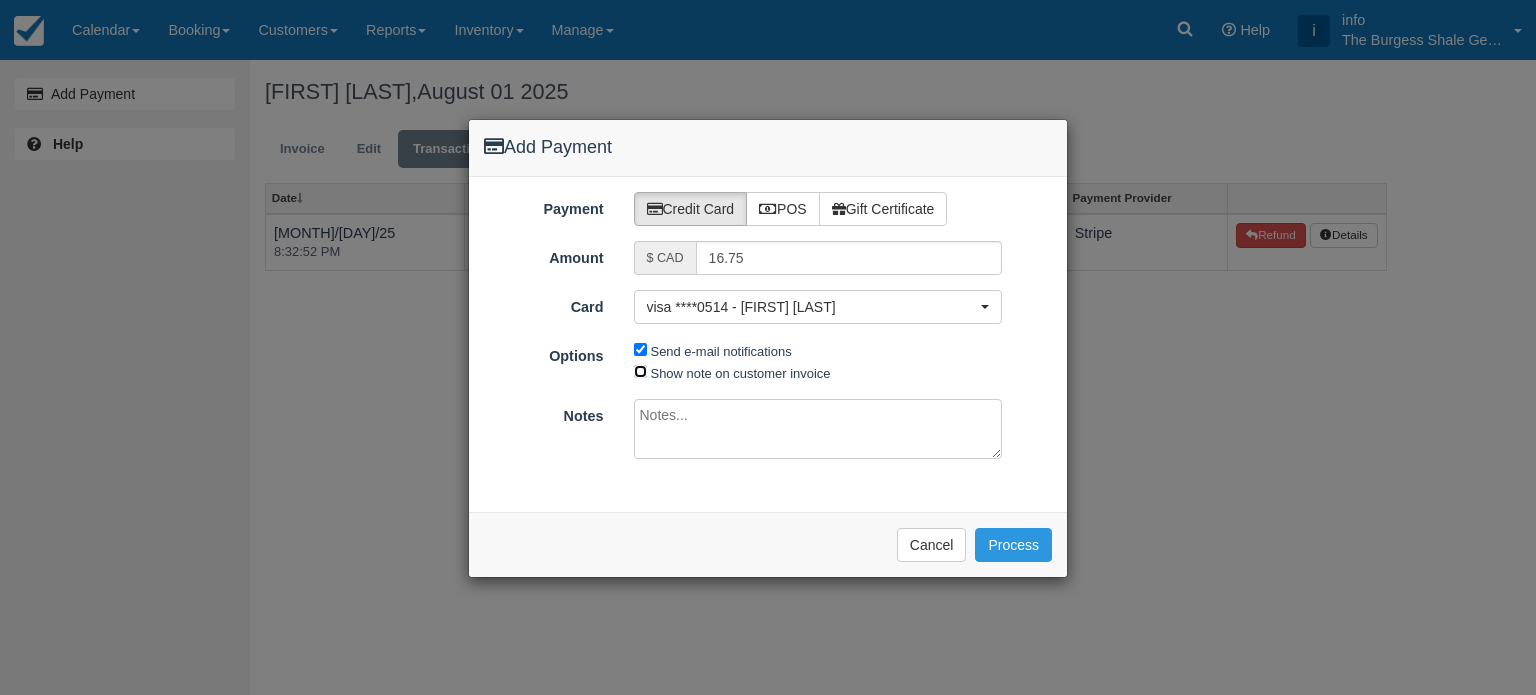 click on "Show note on customer invoice" at bounding box center [640, 371] 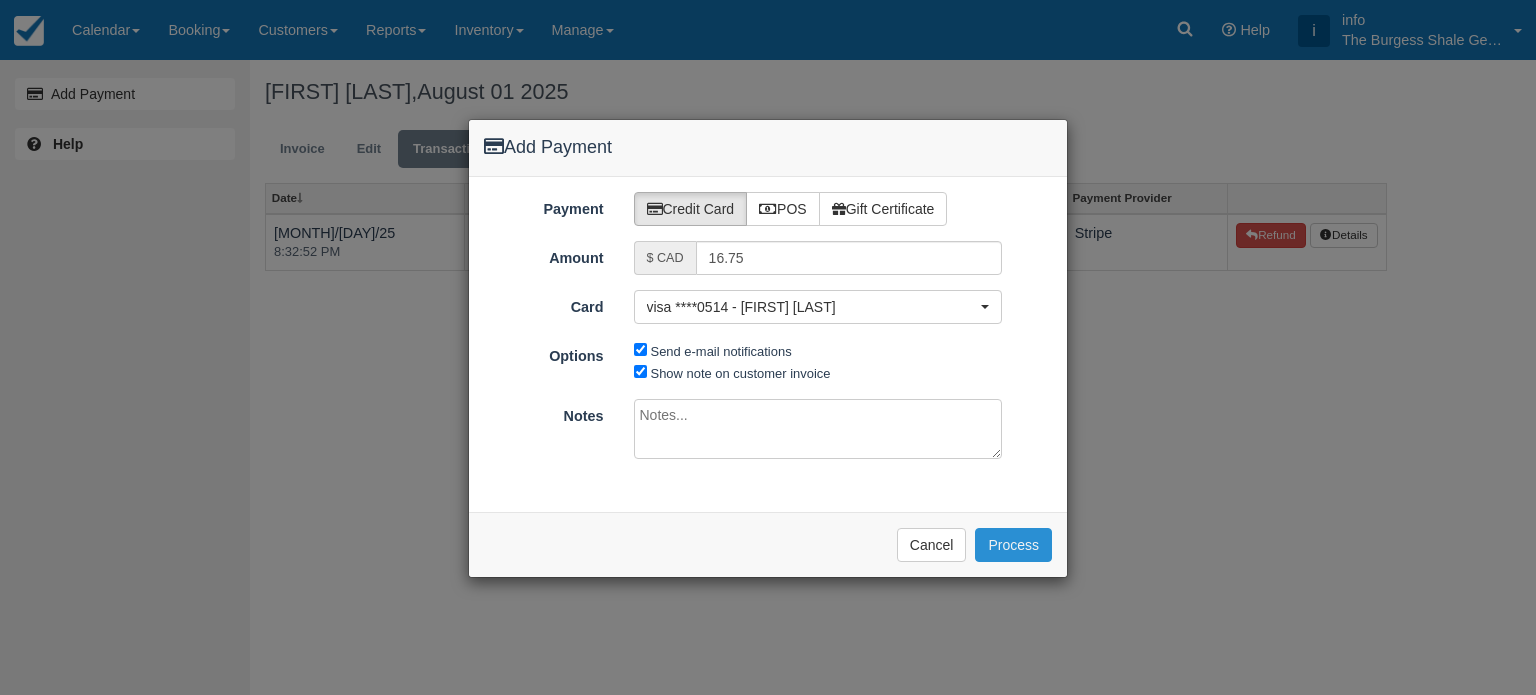 click on "Process" at bounding box center [1013, 545] 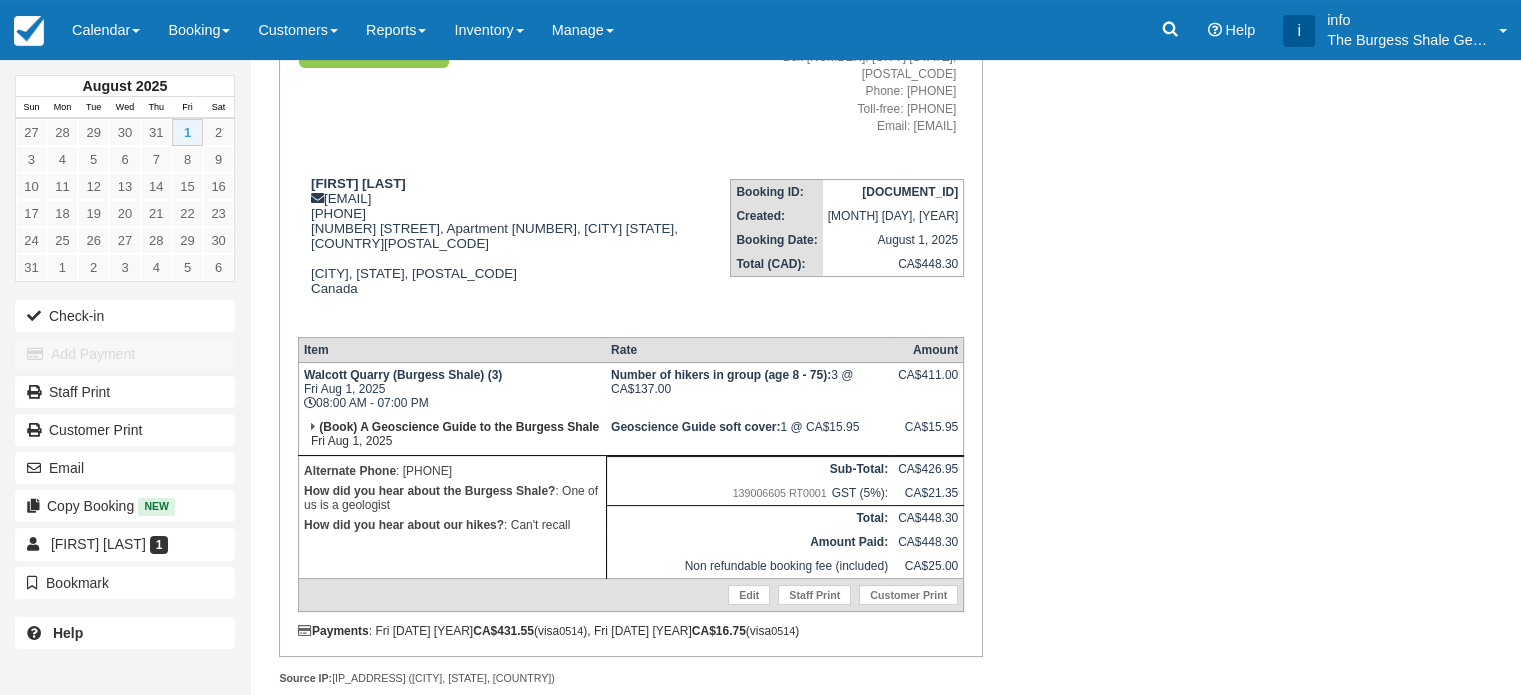 scroll, scrollTop: 0, scrollLeft: 0, axis: both 